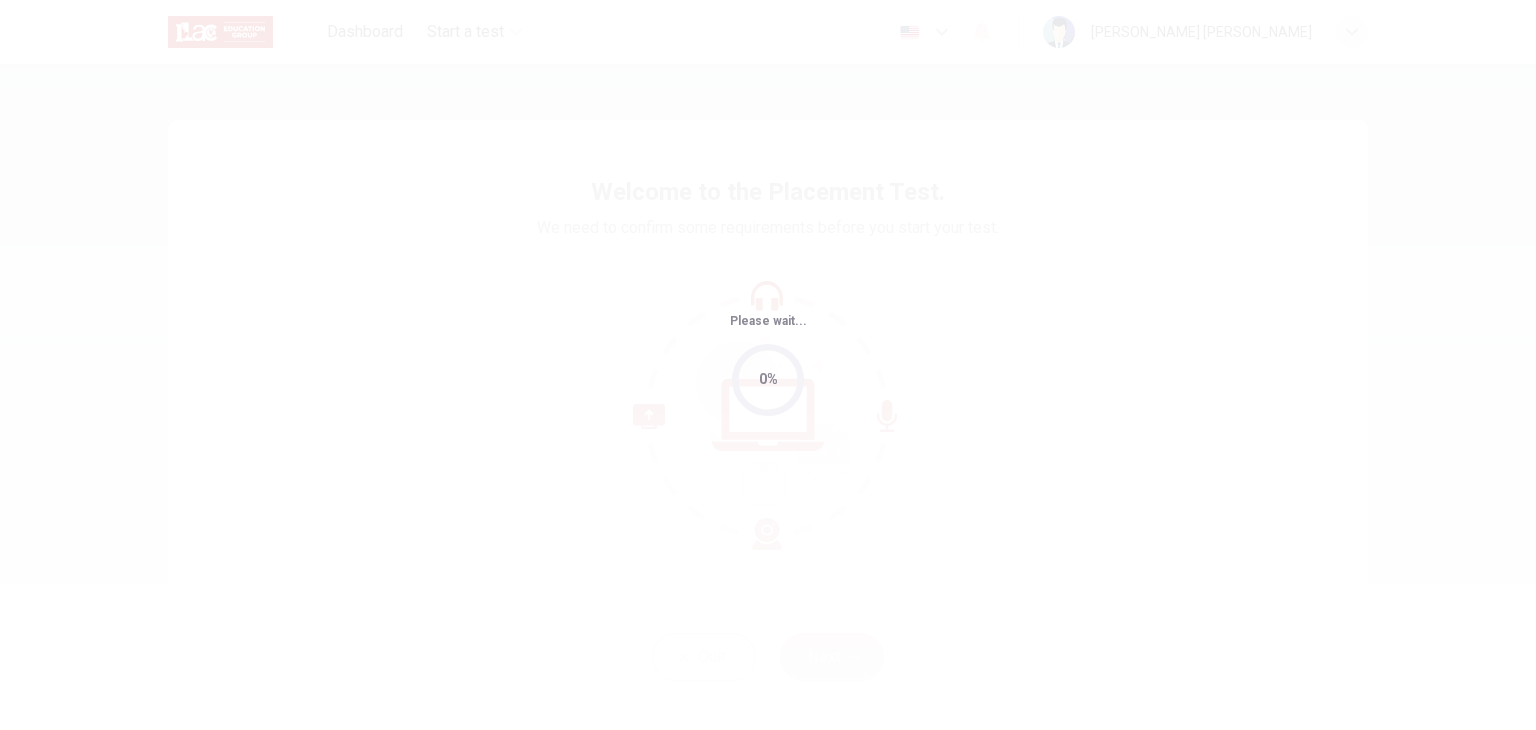 scroll, scrollTop: 0, scrollLeft: 0, axis: both 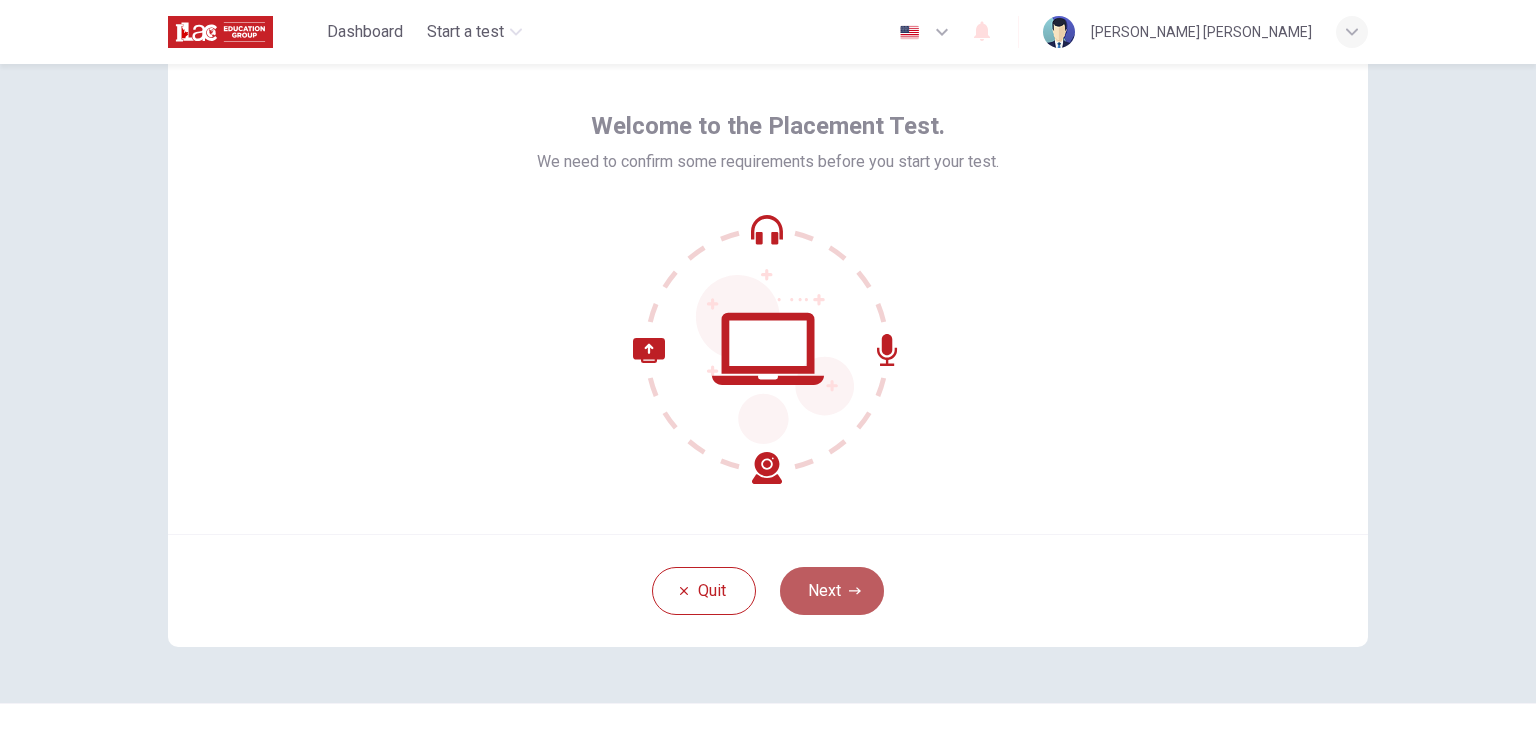 click 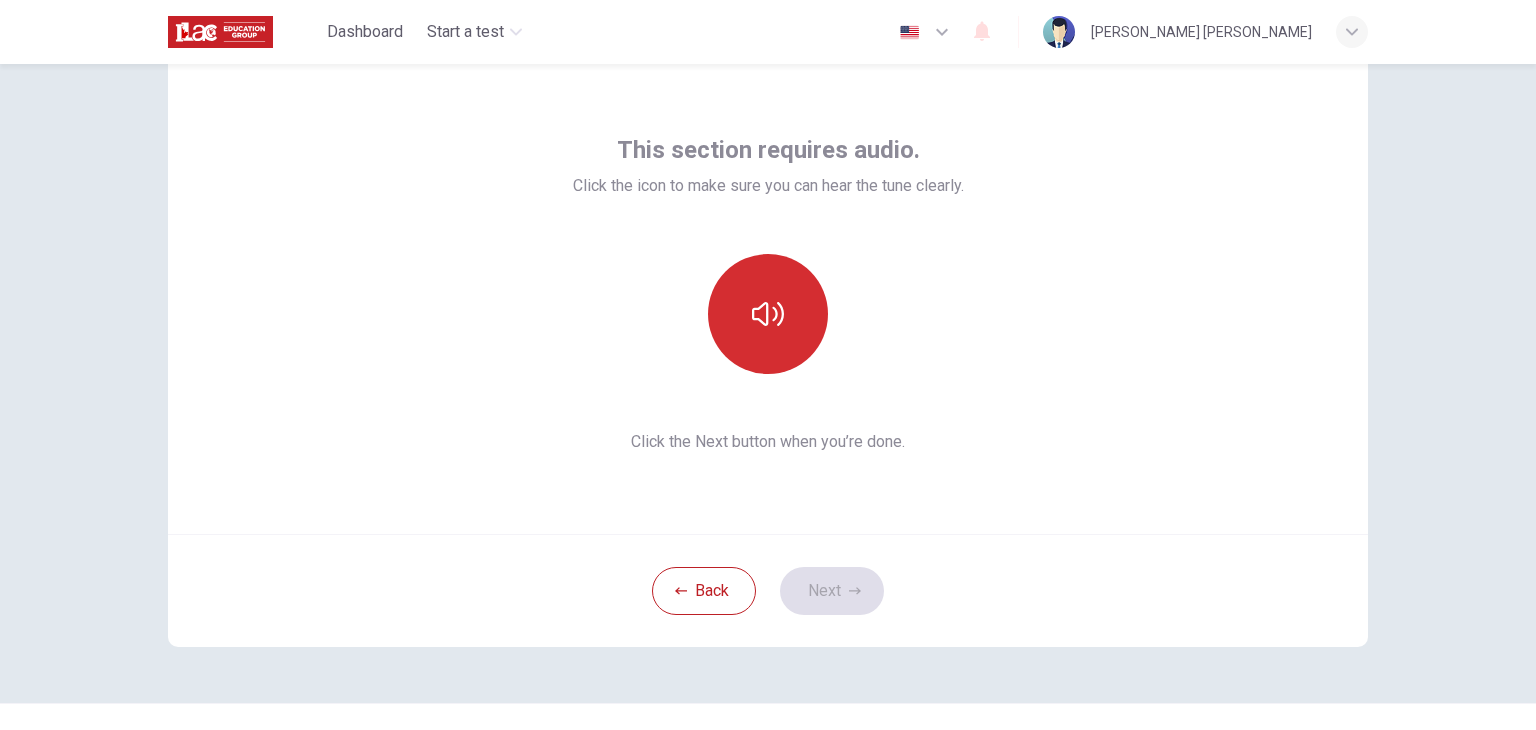 click at bounding box center (768, 314) 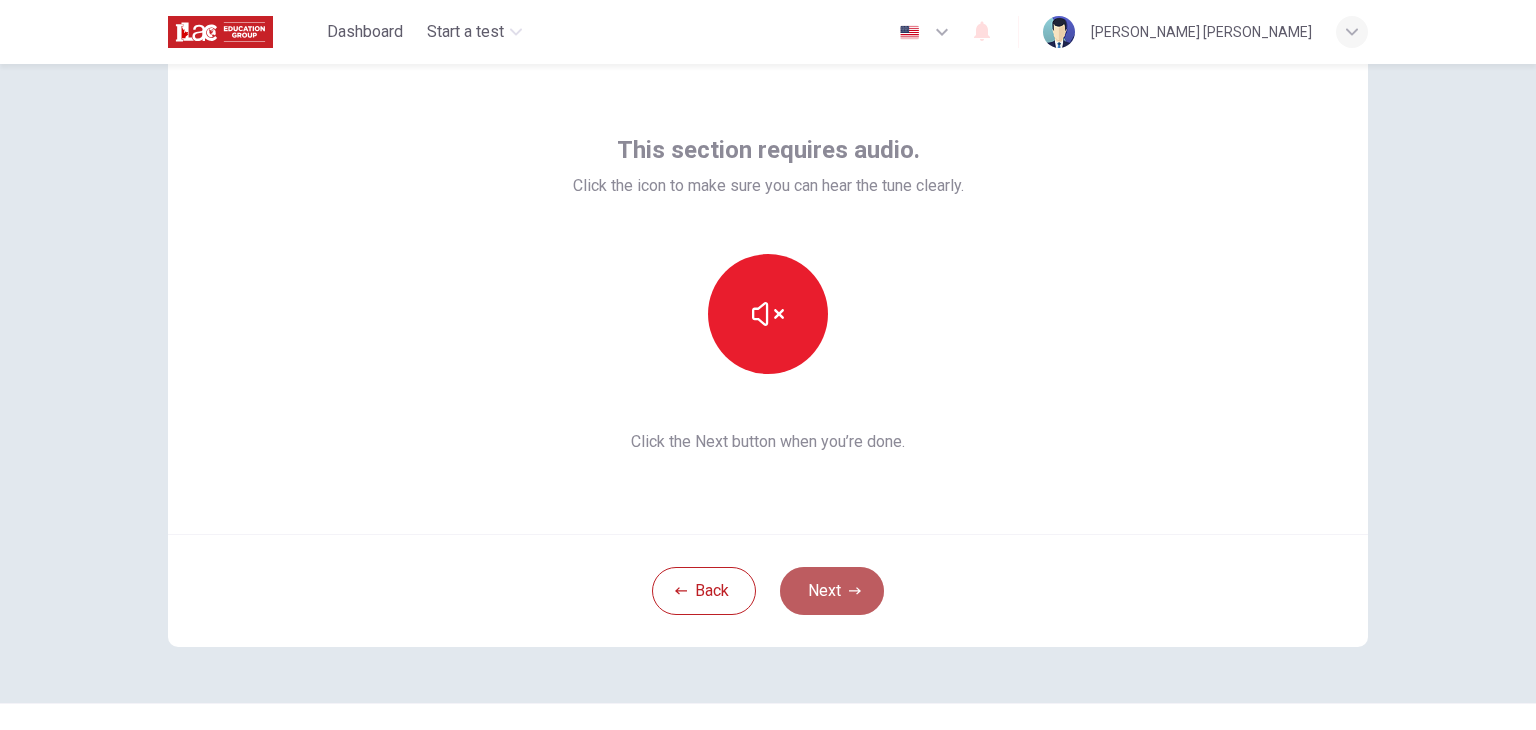 click on "Next" at bounding box center [832, 591] 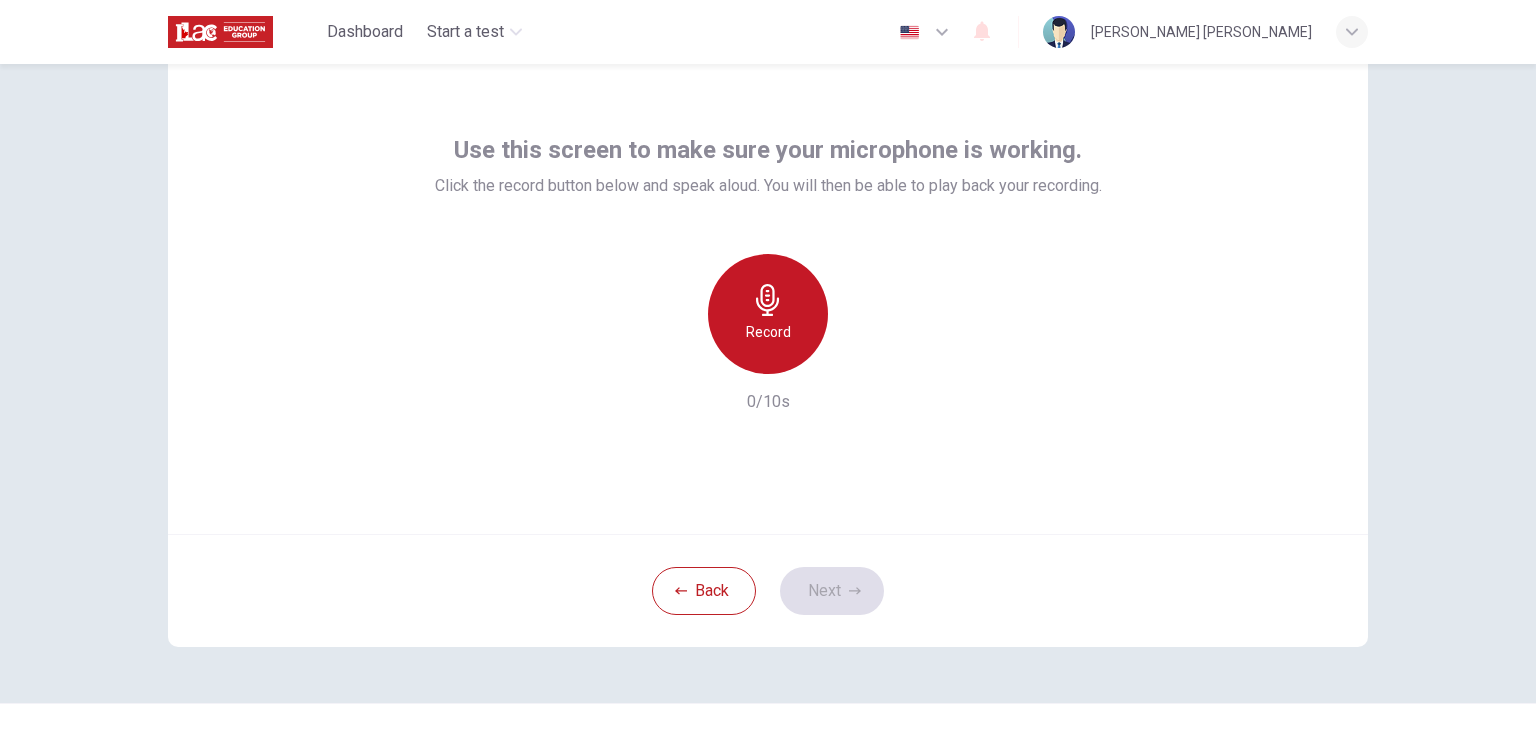 click on "Record" at bounding box center [768, 332] 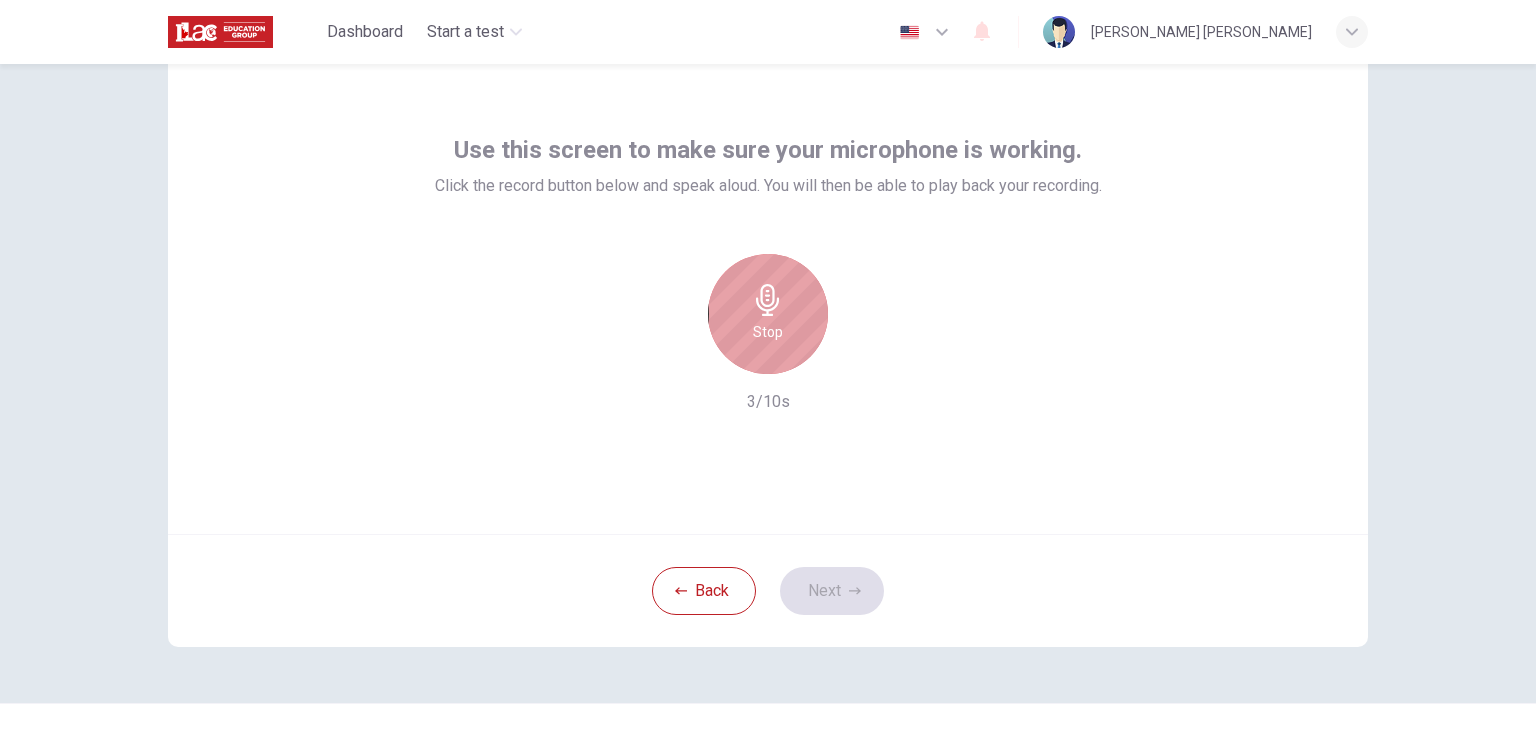 click on "Stop" at bounding box center (768, 332) 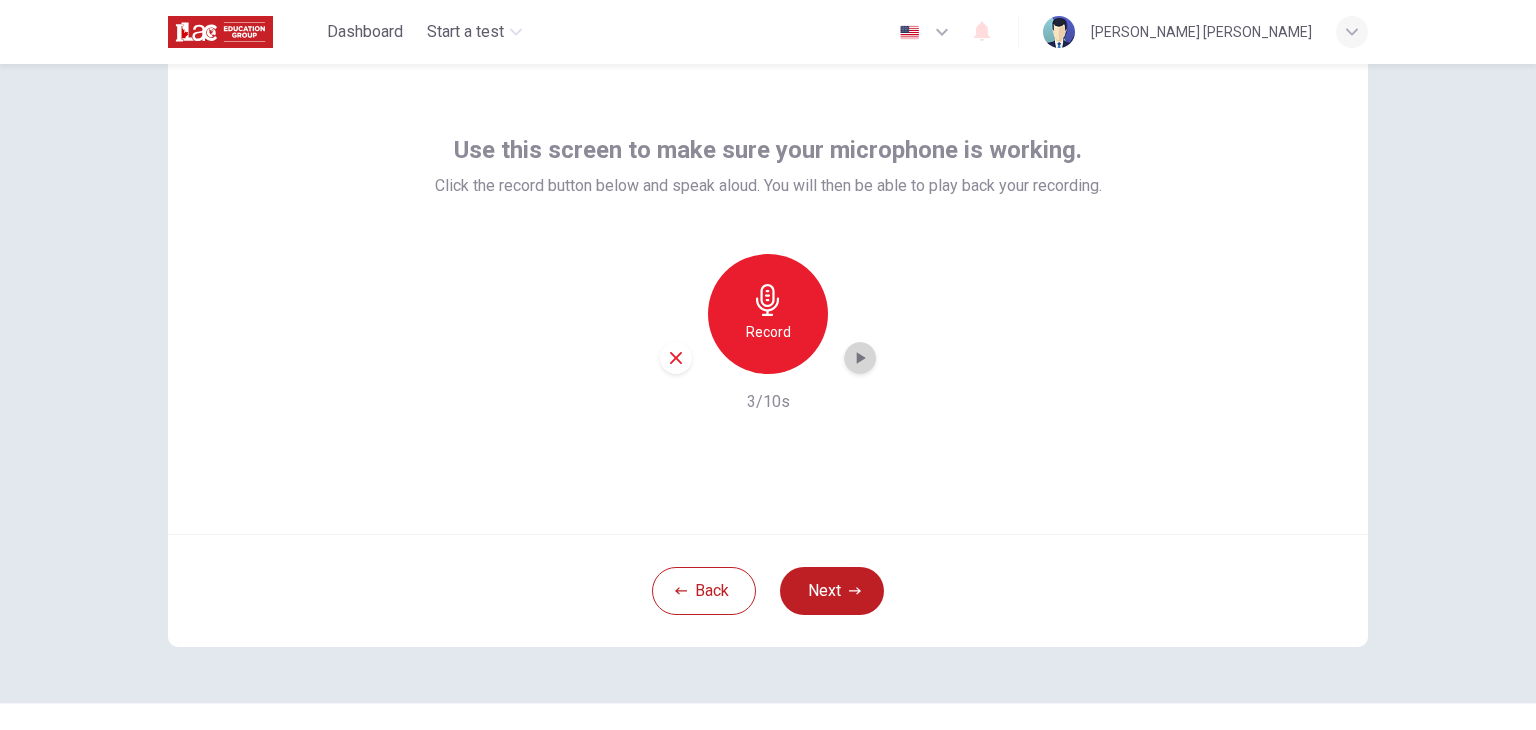 click 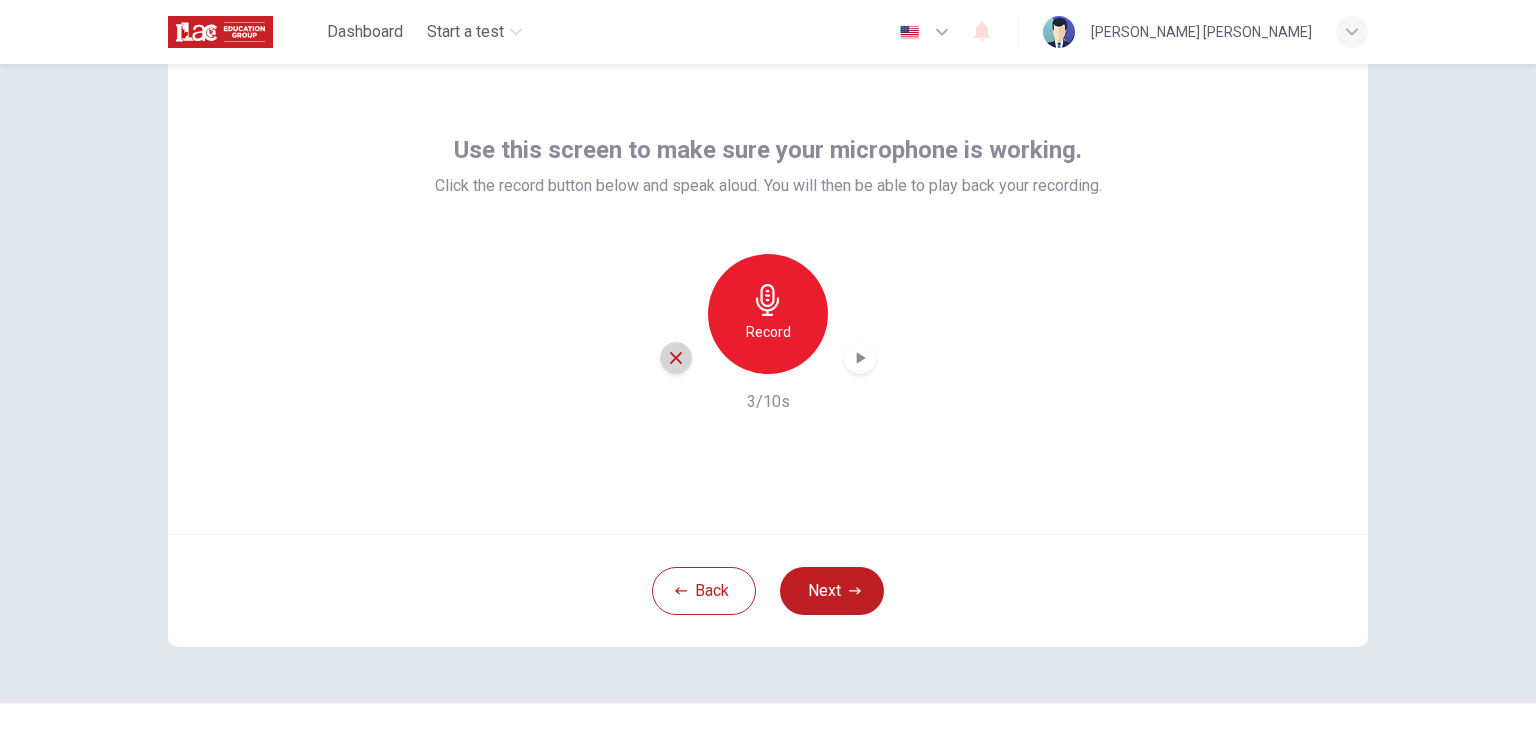 click 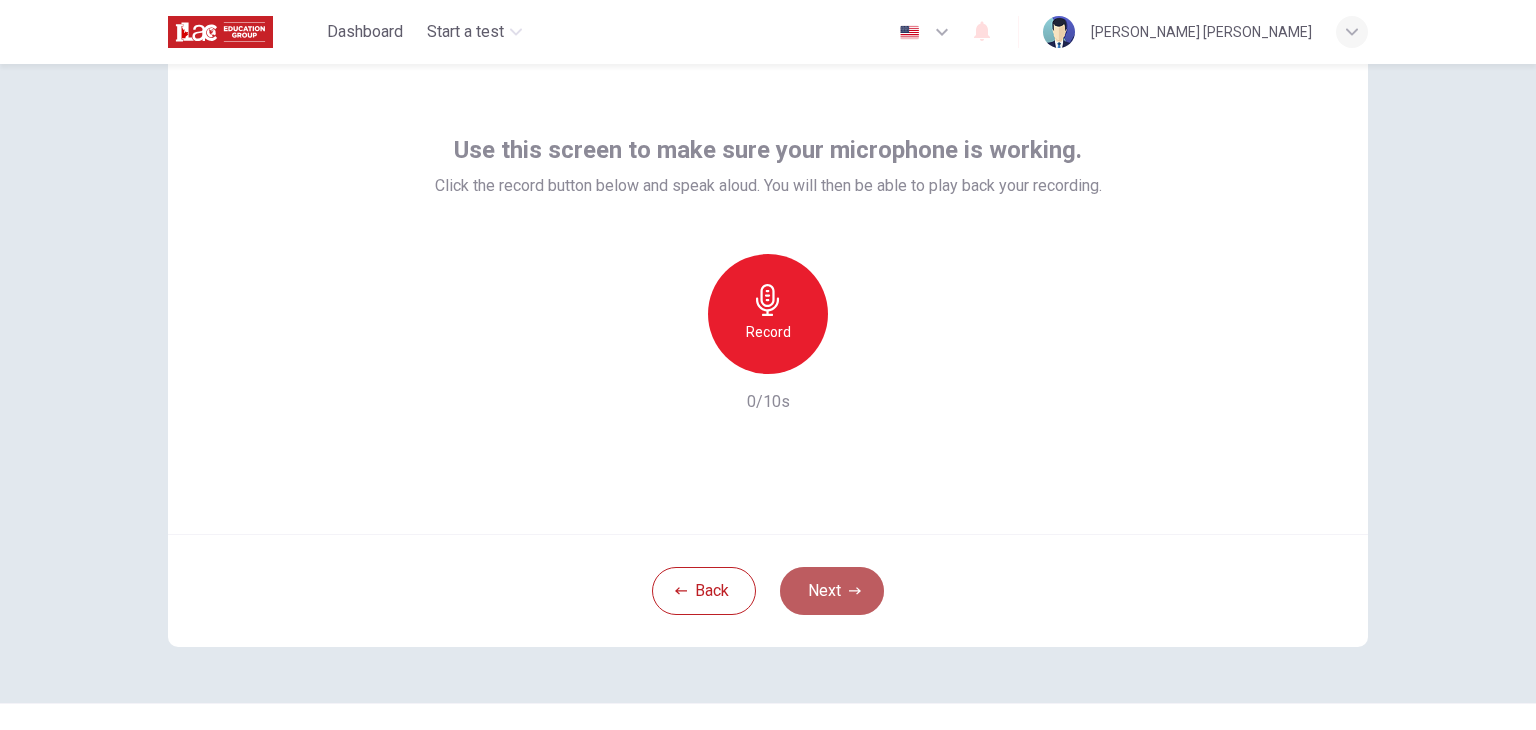 click on "Next" at bounding box center [832, 591] 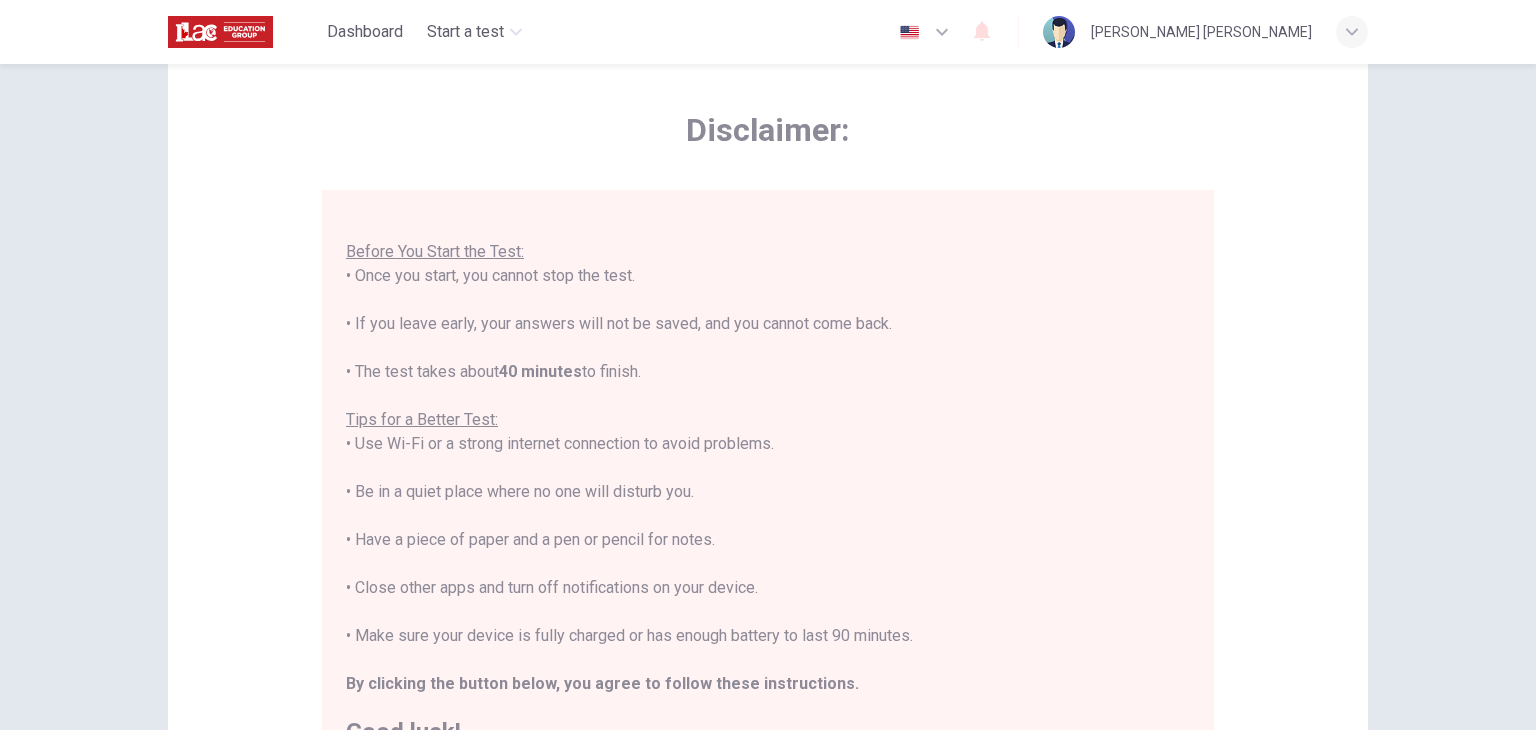 scroll, scrollTop: 23, scrollLeft: 0, axis: vertical 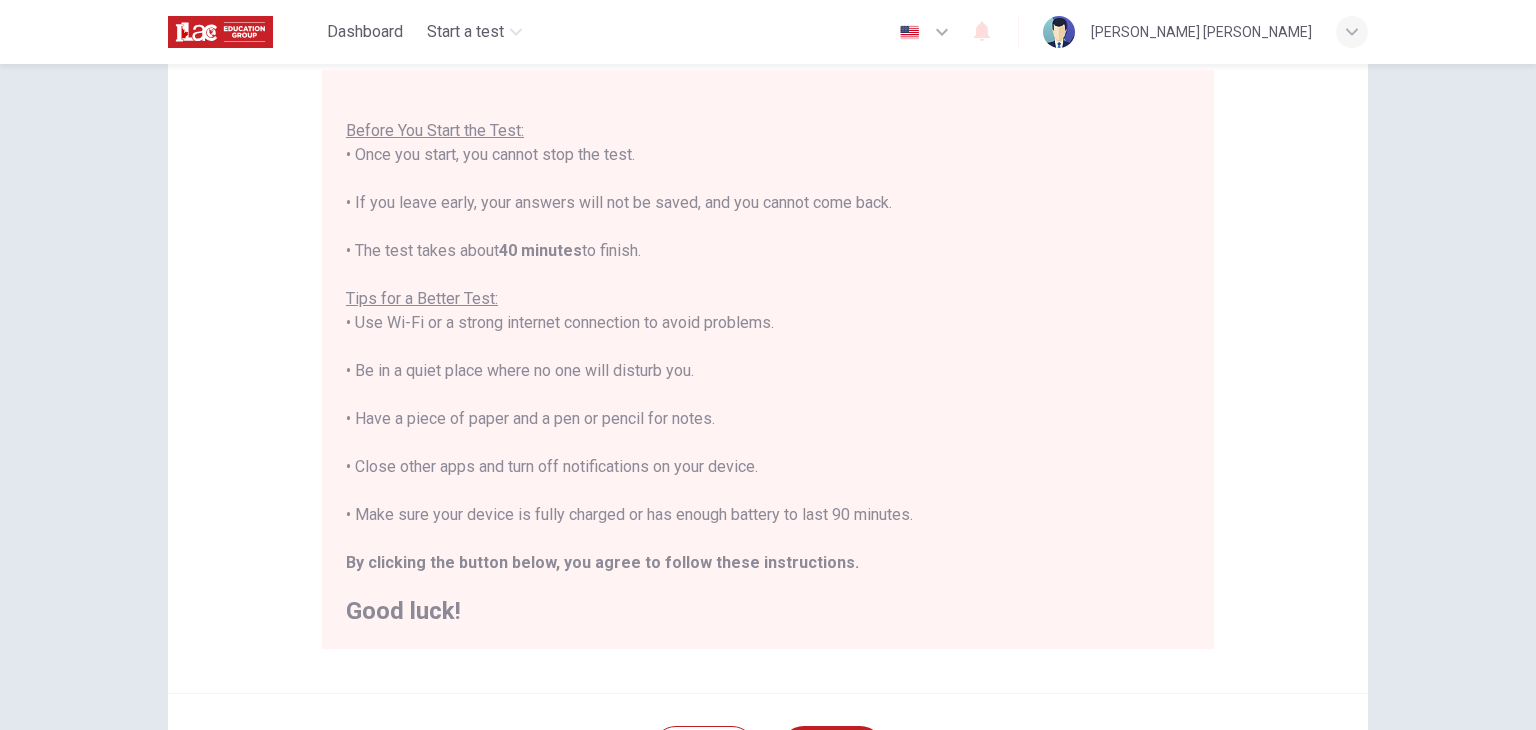 click on "You are about to start a  Placement Test .
Before You Start the Test:
• Once you start, you cannot stop the test.
• If you leave early, your answers will not be saved, and you cannot come back.
• The test takes about  40 minutes  to finish.
Tips for a Better Test:
• Use Wi-Fi or a strong internet connection to avoid problems.
• Be in a quiet place where no one will disturb you.
• Have a piece of paper and a pen or pencil for notes.
• Close other apps and turn off notifications on your device.
• Make sure your device is fully charged or has enough battery to last 90 minutes.
By clicking the button below, you agree to follow these instructions.
Good luck!" at bounding box center (768, 347) 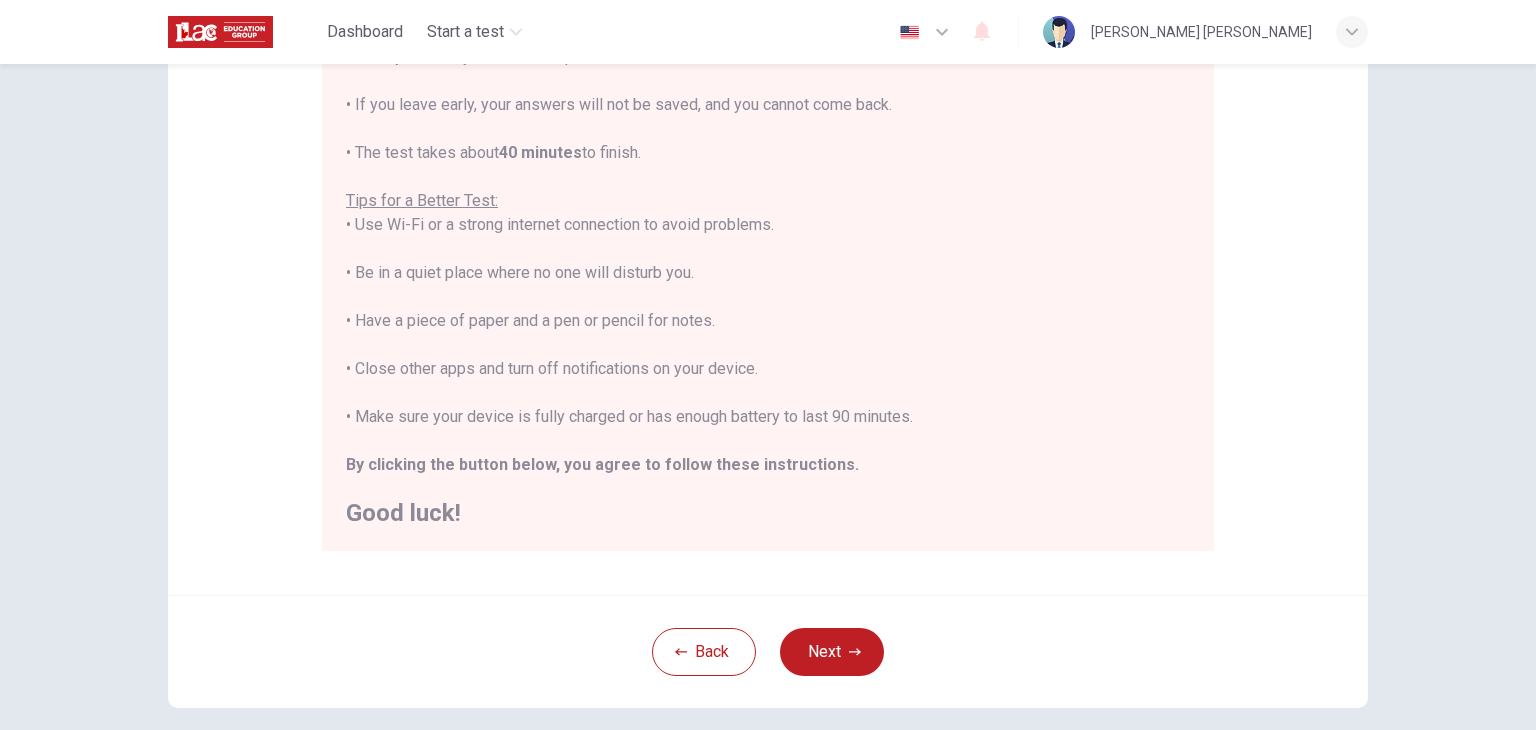 scroll, scrollTop: 285, scrollLeft: 0, axis: vertical 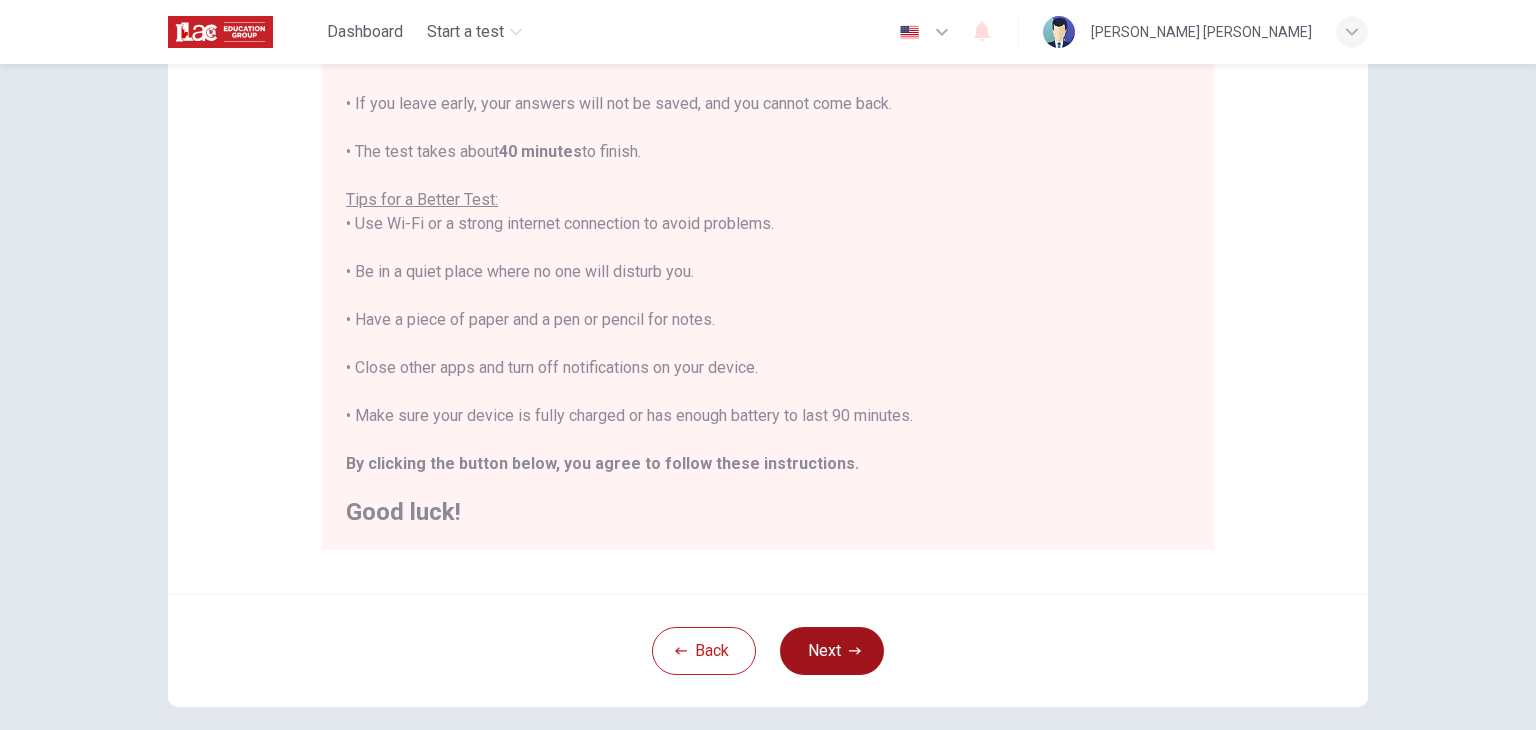 click on "Next" at bounding box center (832, 651) 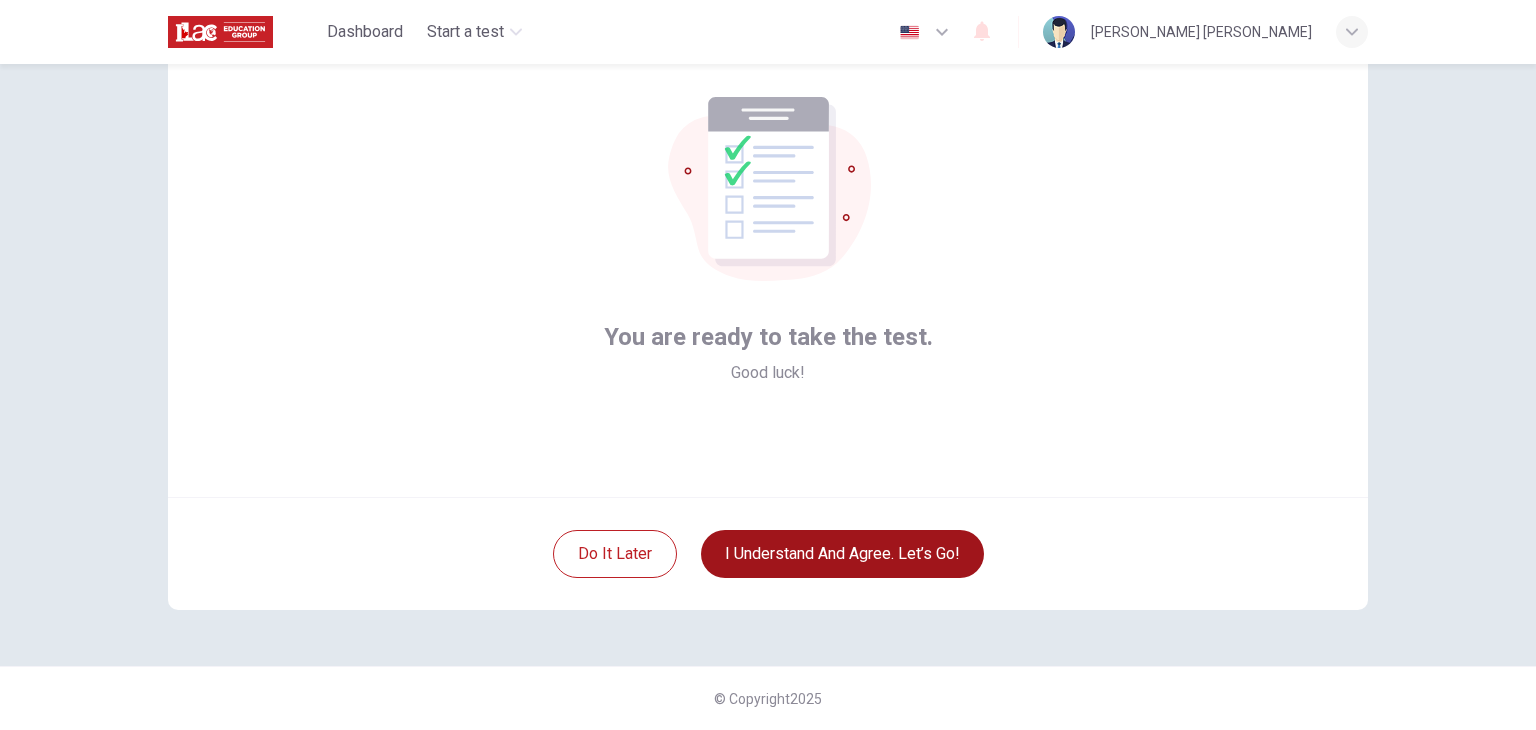 scroll, scrollTop: 103, scrollLeft: 0, axis: vertical 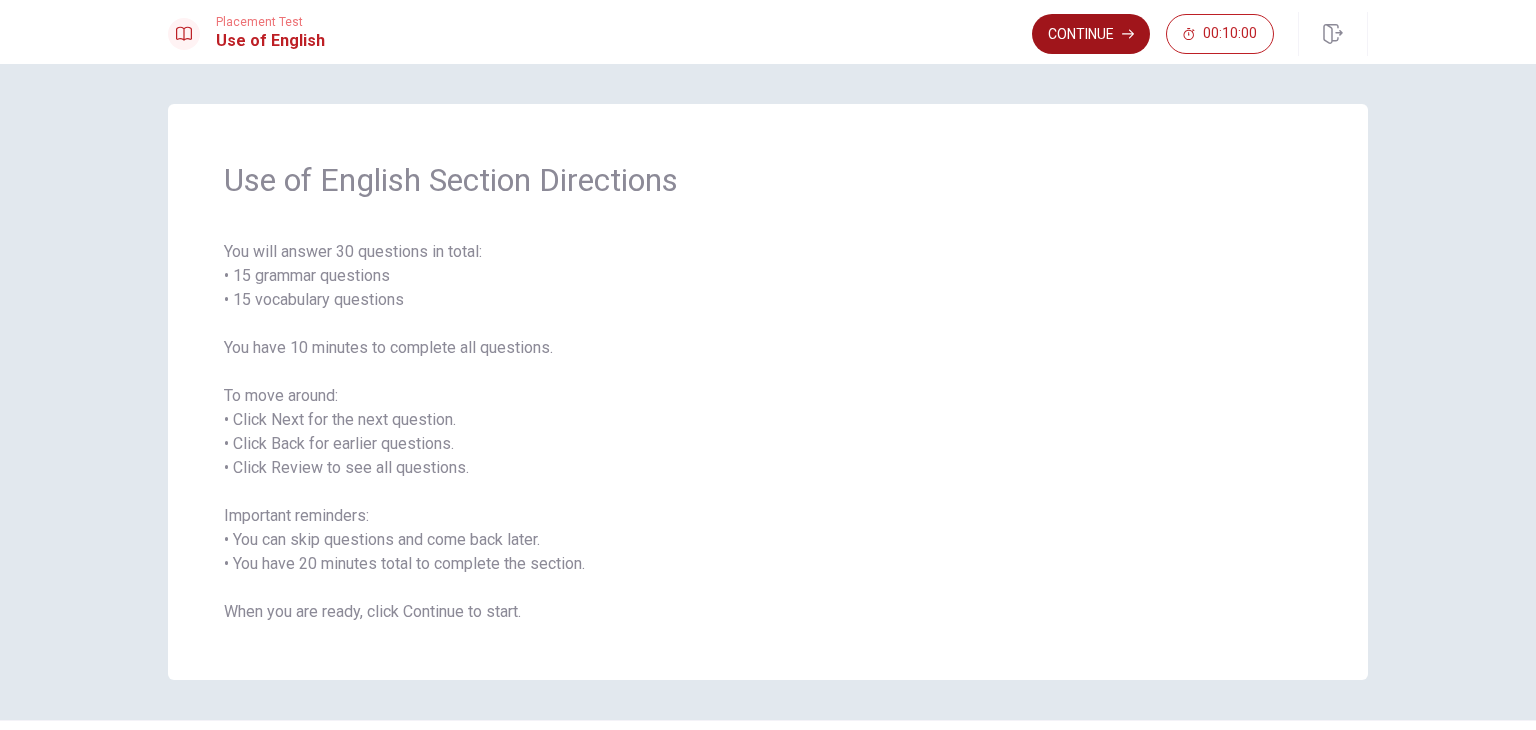 click on "Continue" at bounding box center (1091, 34) 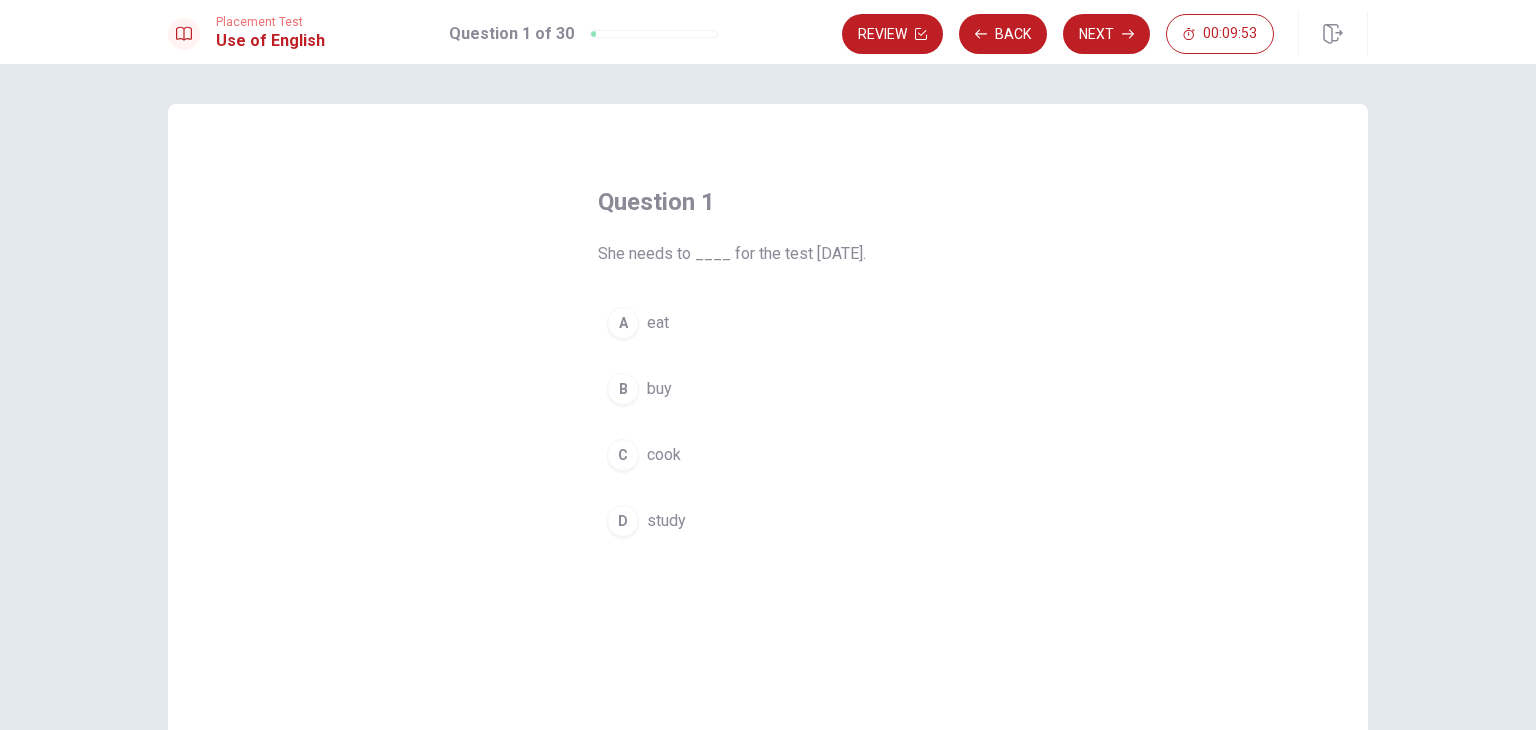 click on "D" at bounding box center [623, 521] 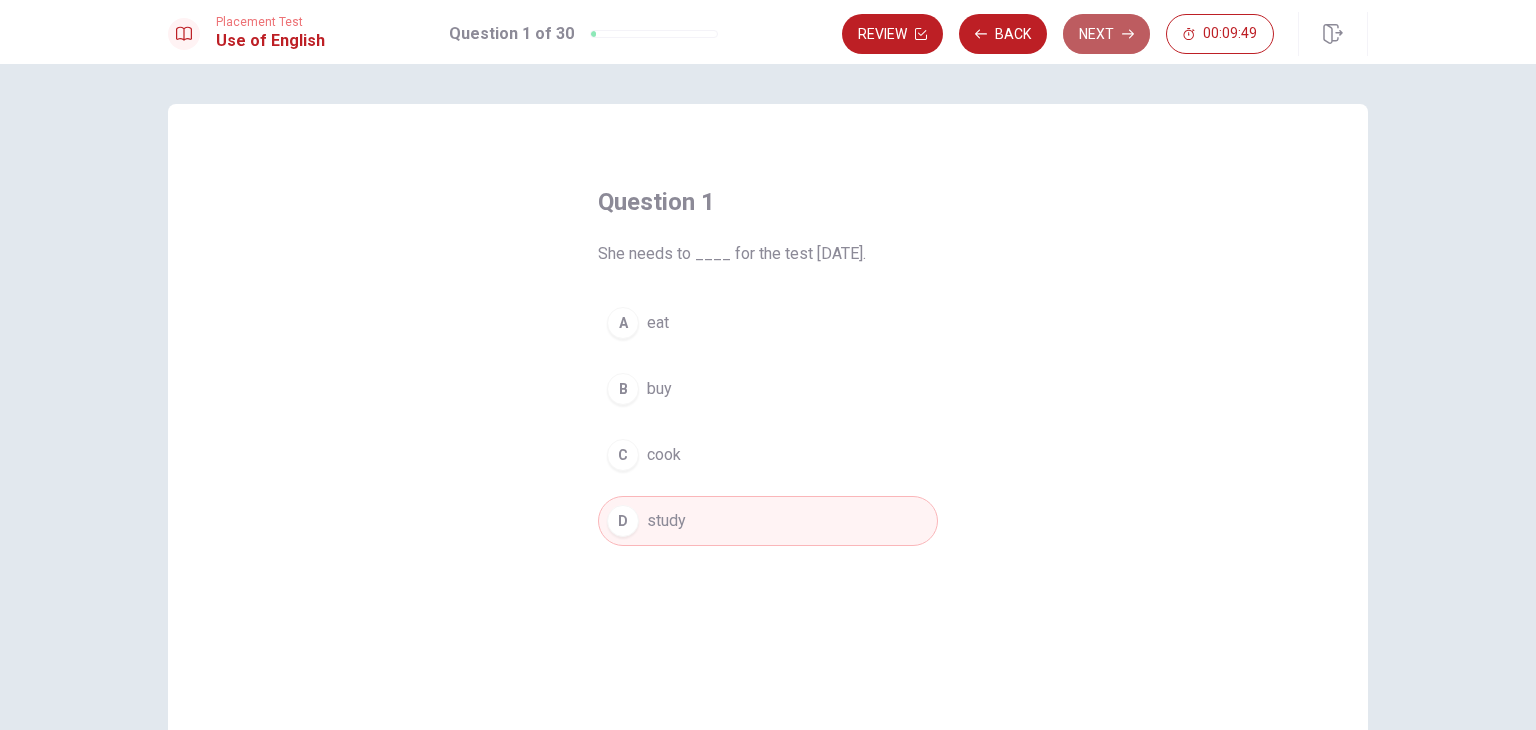 click on "Next" at bounding box center [1106, 34] 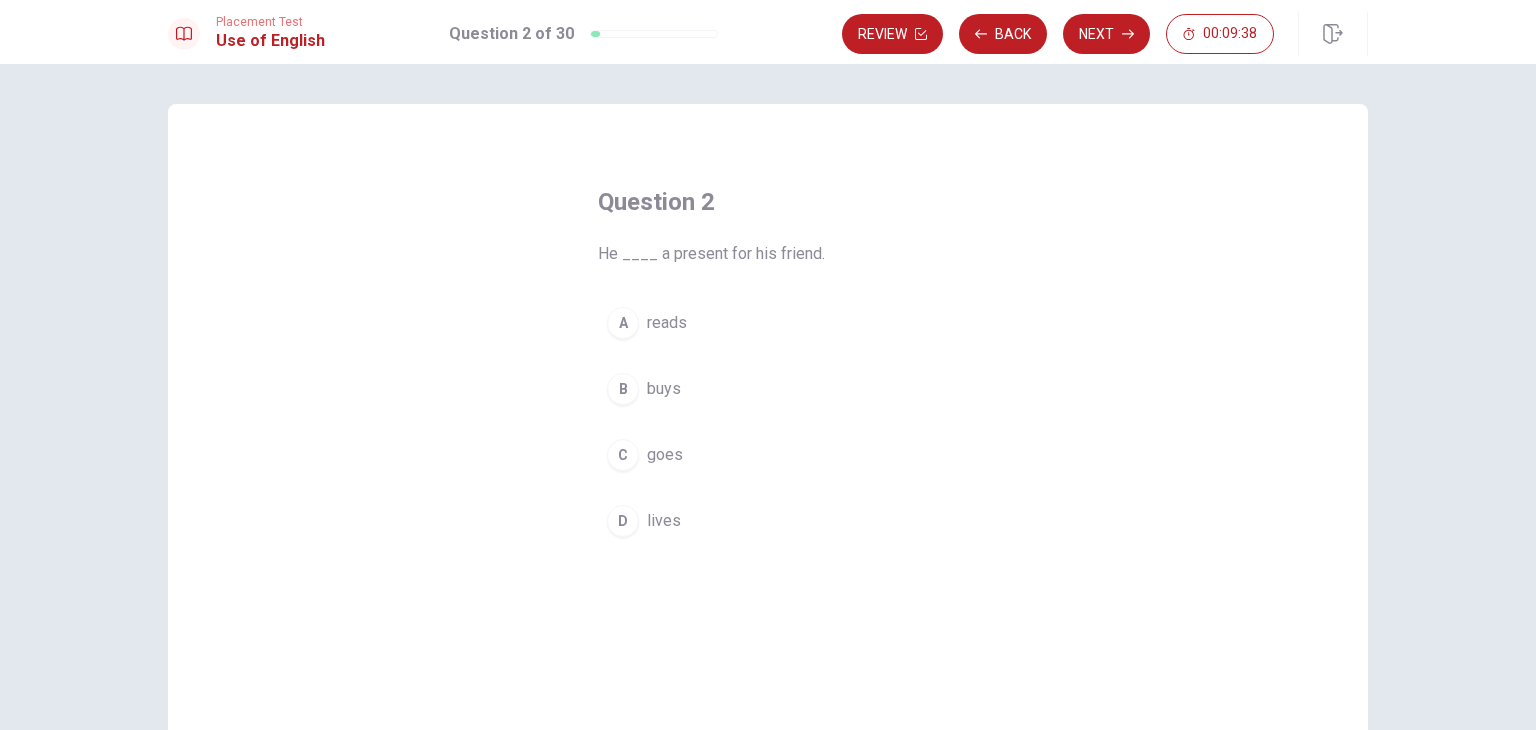 click on "B" at bounding box center (623, 389) 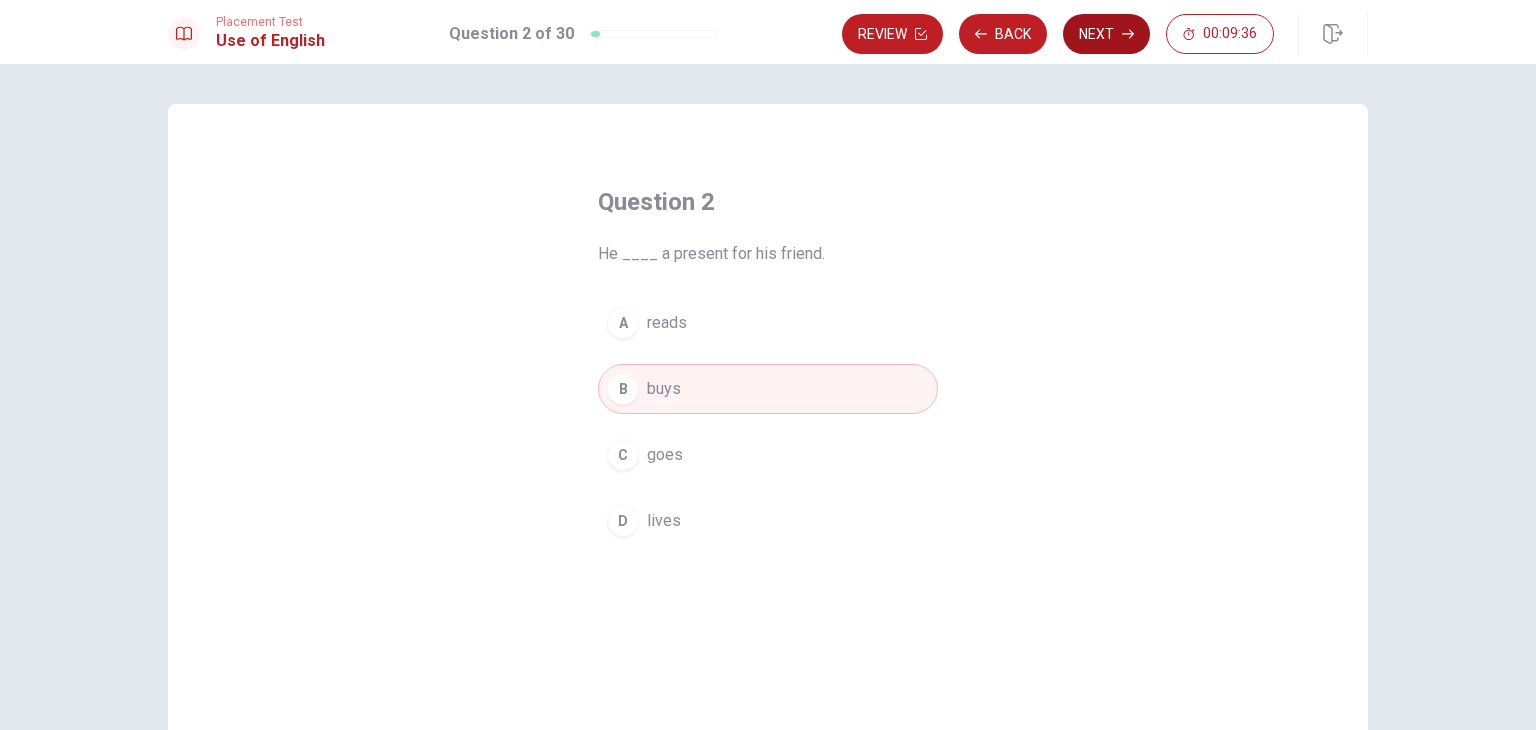 click on "Next" at bounding box center [1106, 34] 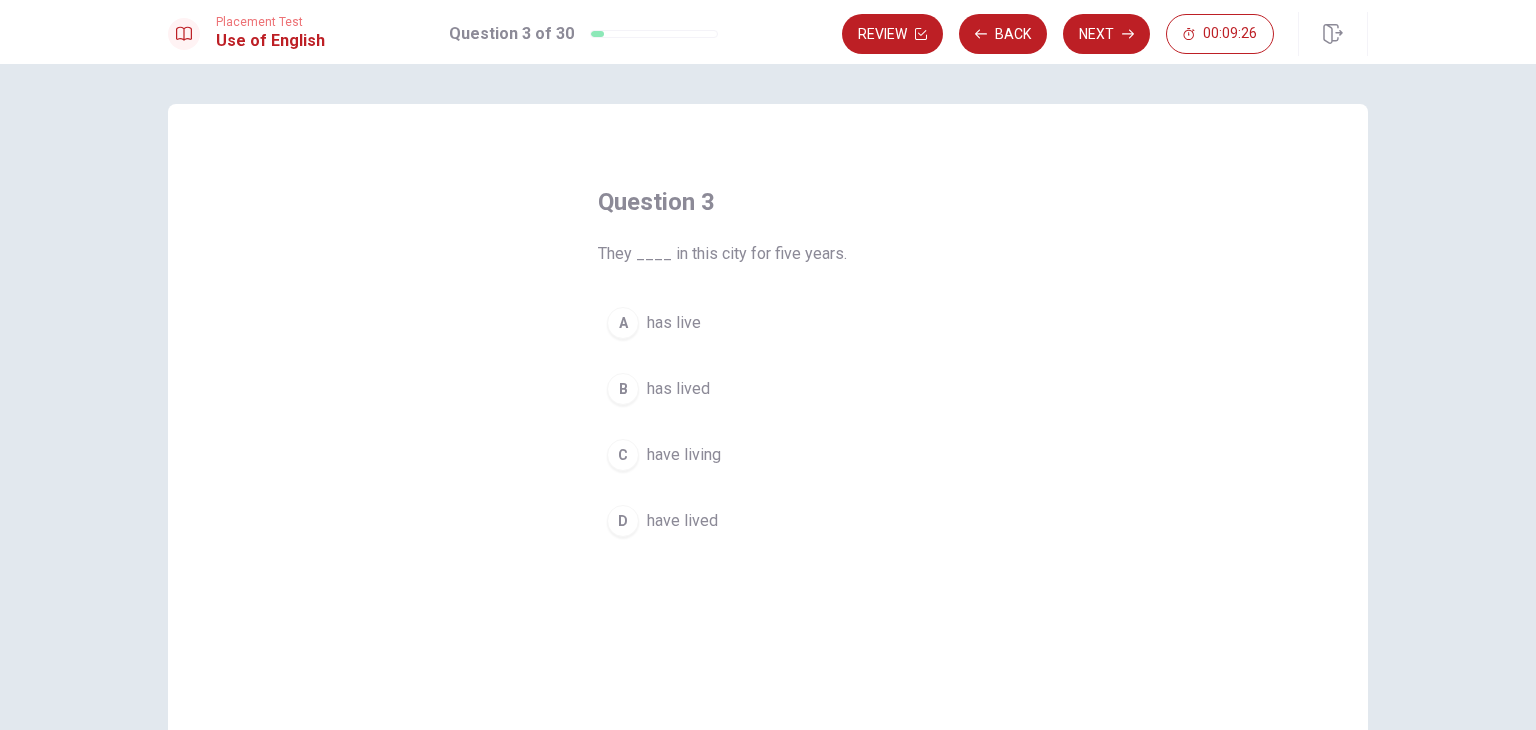 click on "D have lived" at bounding box center (768, 521) 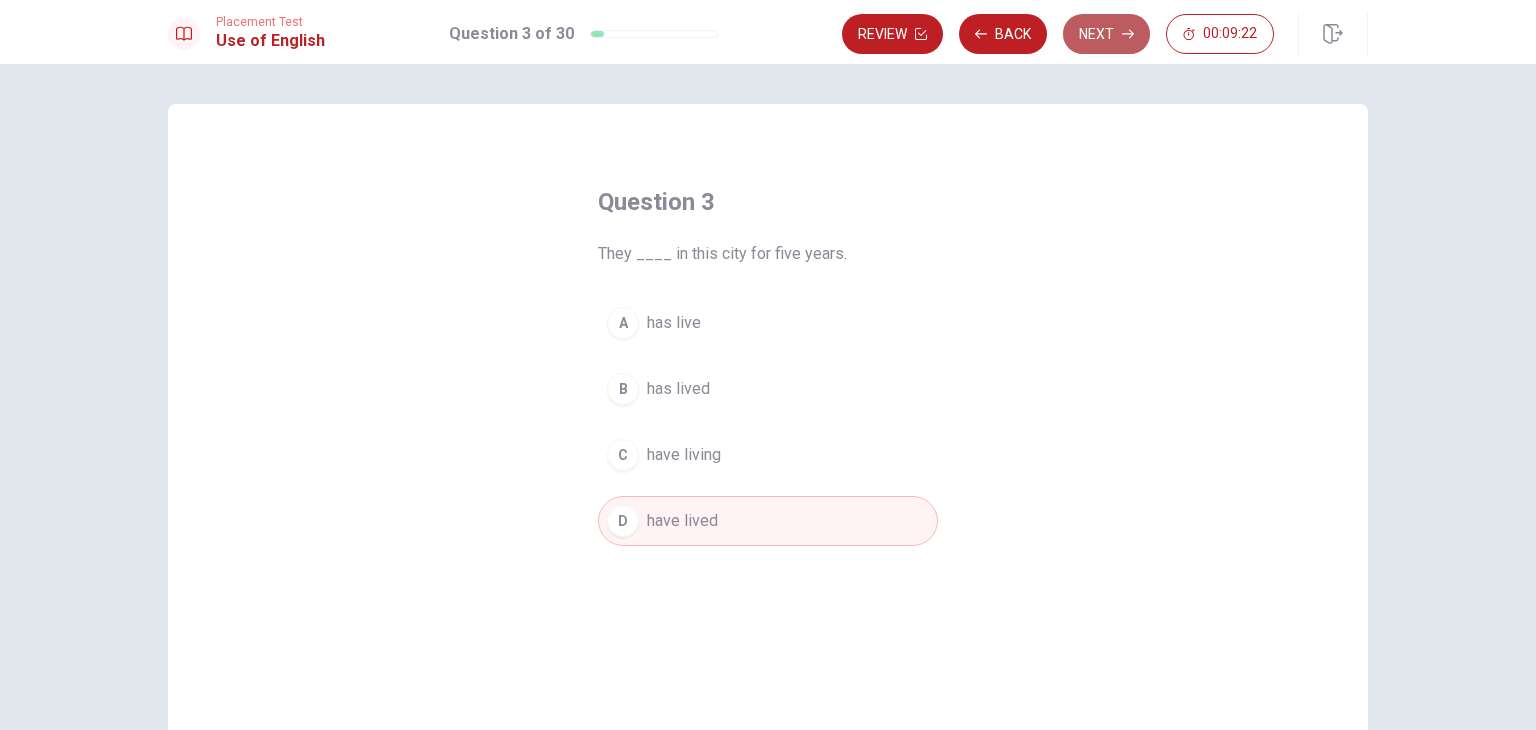 click on "Next" at bounding box center (1106, 34) 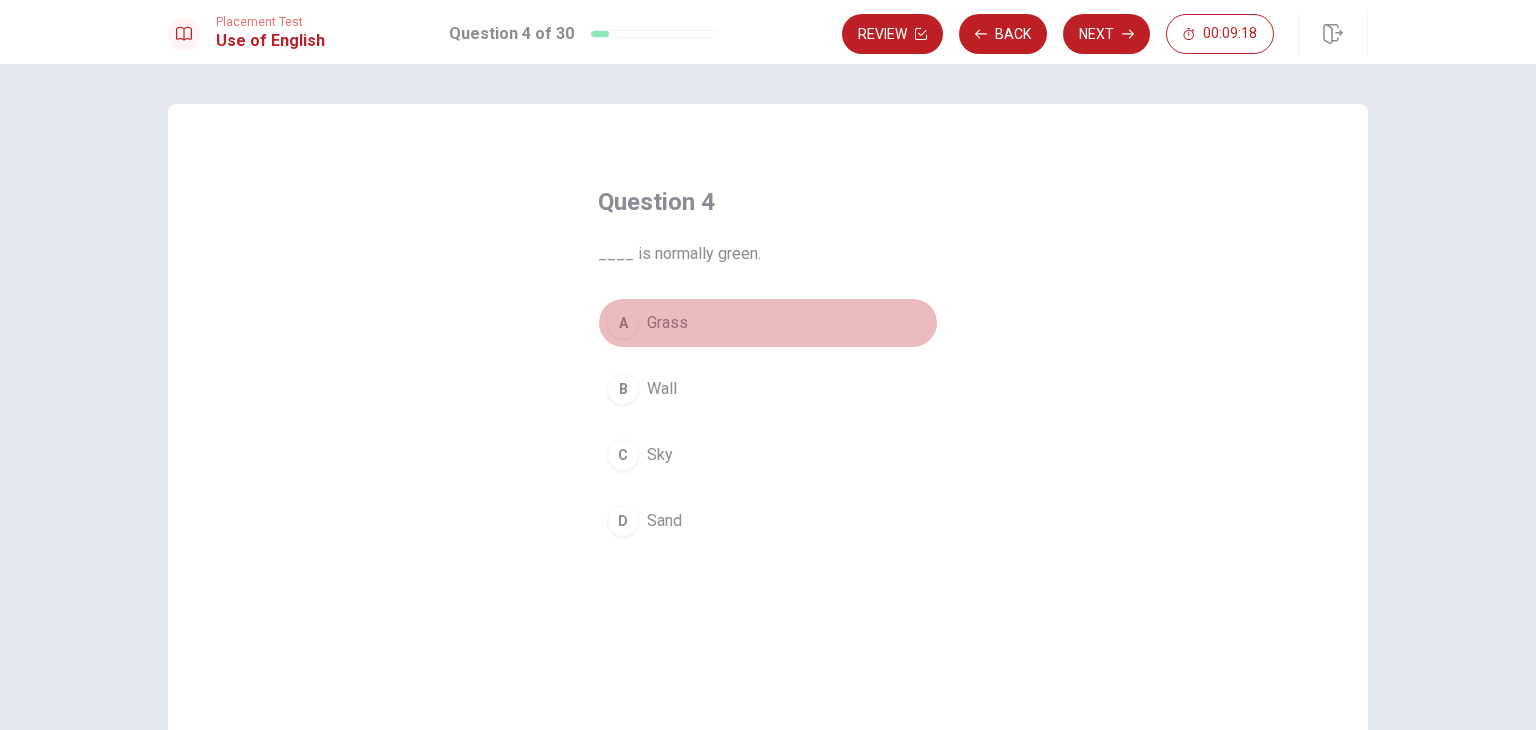 click on "A" at bounding box center (623, 323) 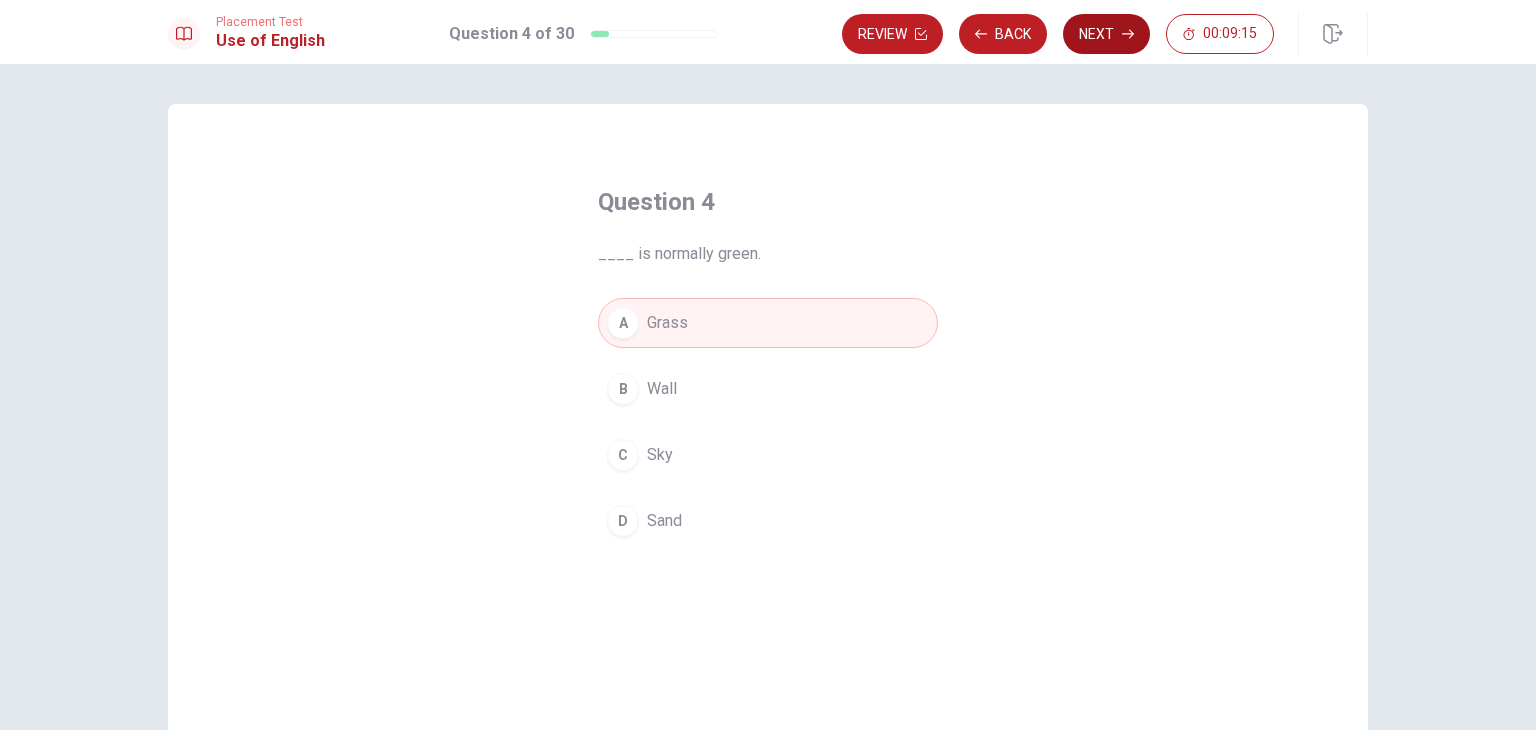 click on "Next" at bounding box center (1106, 34) 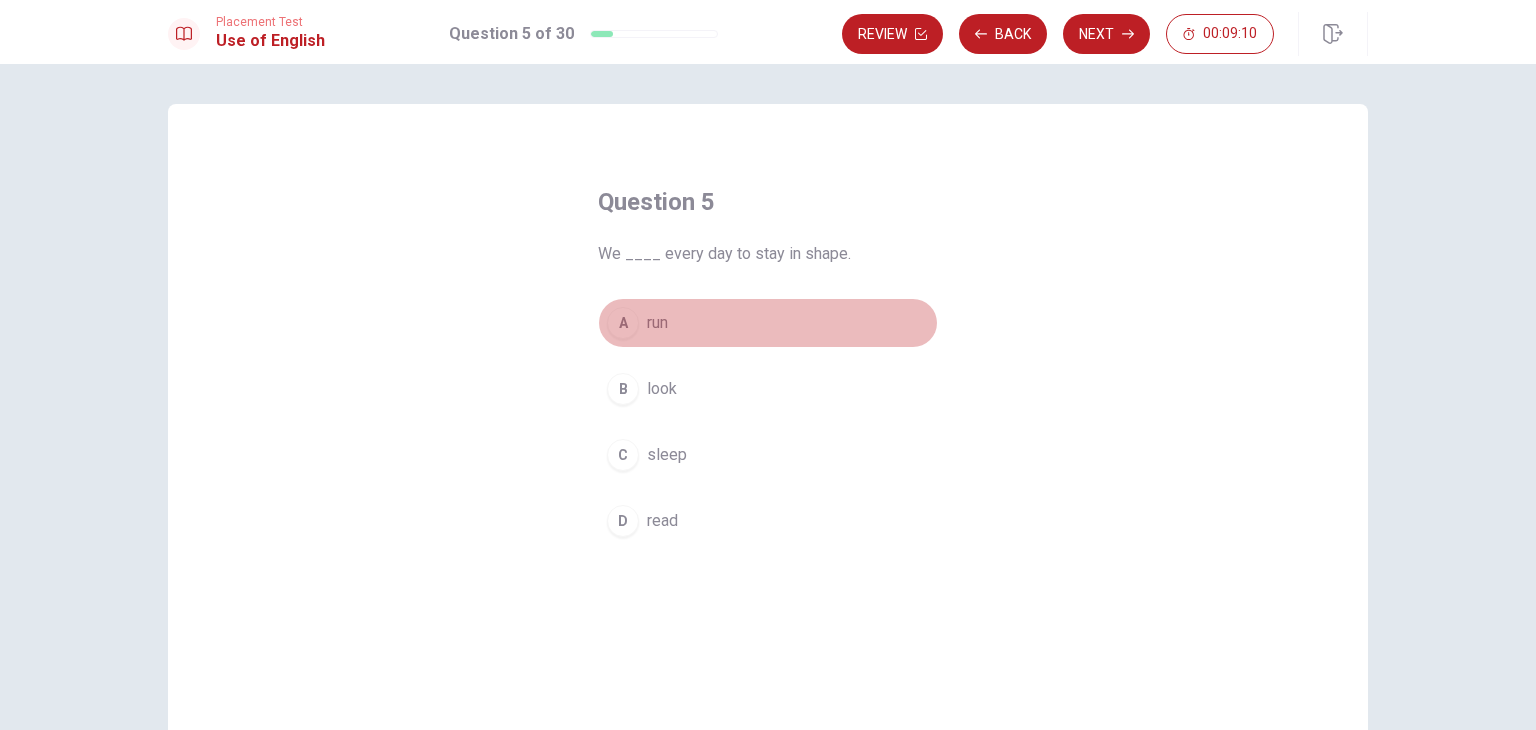 click on "A" at bounding box center (623, 323) 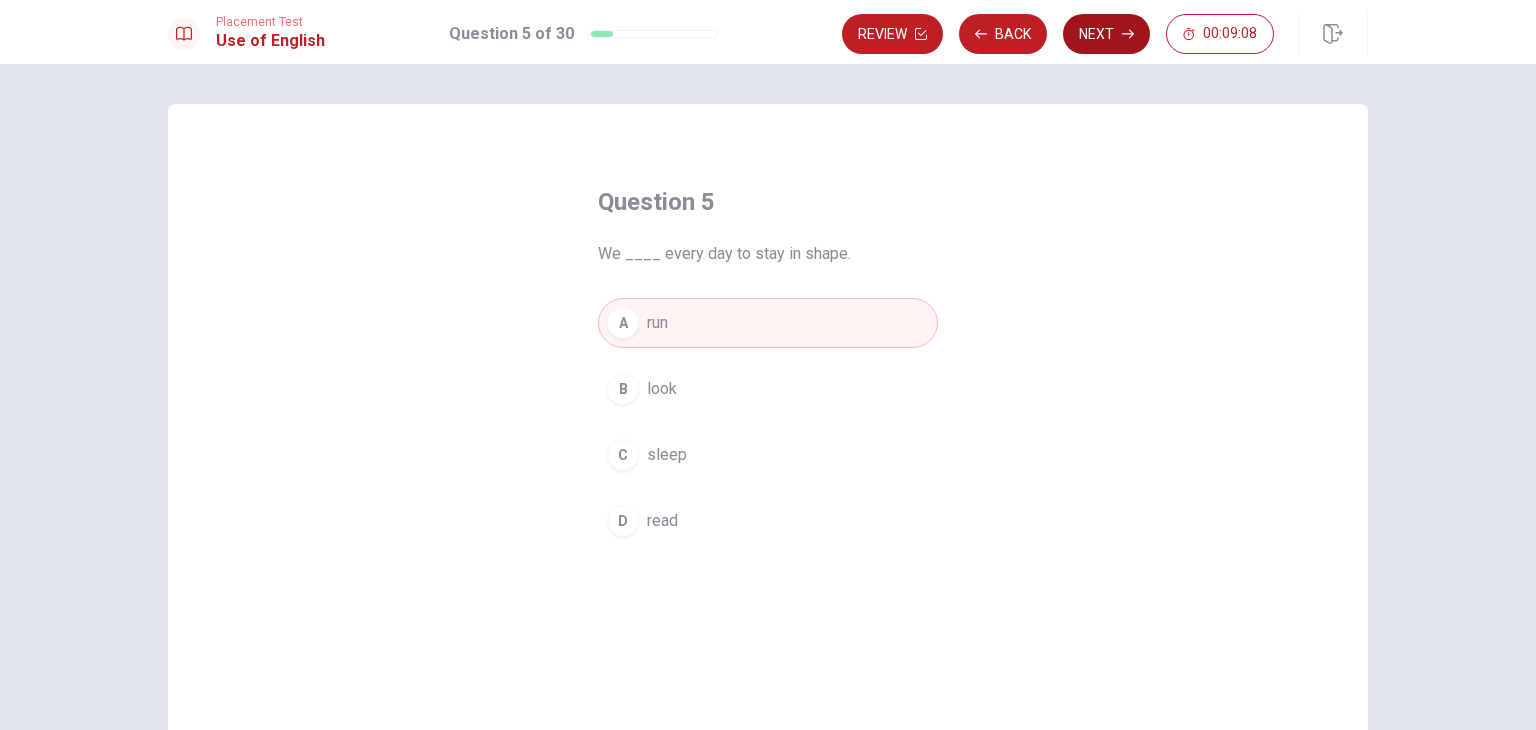 click on "Next" at bounding box center (1106, 34) 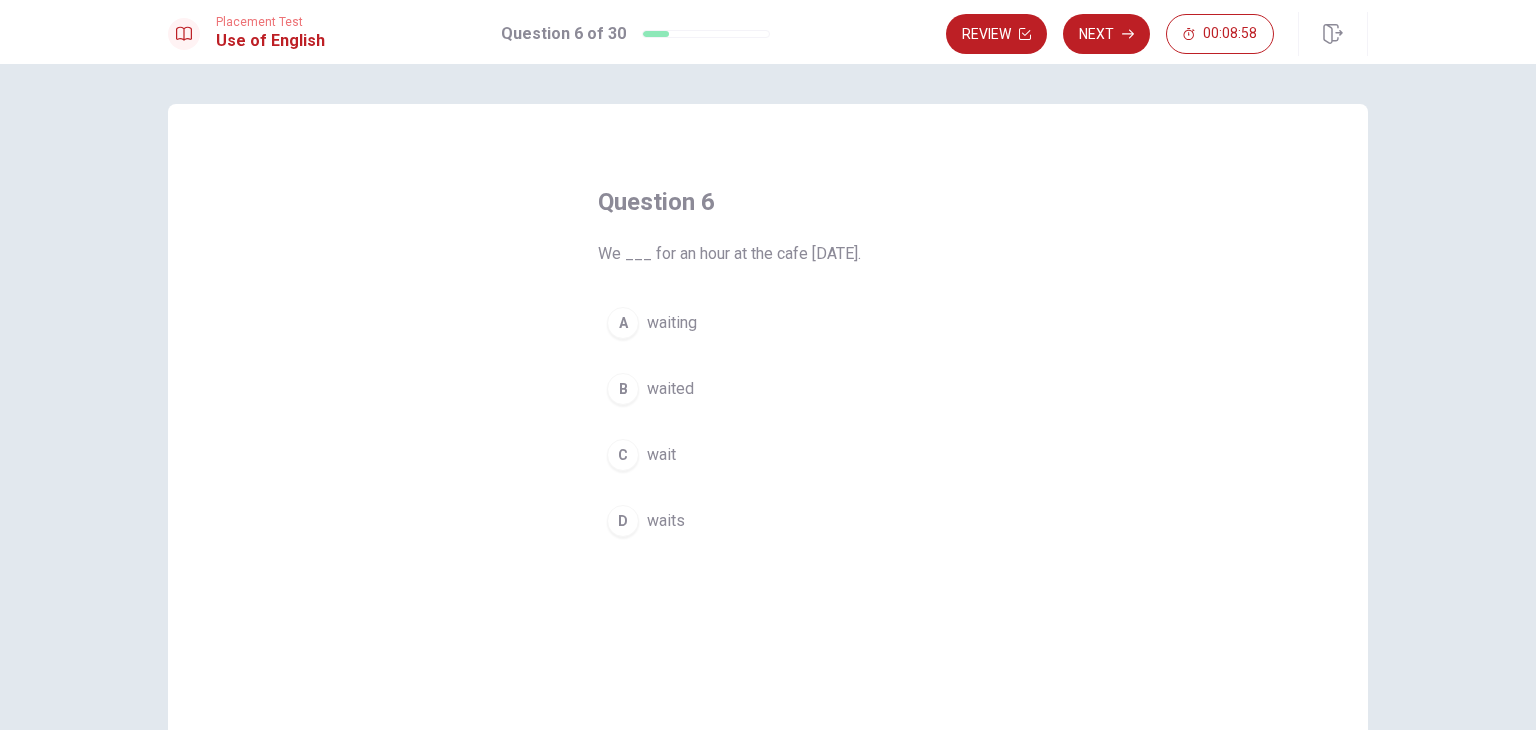 click on "B" at bounding box center [623, 389] 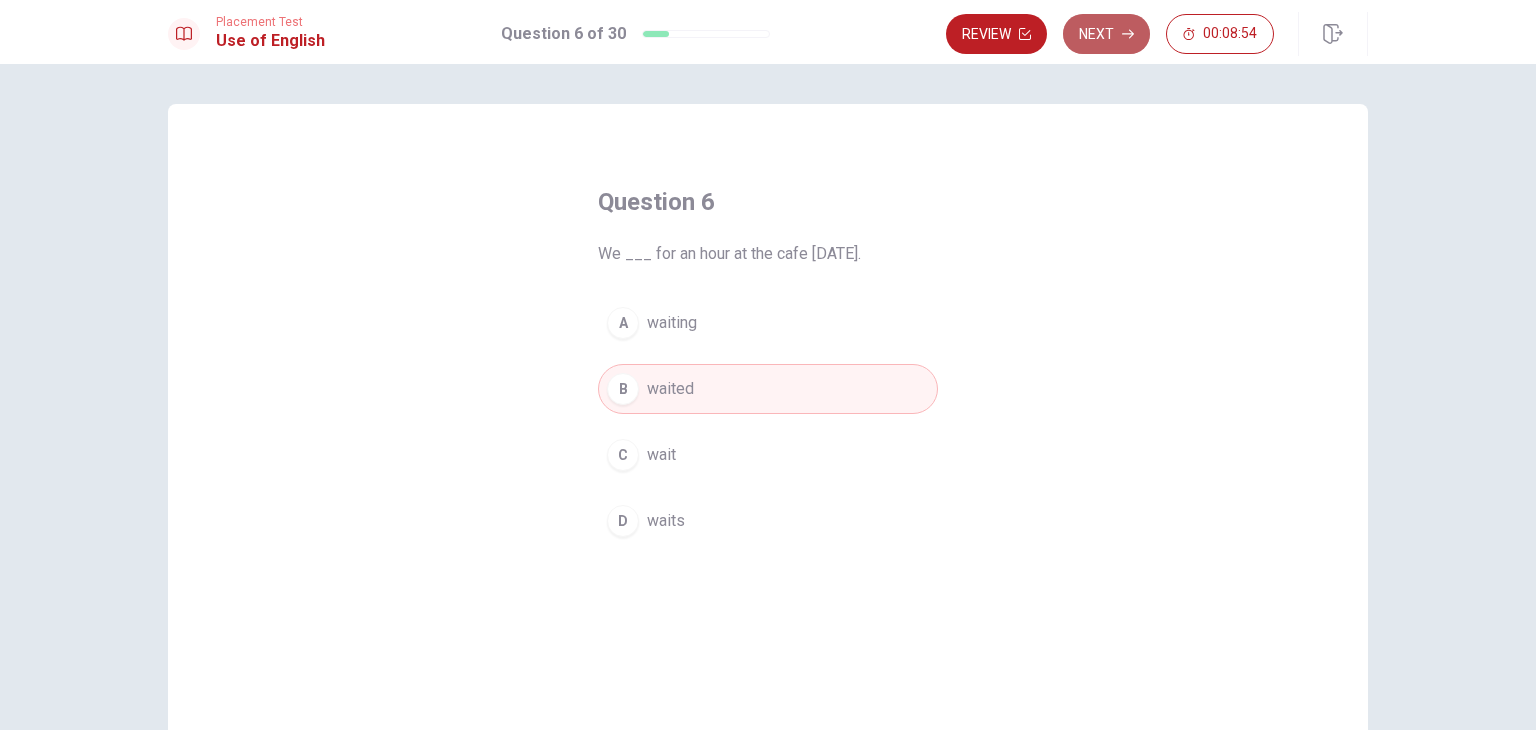 click on "Next" at bounding box center [1106, 34] 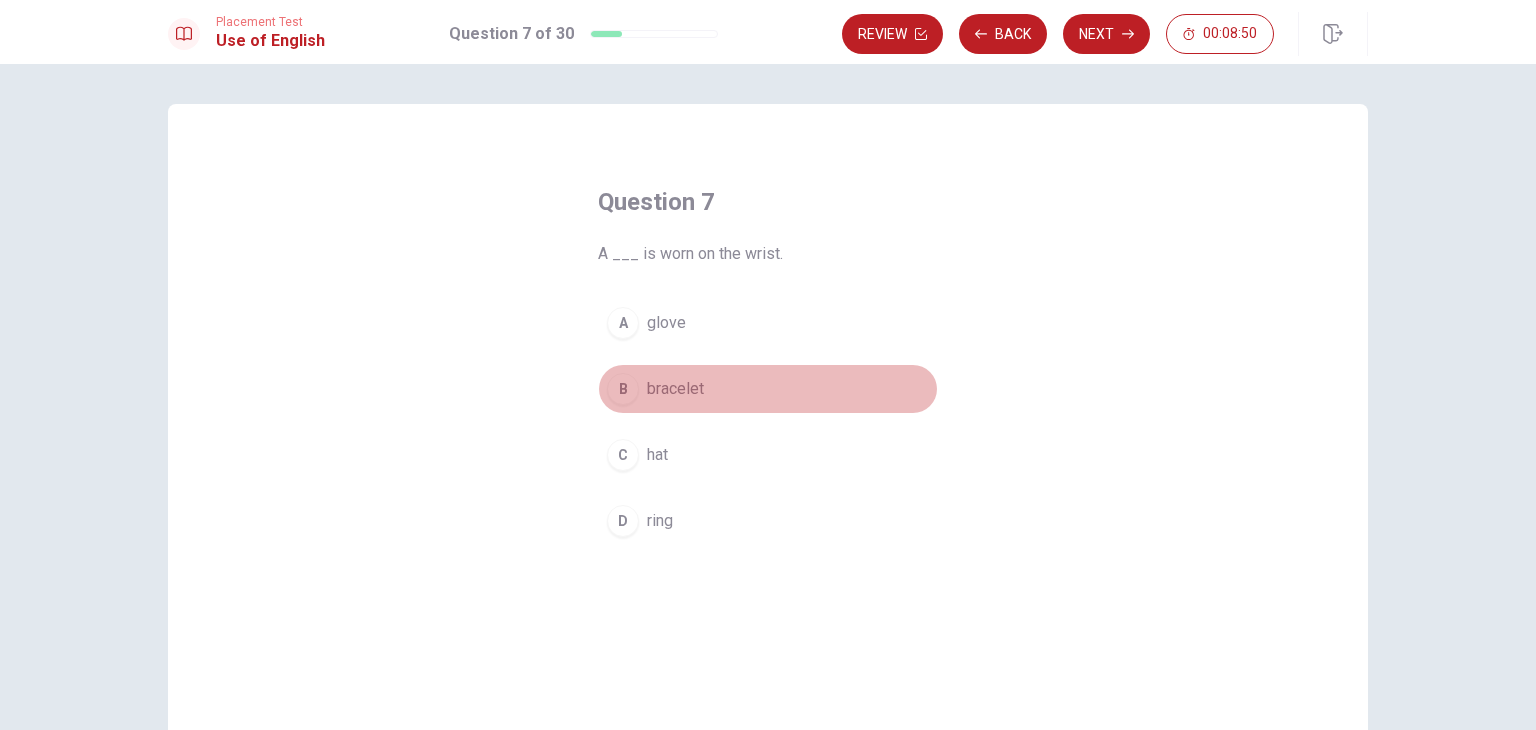 click on "B" at bounding box center [623, 389] 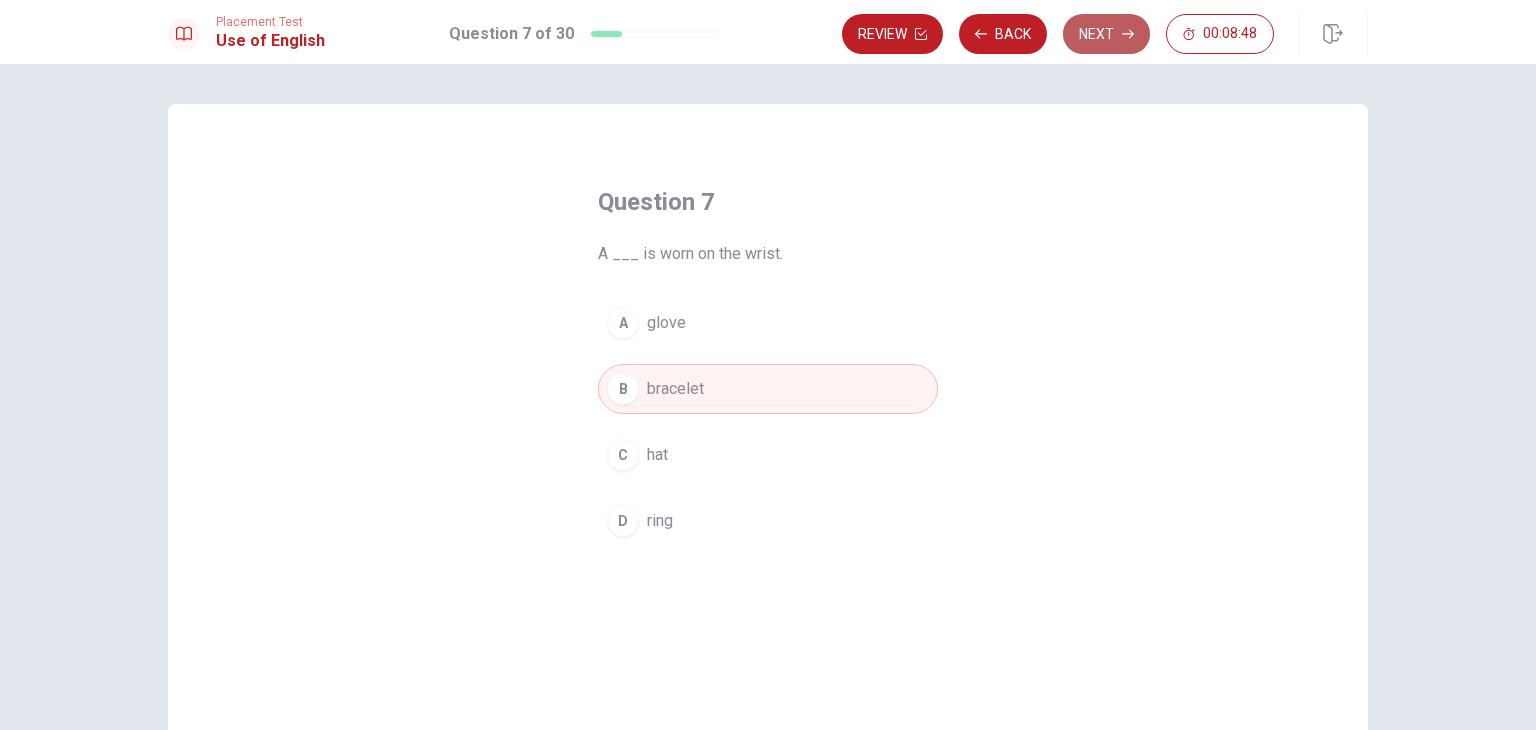 click on "Next" at bounding box center (1106, 34) 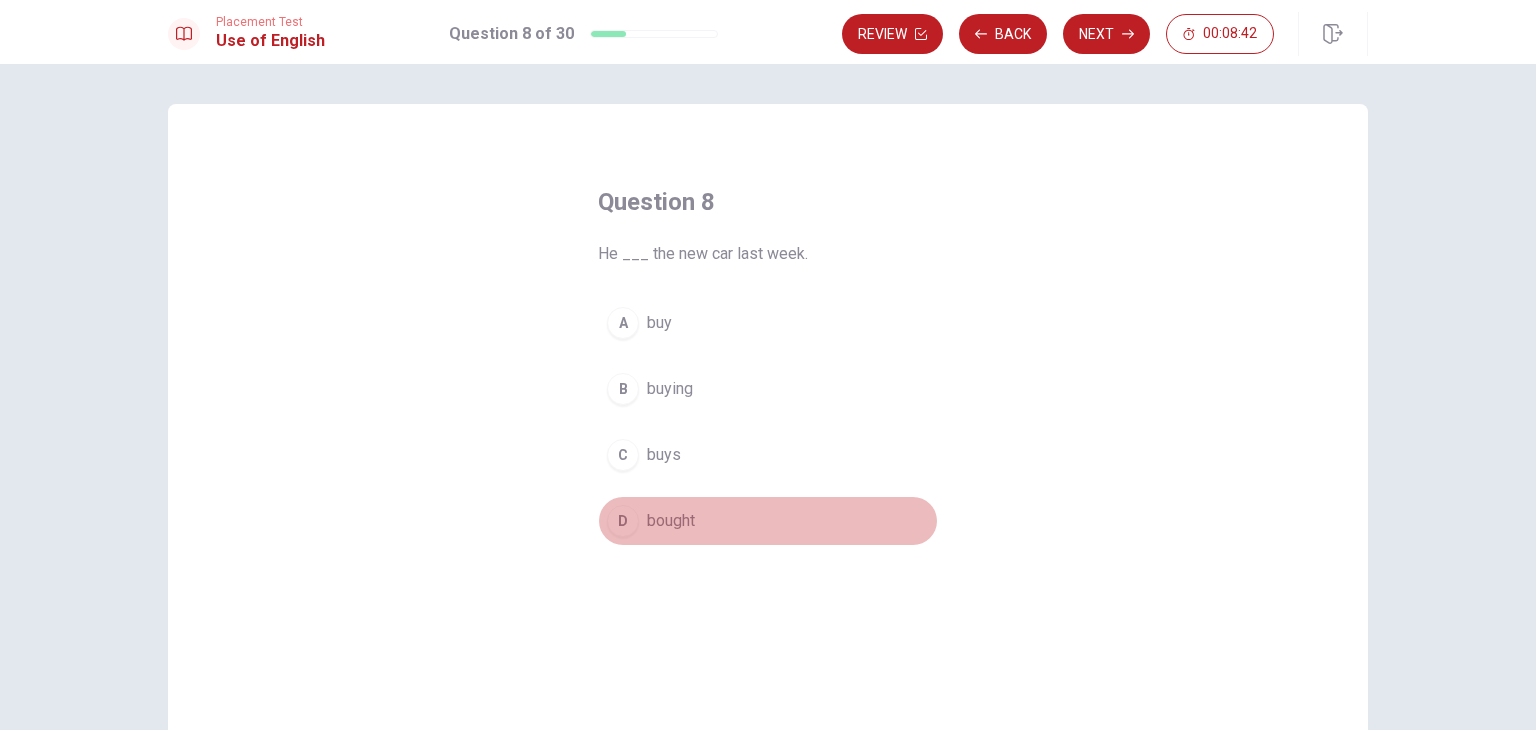 click on "D" at bounding box center (623, 521) 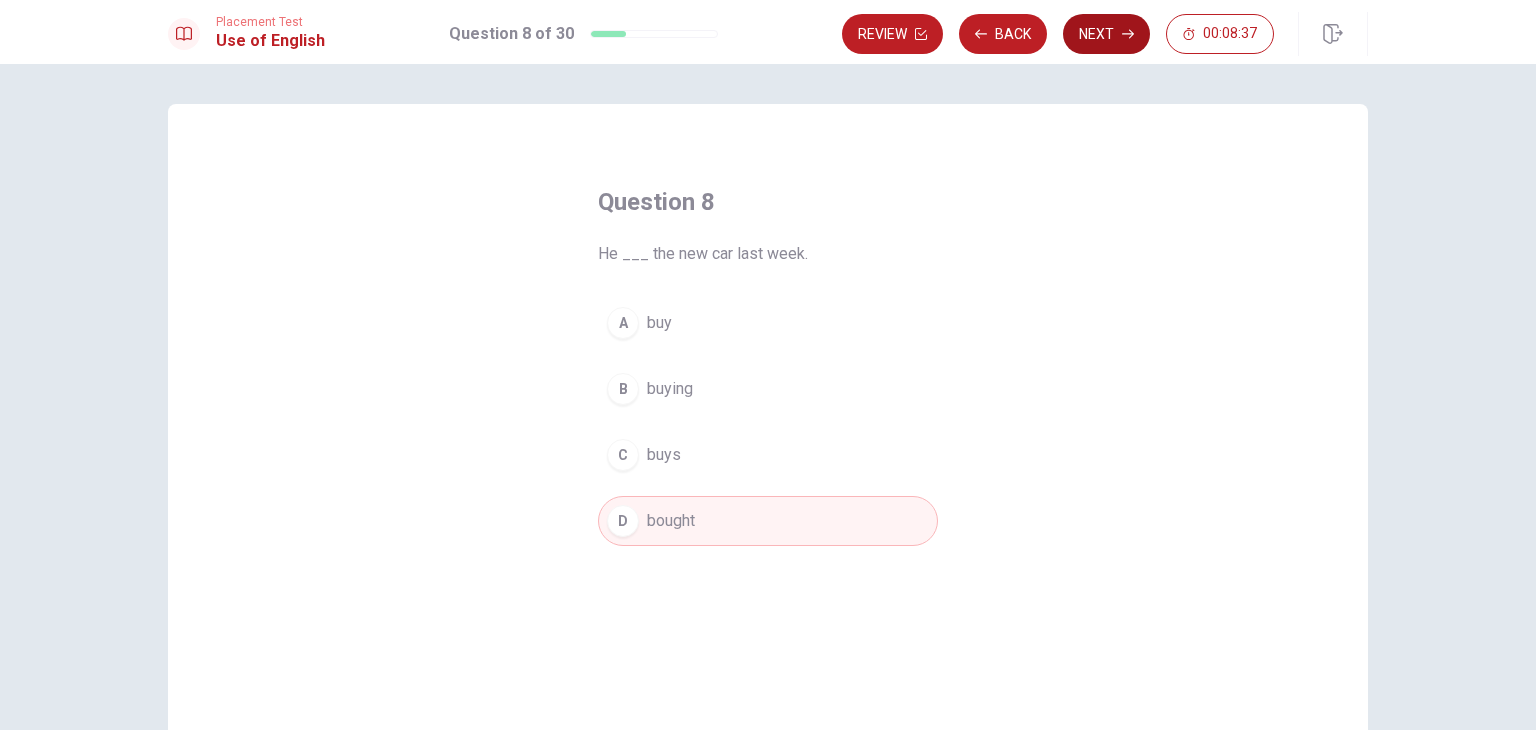 click on "Next" at bounding box center (1106, 34) 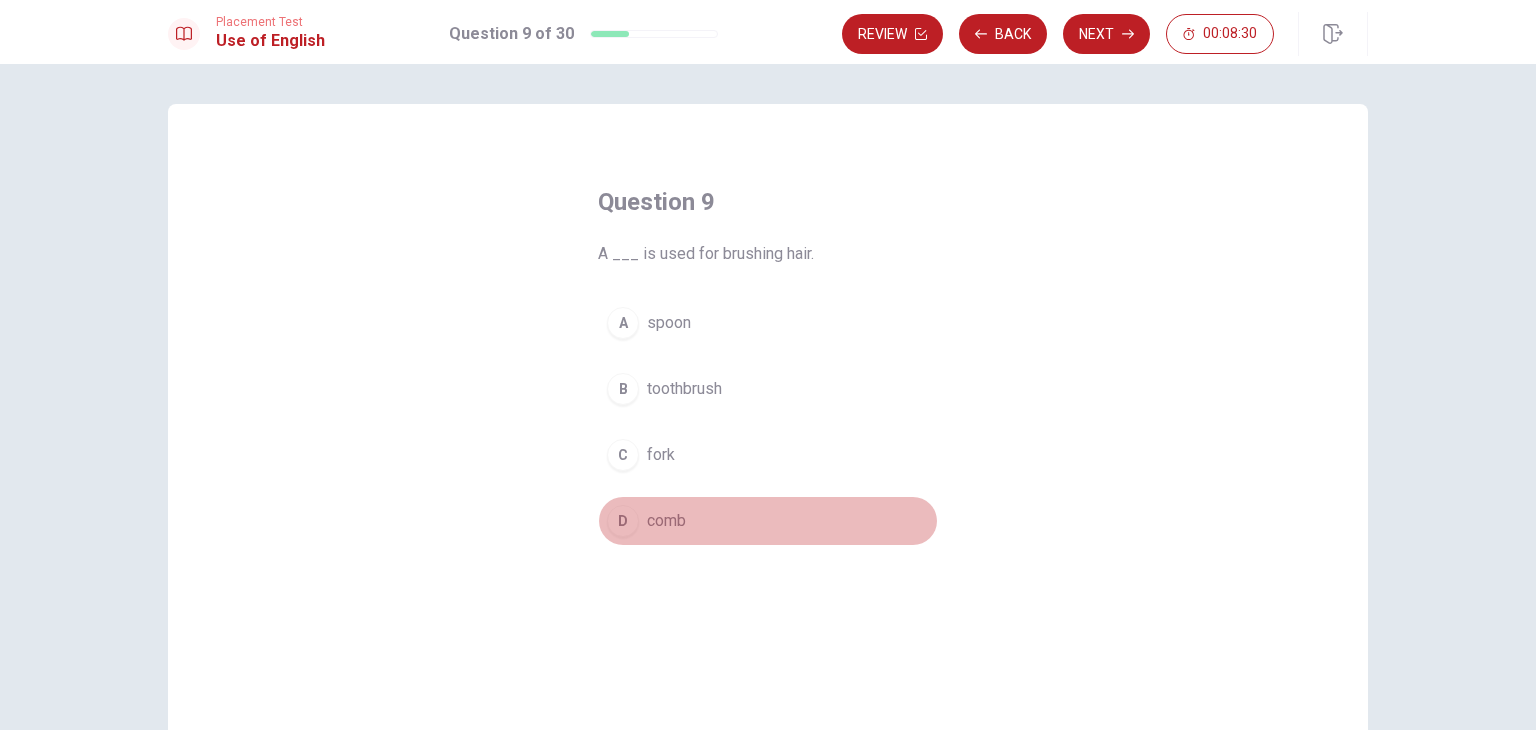 click on "D" at bounding box center [623, 521] 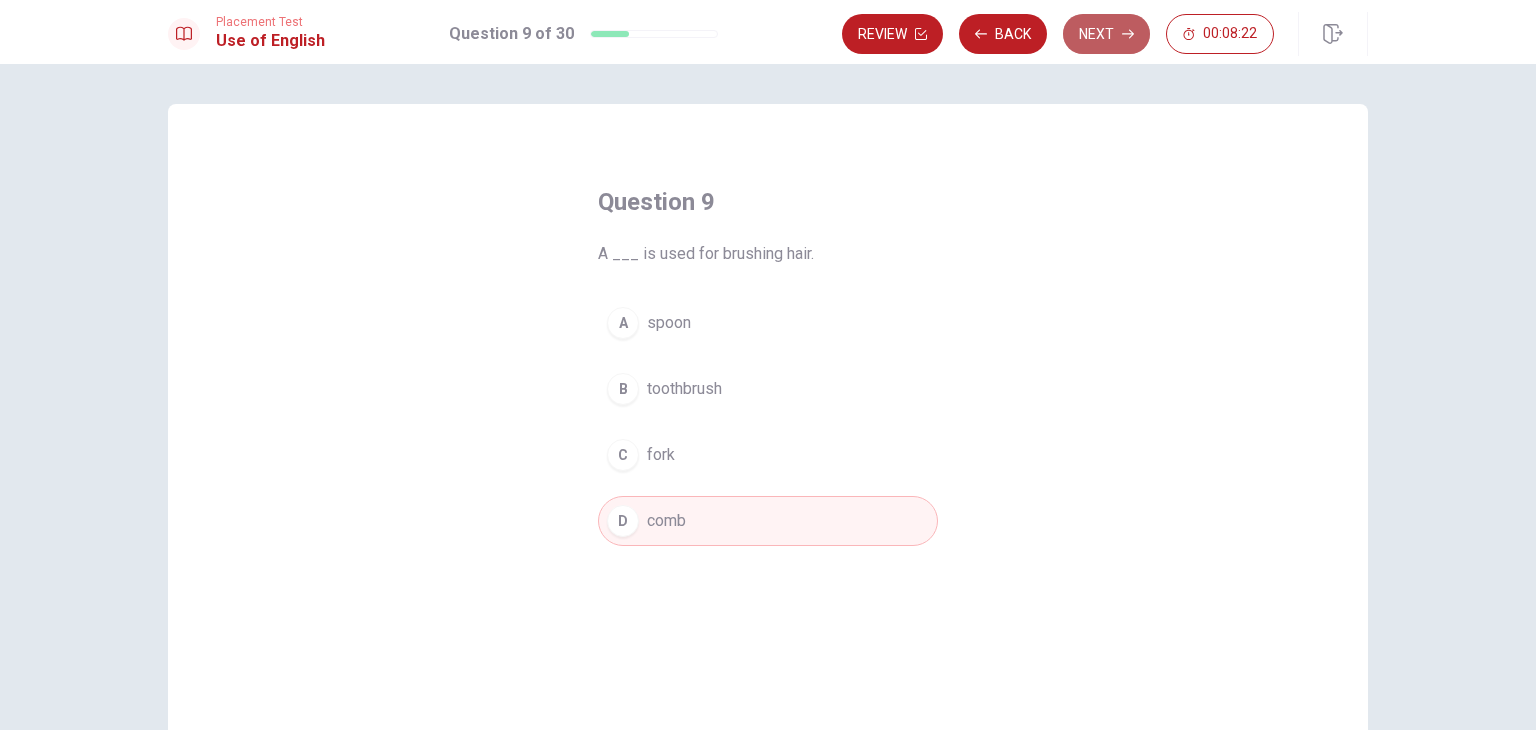 click on "Next" at bounding box center (1106, 34) 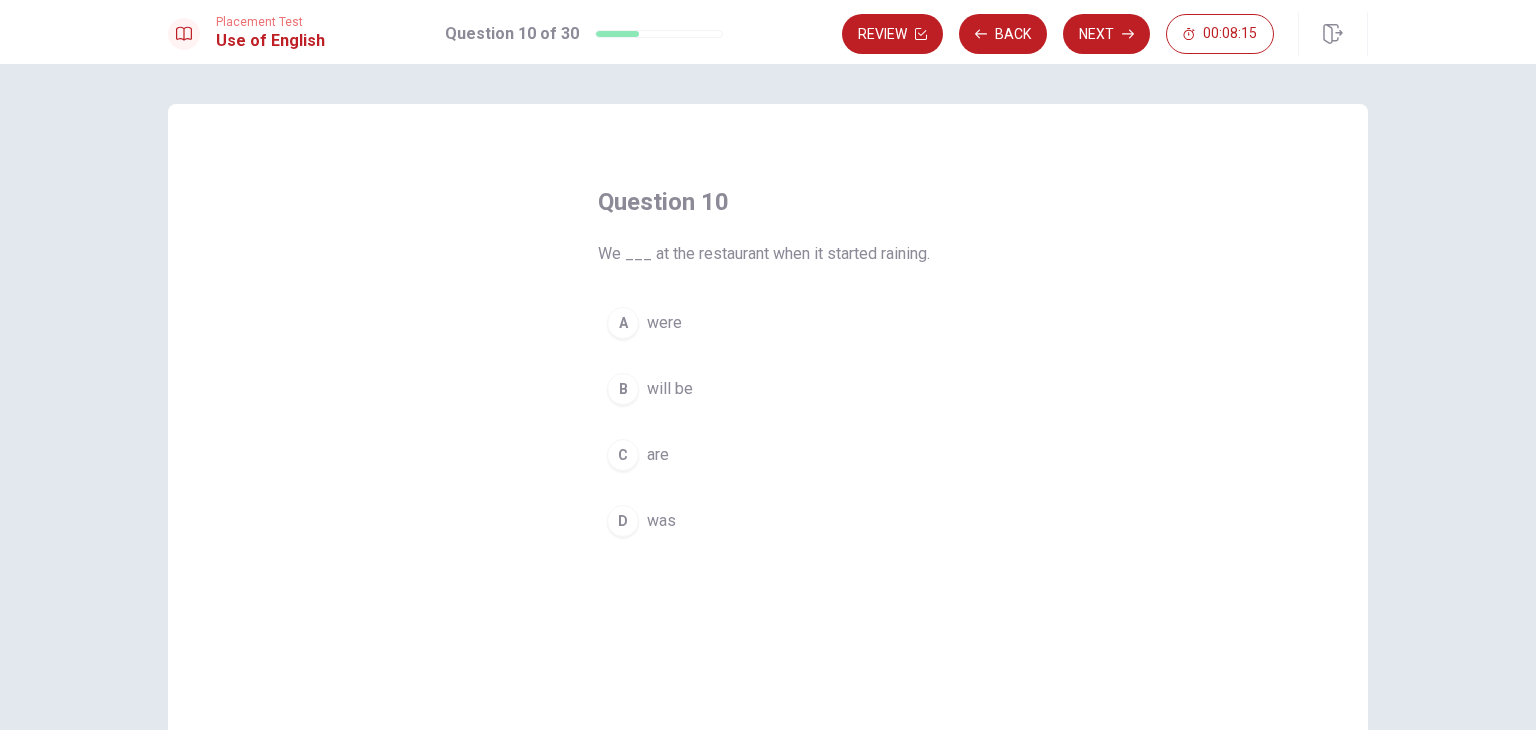 click on "A" at bounding box center [623, 323] 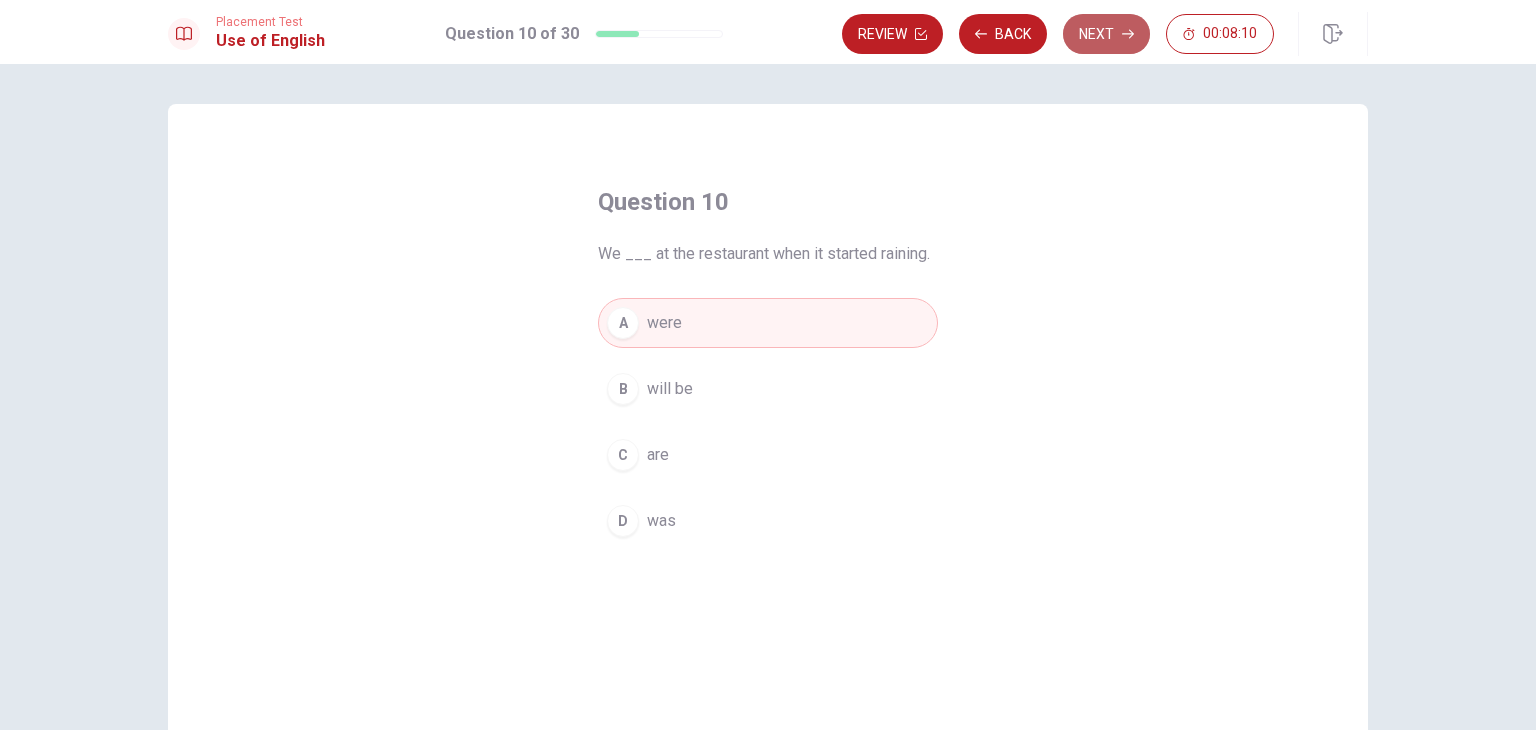 click on "Next" at bounding box center [1106, 34] 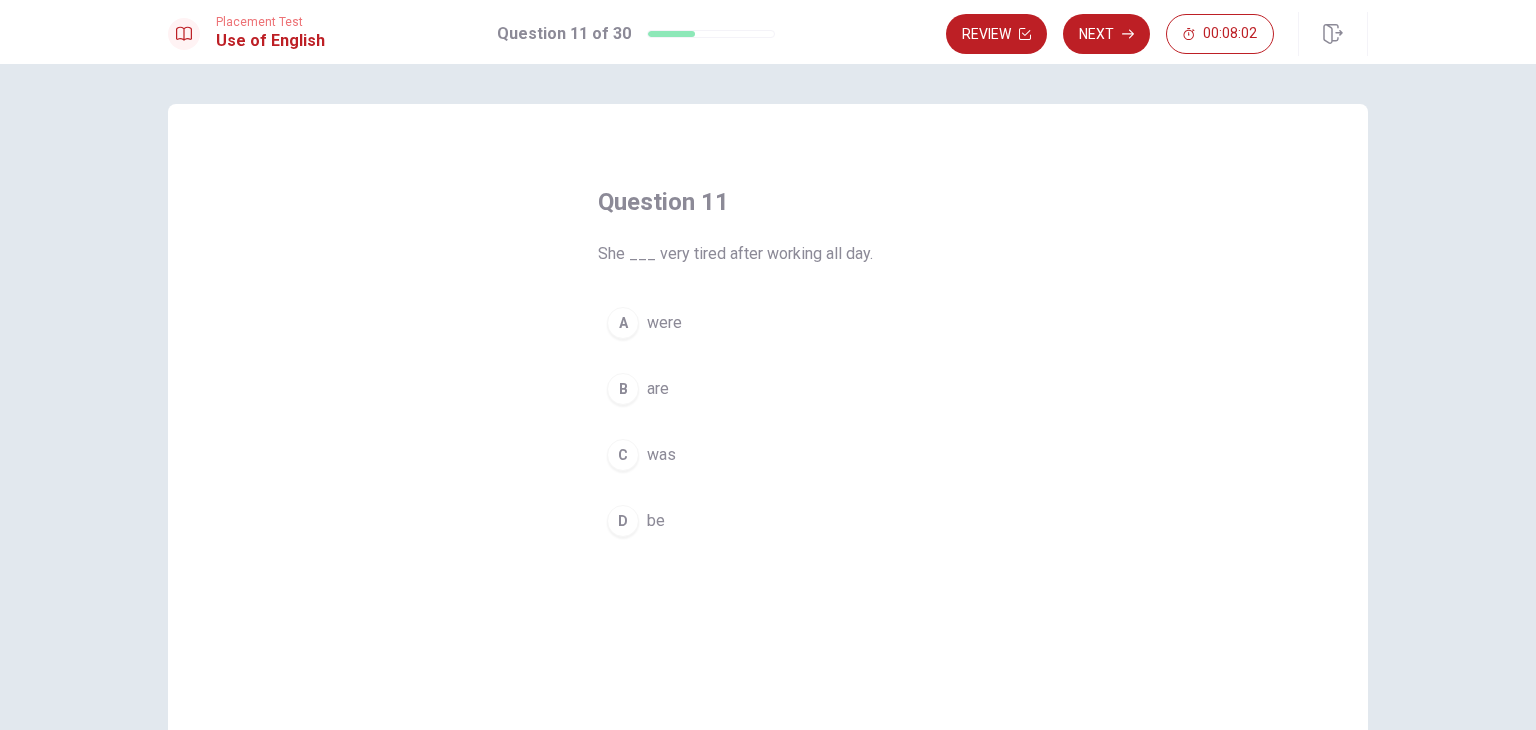click on "C" at bounding box center (623, 455) 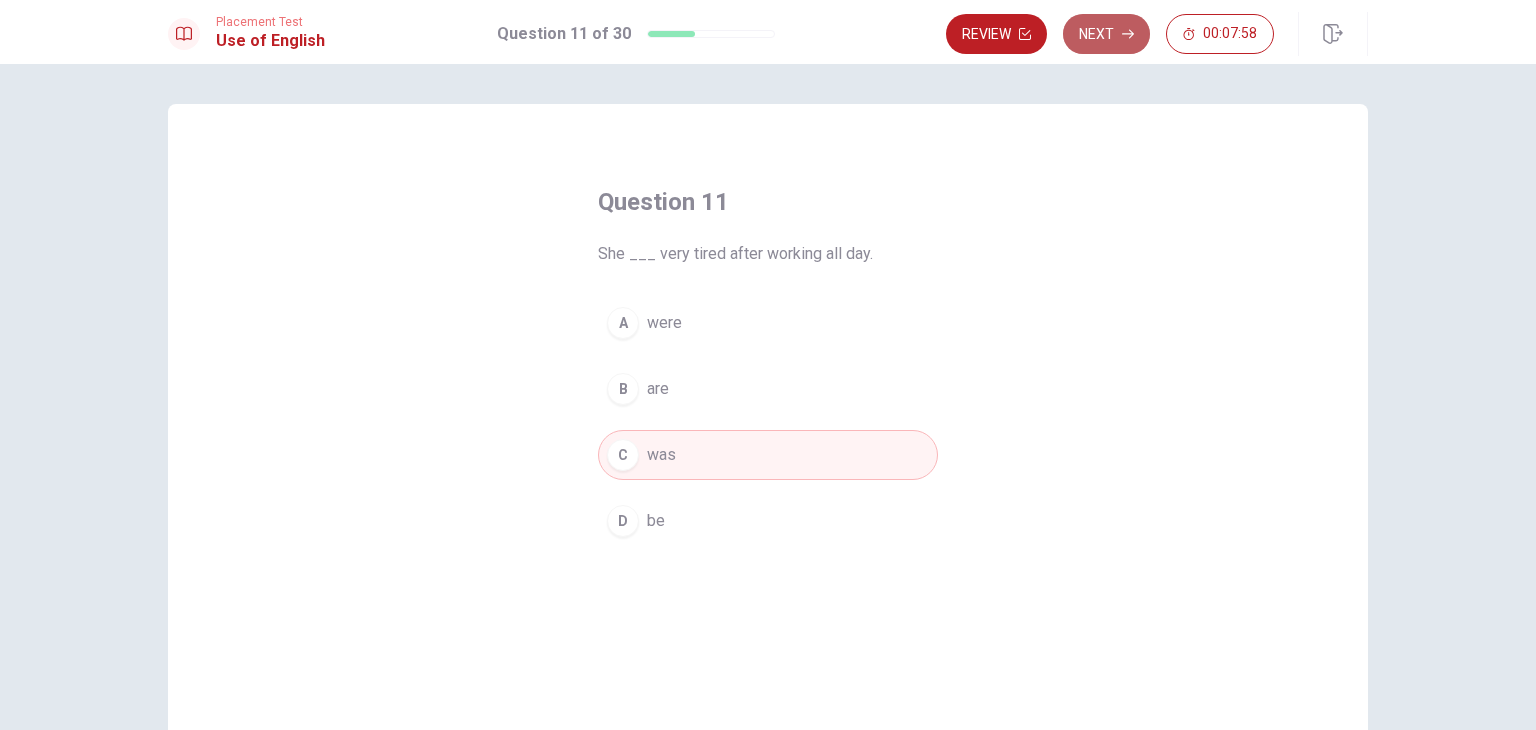 click 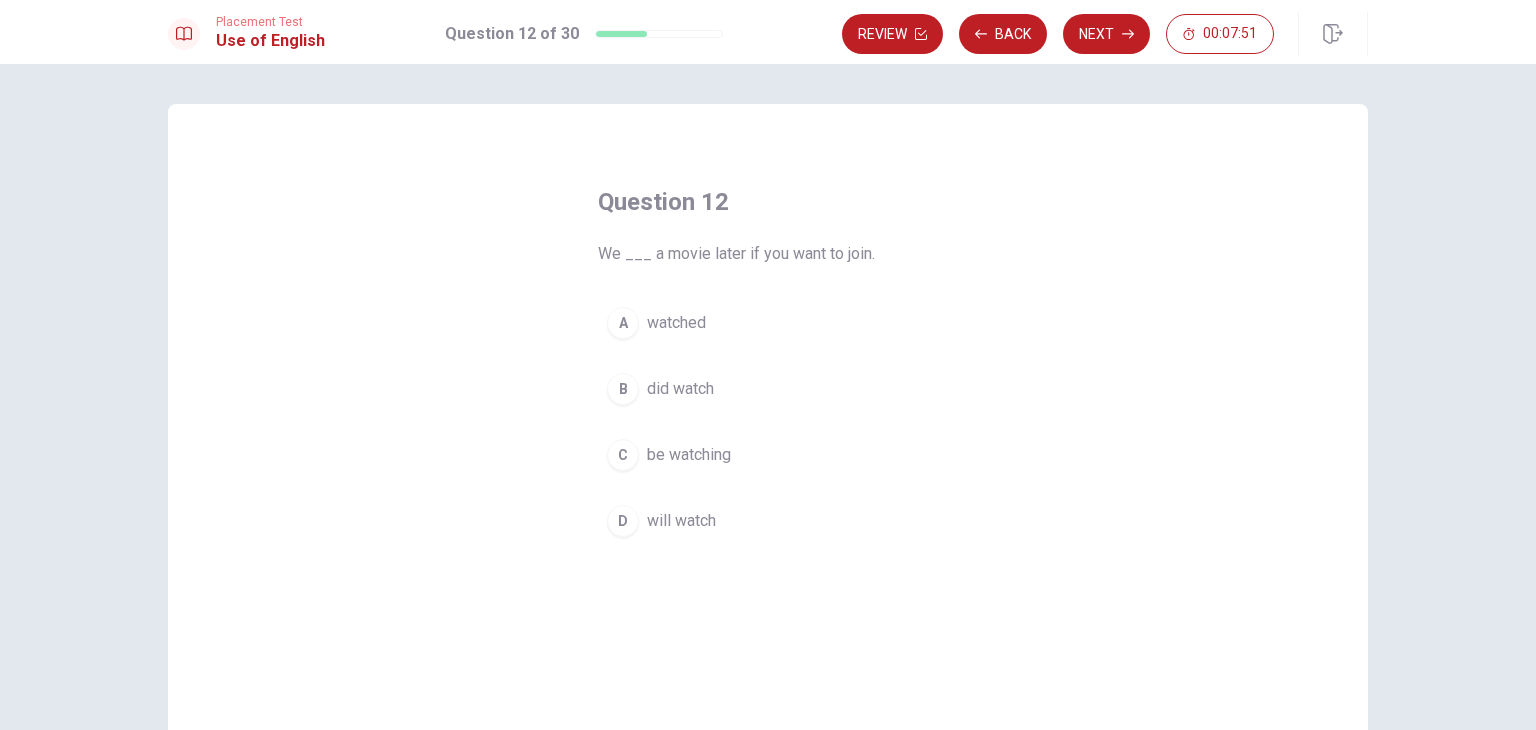 click on "D" at bounding box center [623, 521] 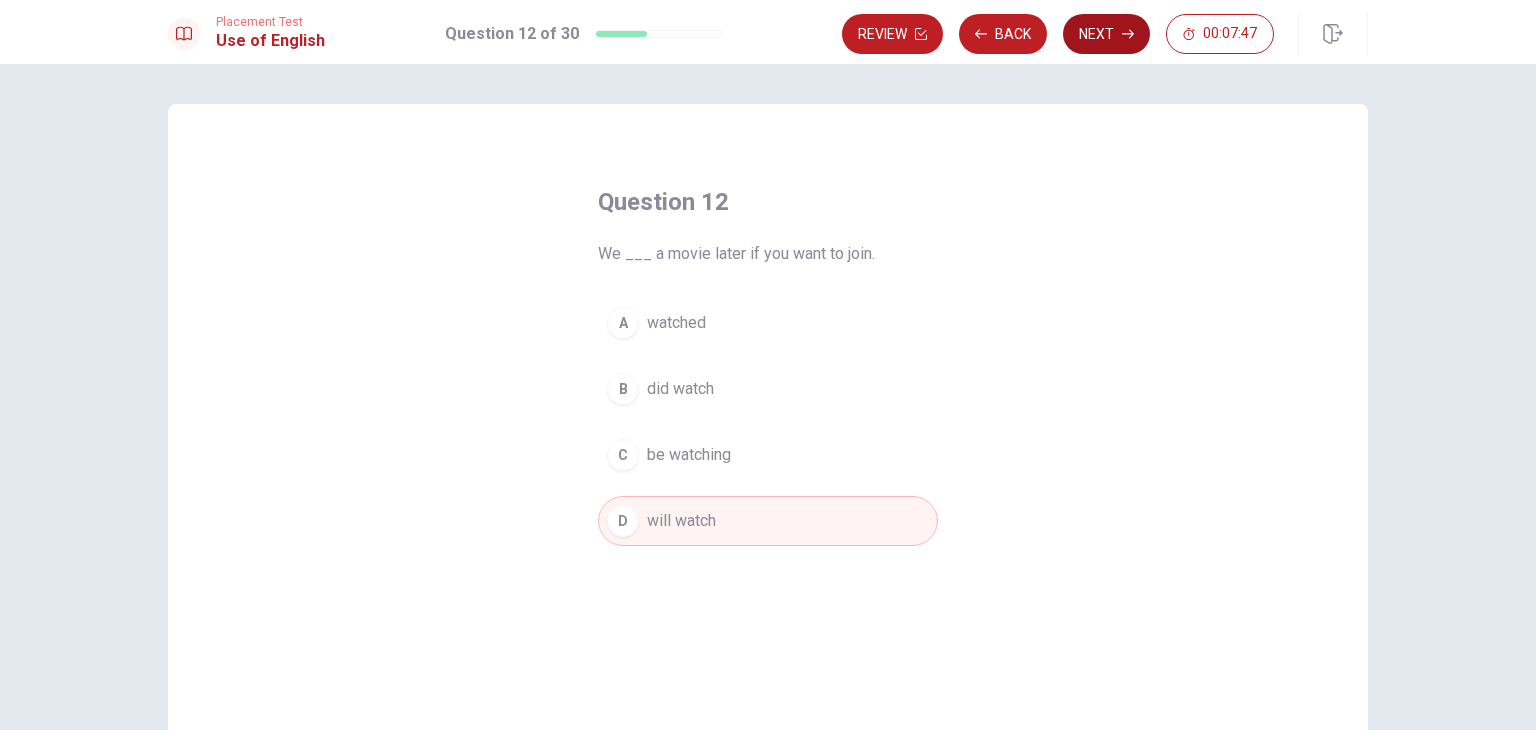 click on "Next" at bounding box center (1106, 34) 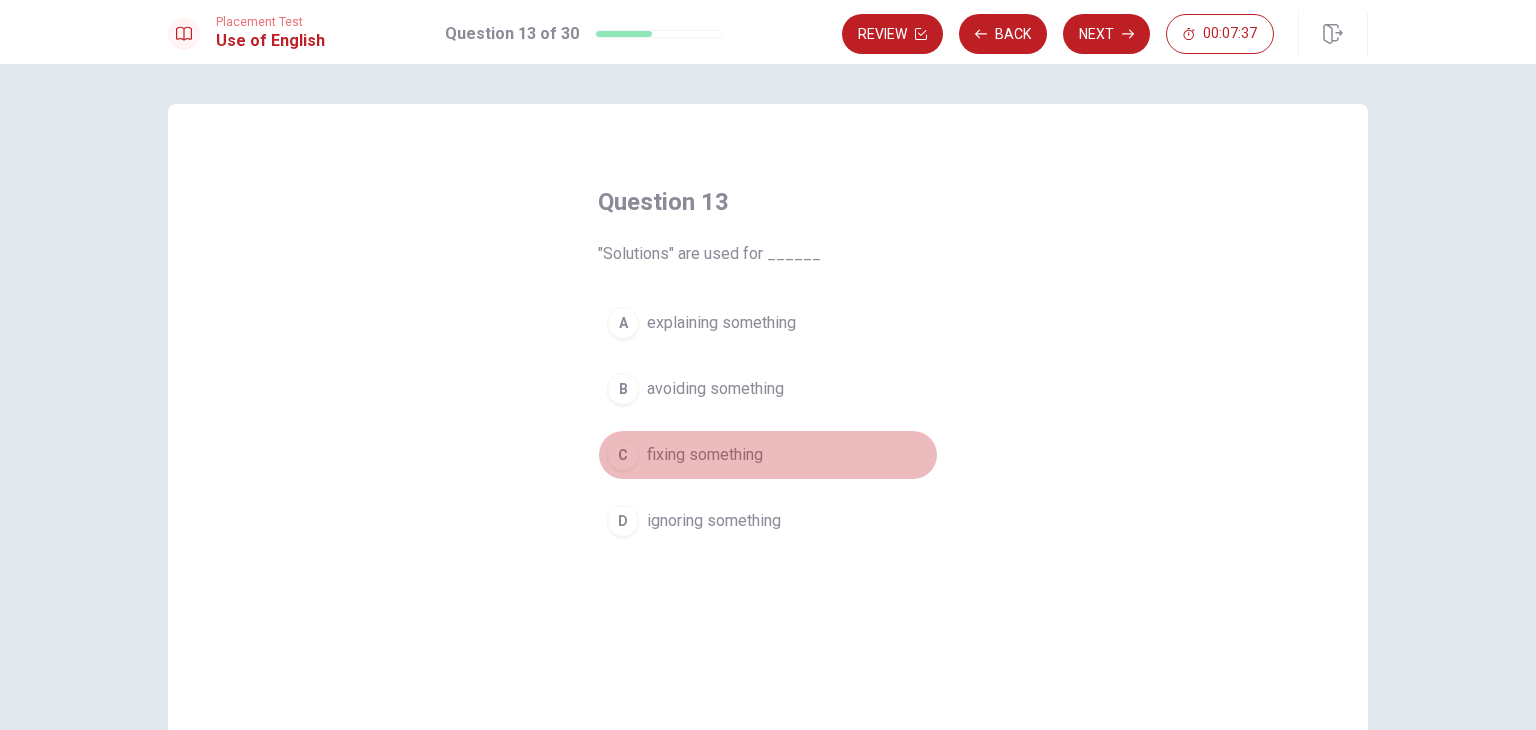 click on "C" at bounding box center (623, 455) 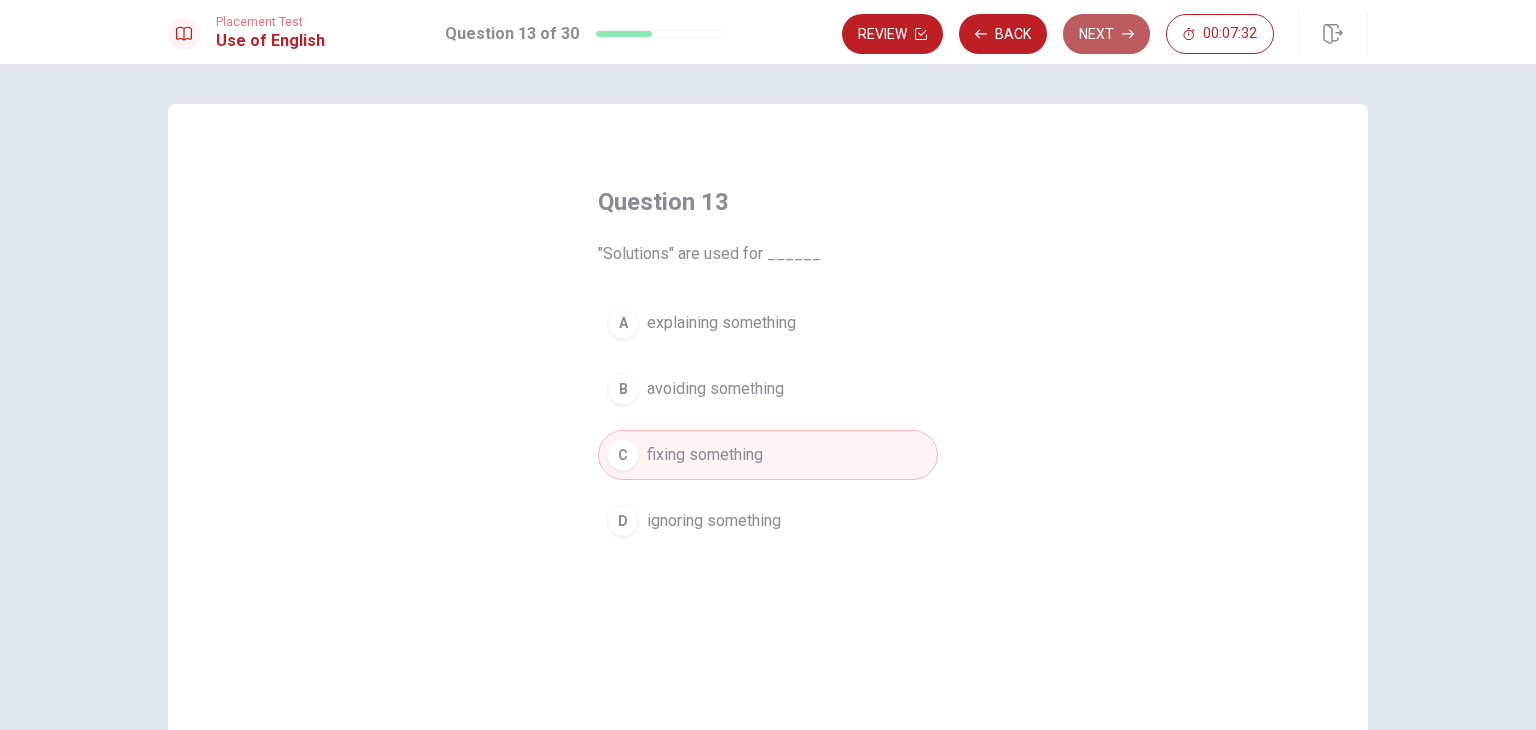 click on "Next" at bounding box center (1106, 34) 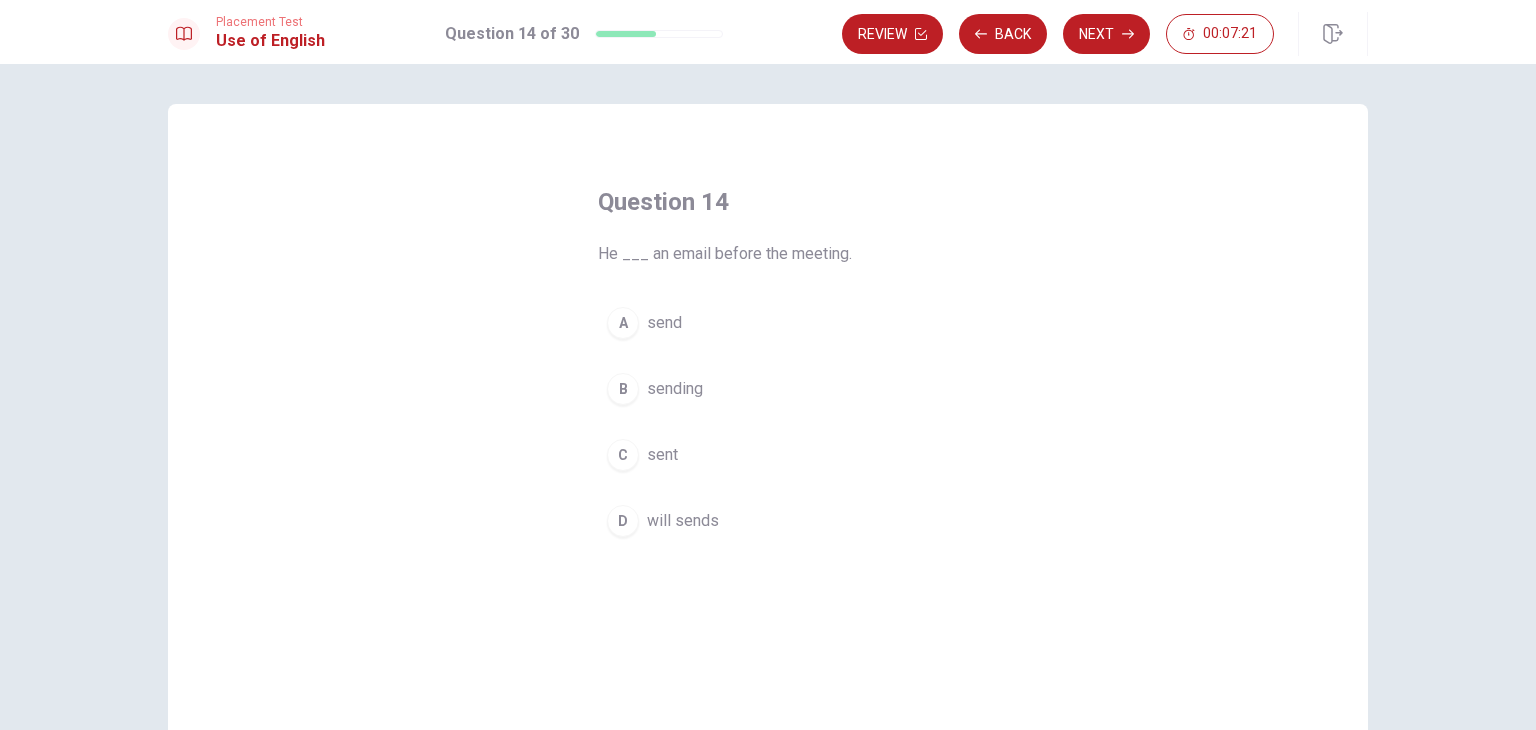 click on "C" at bounding box center [623, 455] 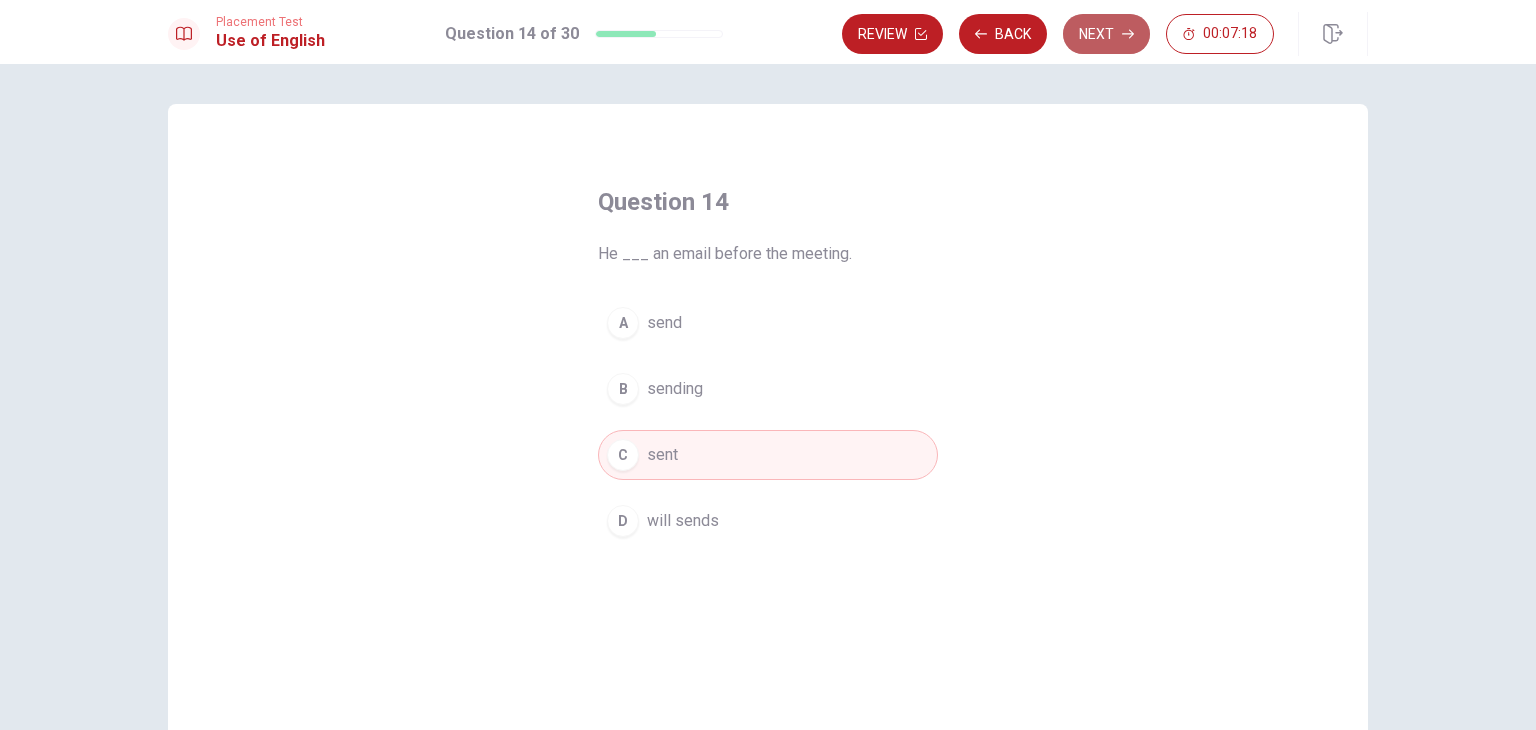 click on "Next" at bounding box center [1106, 34] 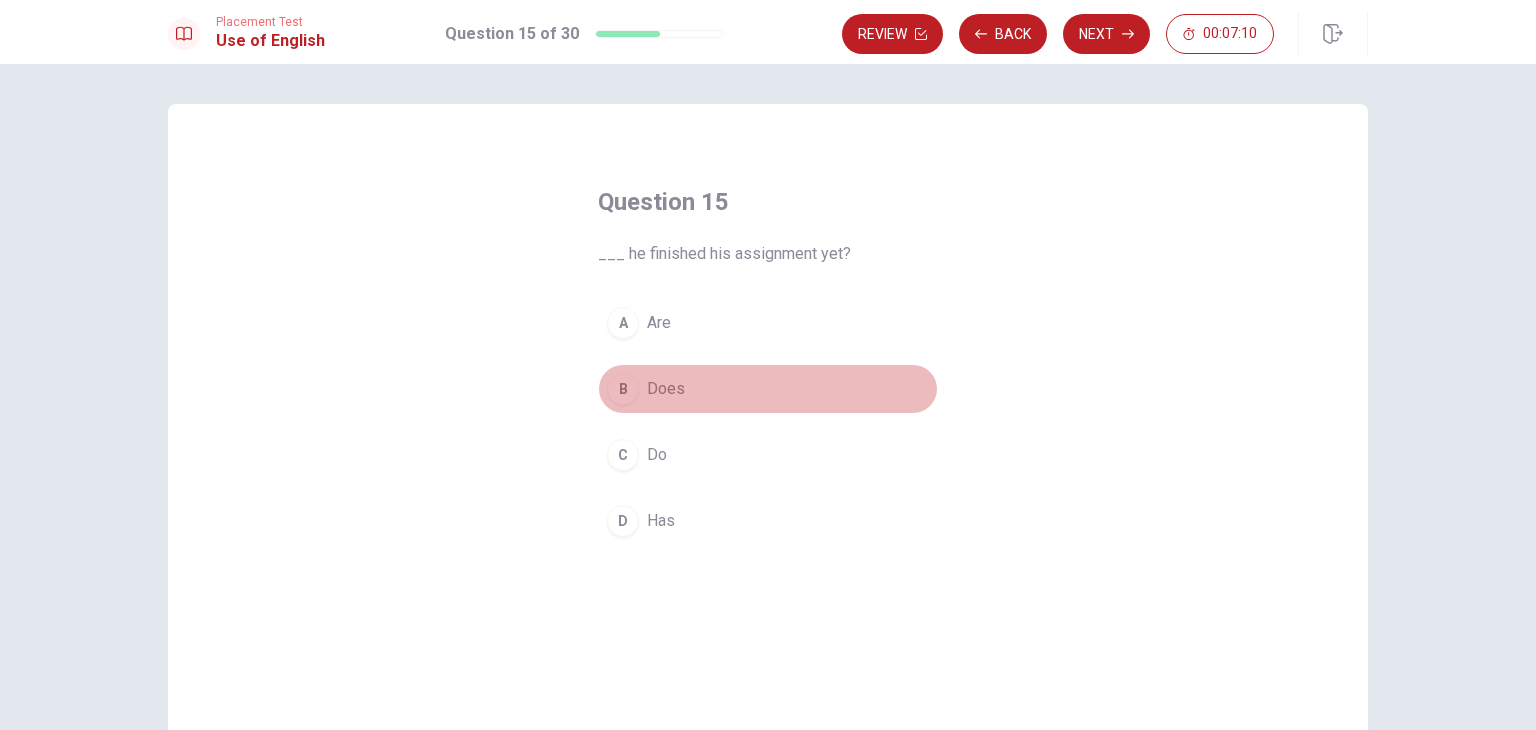click on "B" at bounding box center [623, 389] 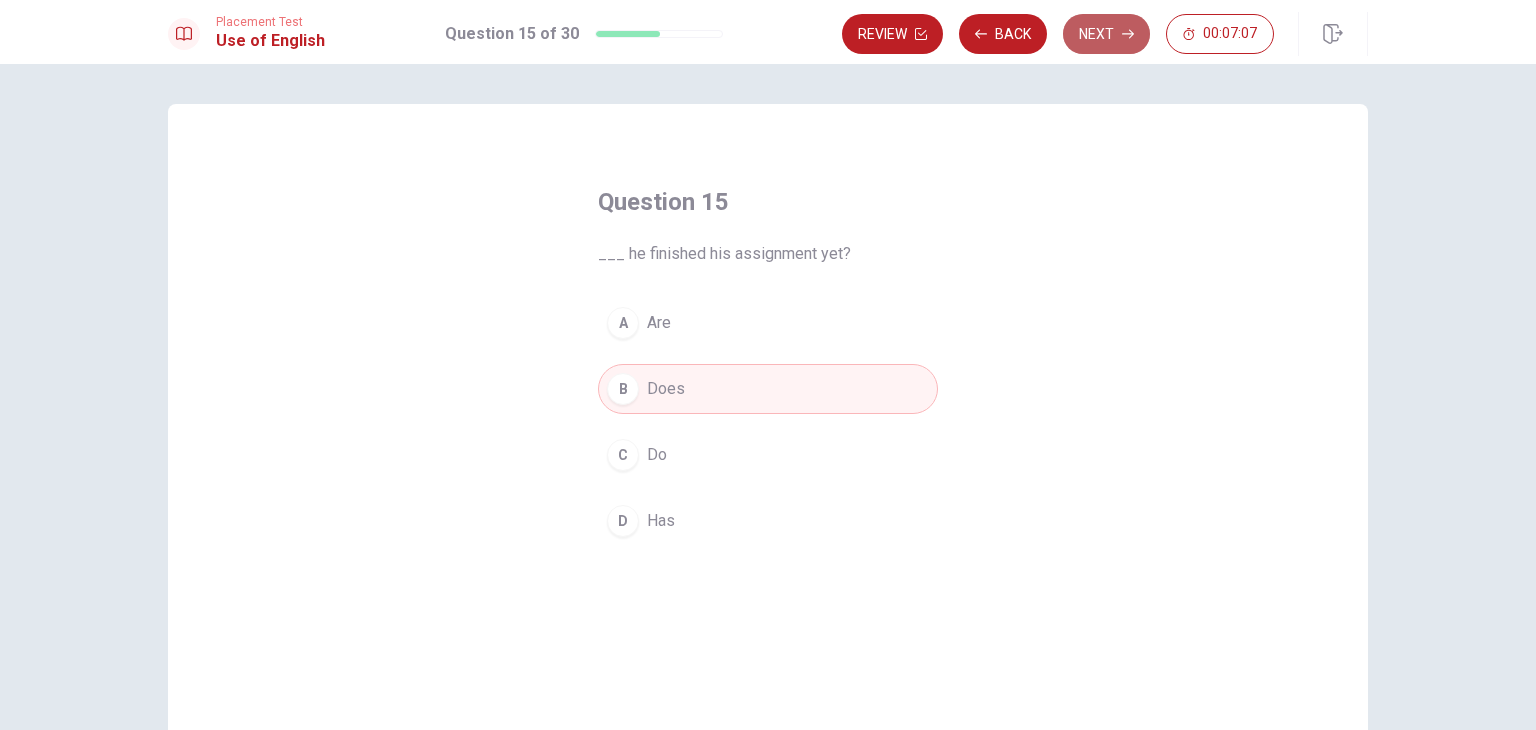 click on "Next" at bounding box center (1106, 34) 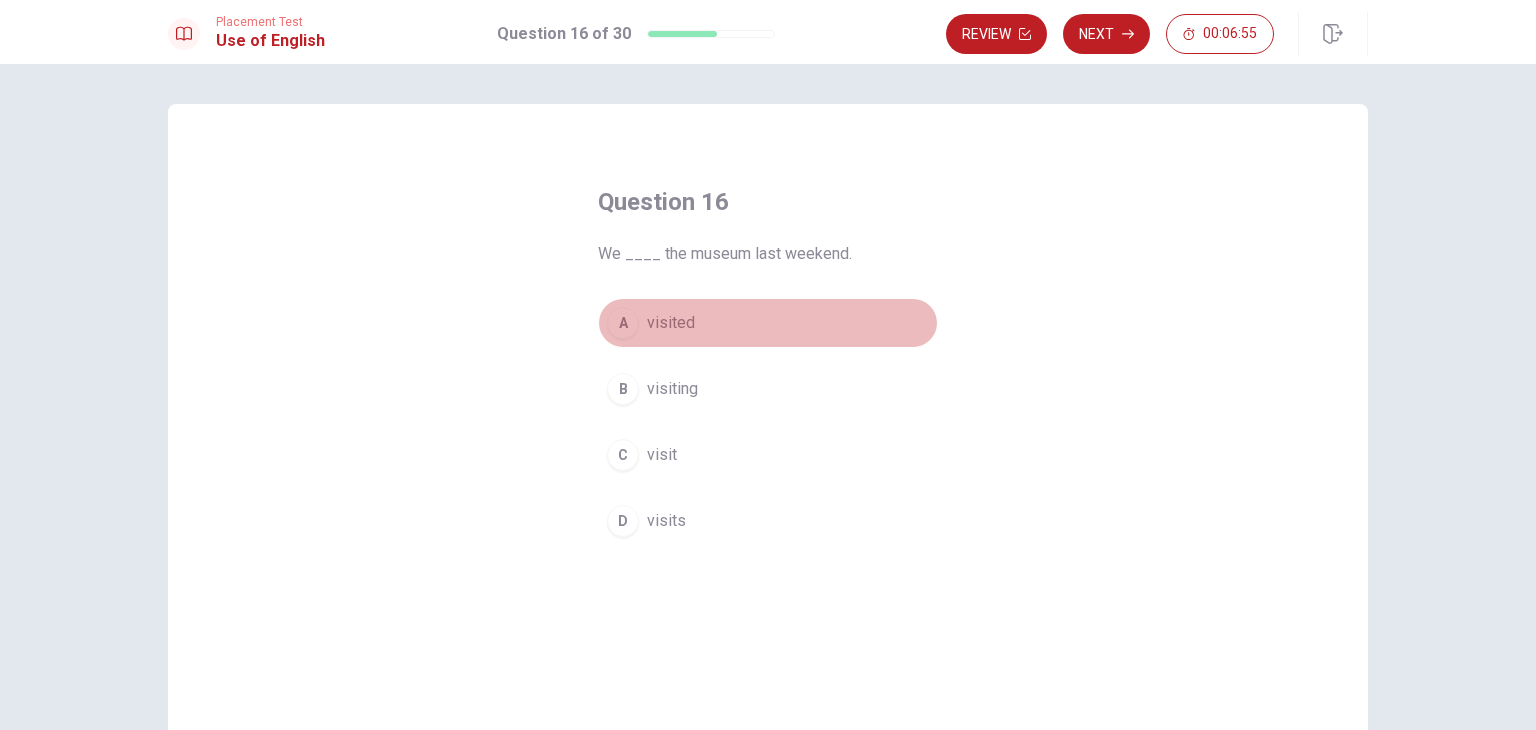 click on "A" at bounding box center (623, 323) 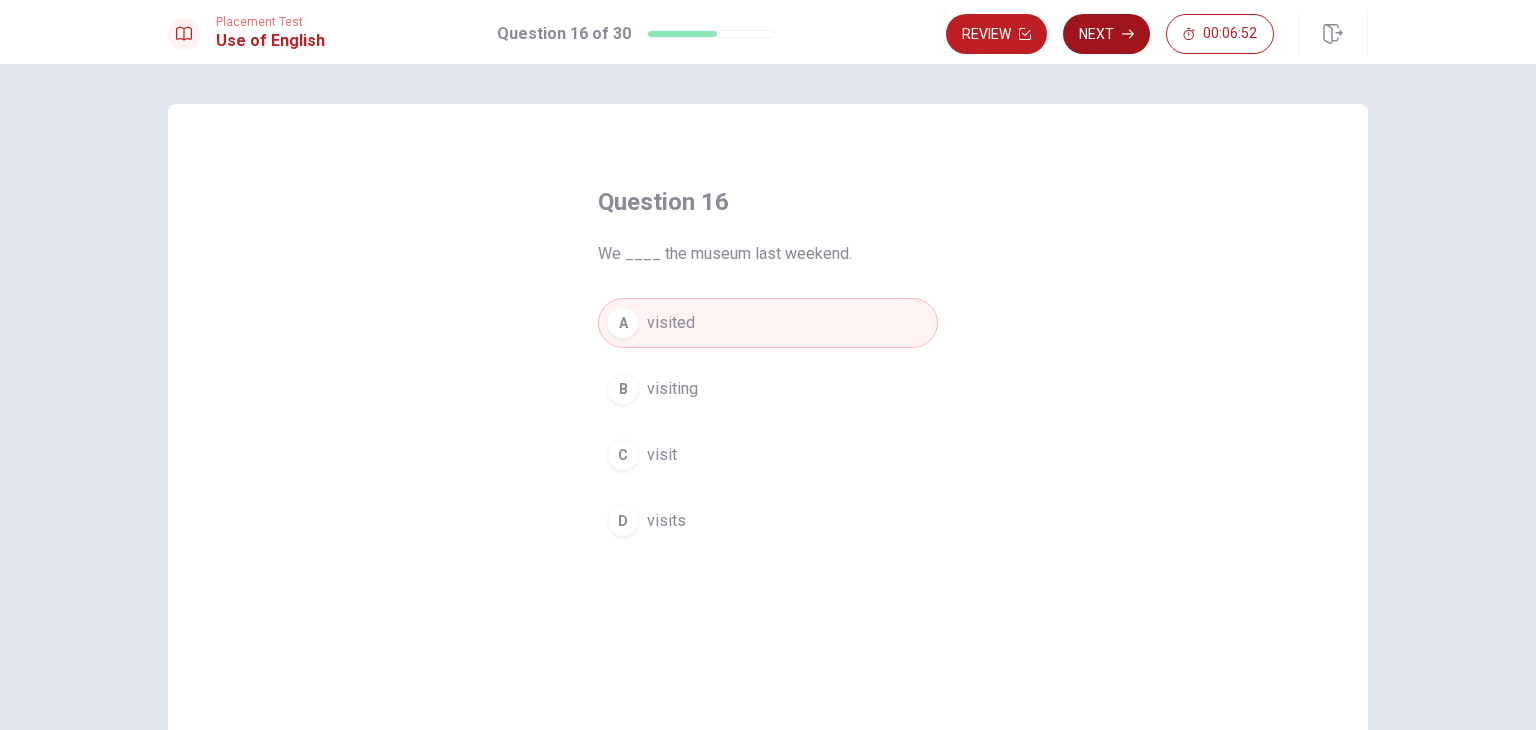 click on "Next" at bounding box center (1106, 34) 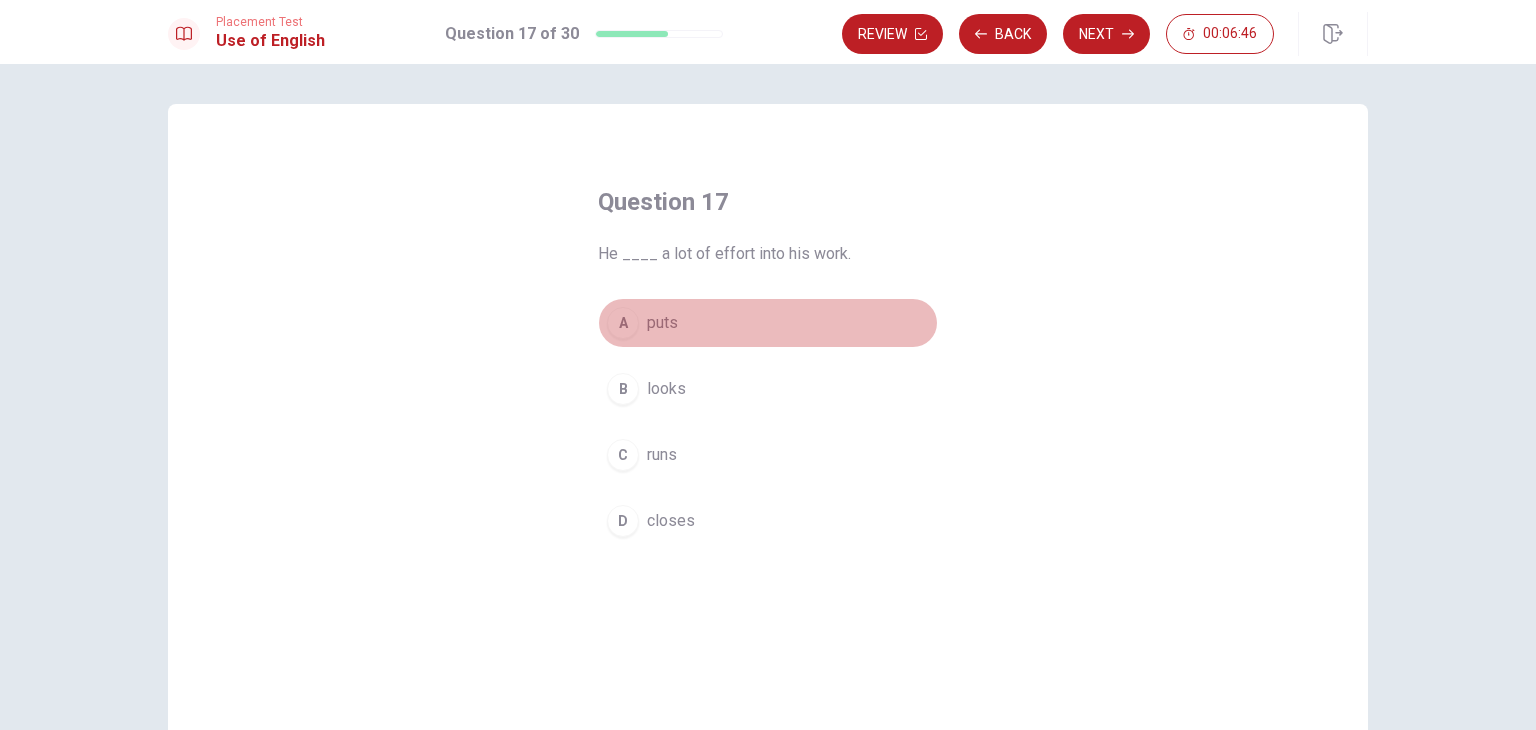 click on "A" at bounding box center (623, 323) 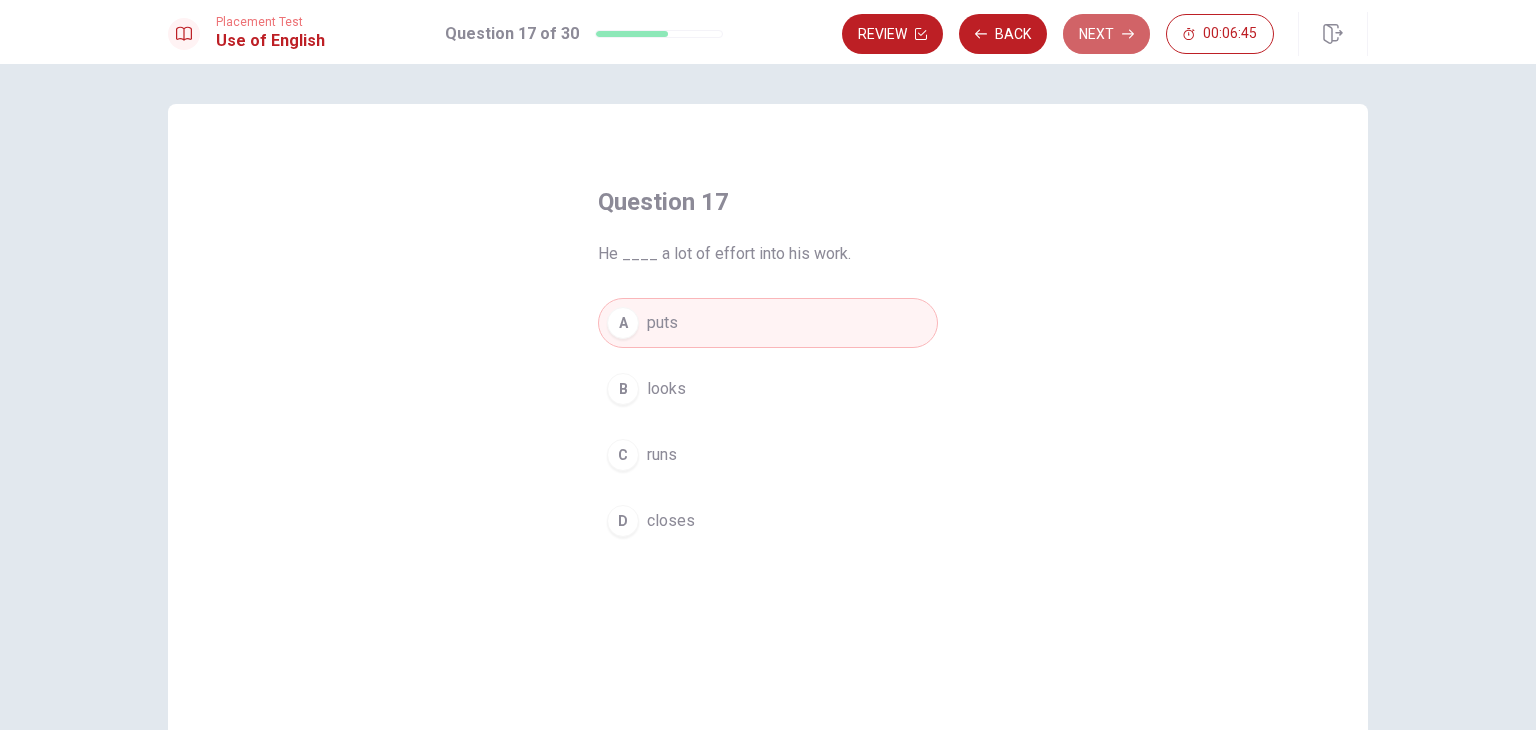 click on "Next" at bounding box center (1106, 34) 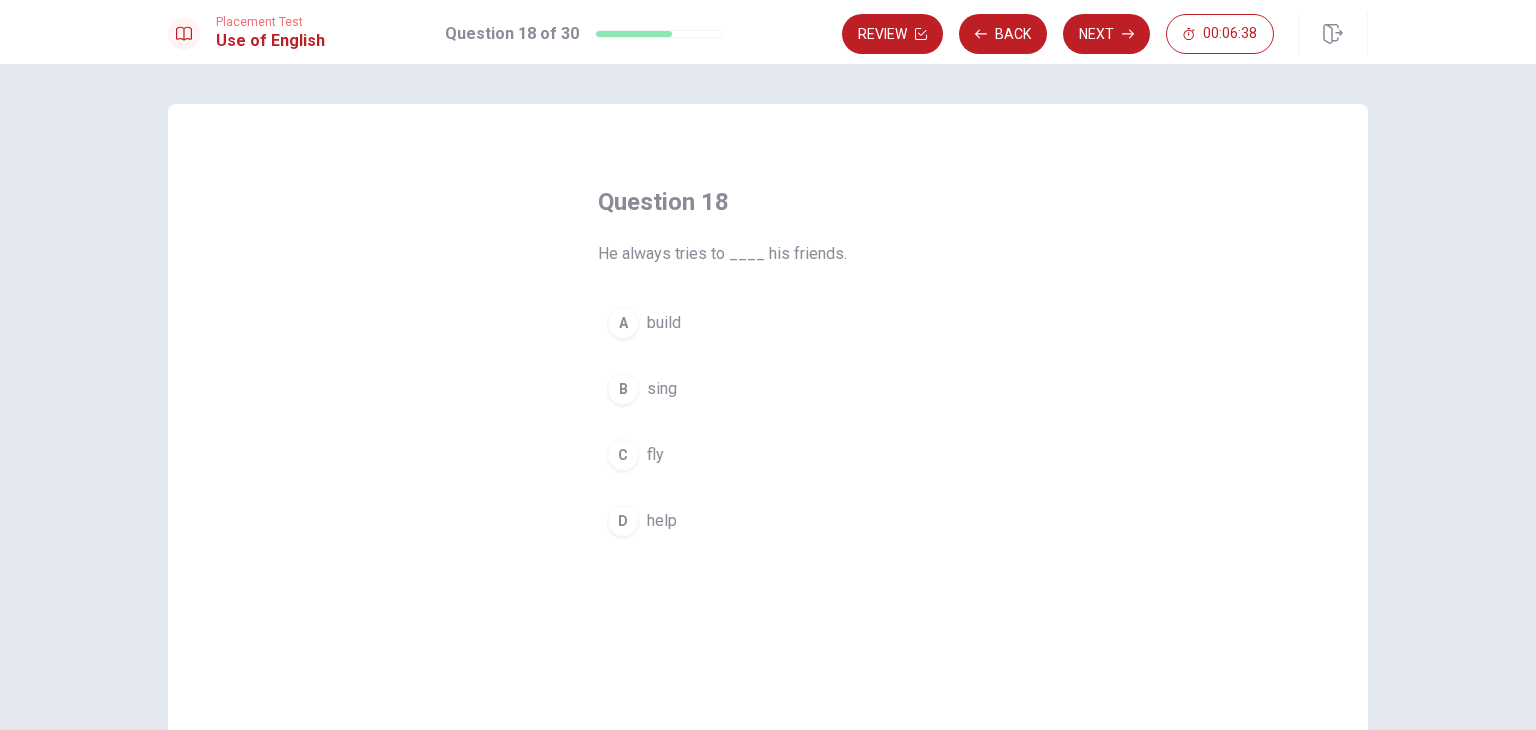 click on "D help" at bounding box center (768, 521) 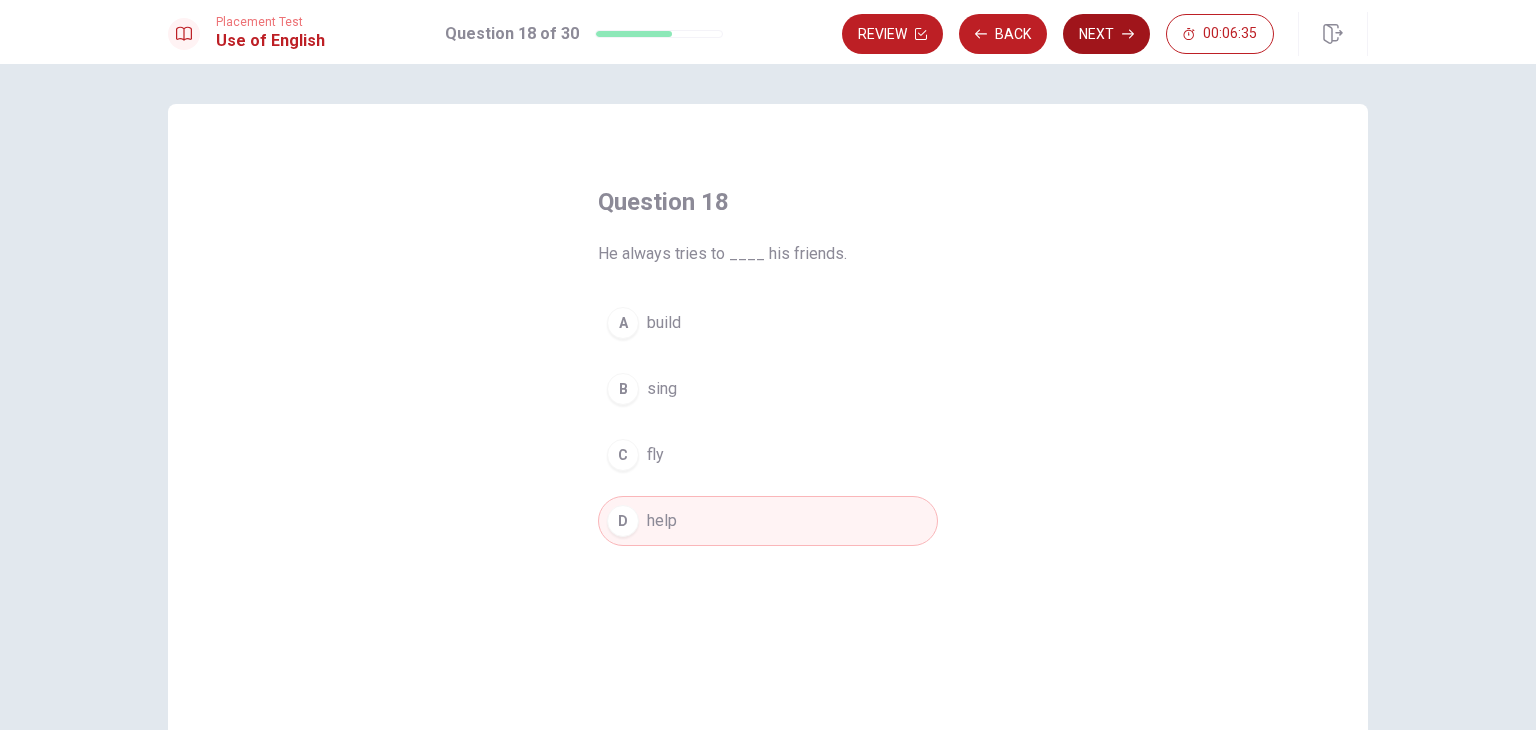 click on "Next" at bounding box center (1106, 34) 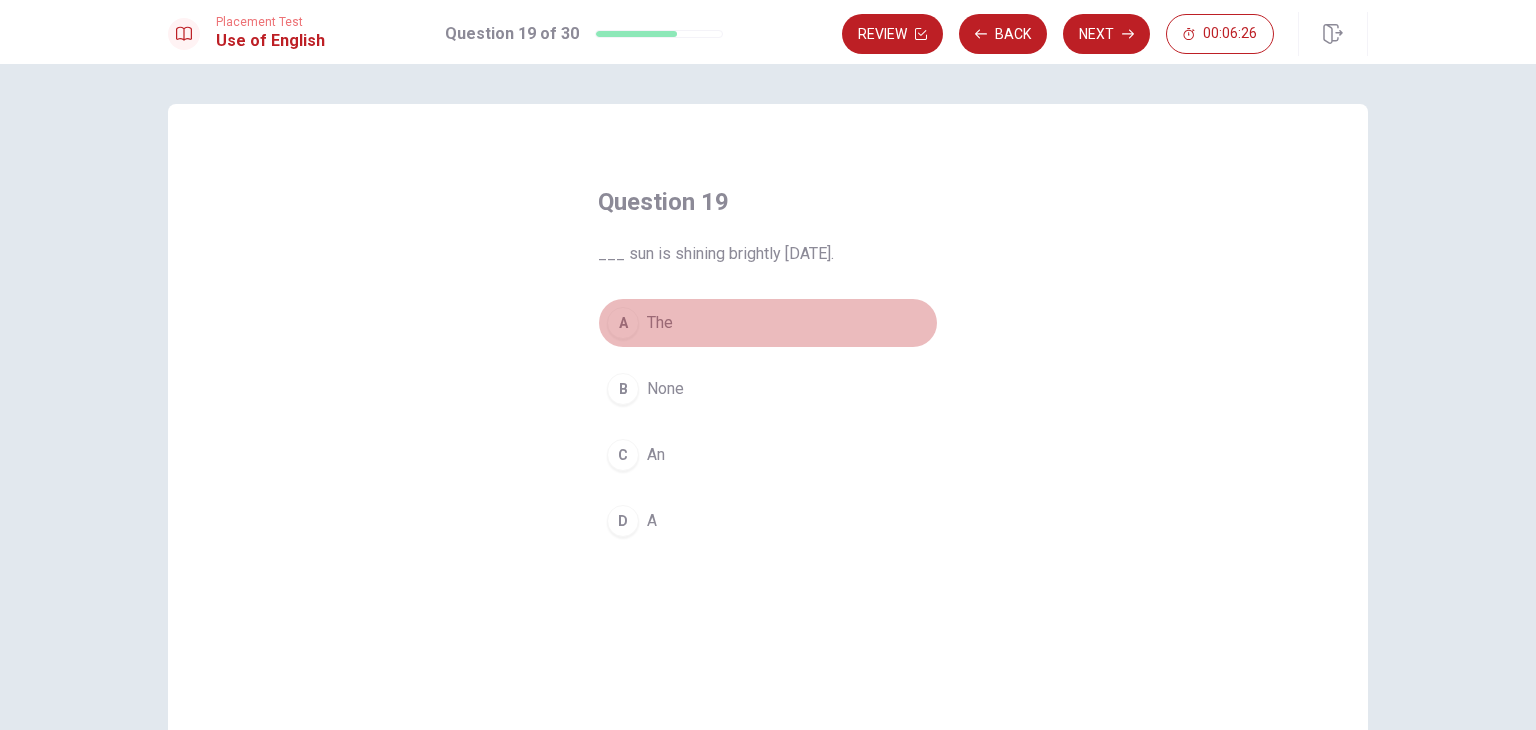 click on "A" at bounding box center (623, 323) 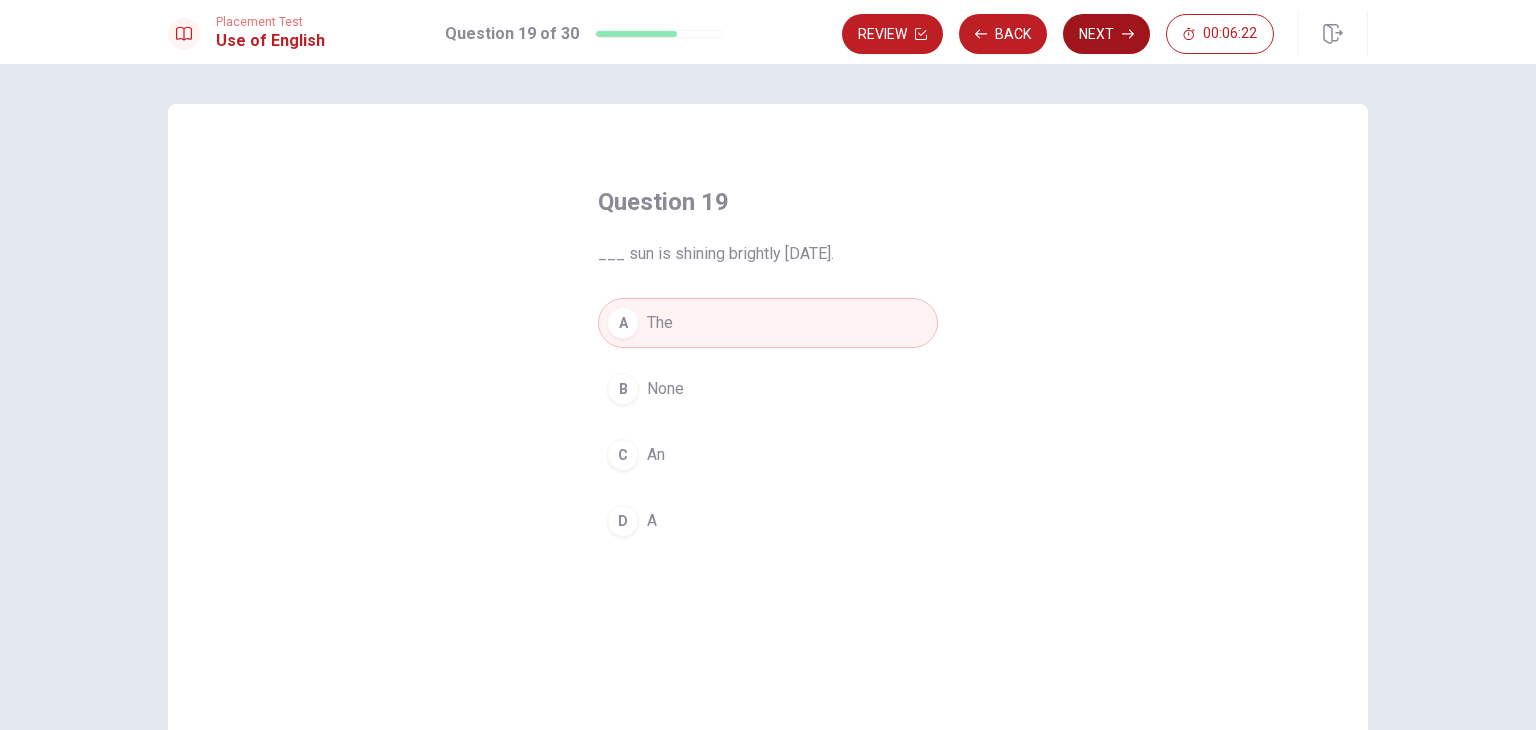 click on "Next" at bounding box center [1106, 34] 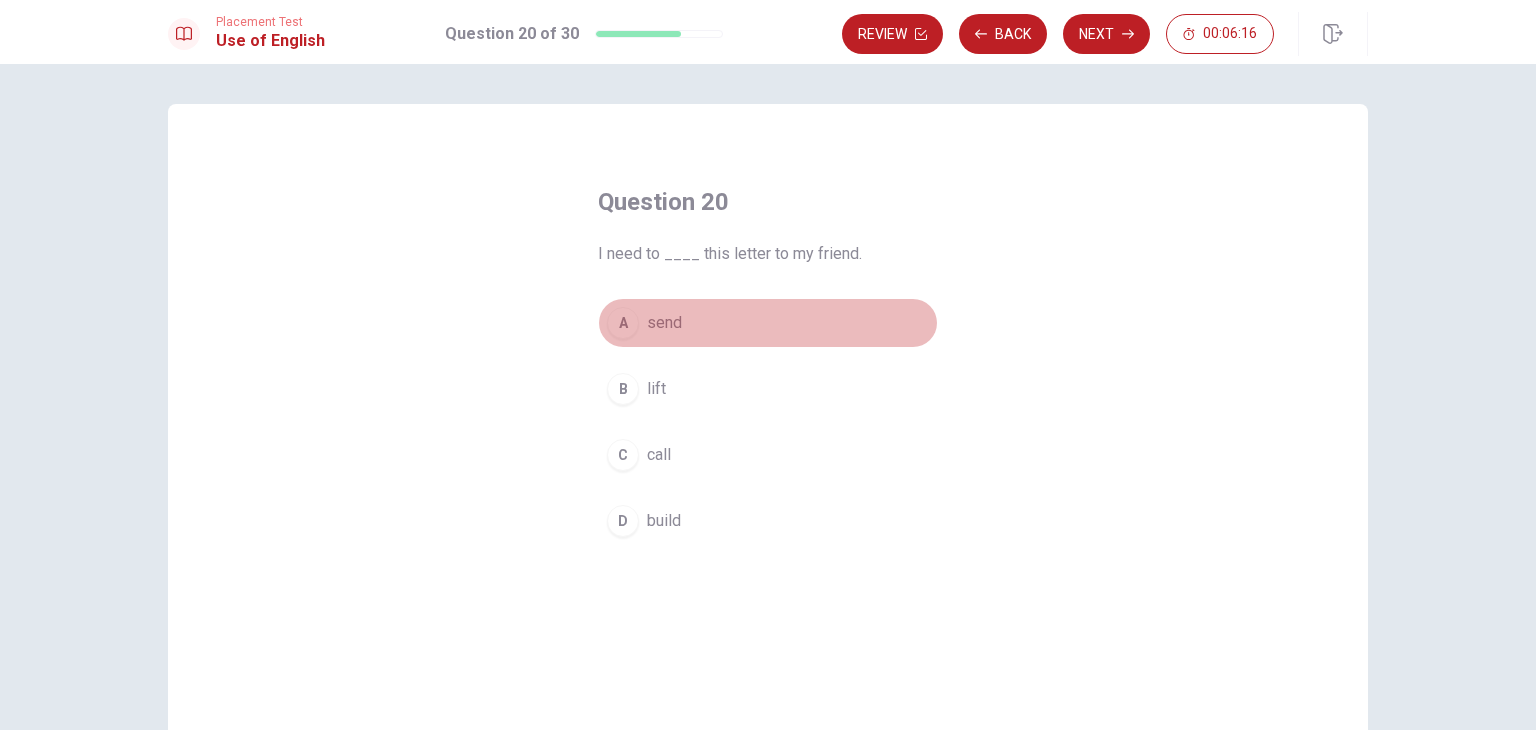 click on "A" at bounding box center (623, 323) 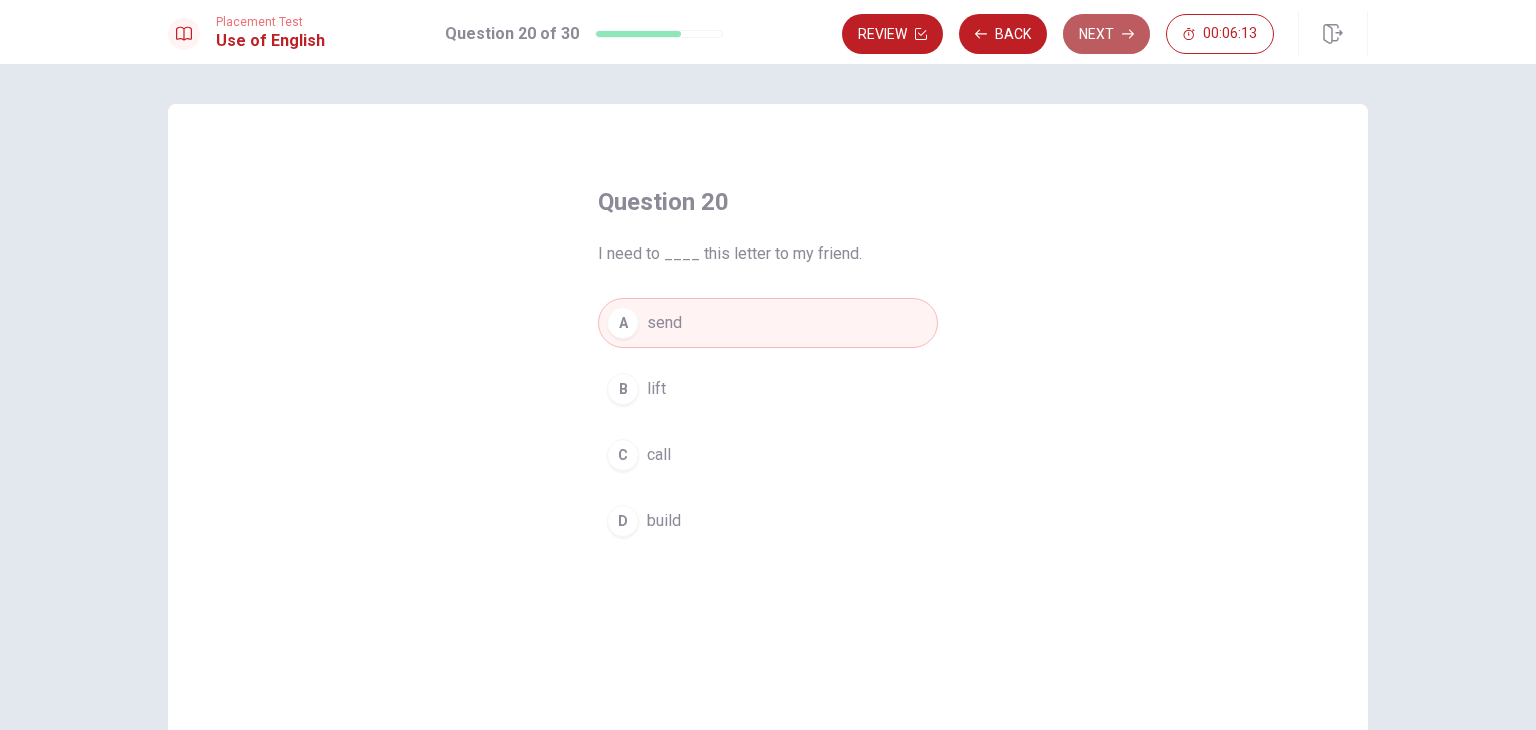 click on "Next" at bounding box center [1106, 34] 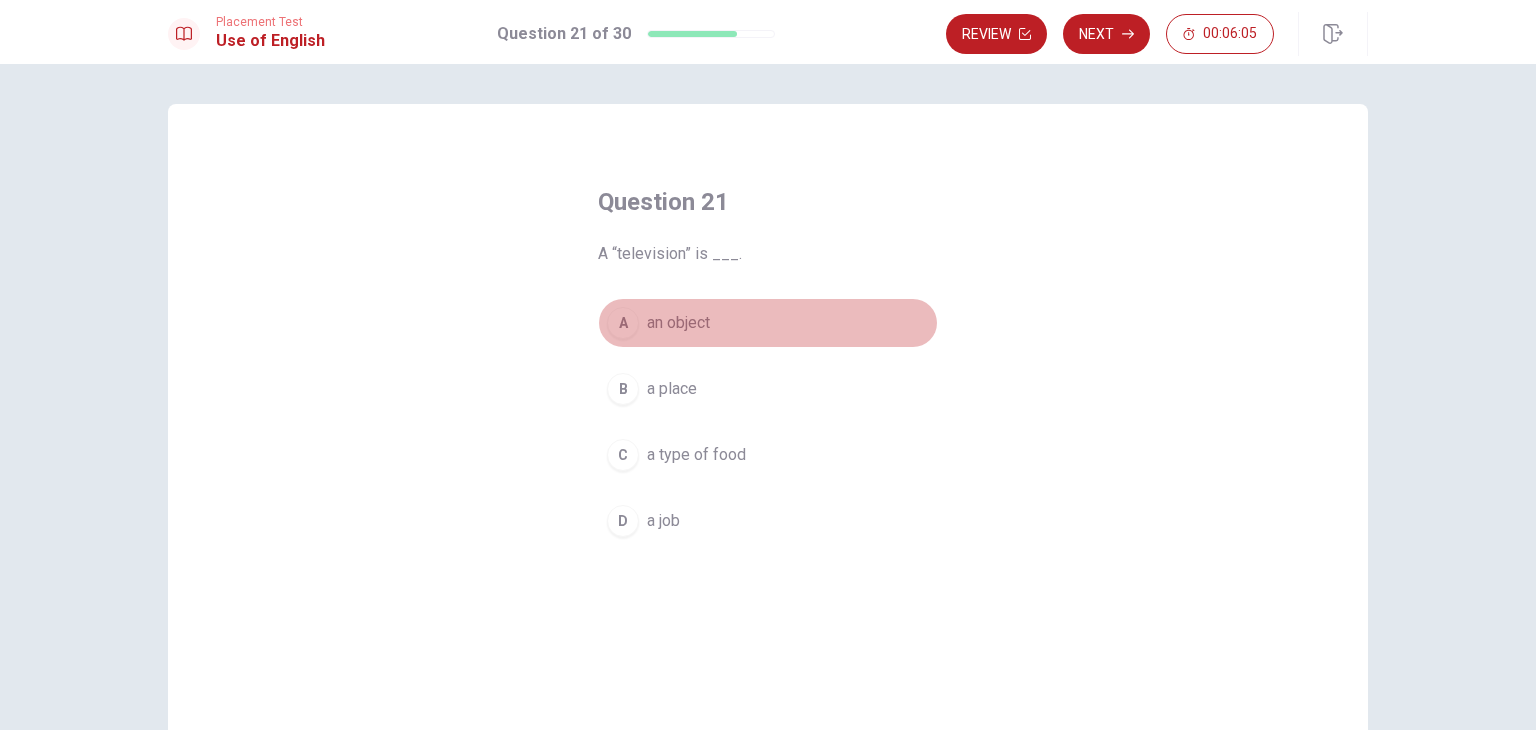 click on "A an object" at bounding box center [768, 323] 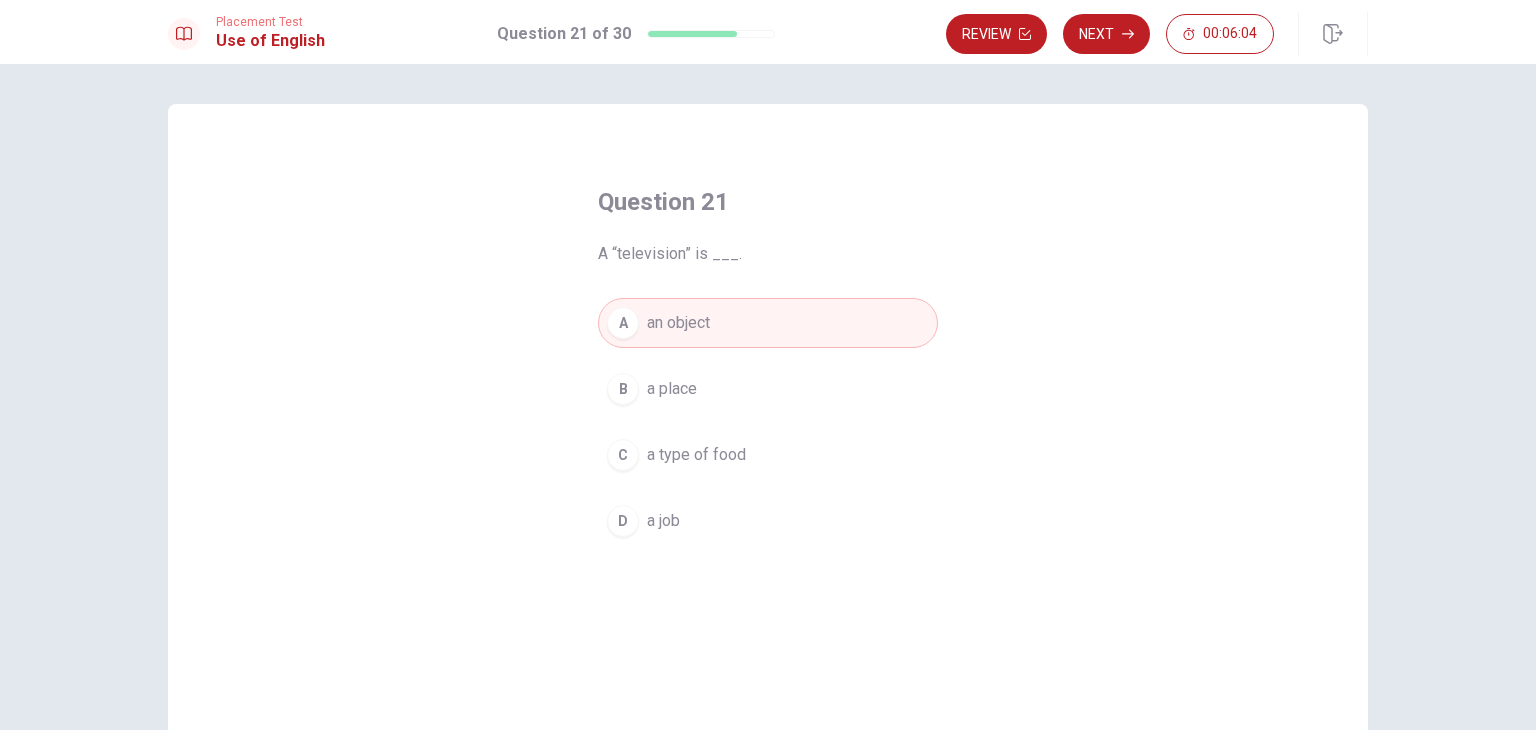 click on "Next" at bounding box center (1106, 34) 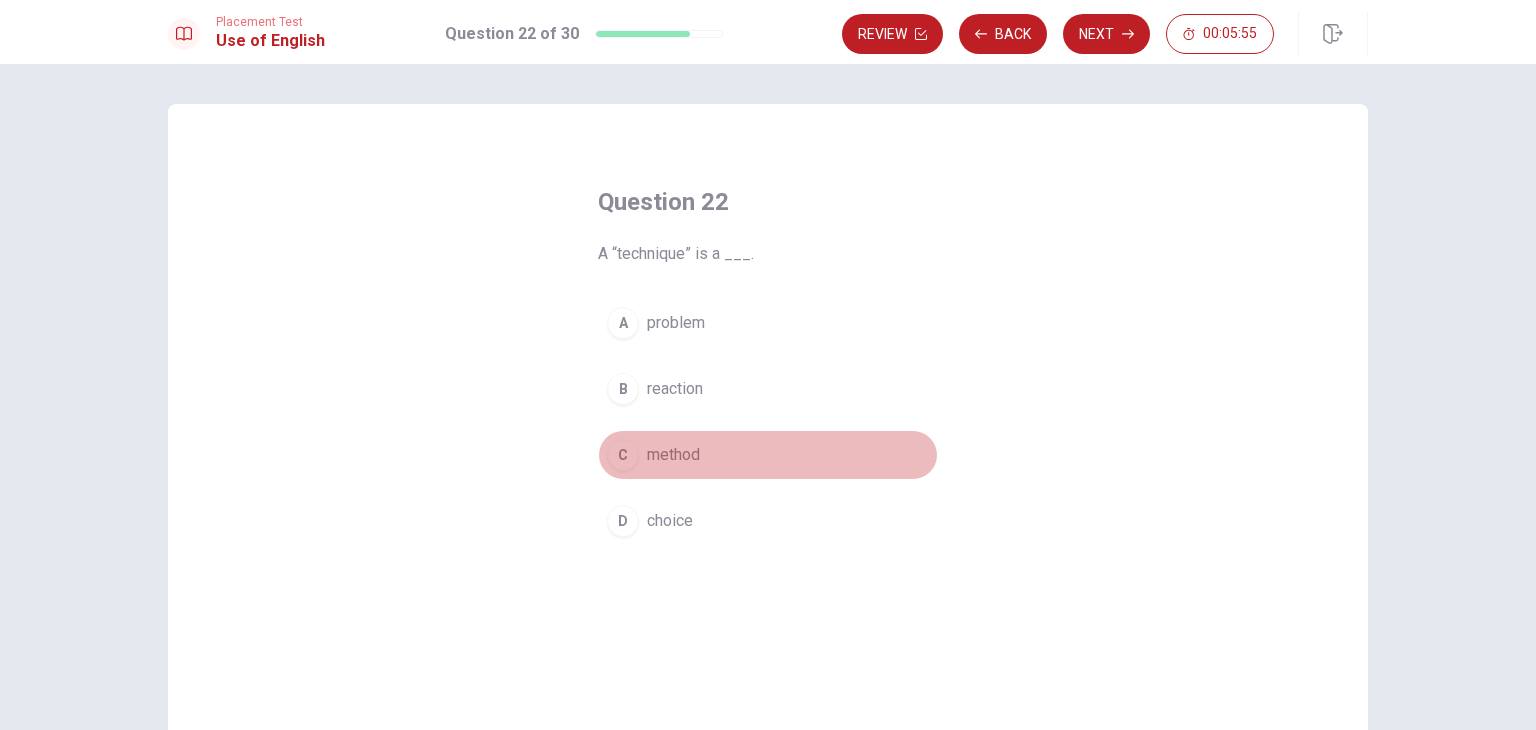 click on "C" at bounding box center [623, 455] 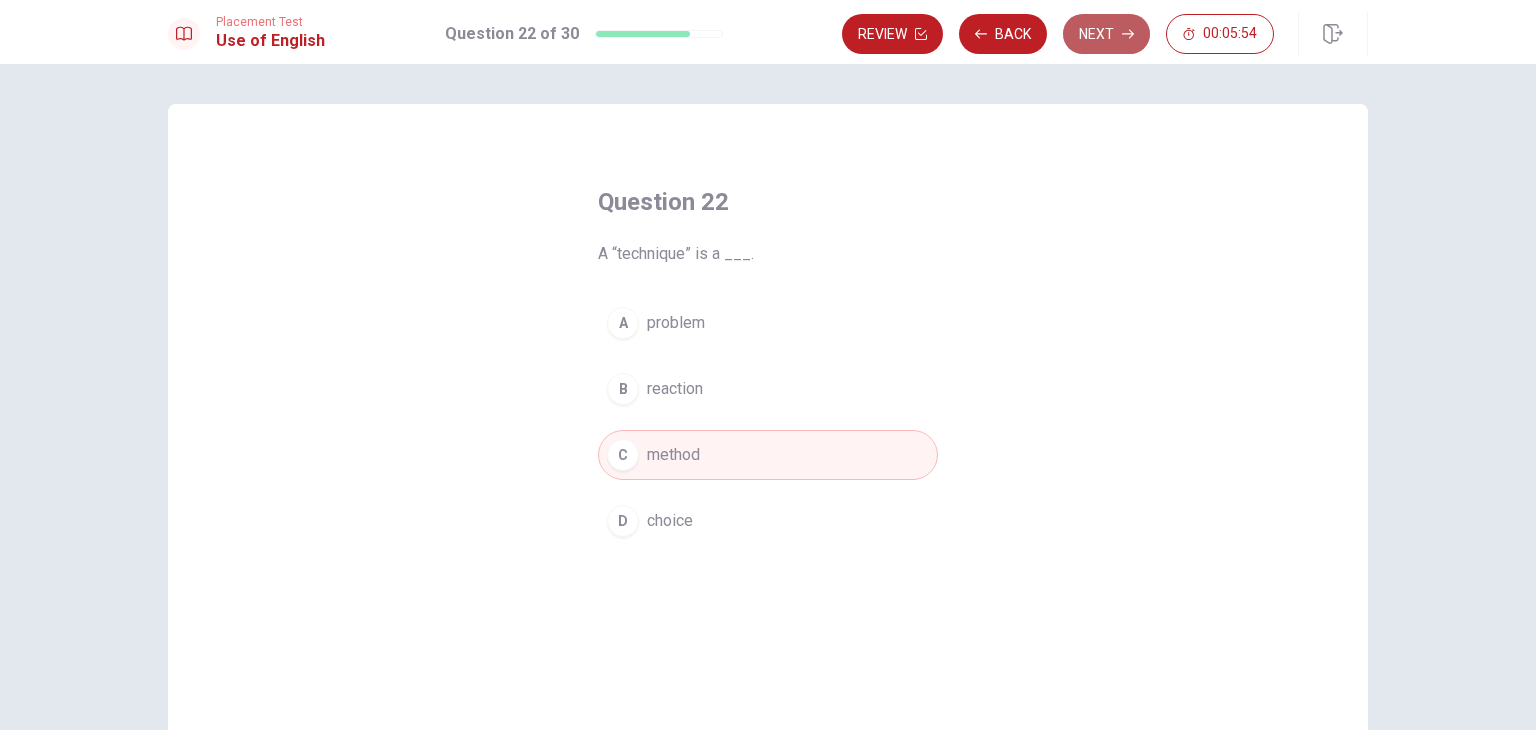 click on "Next" at bounding box center [1106, 34] 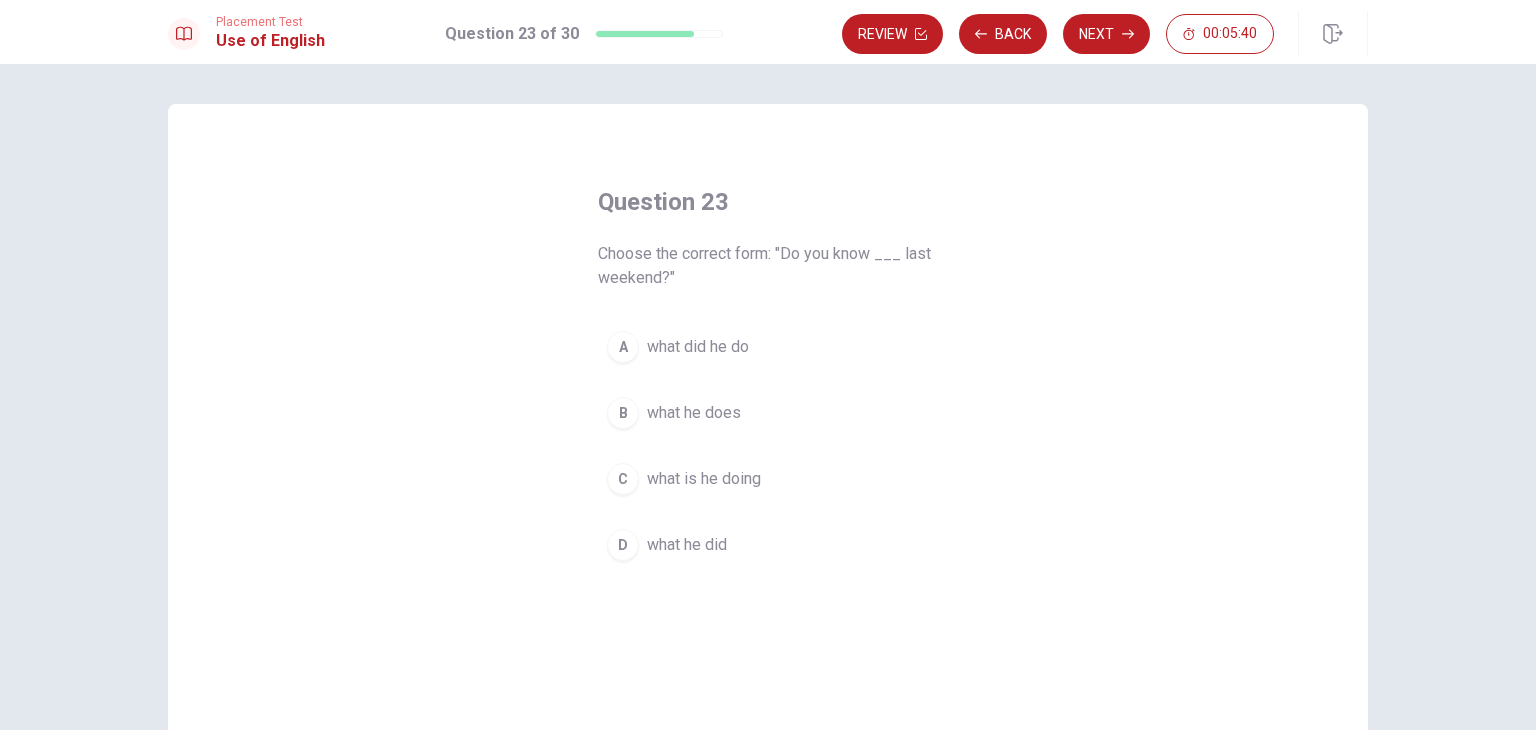 click on "D" at bounding box center [623, 545] 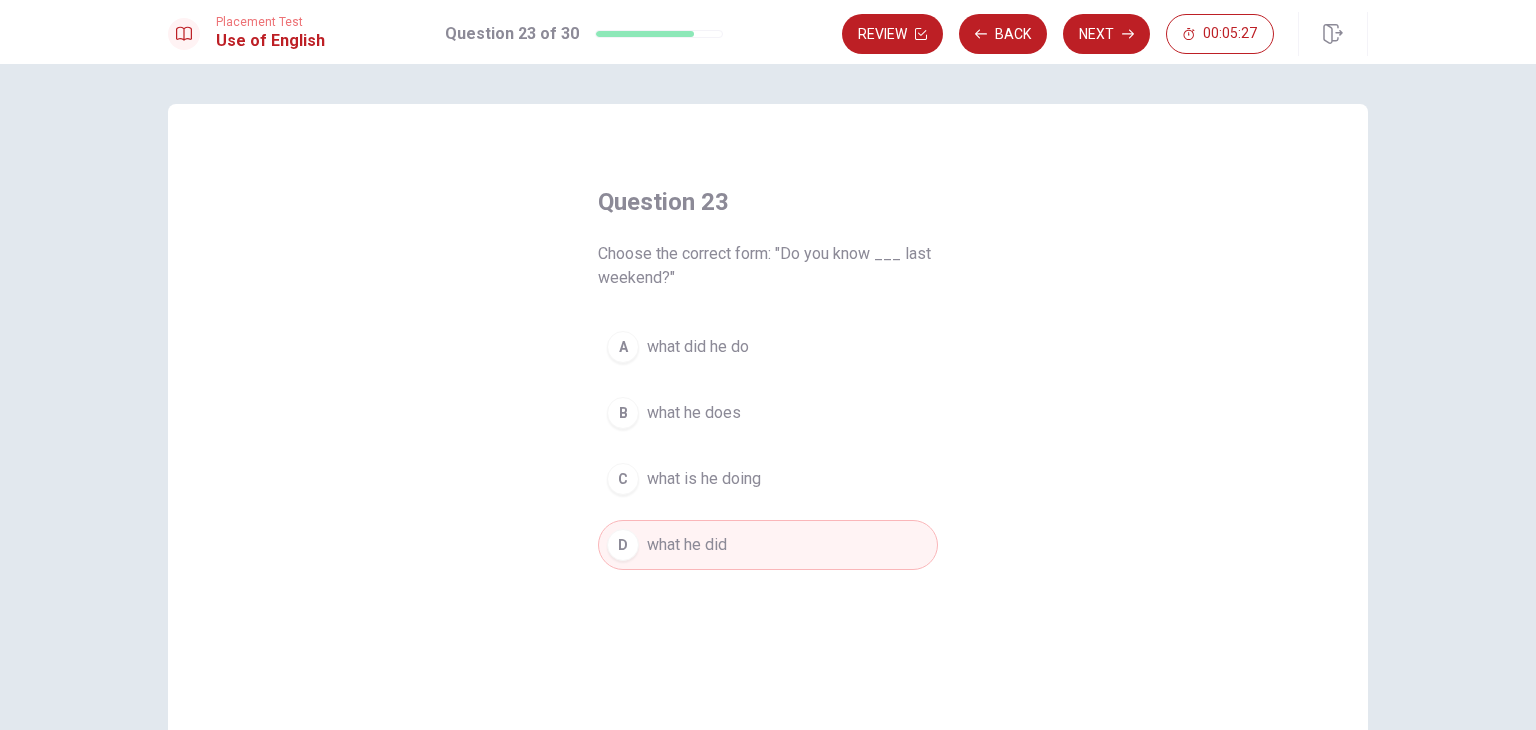 click on "Next" at bounding box center [1106, 34] 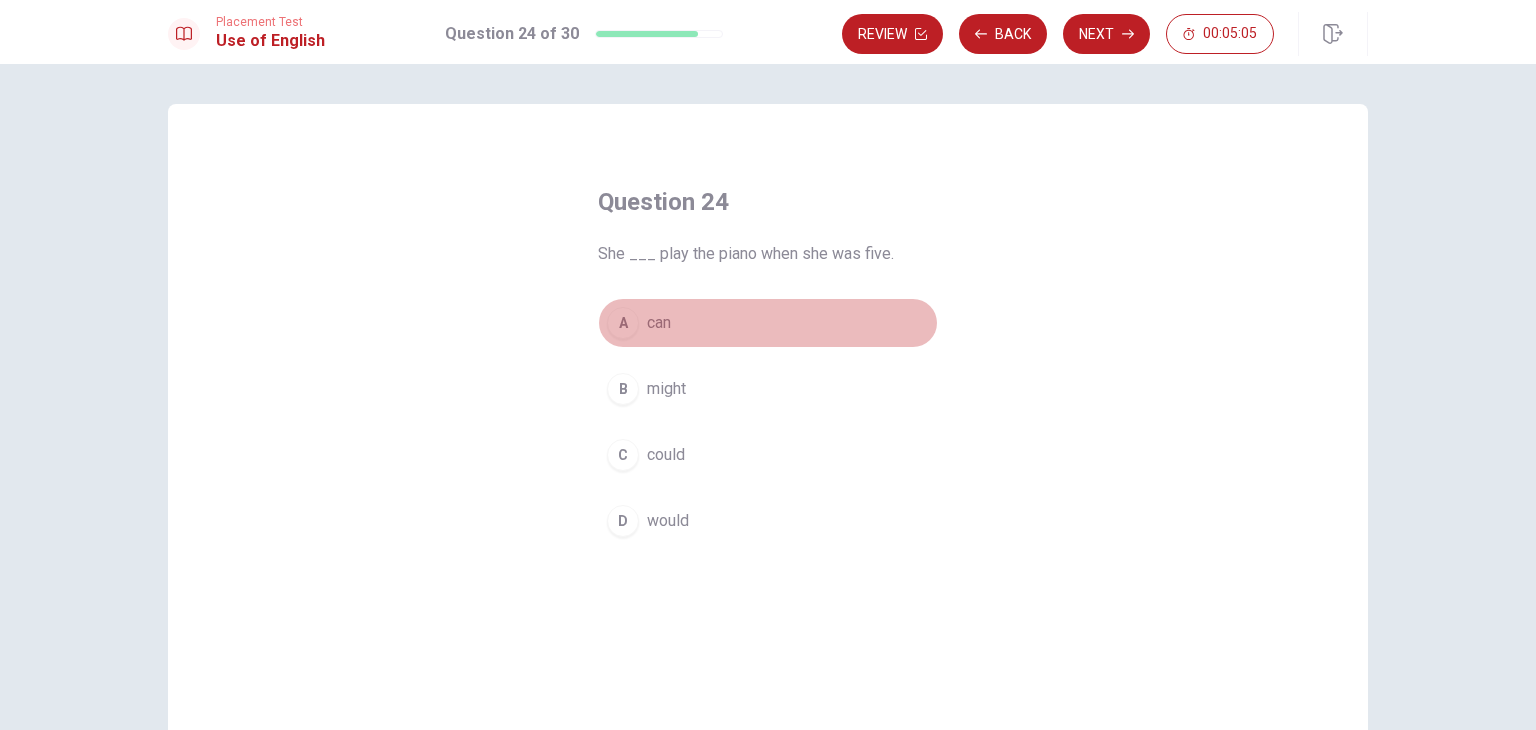 click on "A" at bounding box center (623, 323) 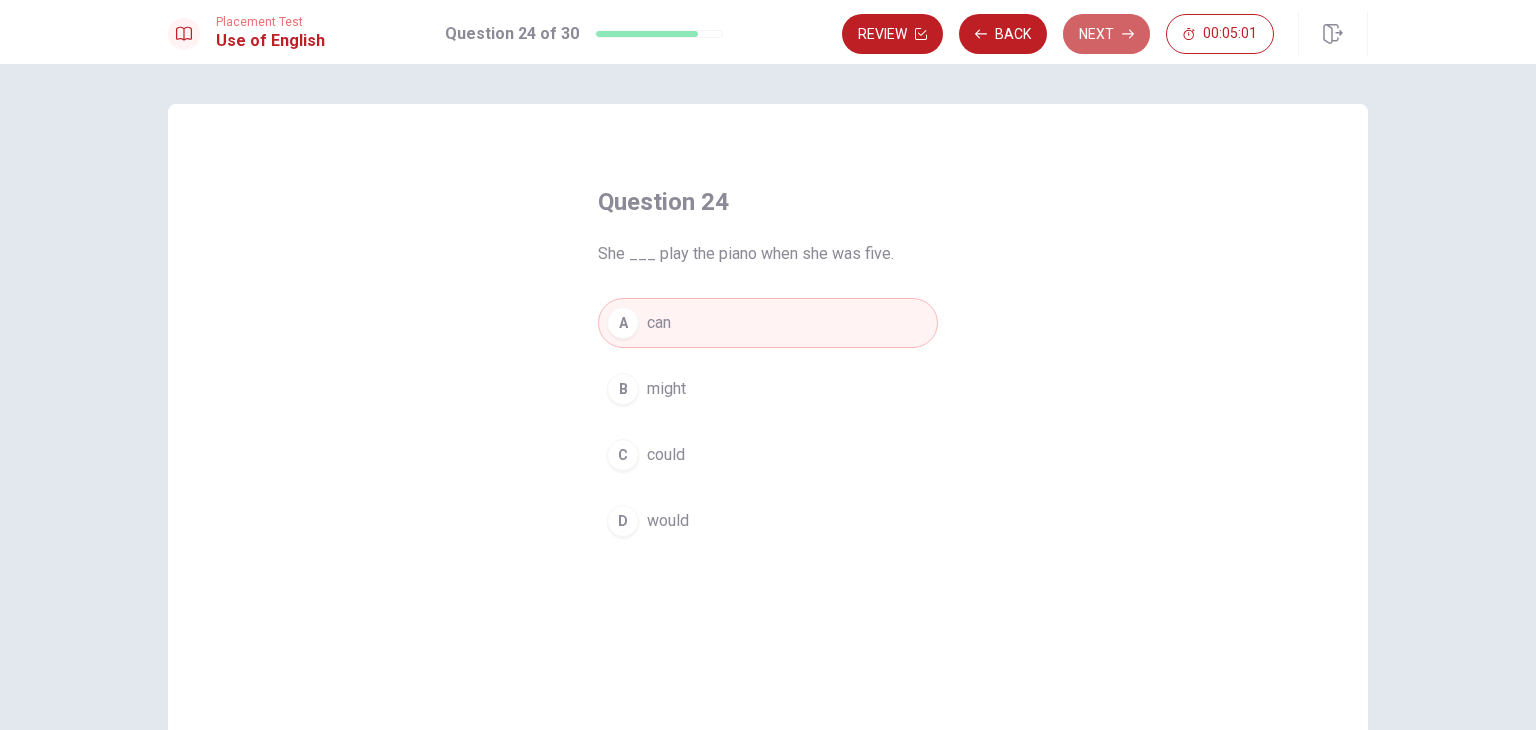 click on "Next" at bounding box center [1106, 34] 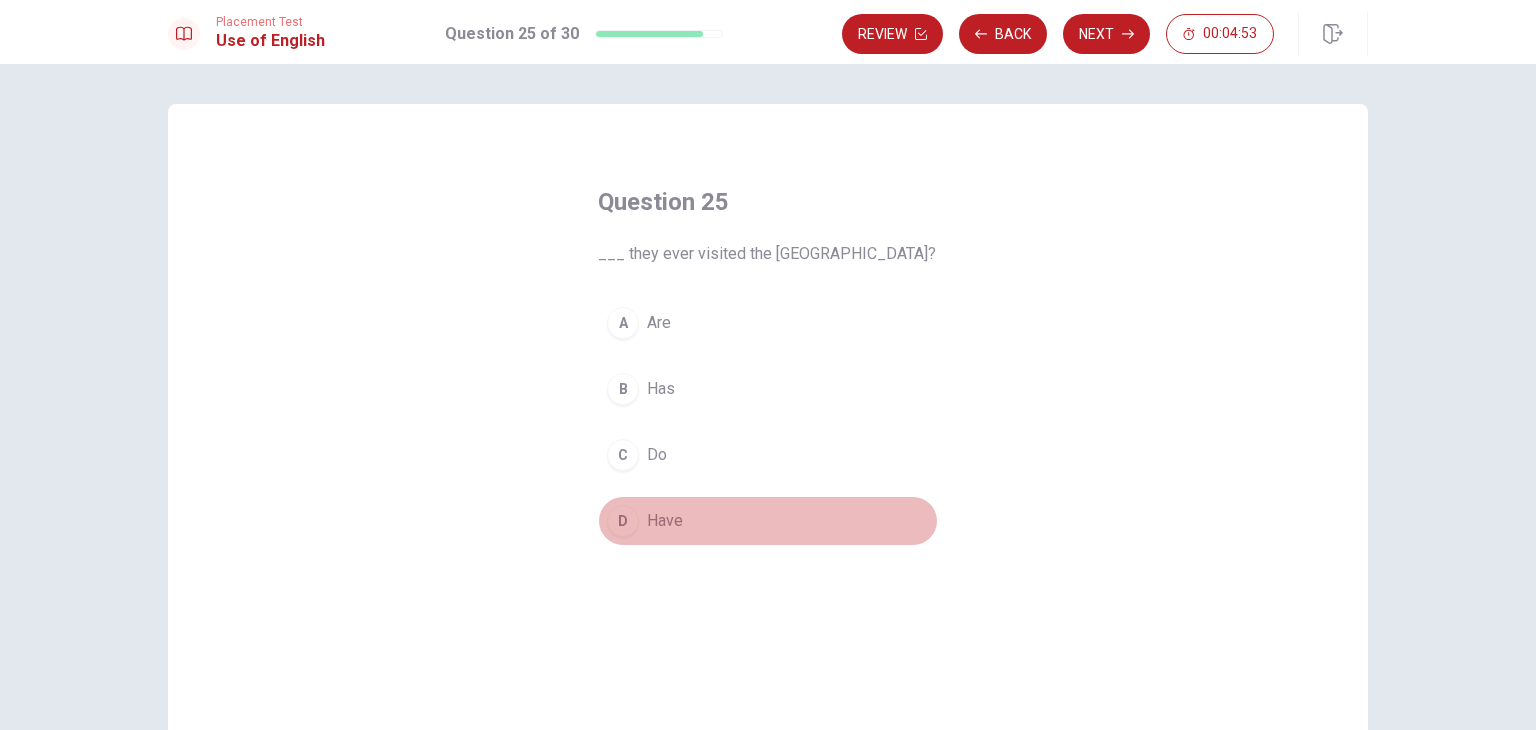 click on "D" at bounding box center [623, 521] 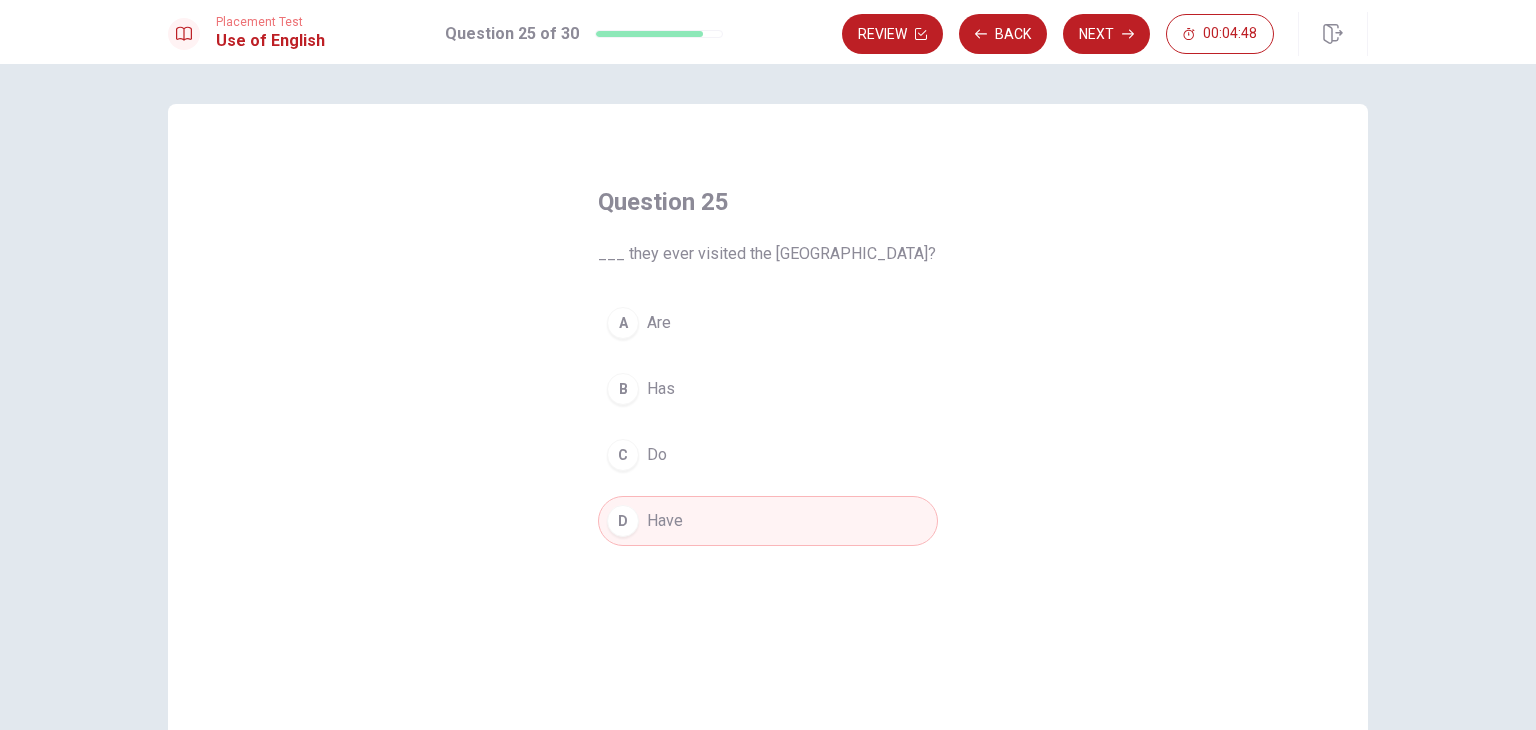 click on "B" at bounding box center [623, 389] 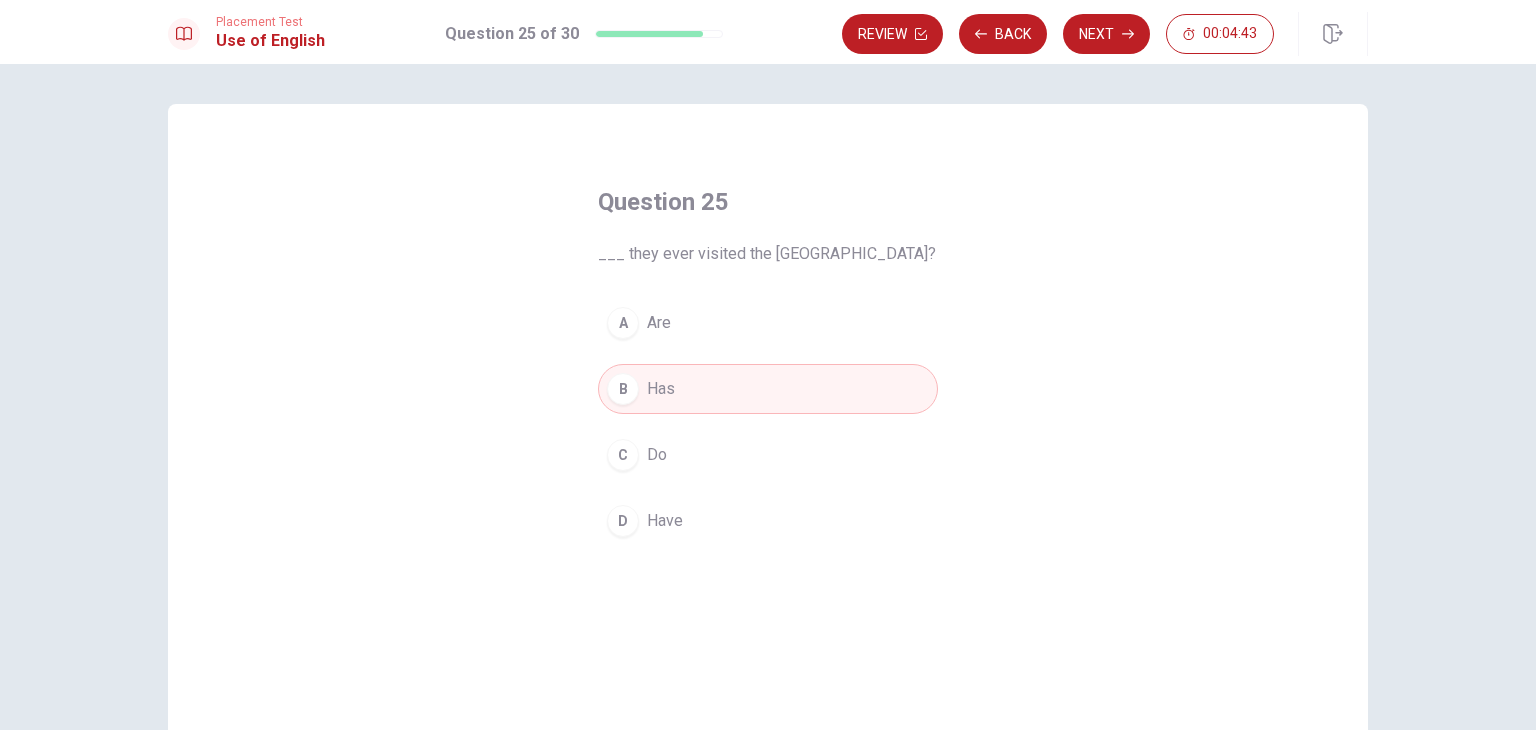 click on "D Have" at bounding box center [768, 521] 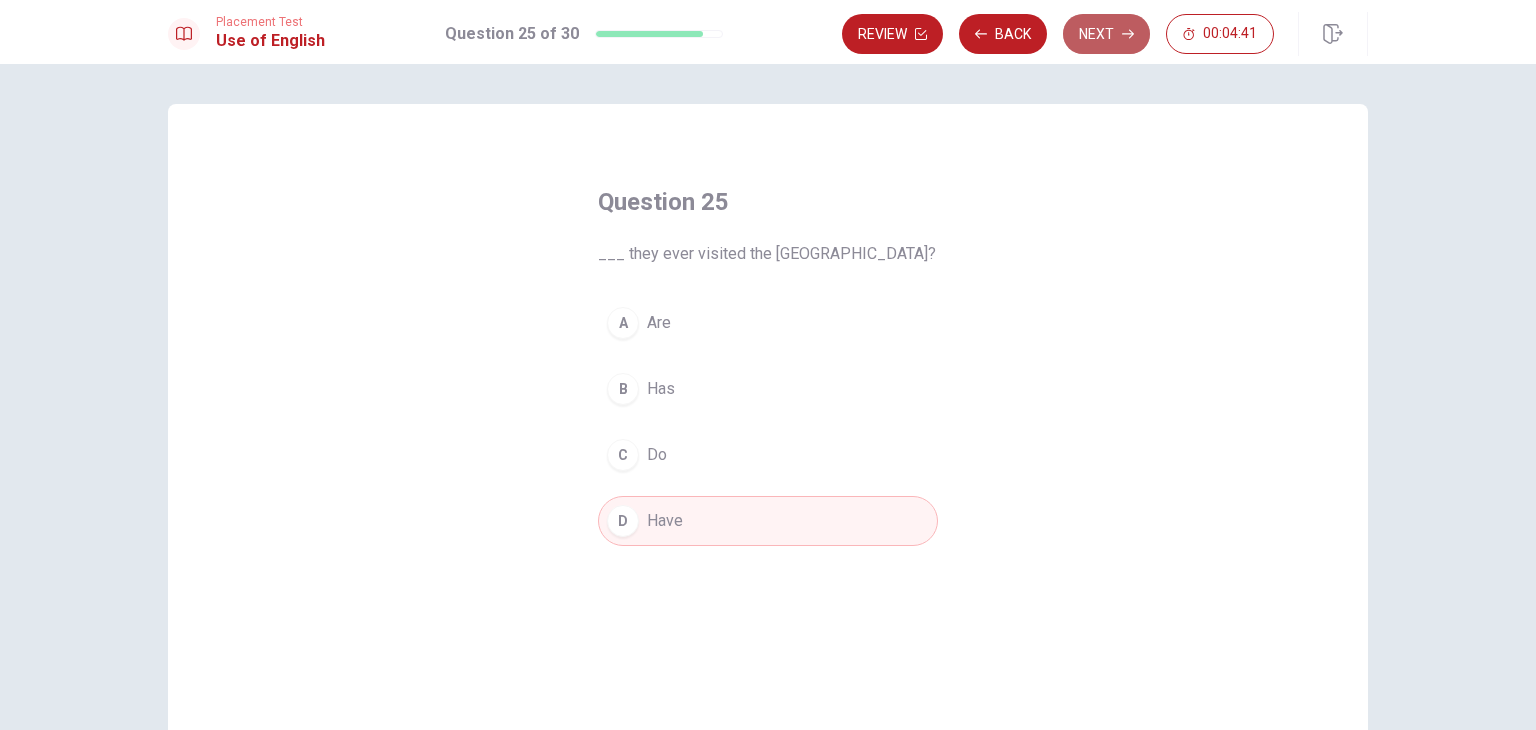 click on "Next" at bounding box center (1106, 34) 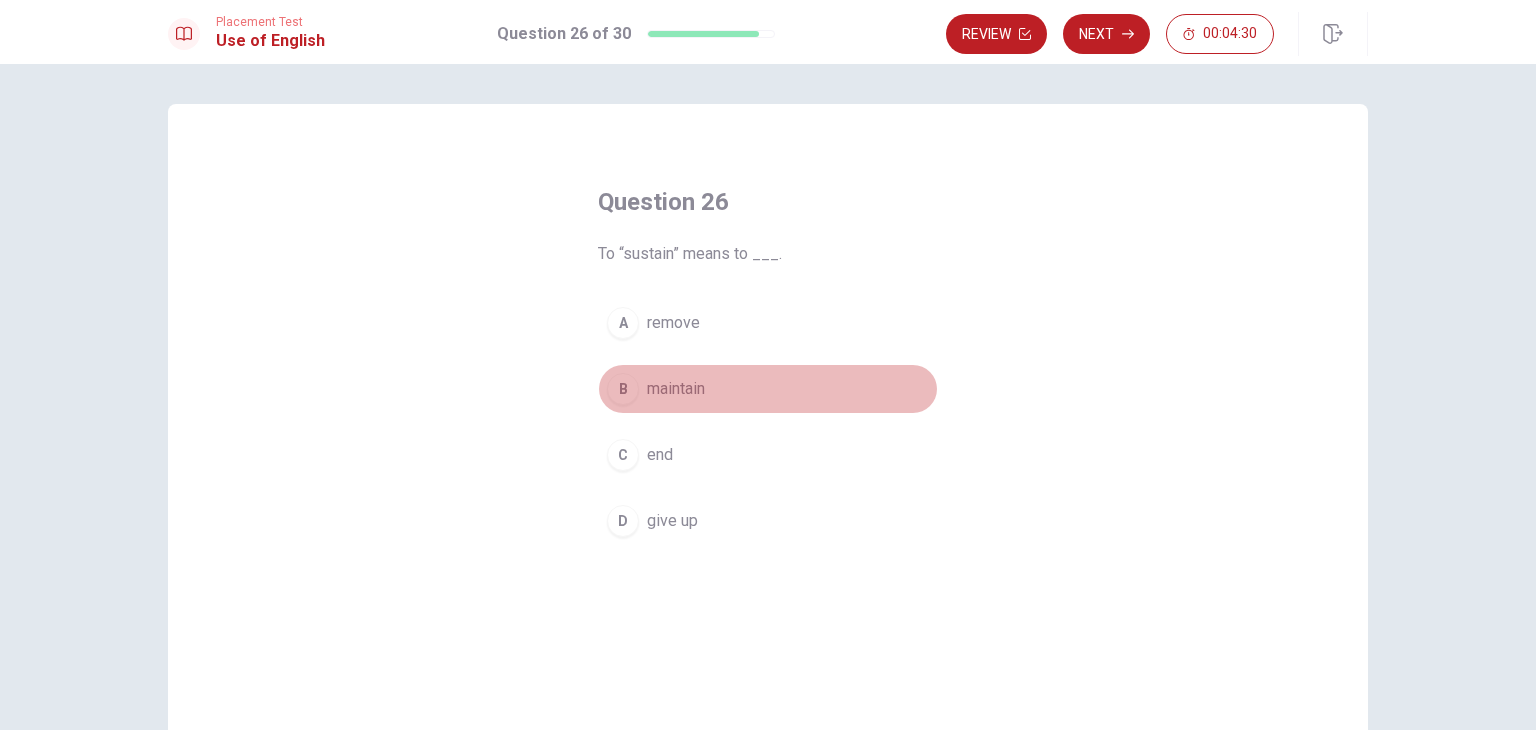 click on "B" at bounding box center (623, 389) 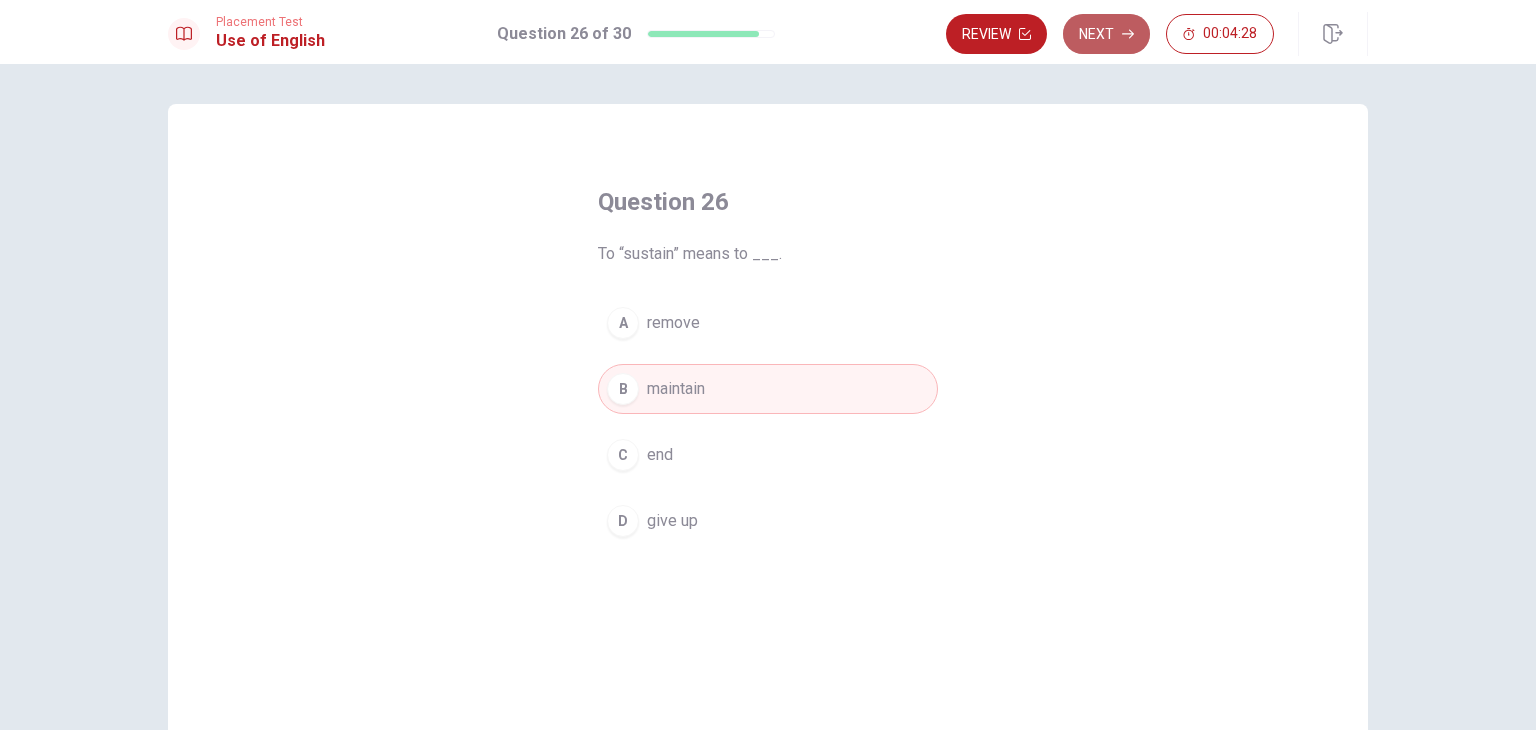 click on "Next" at bounding box center [1106, 34] 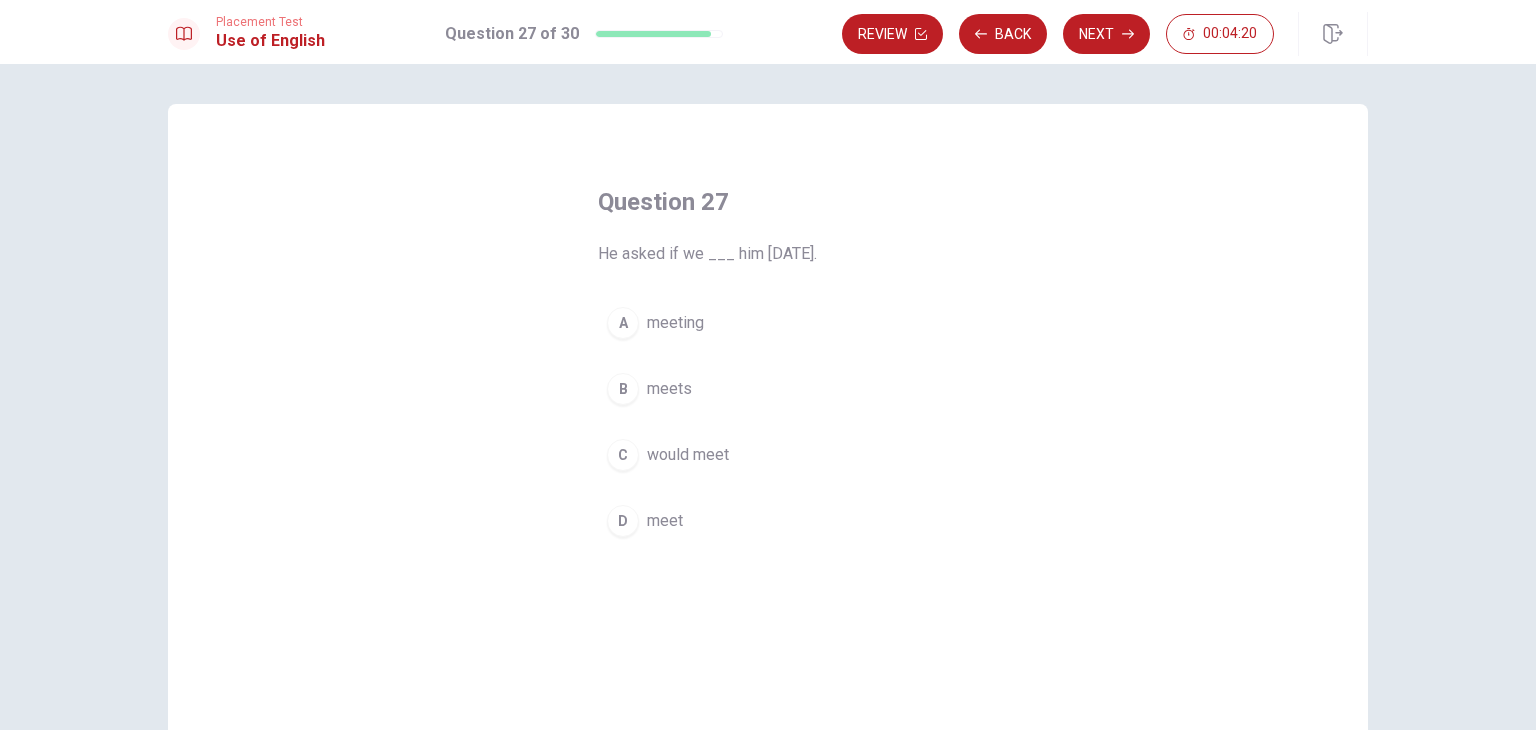 click on "C" at bounding box center (623, 455) 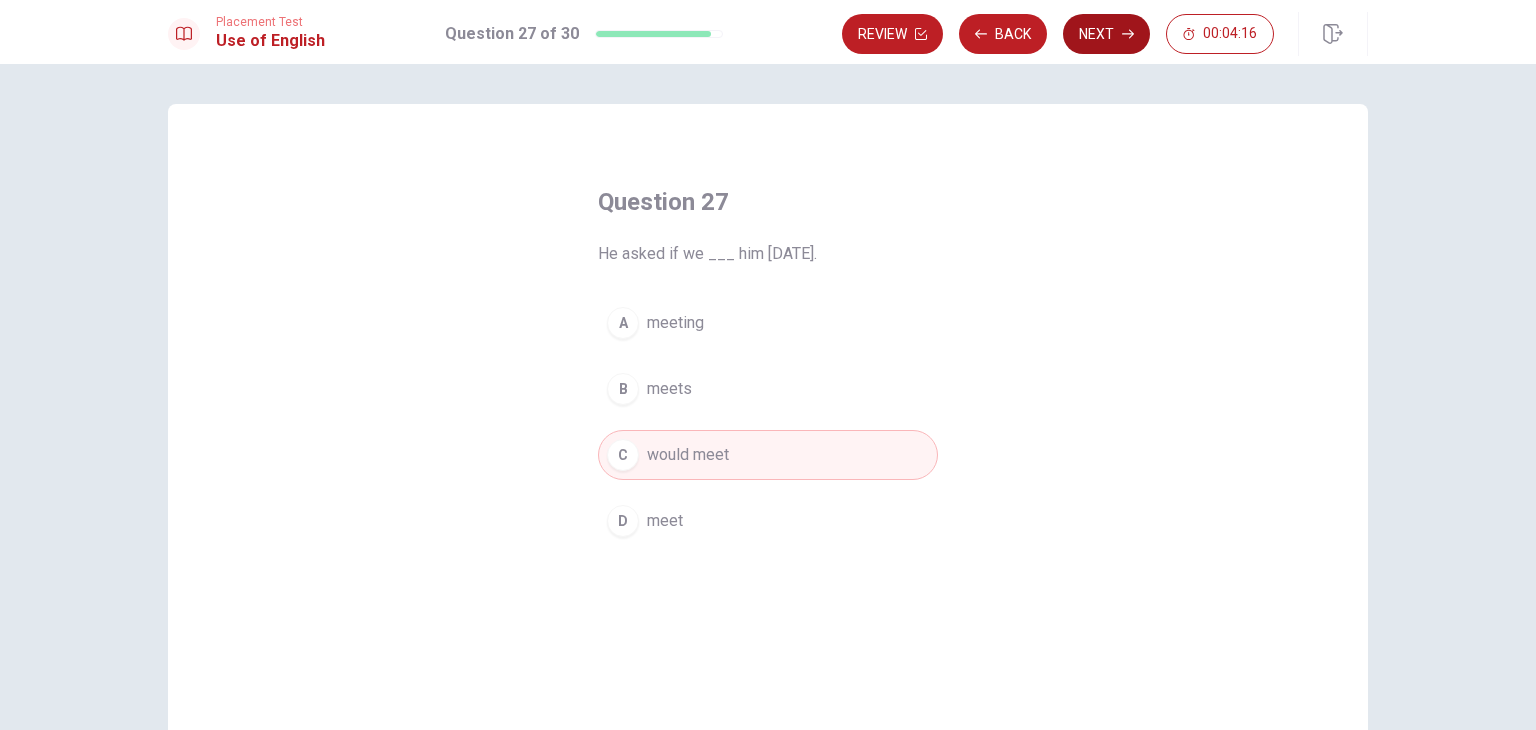 click on "Next" at bounding box center [1106, 34] 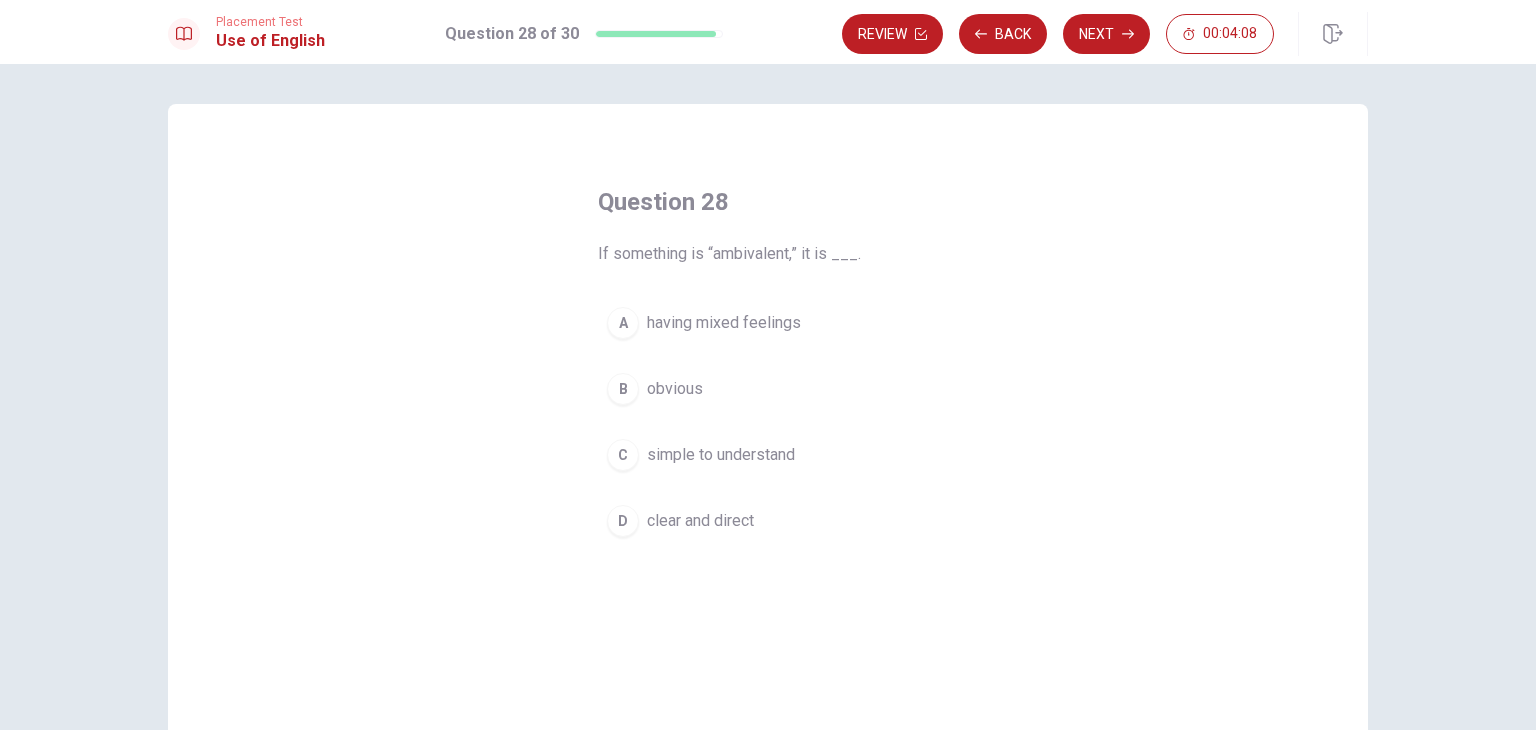 click on "A" at bounding box center (623, 323) 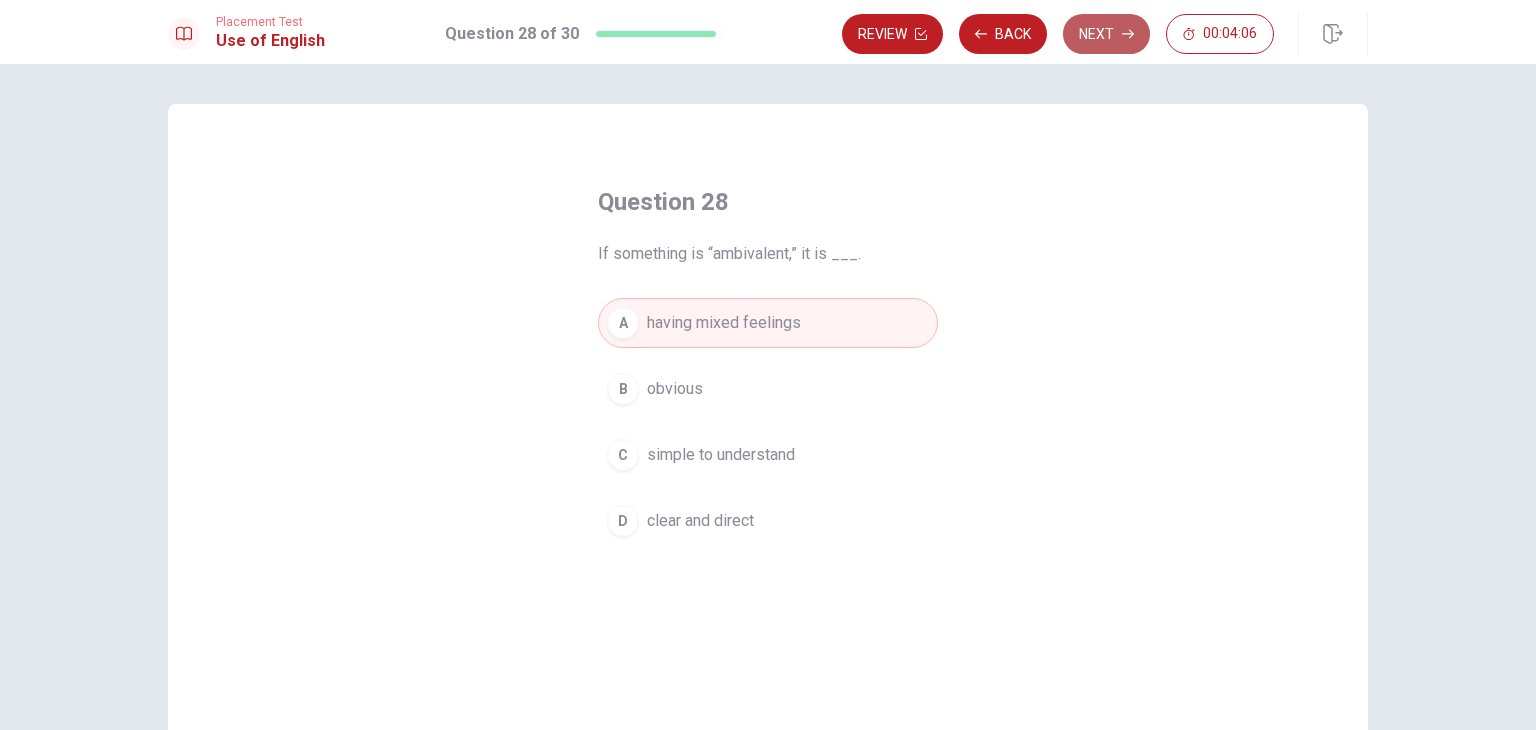 click on "Next" at bounding box center (1106, 34) 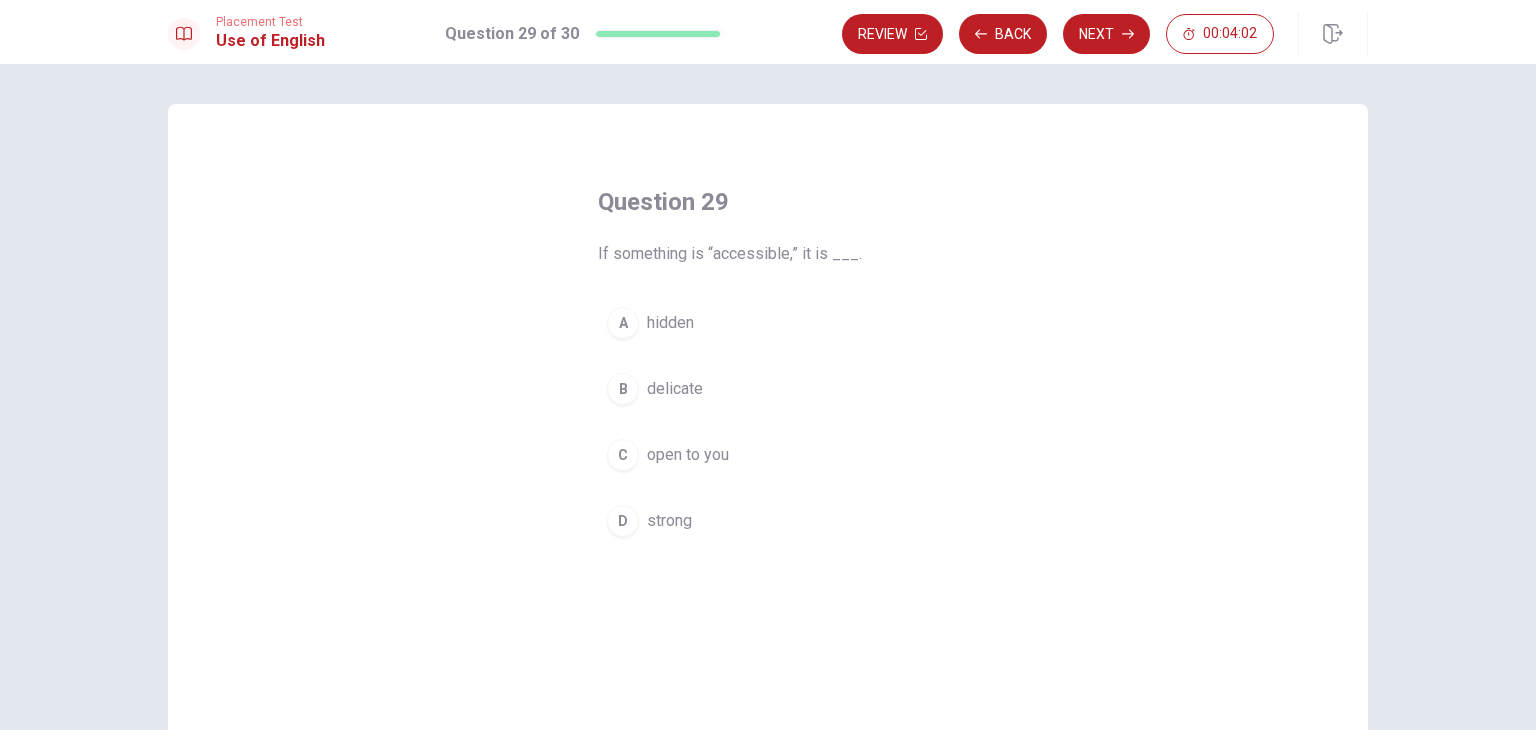 click on "C" at bounding box center (623, 455) 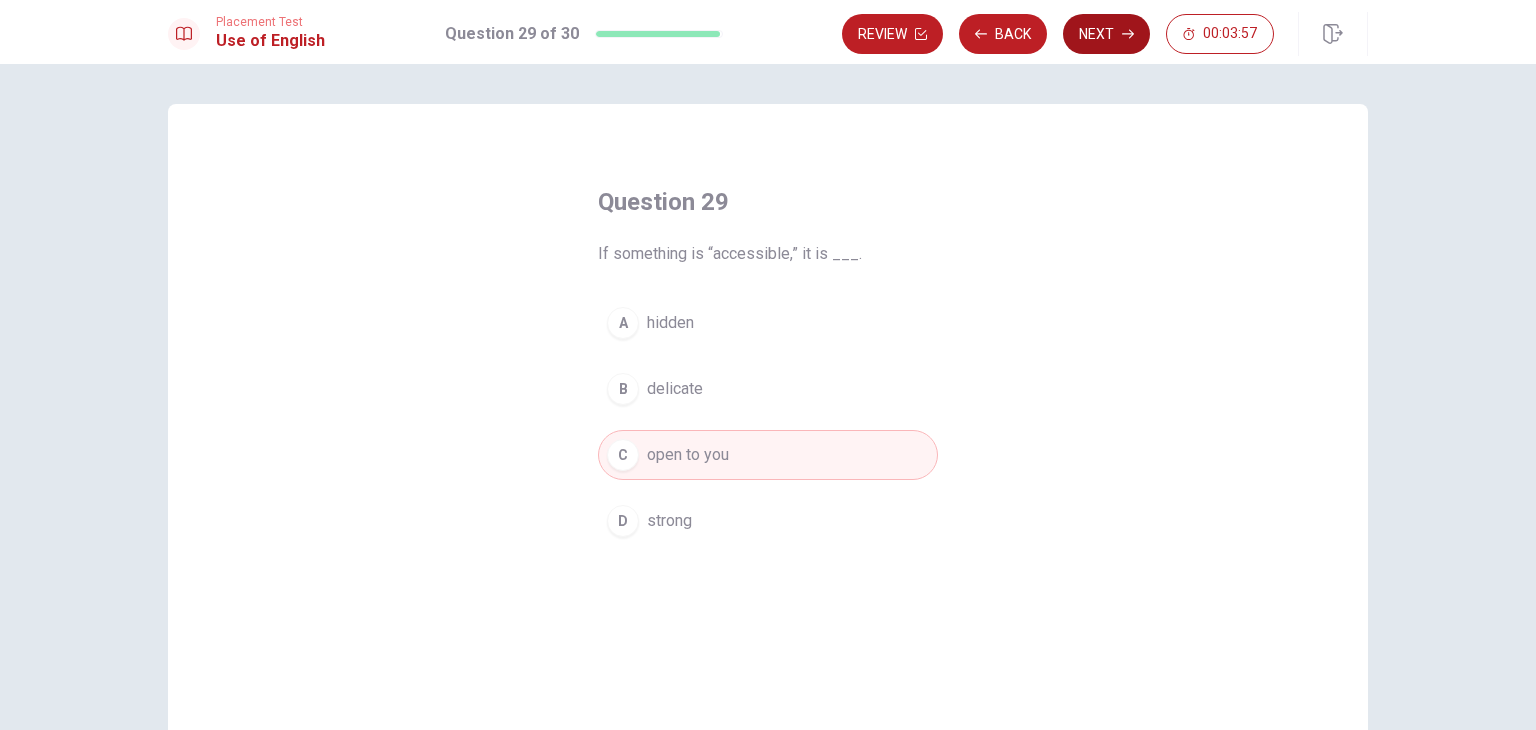 click on "Next" at bounding box center (1106, 34) 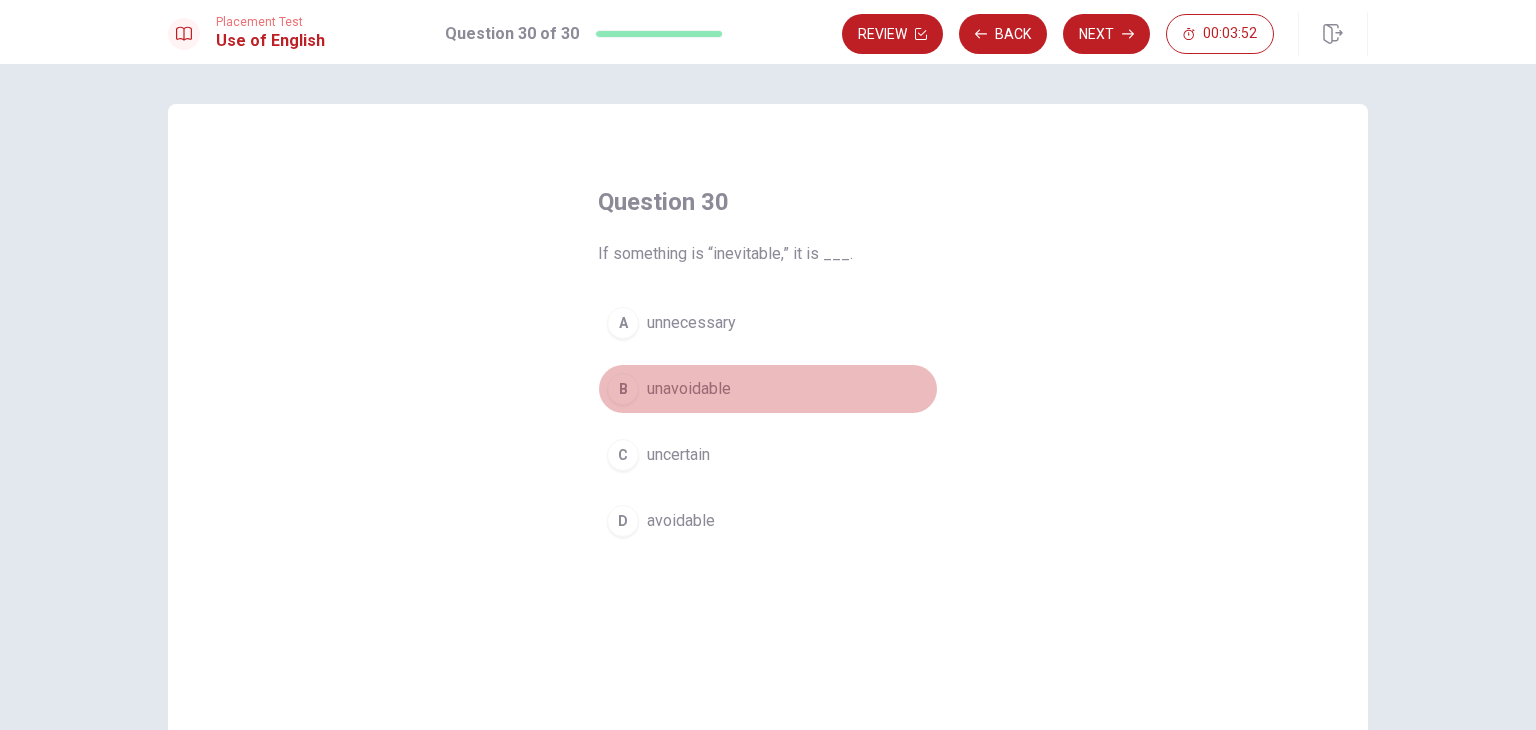 click on "B" at bounding box center [623, 389] 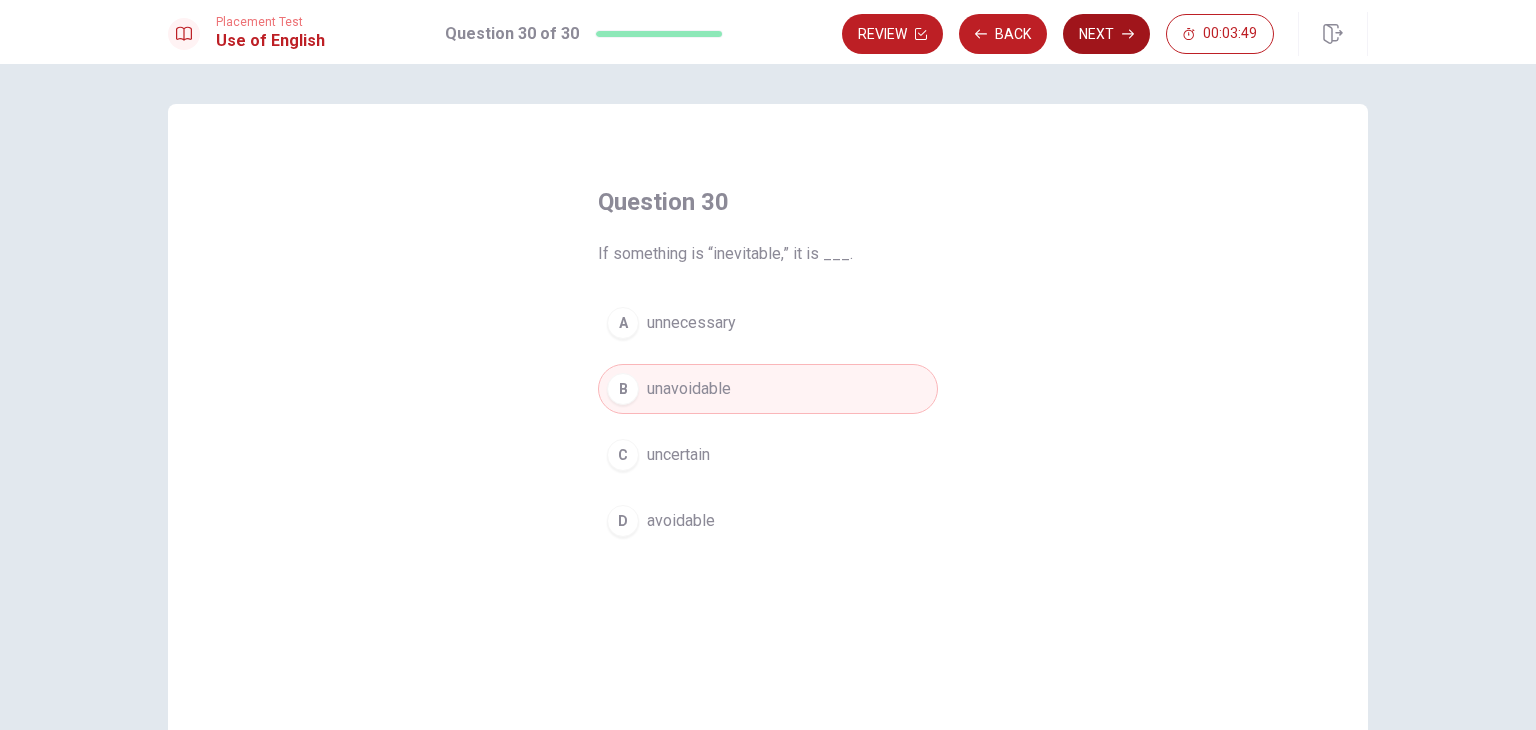 click on "Next" at bounding box center (1106, 34) 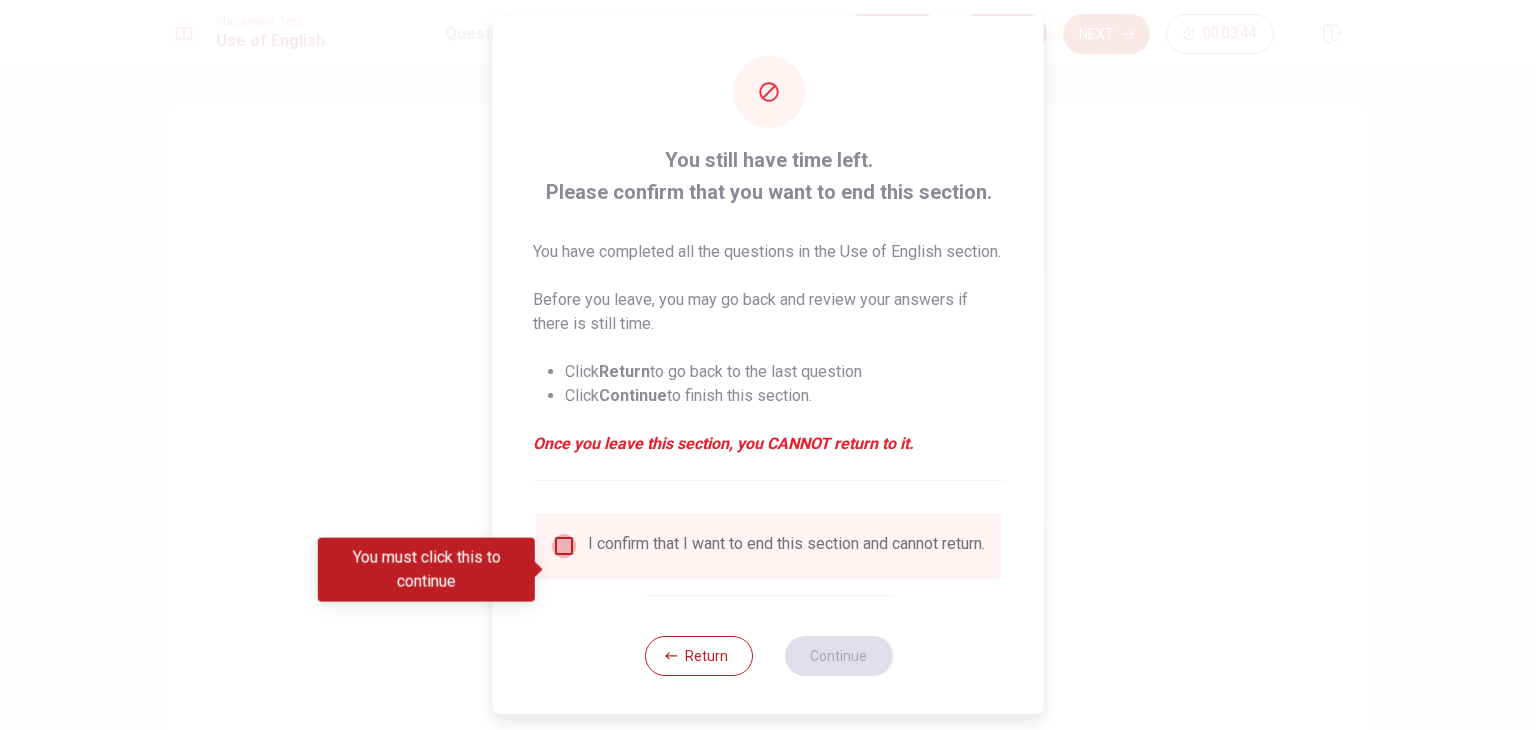 click at bounding box center (564, 546) 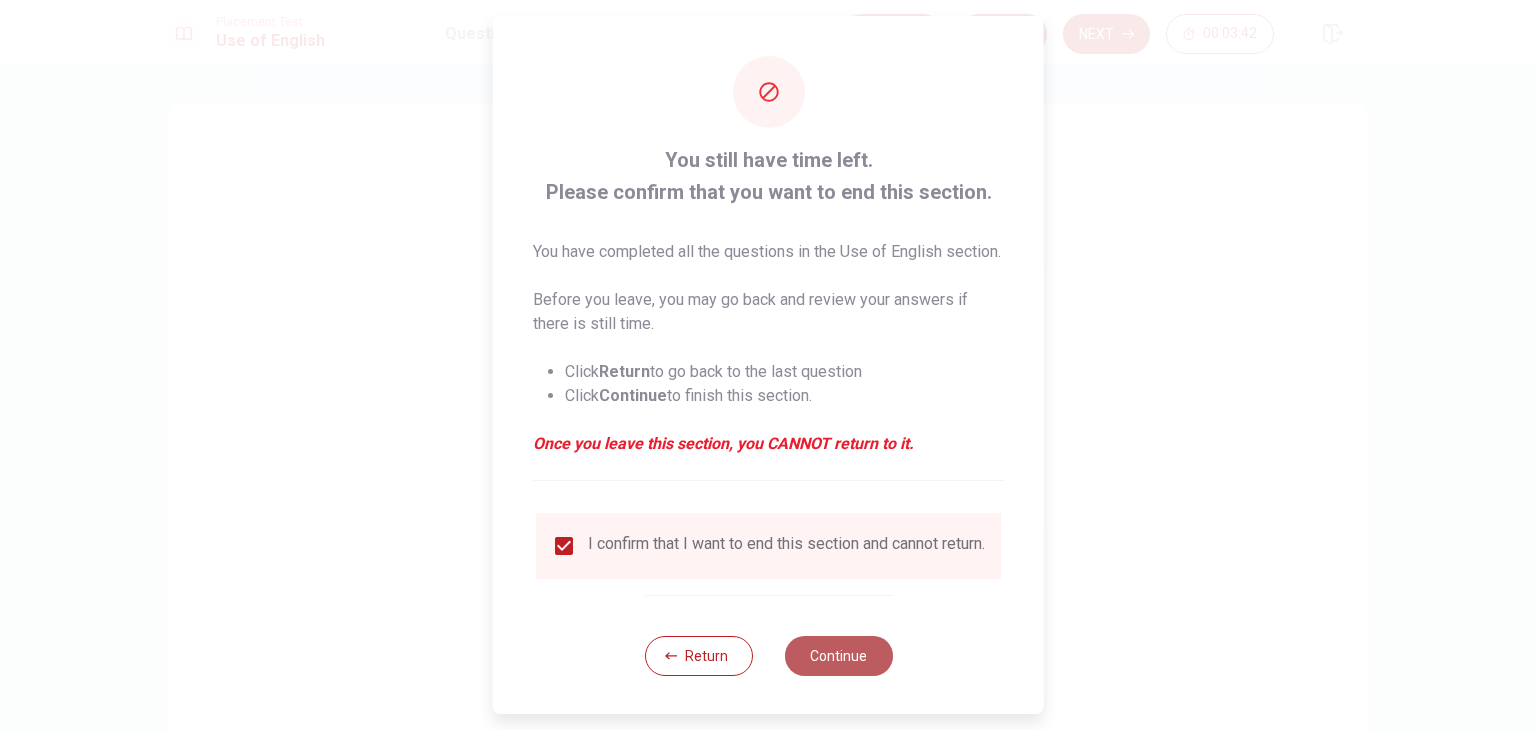 click on "Continue" at bounding box center [838, 656] 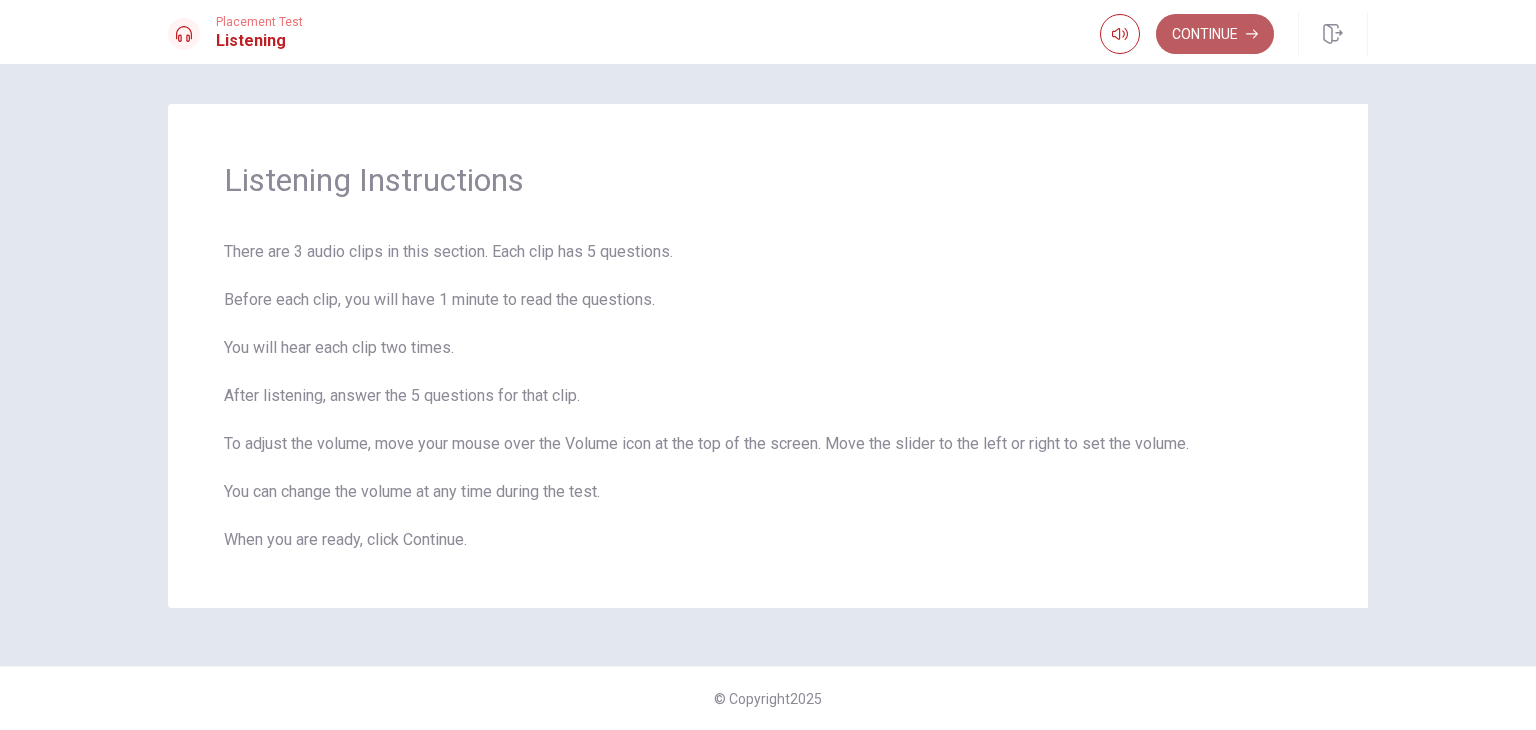 click on "Continue" at bounding box center (1215, 34) 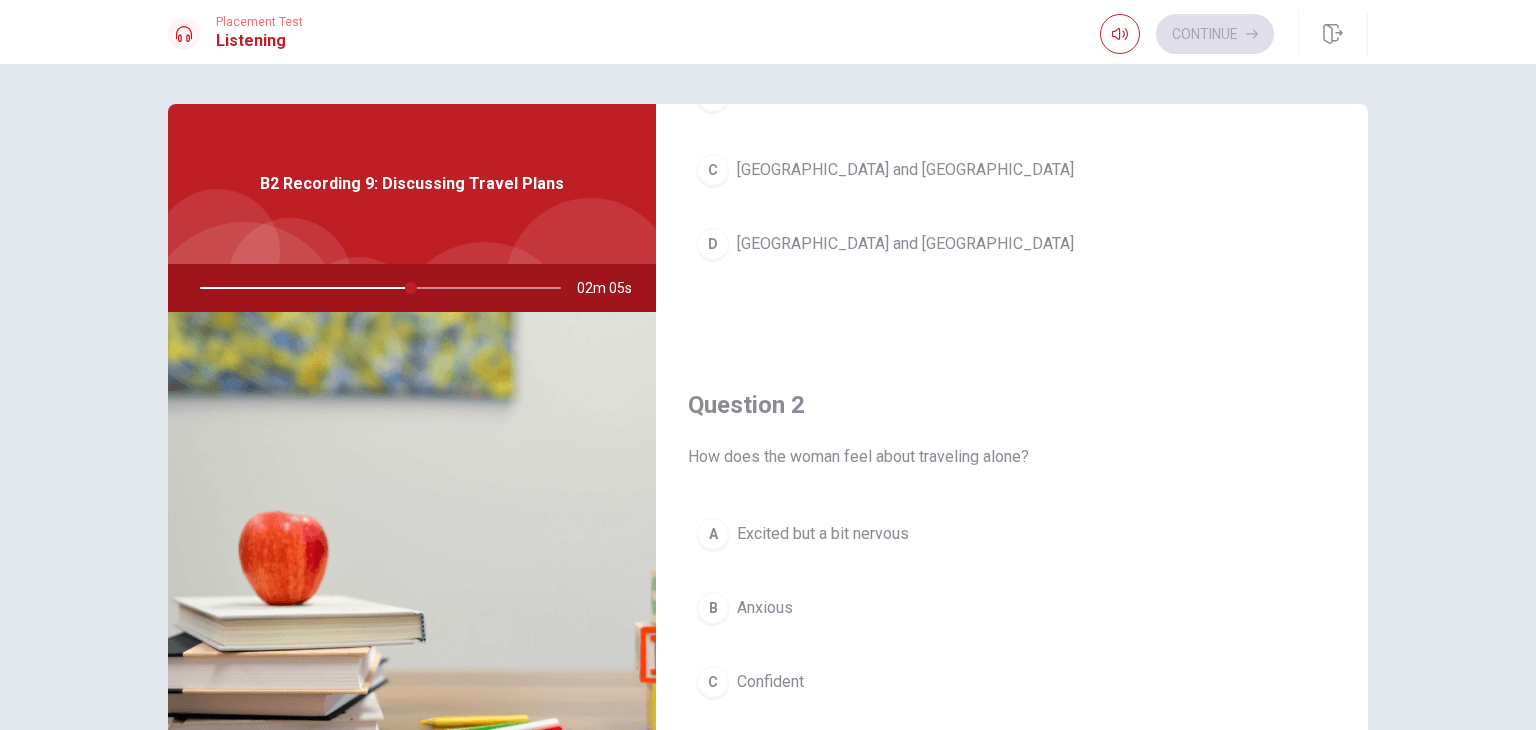 scroll, scrollTop: 0, scrollLeft: 0, axis: both 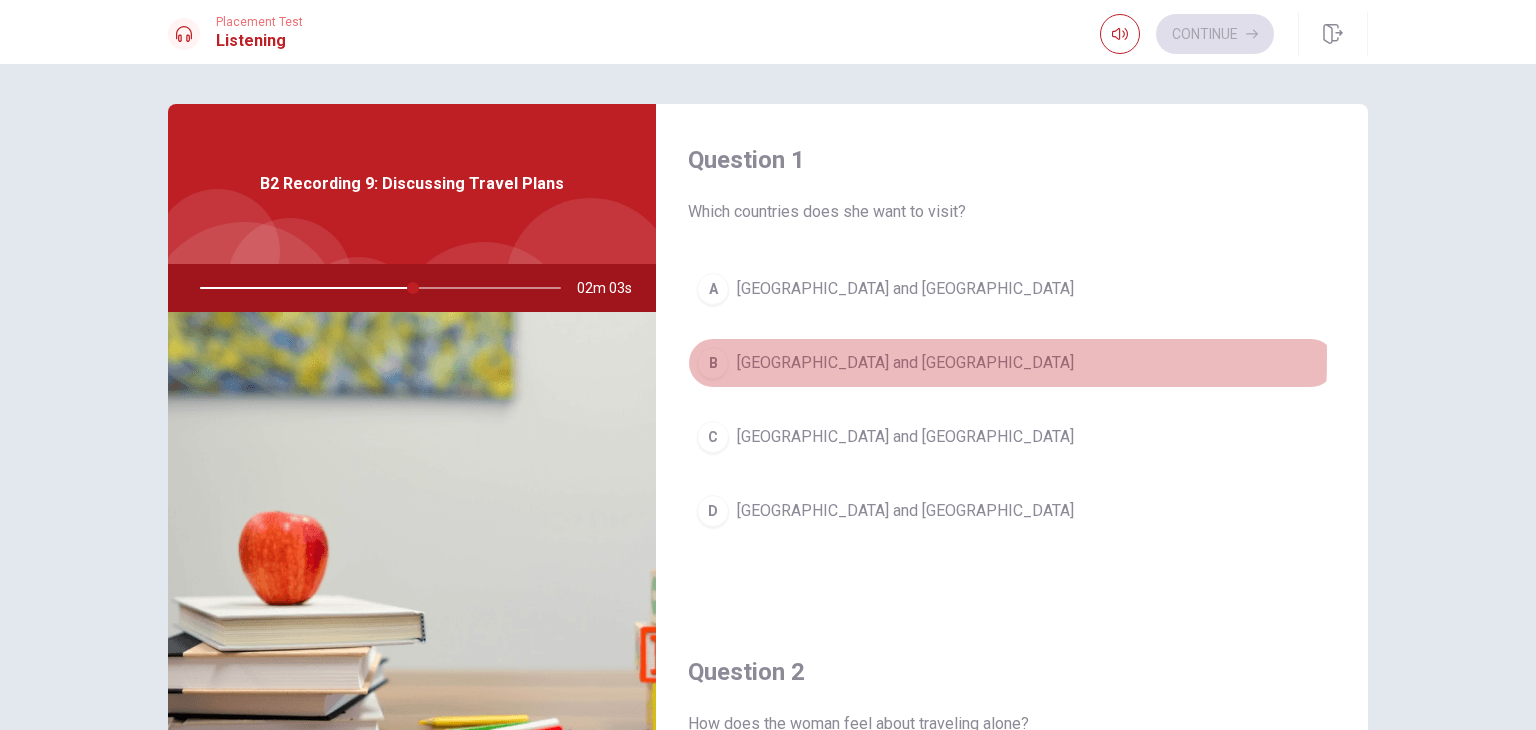 click on "B" at bounding box center (713, 363) 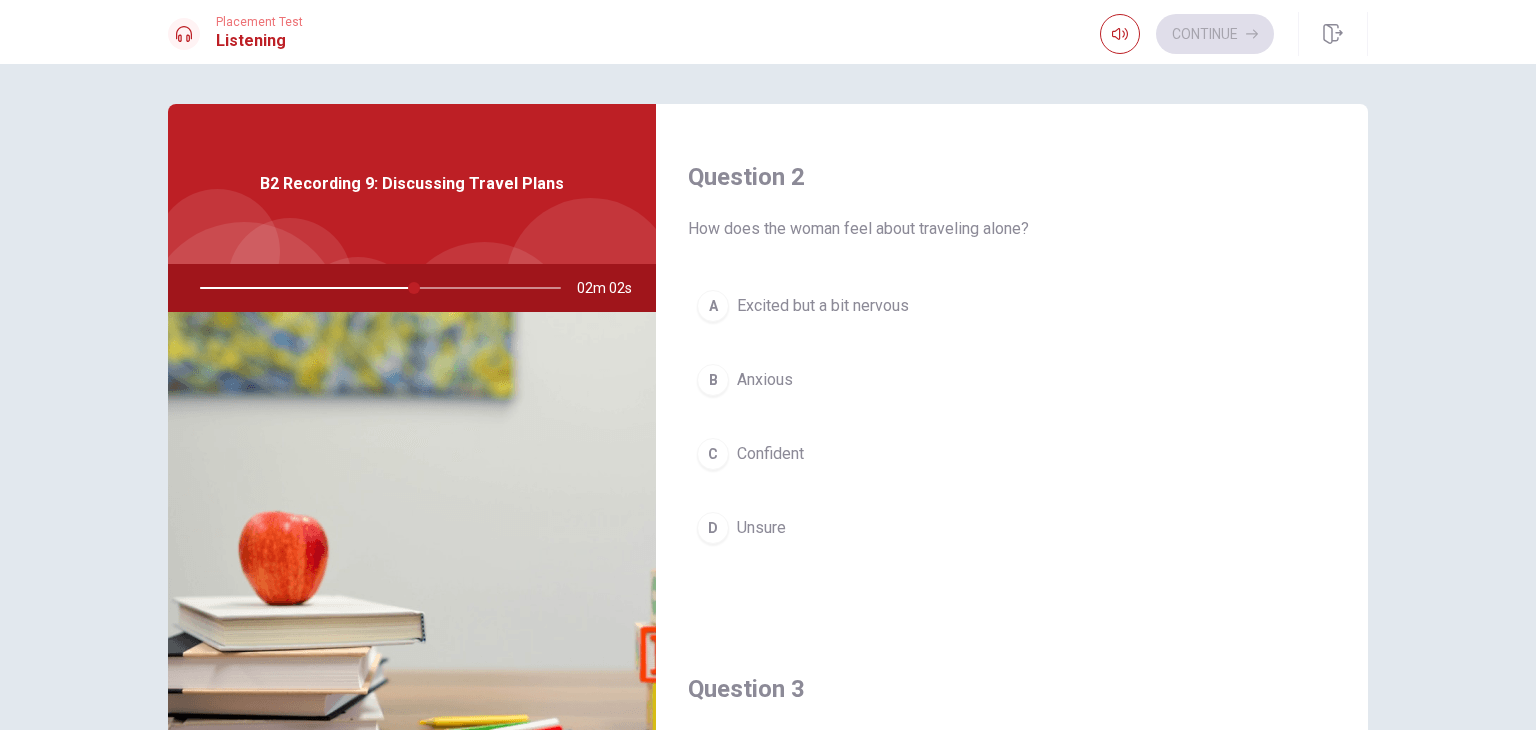 scroll, scrollTop: 502, scrollLeft: 0, axis: vertical 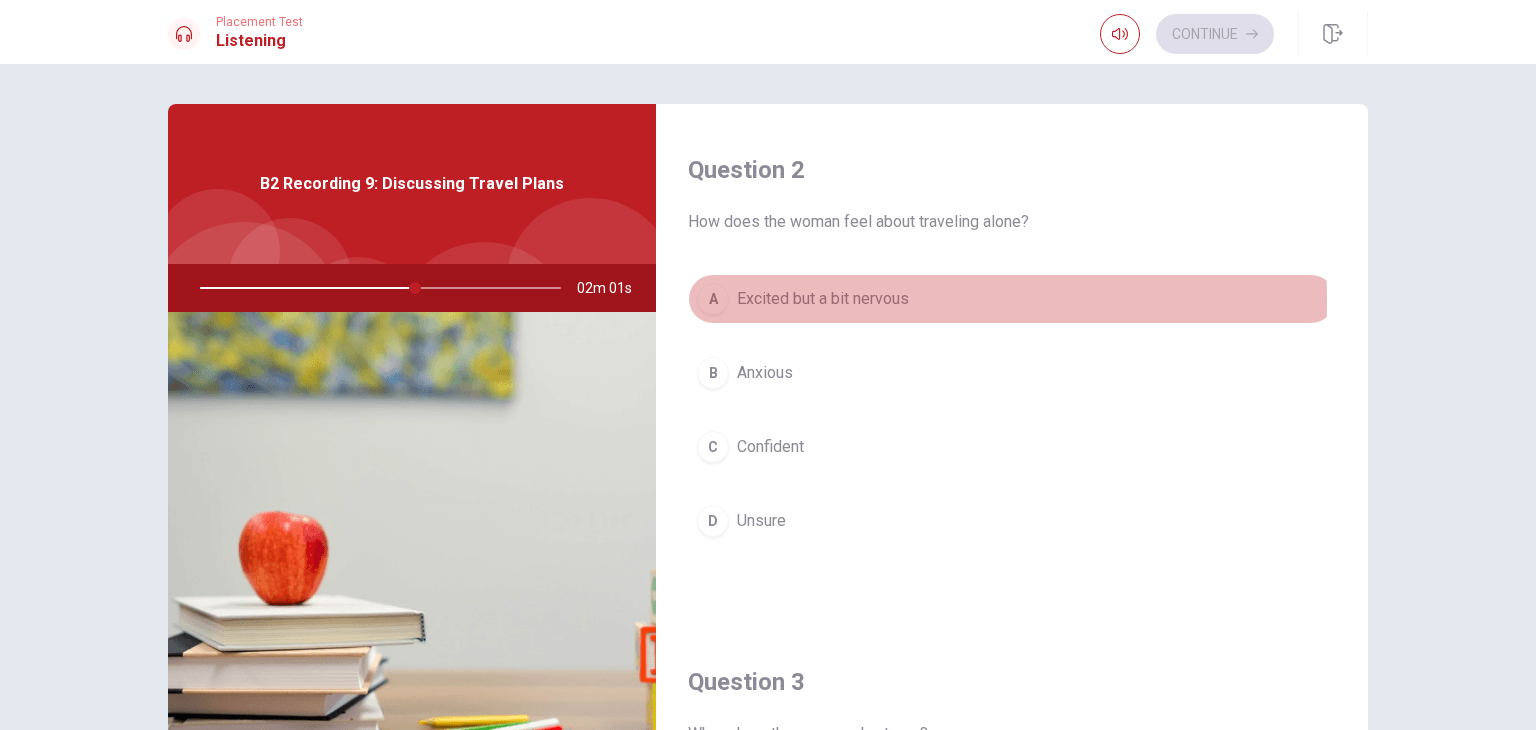 click on "A" at bounding box center [713, 299] 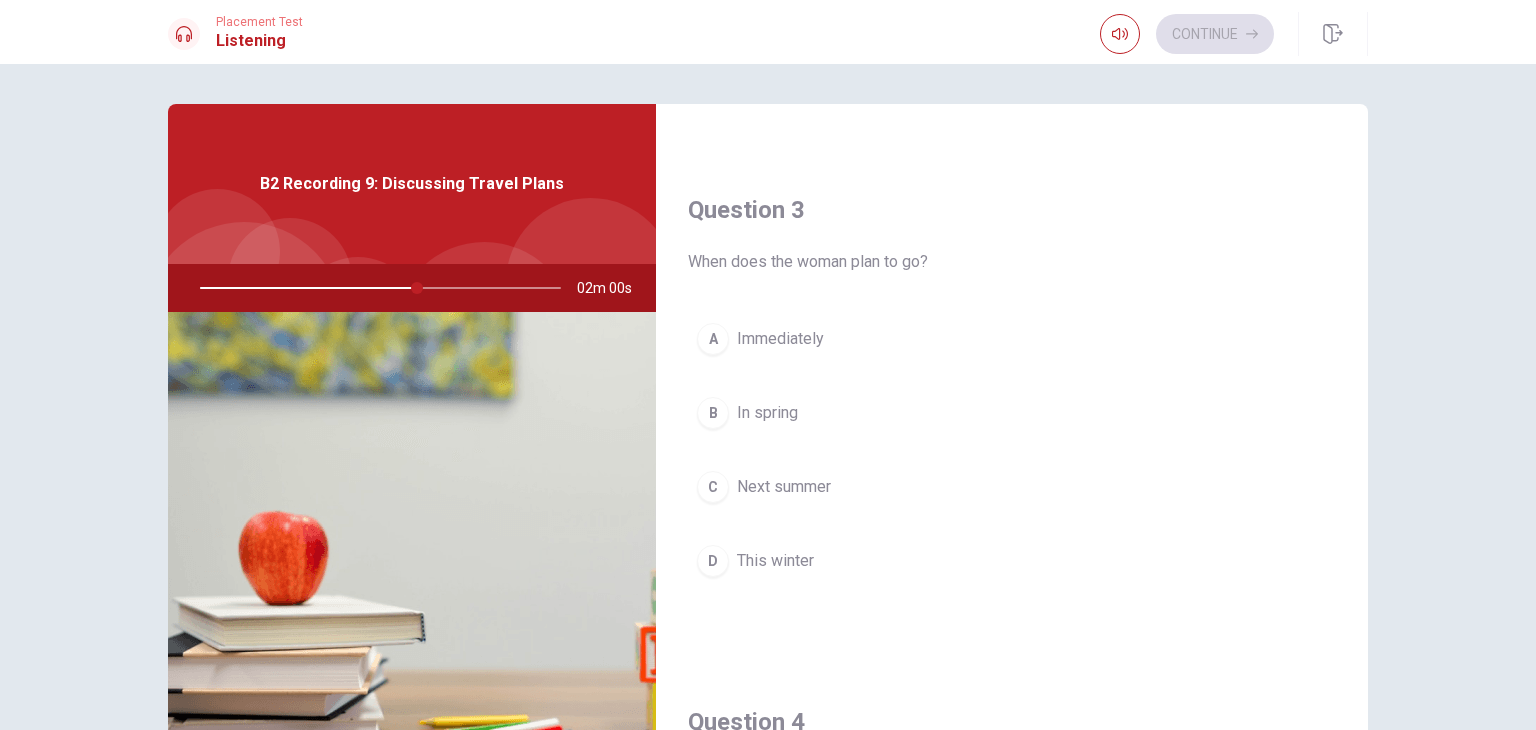 scroll, scrollTop: 975, scrollLeft: 0, axis: vertical 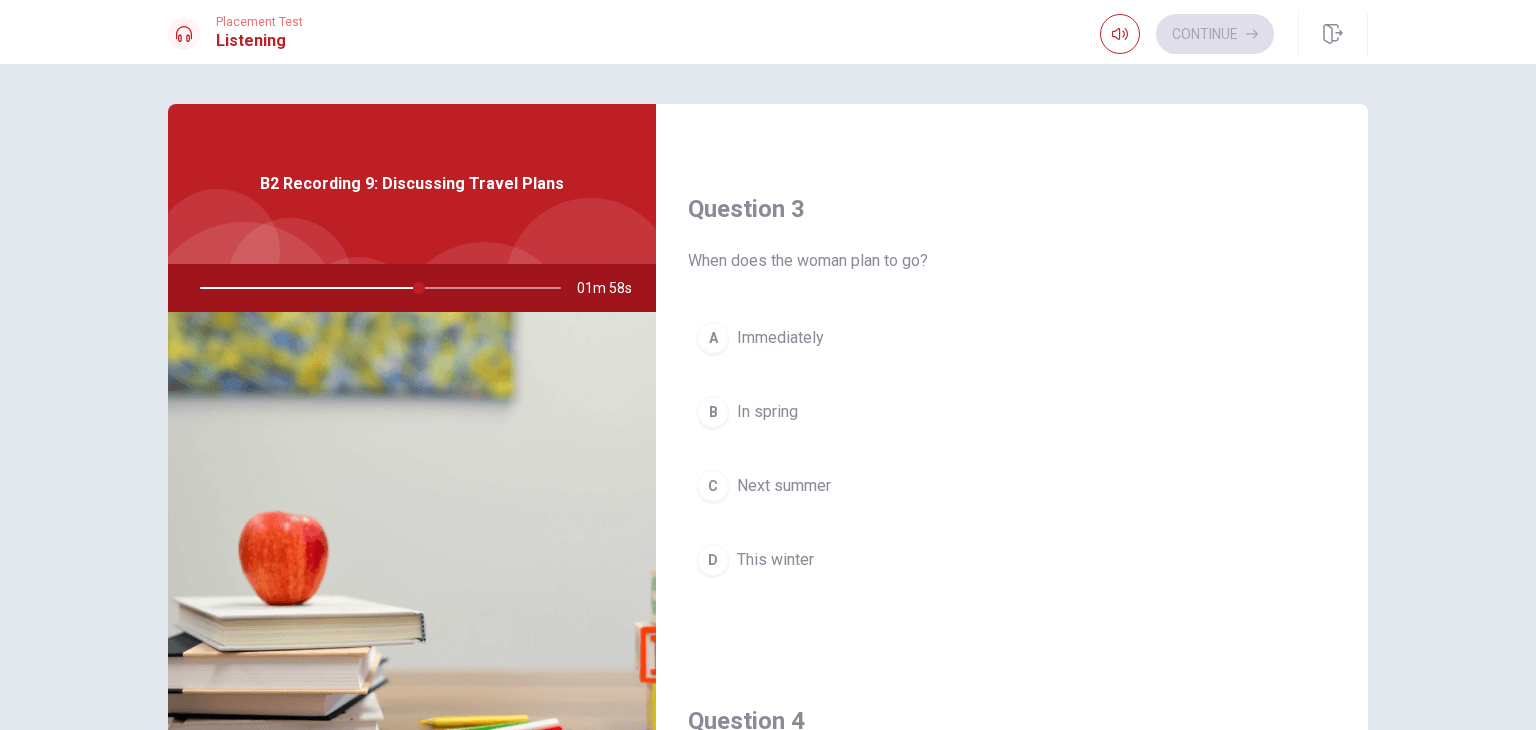 click on "C" at bounding box center [713, 486] 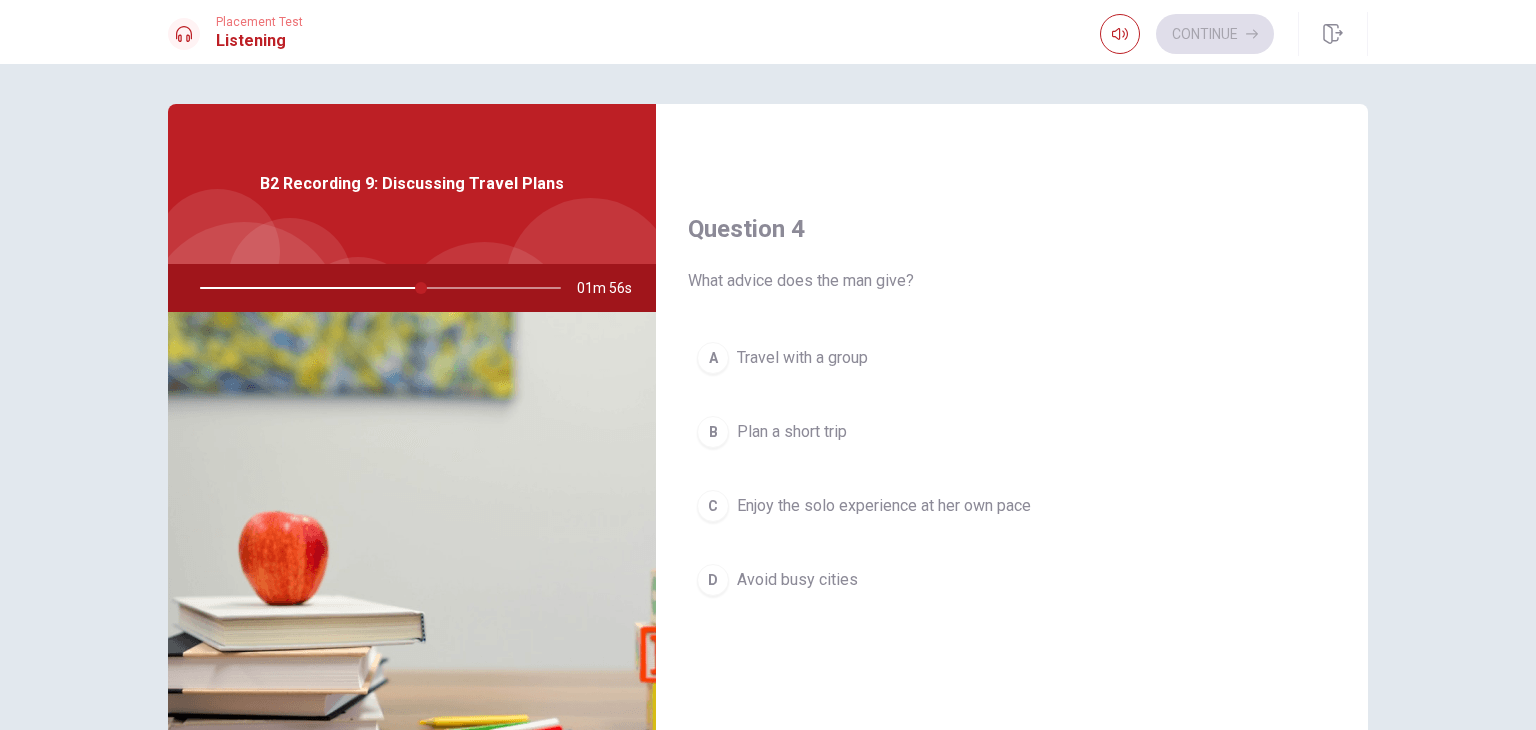 scroll, scrollTop: 1468, scrollLeft: 0, axis: vertical 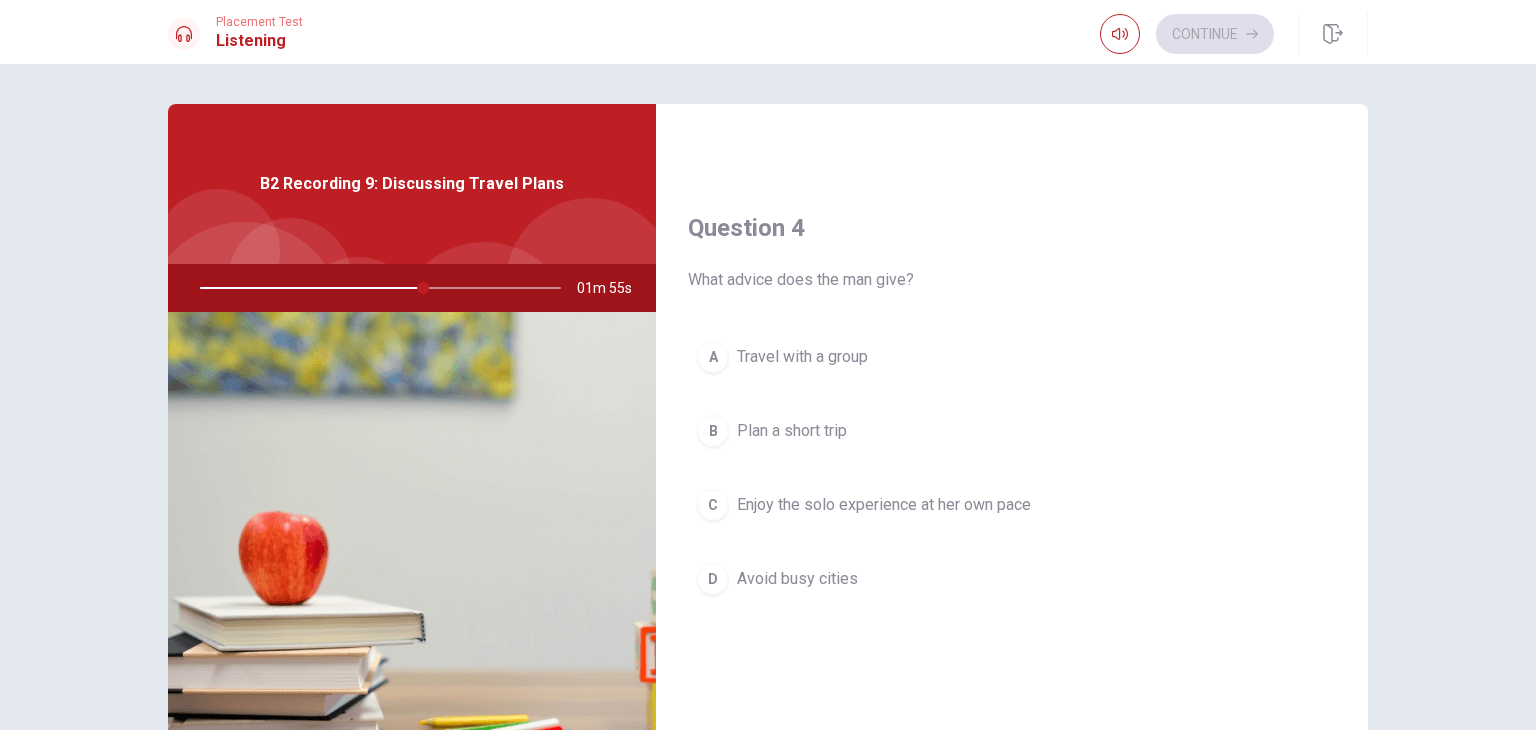 click on "C" at bounding box center [713, 505] 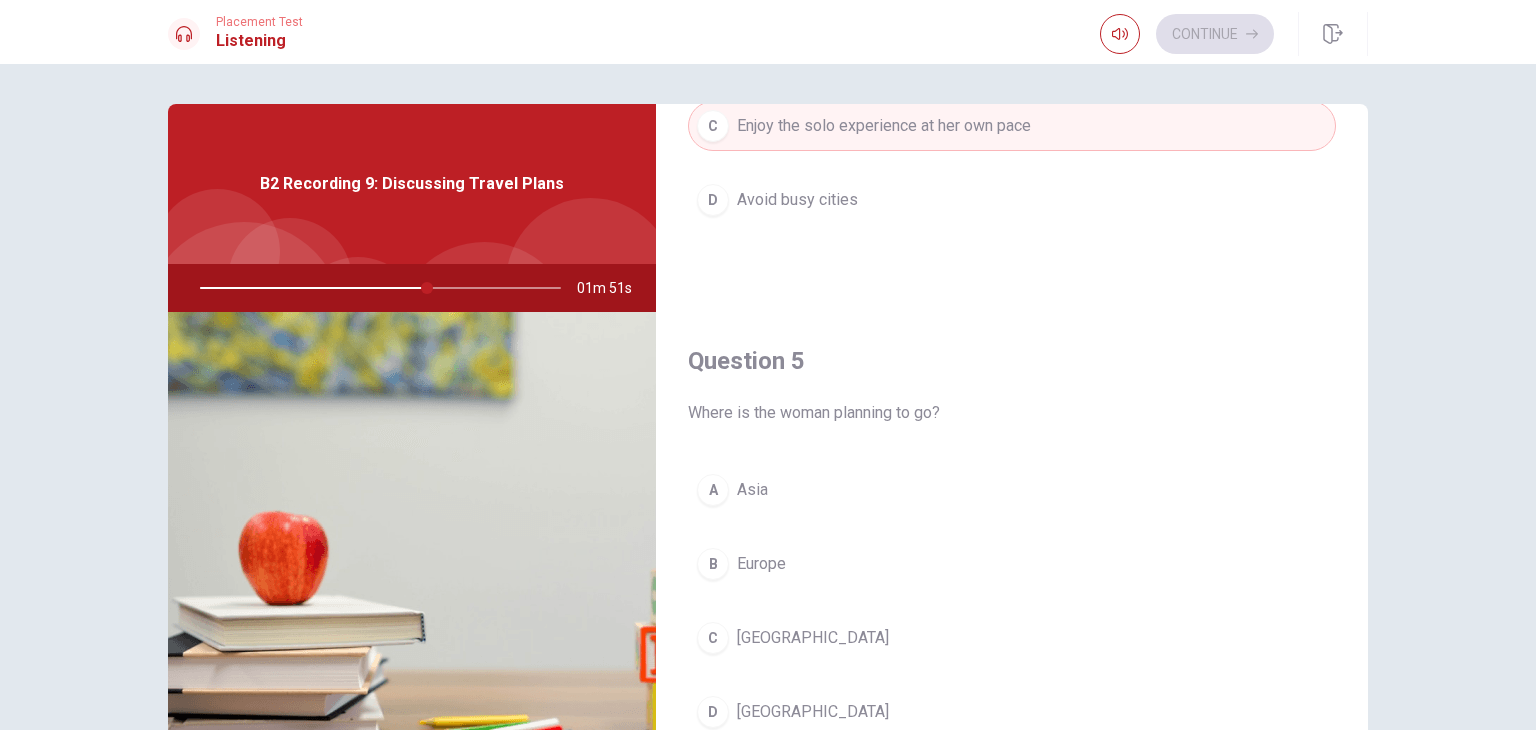 scroll, scrollTop: 1856, scrollLeft: 0, axis: vertical 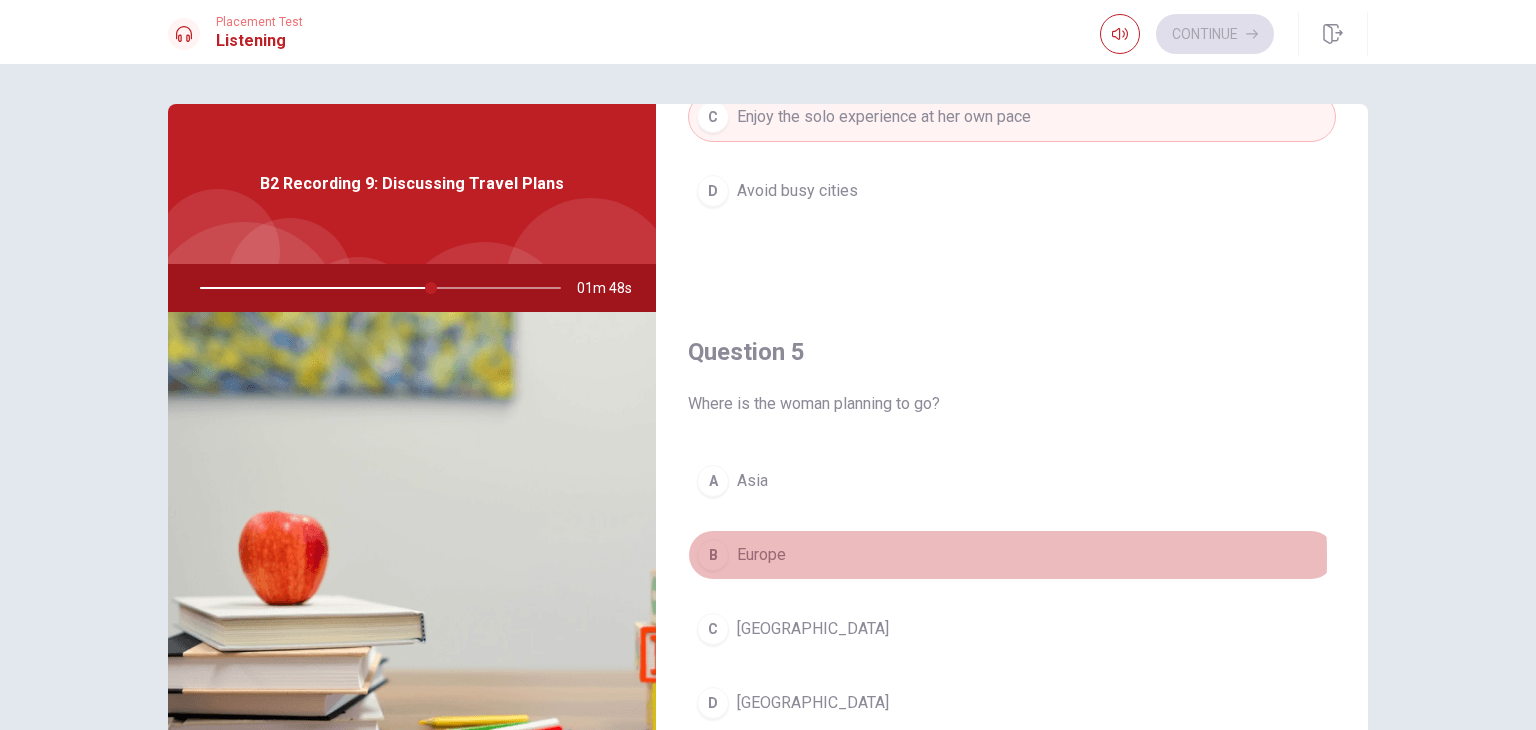 click on "B" at bounding box center (713, 555) 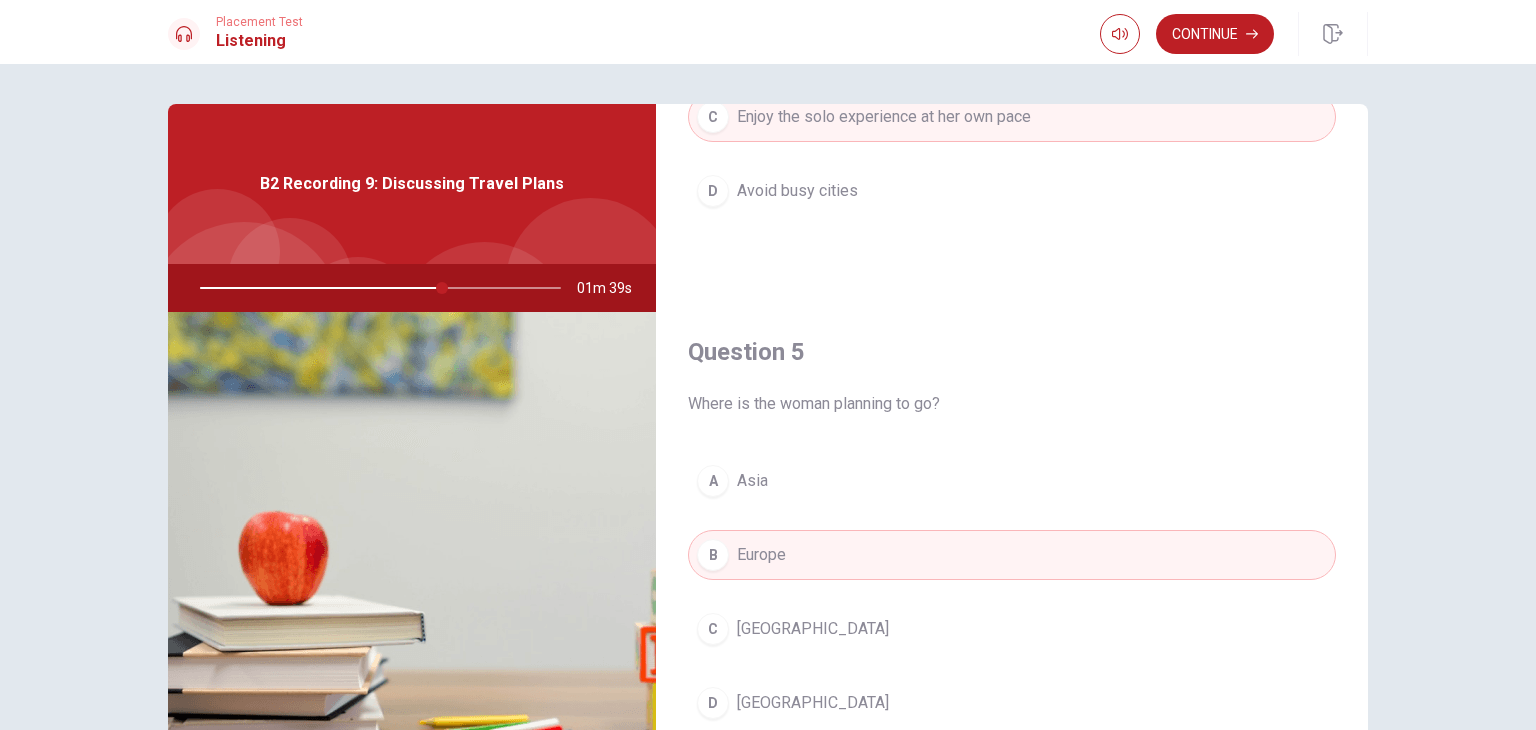 scroll, scrollTop: 1856, scrollLeft: 0, axis: vertical 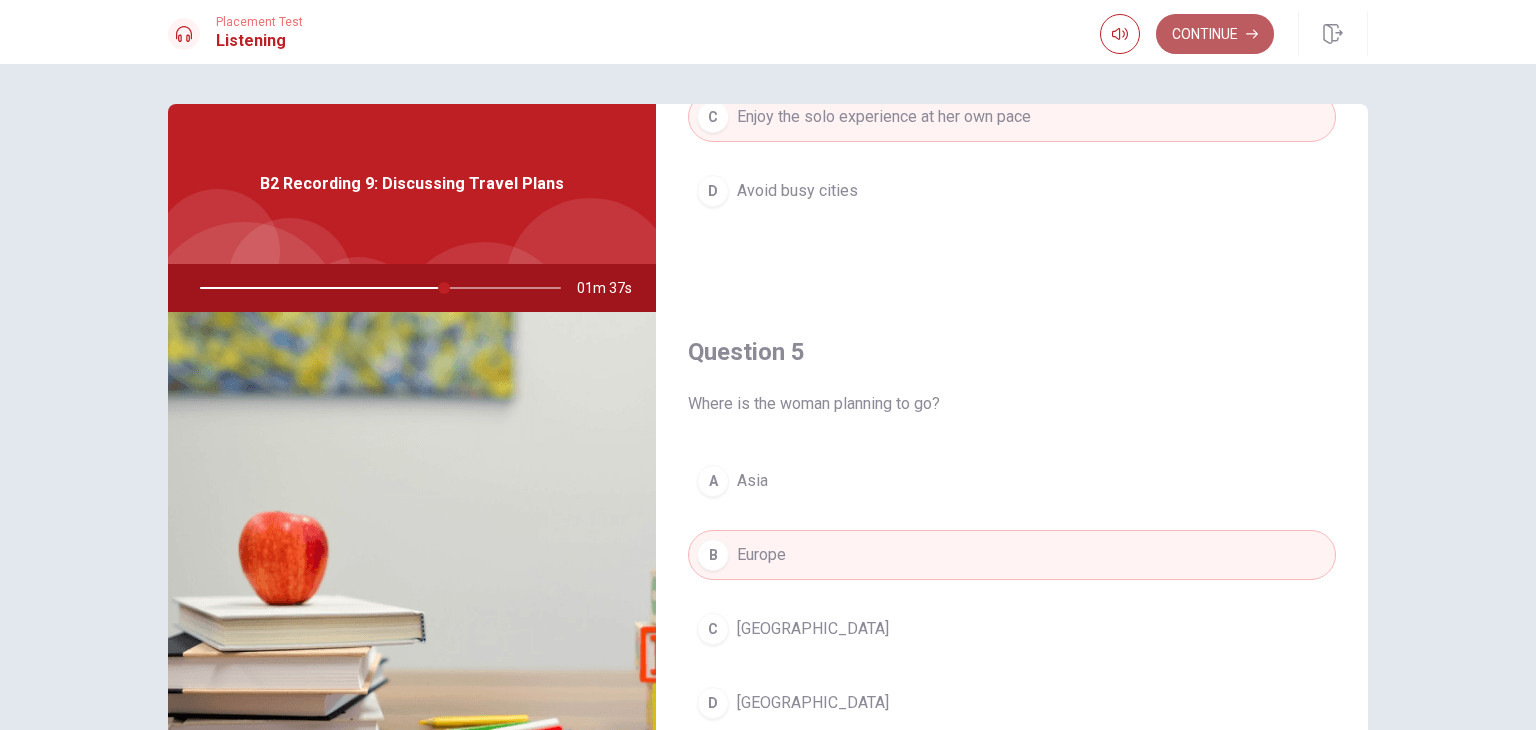 click on "Continue" at bounding box center [1215, 34] 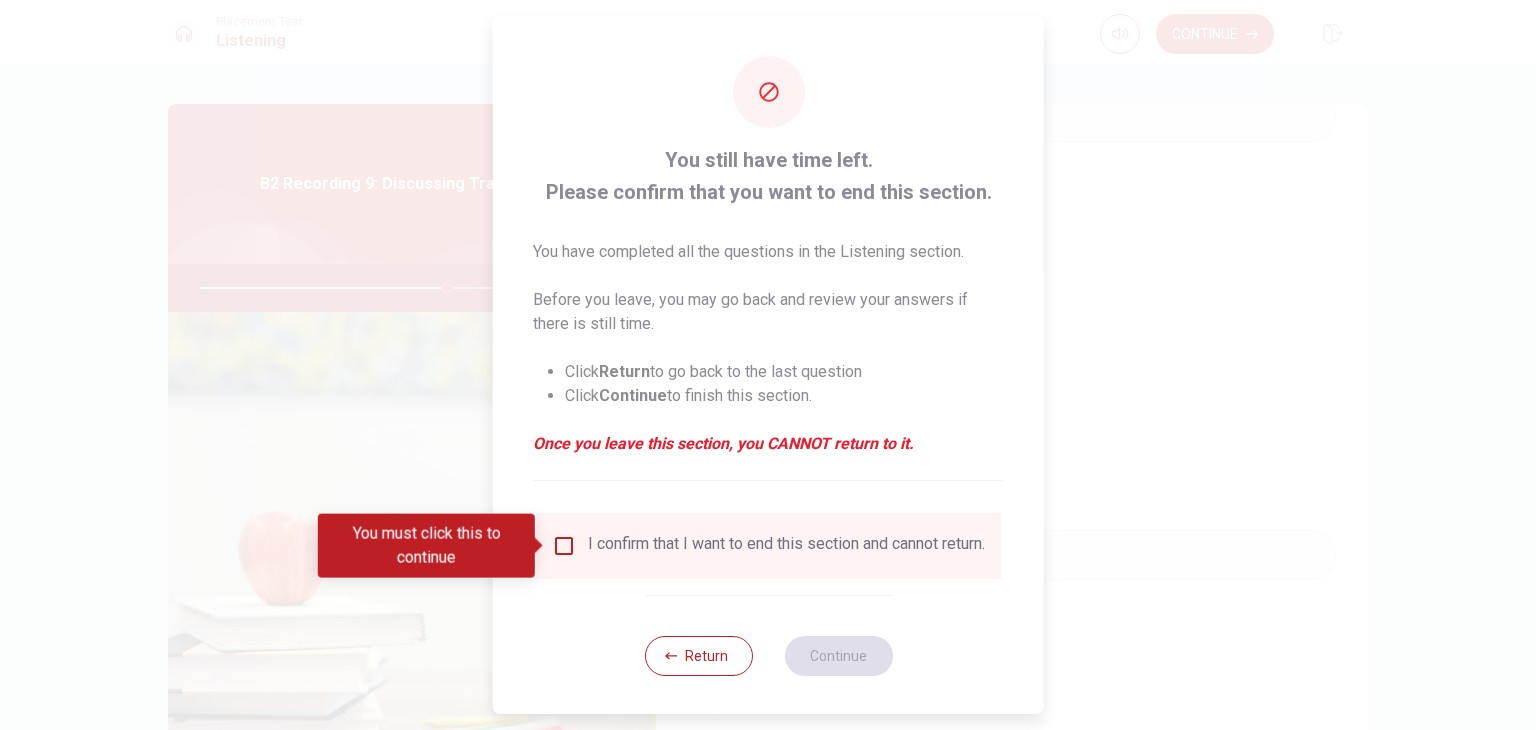 click at bounding box center (564, 546) 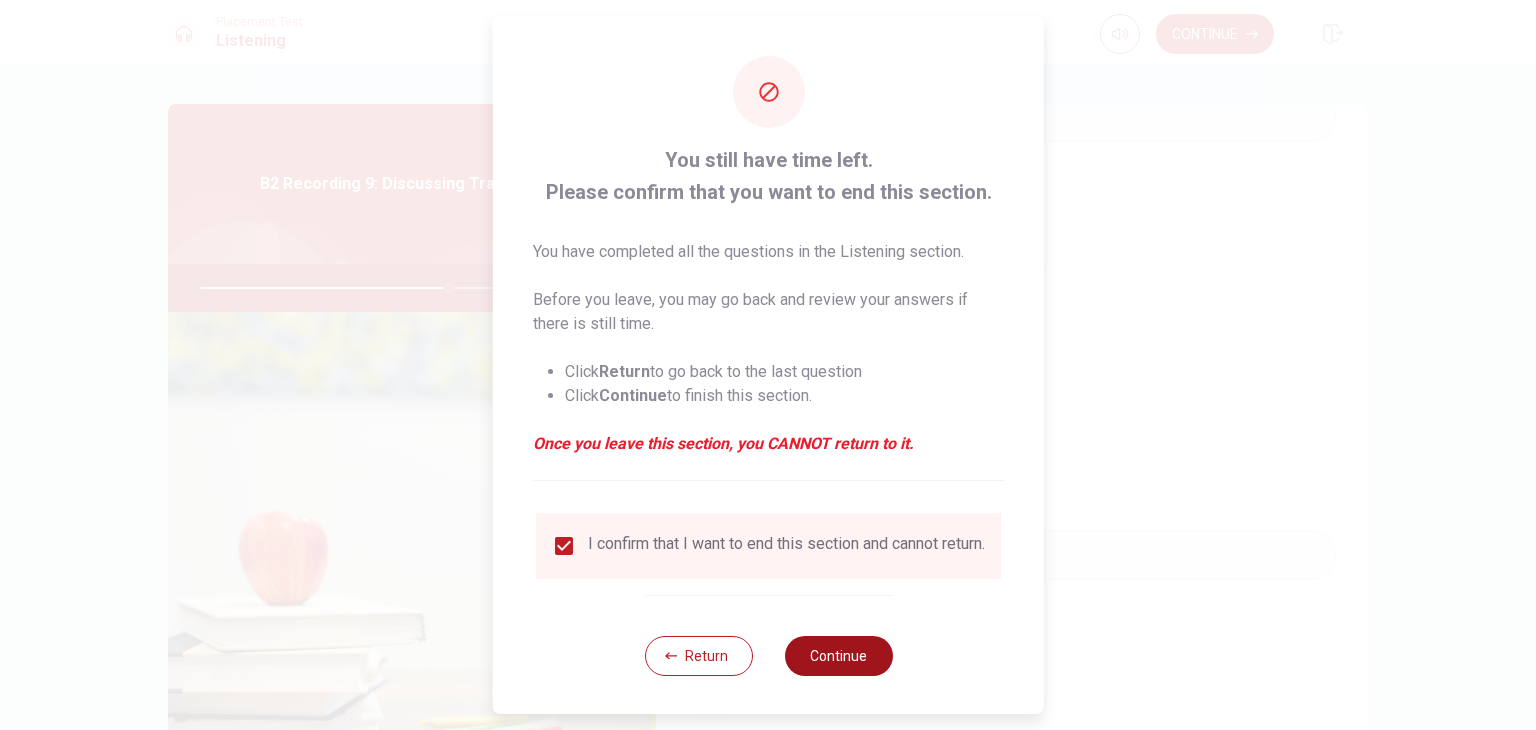 click on "Continue" at bounding box center (838, 656) 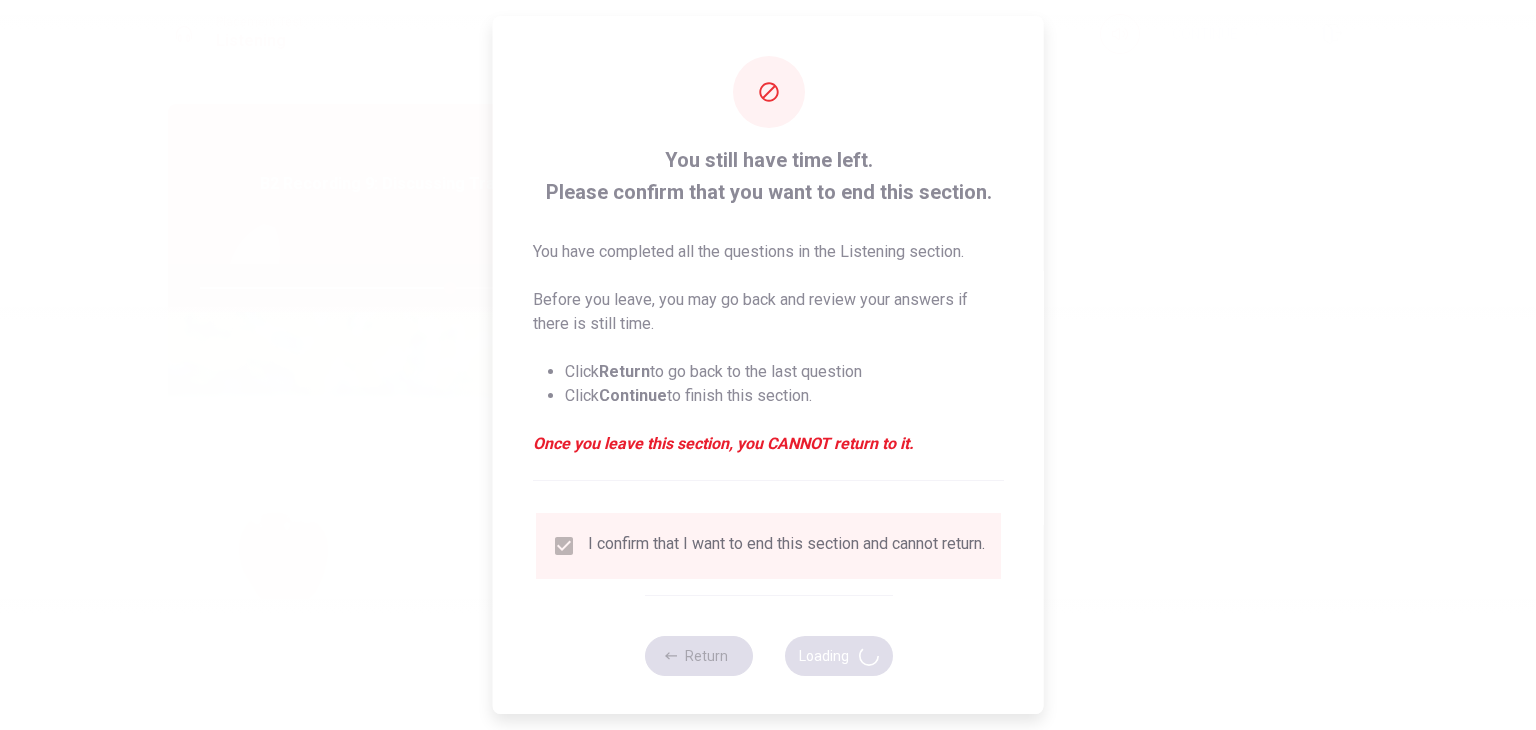 type on "70" 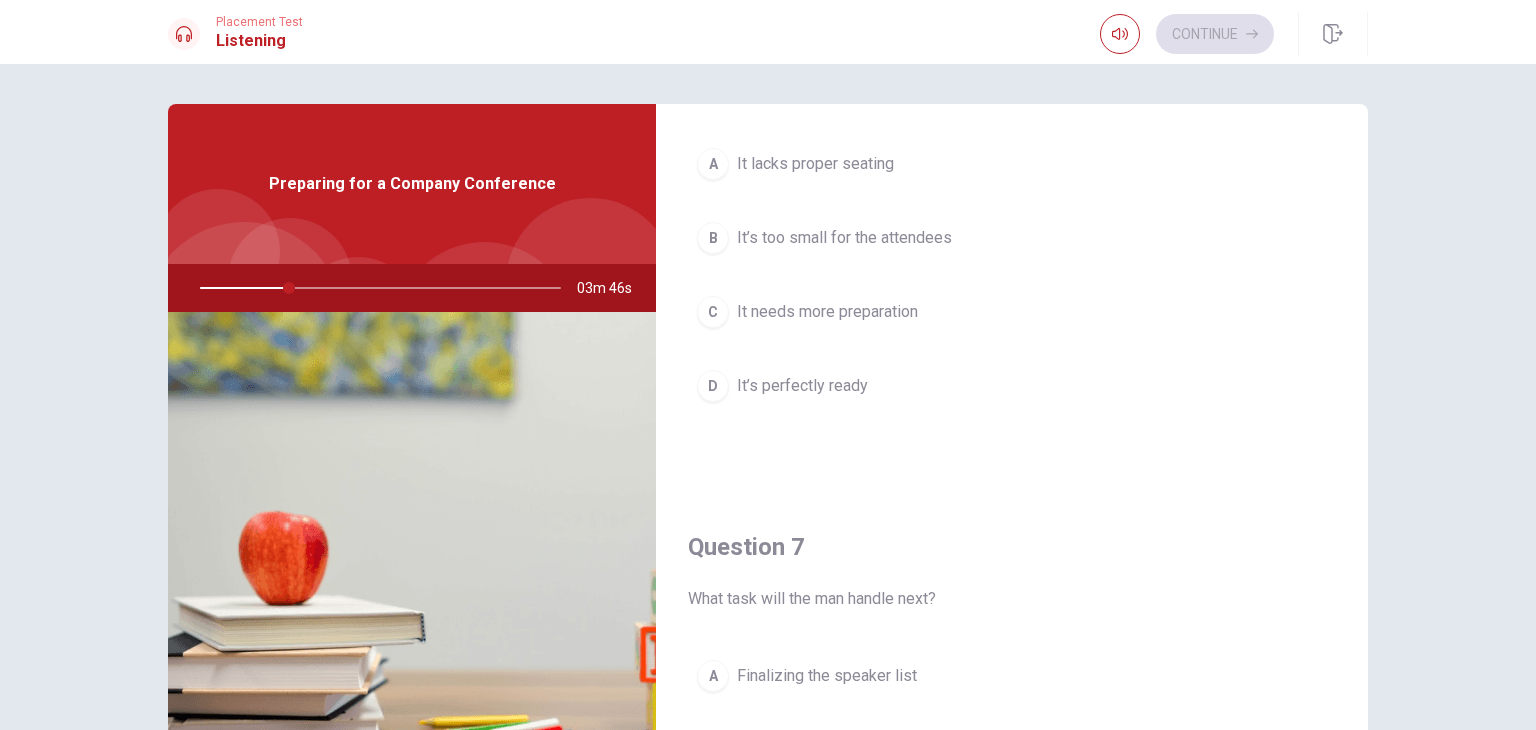 scroll, scrollTop: 0, scrollLeft: 0, axis: both 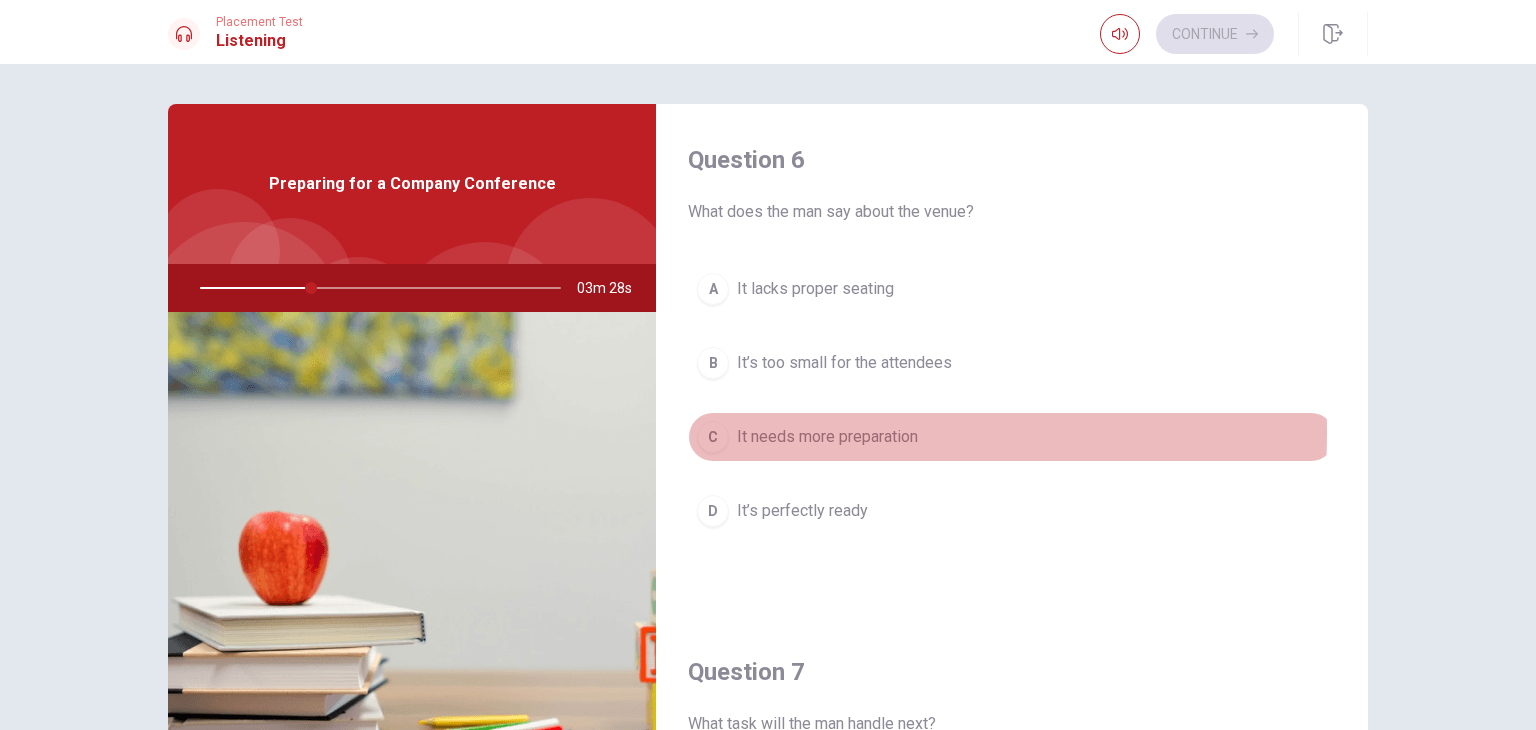 click on "It needs more preparation" at bounding box center (827, 437) 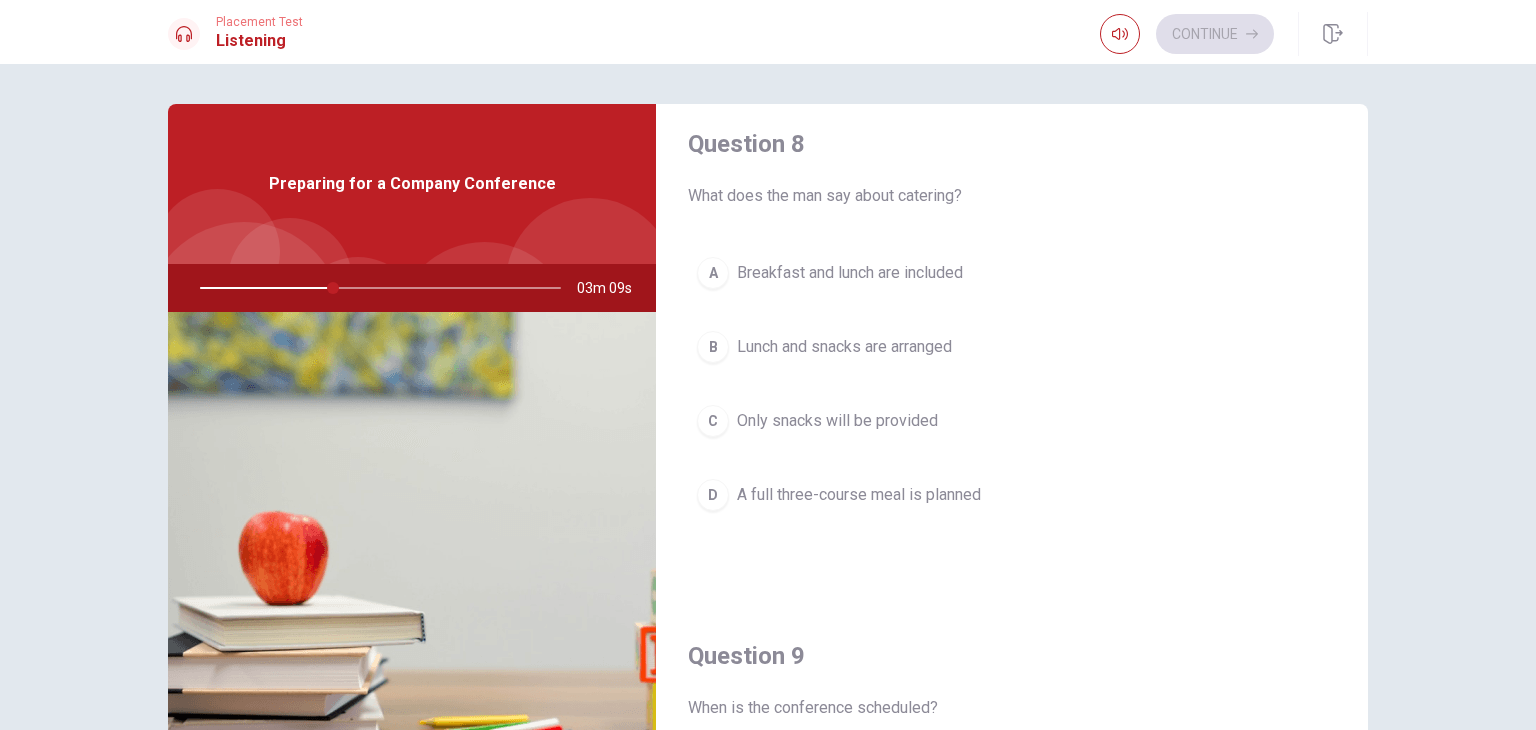scroll, scrollTop: 1044, scrollLeft: 0, axis: vertical 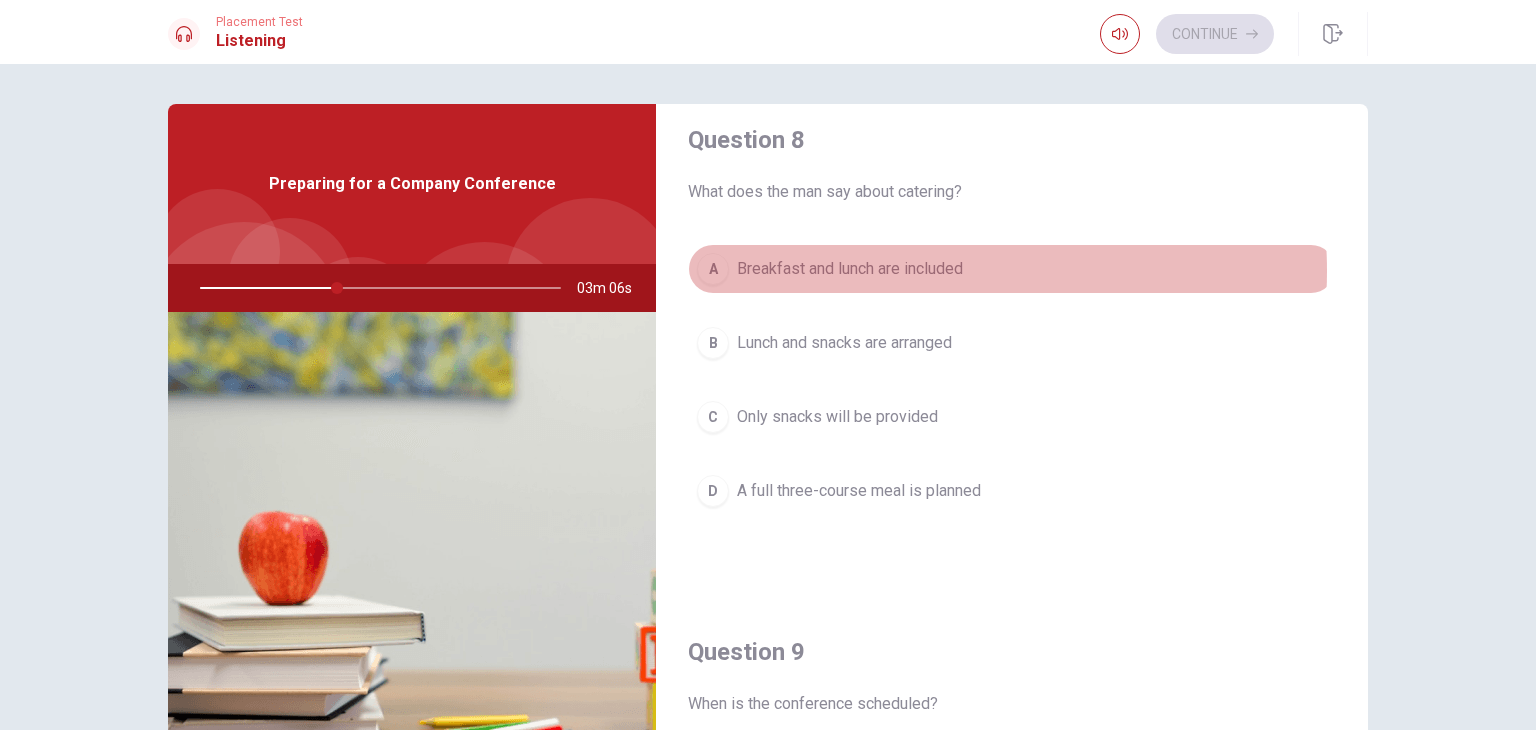 click on "Breakfast and lunch are included" at bounding box center [850, 269] 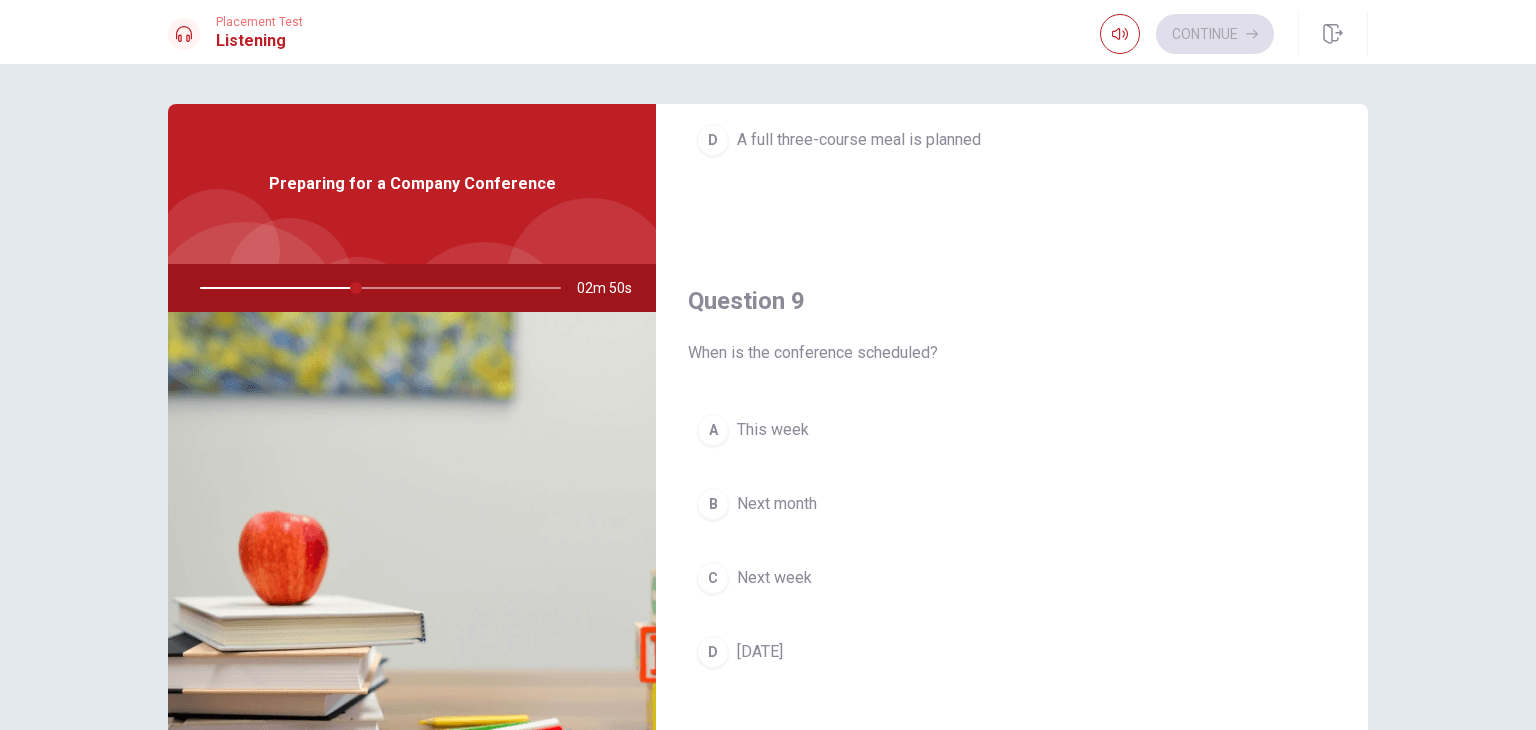 scroll, scrollTop: 1396, scrollLeft: 0, axis: vertical 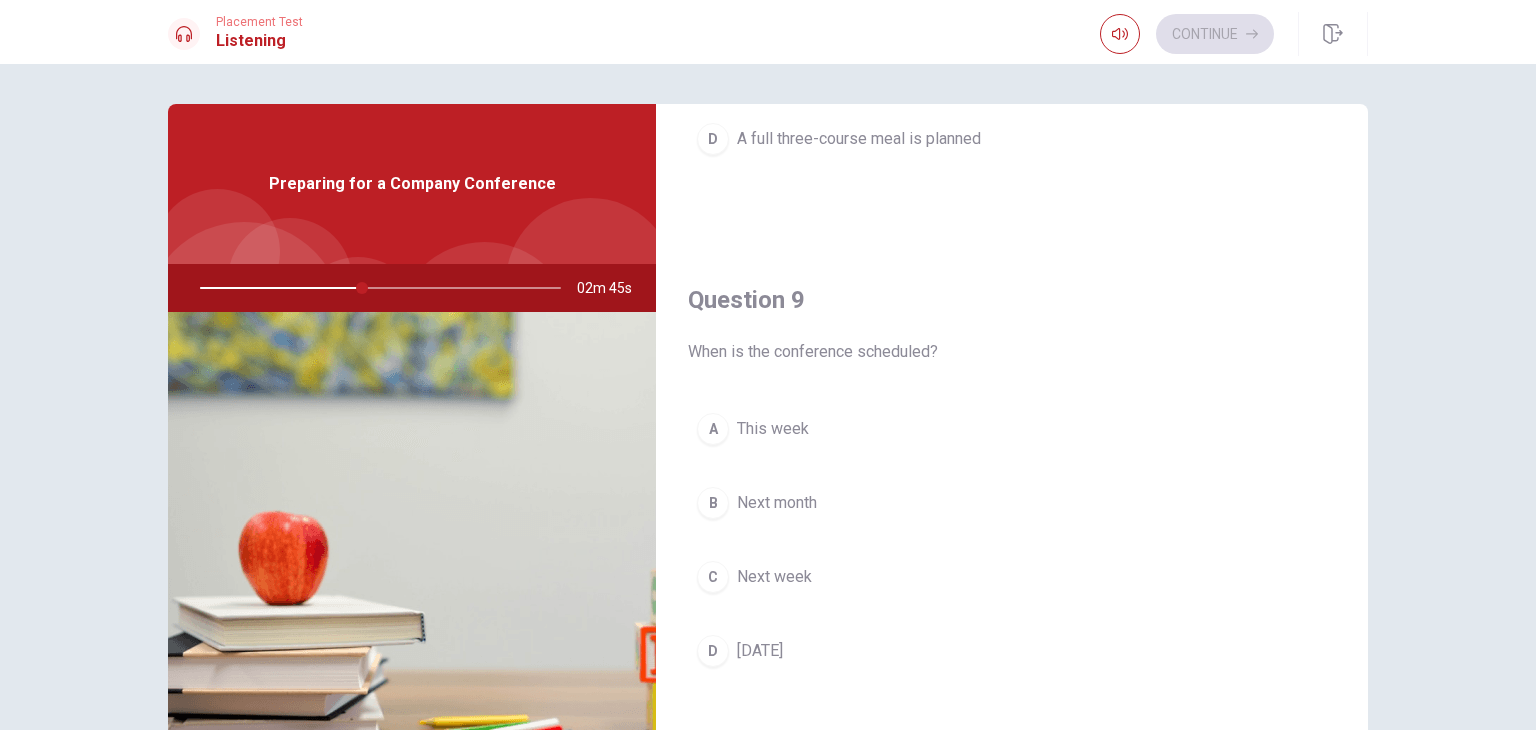 click on "B Next month" at bounding box center [1012, 503] 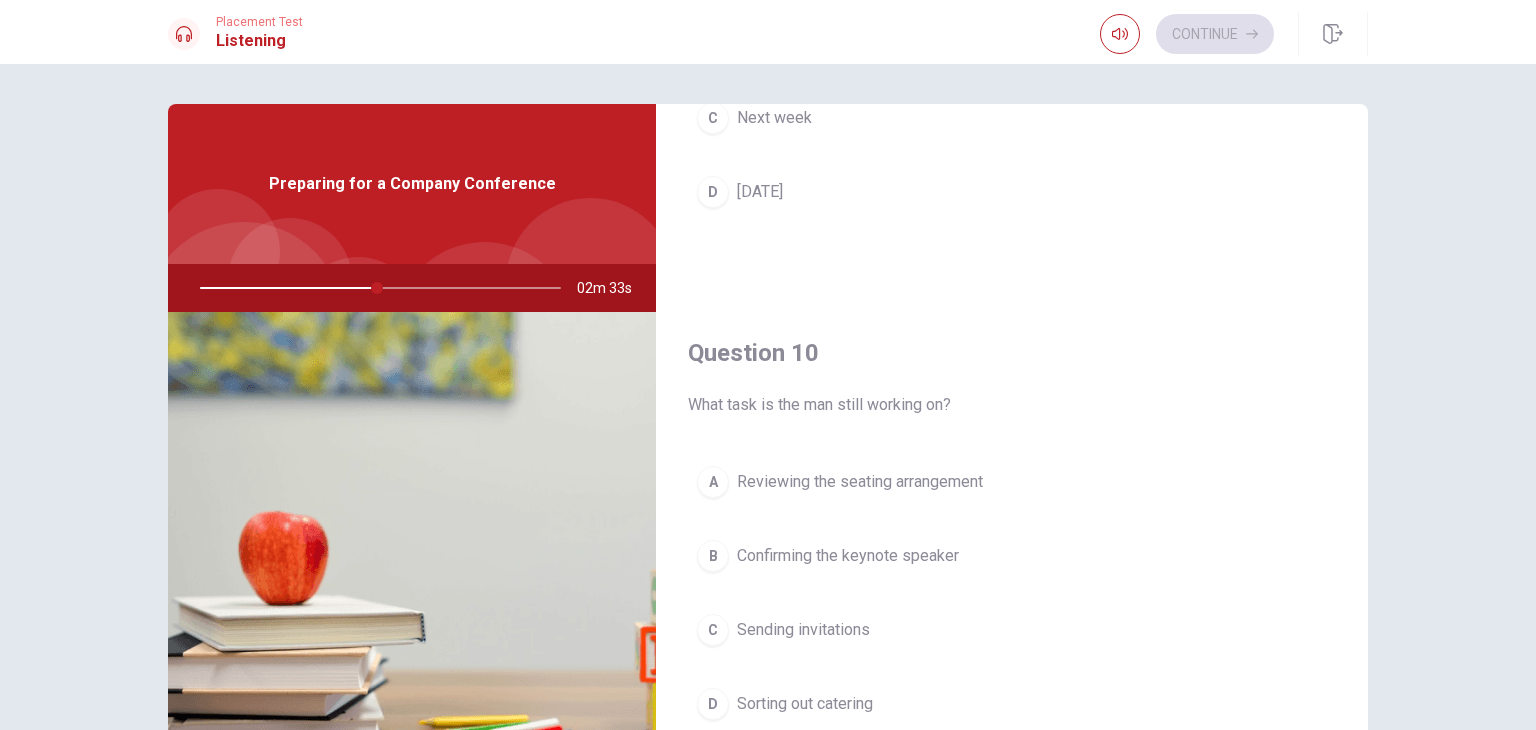 scroll, scrollTop: 1856, scrollLeft: 0, axis: vertical 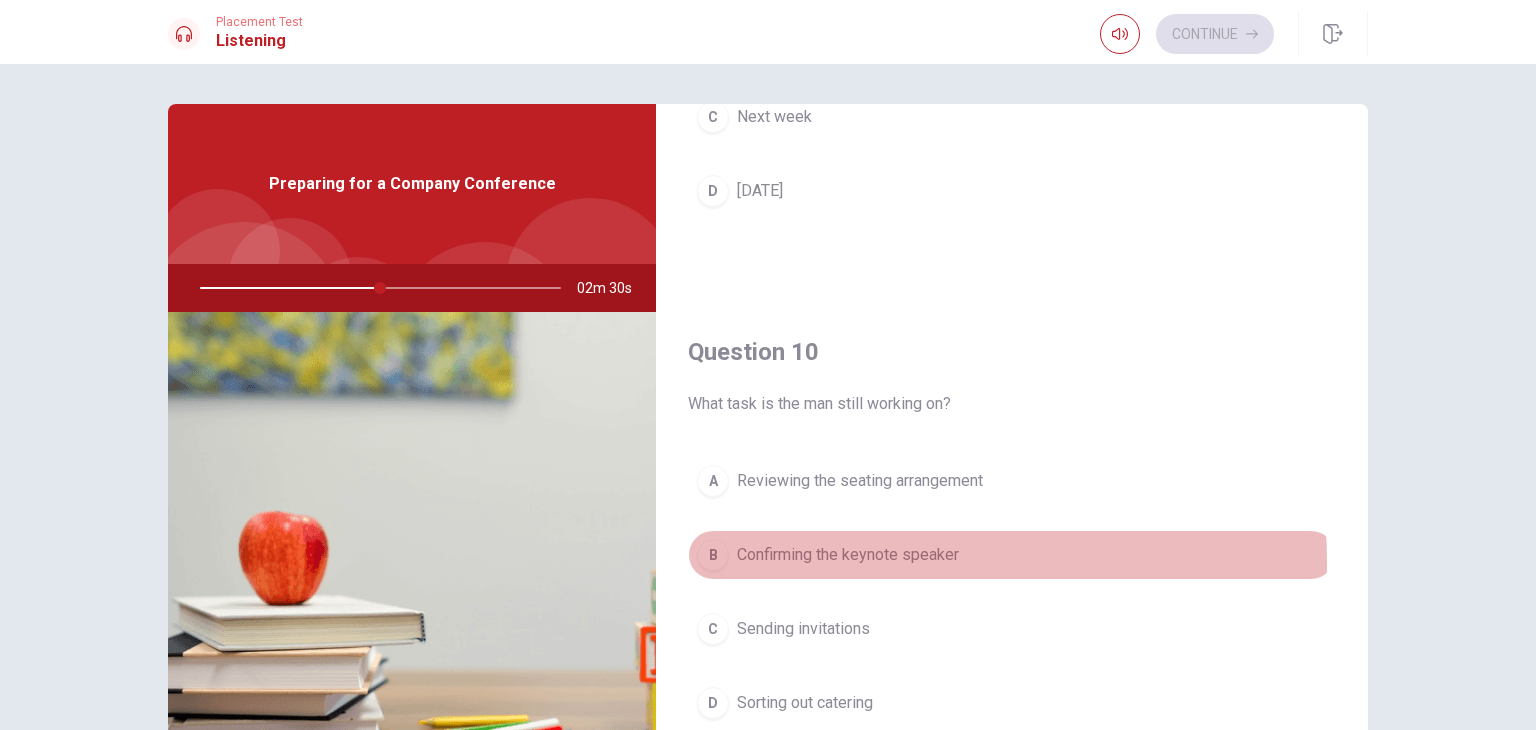 click on "Confirming the keynote speaker" at bounding box center (848, 555) 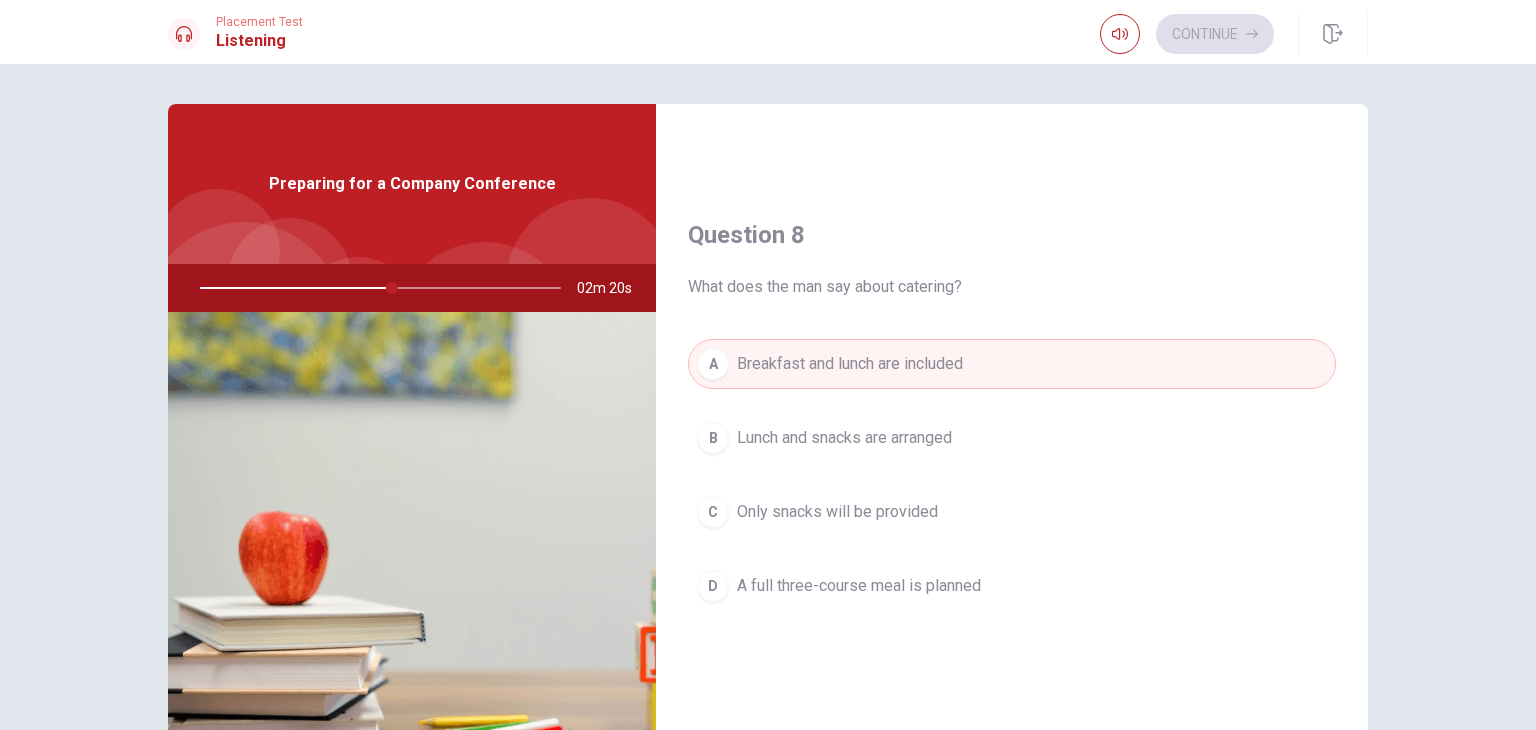 scroll, scrollTop: 953, scrollLeft: 0, axis: vertical 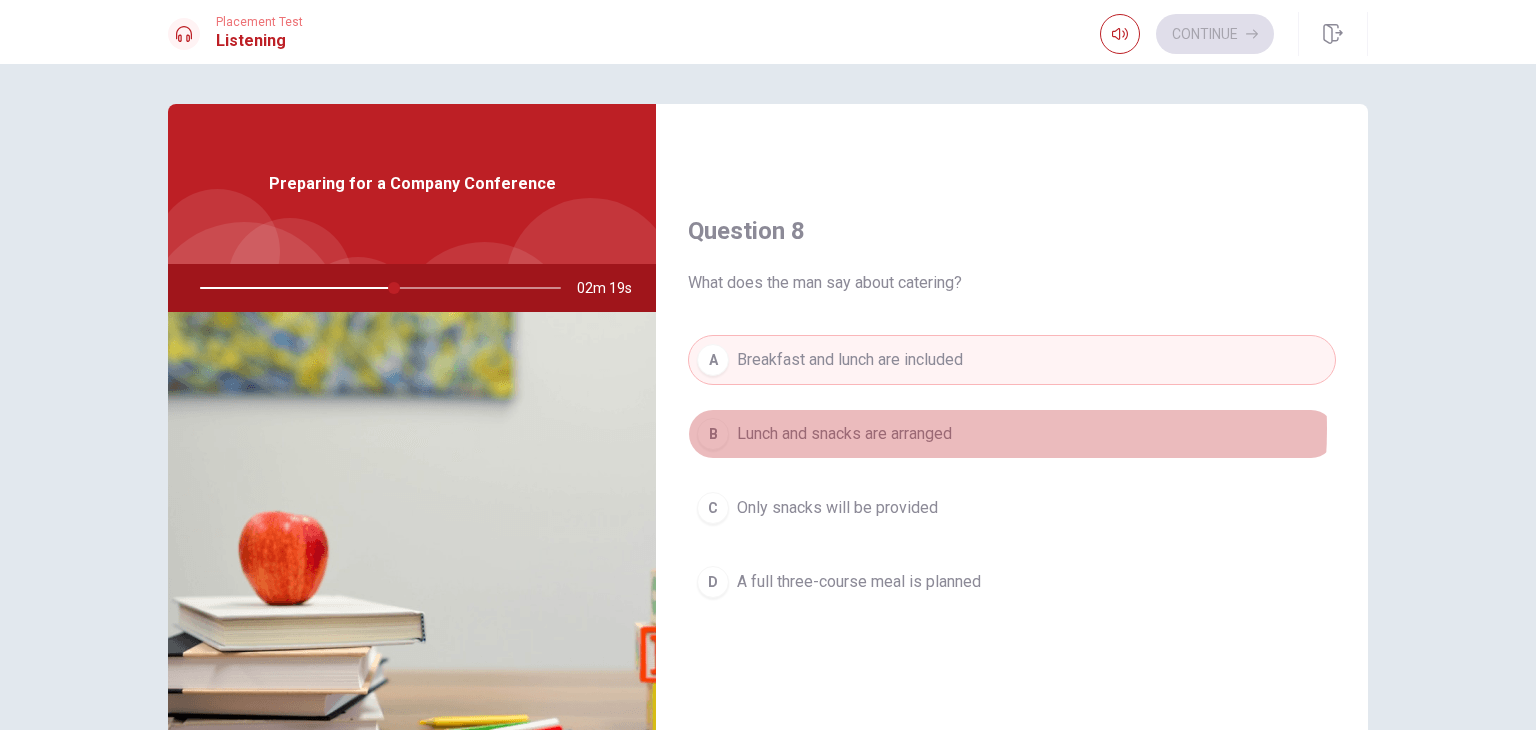 click on "Lunch and snacks are arranged" at bounding box center [844, 434] 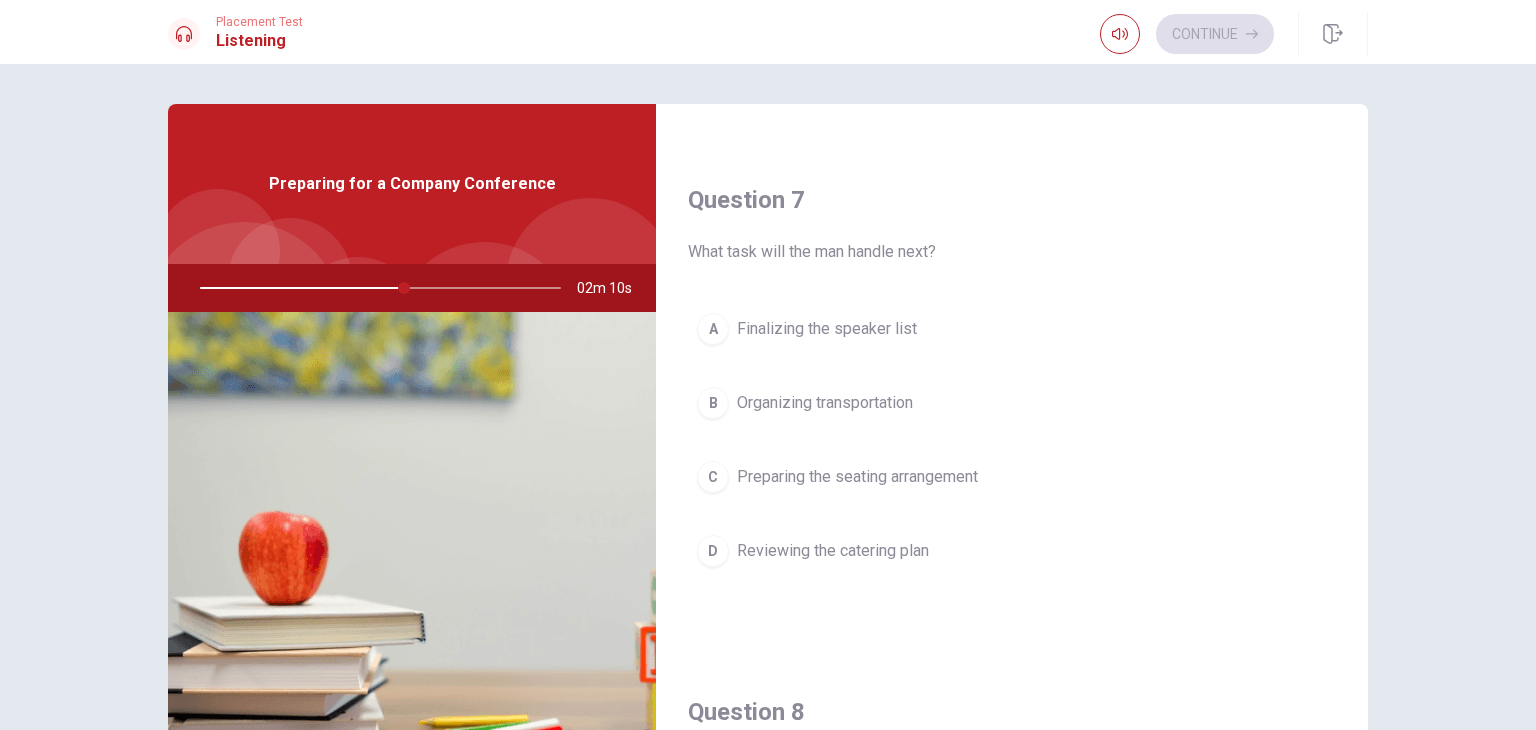 scroll, scrollTop: 472, scrollLeft: 0, axis: vertical 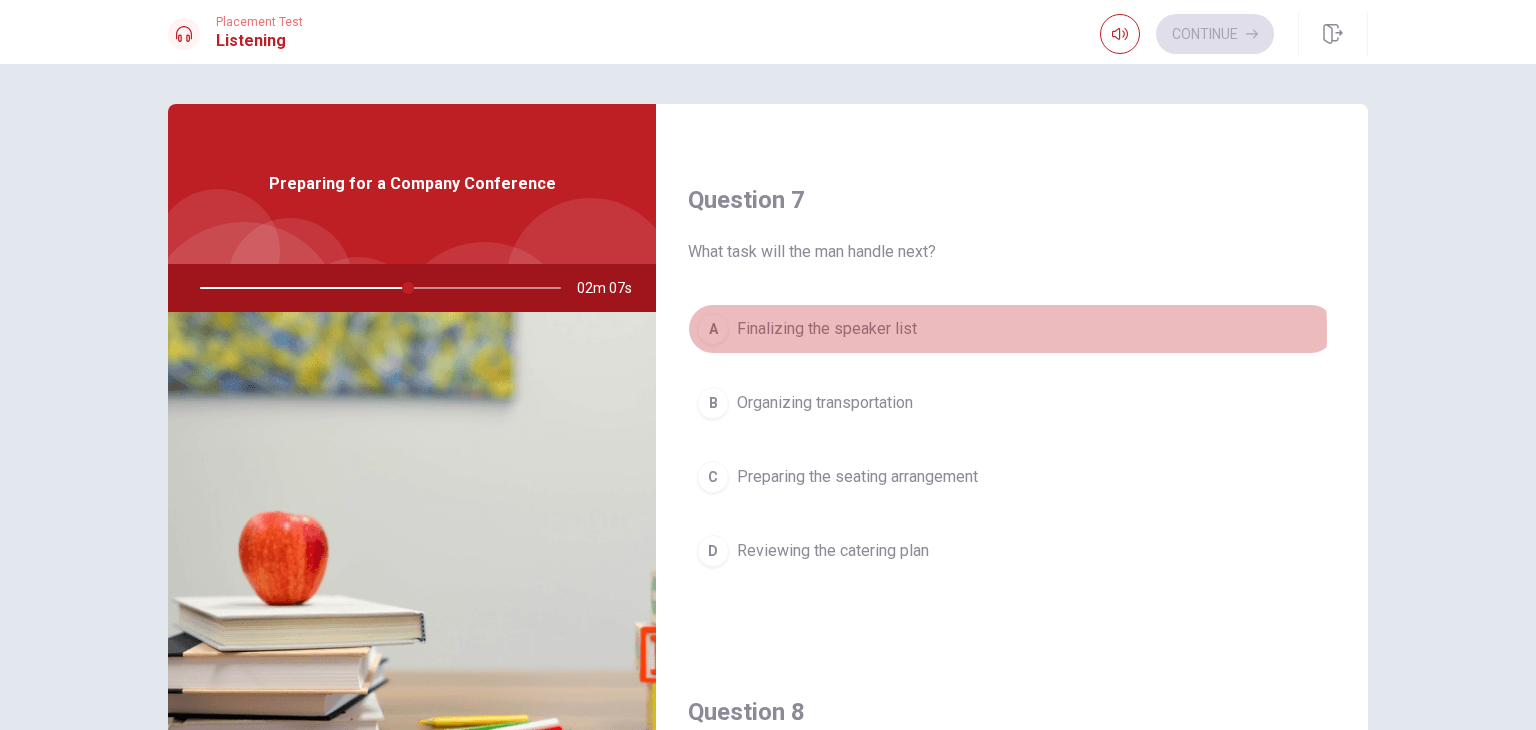 click on "Finalizing the speaker list" at bounding box center [827, 329] 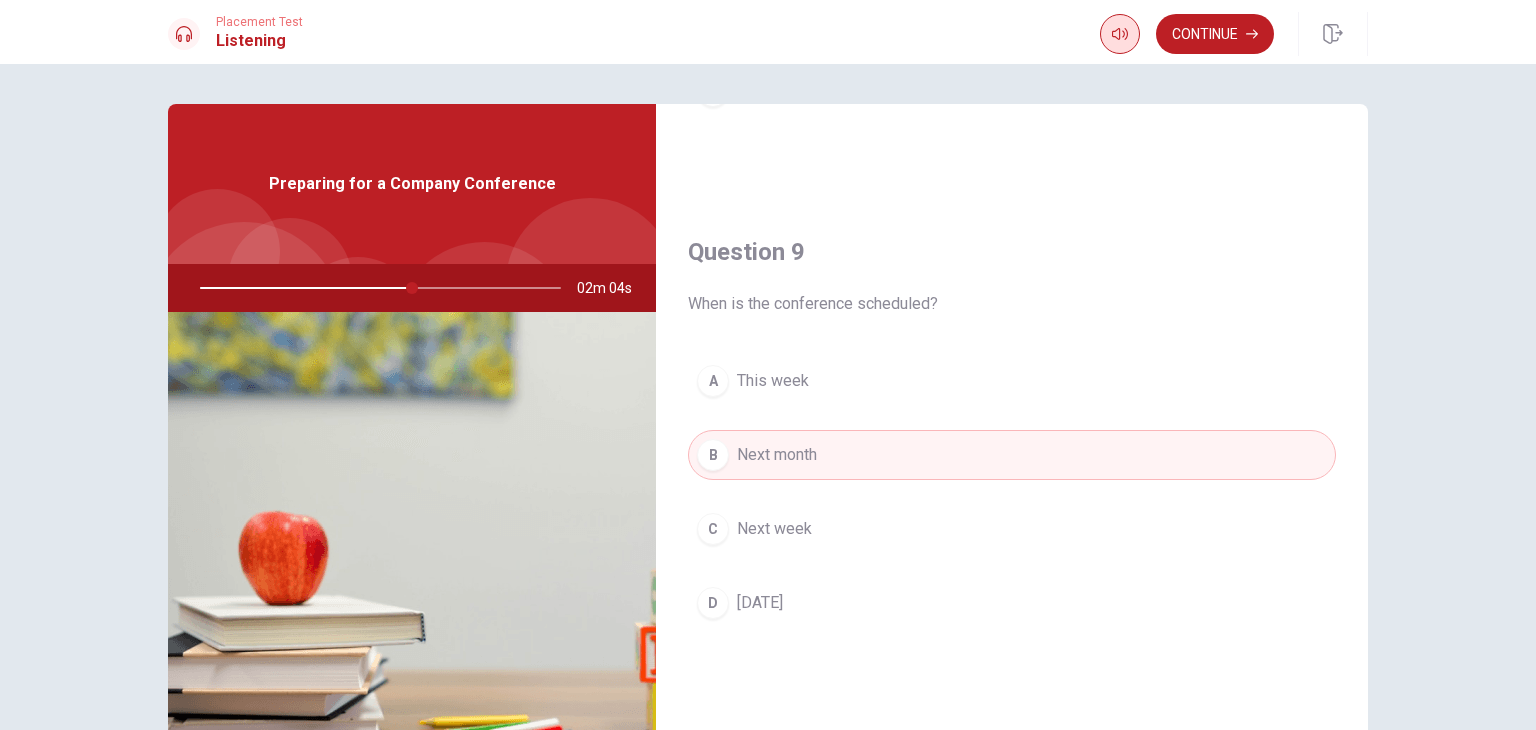 scroll, scrollTop: 1441, scrollLeft: 0, axis: vertical 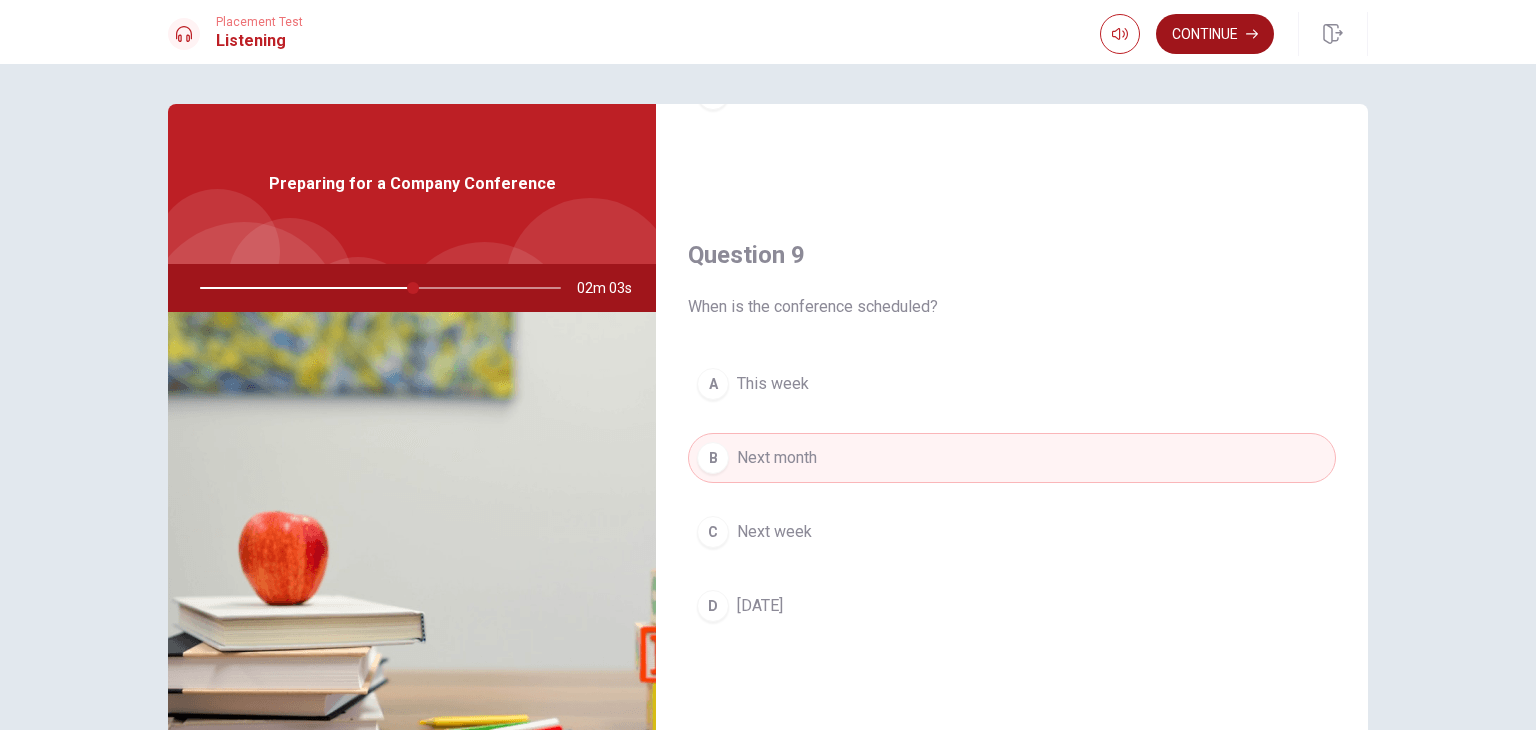 click on "Continue" at bounding box center [1215, 34] 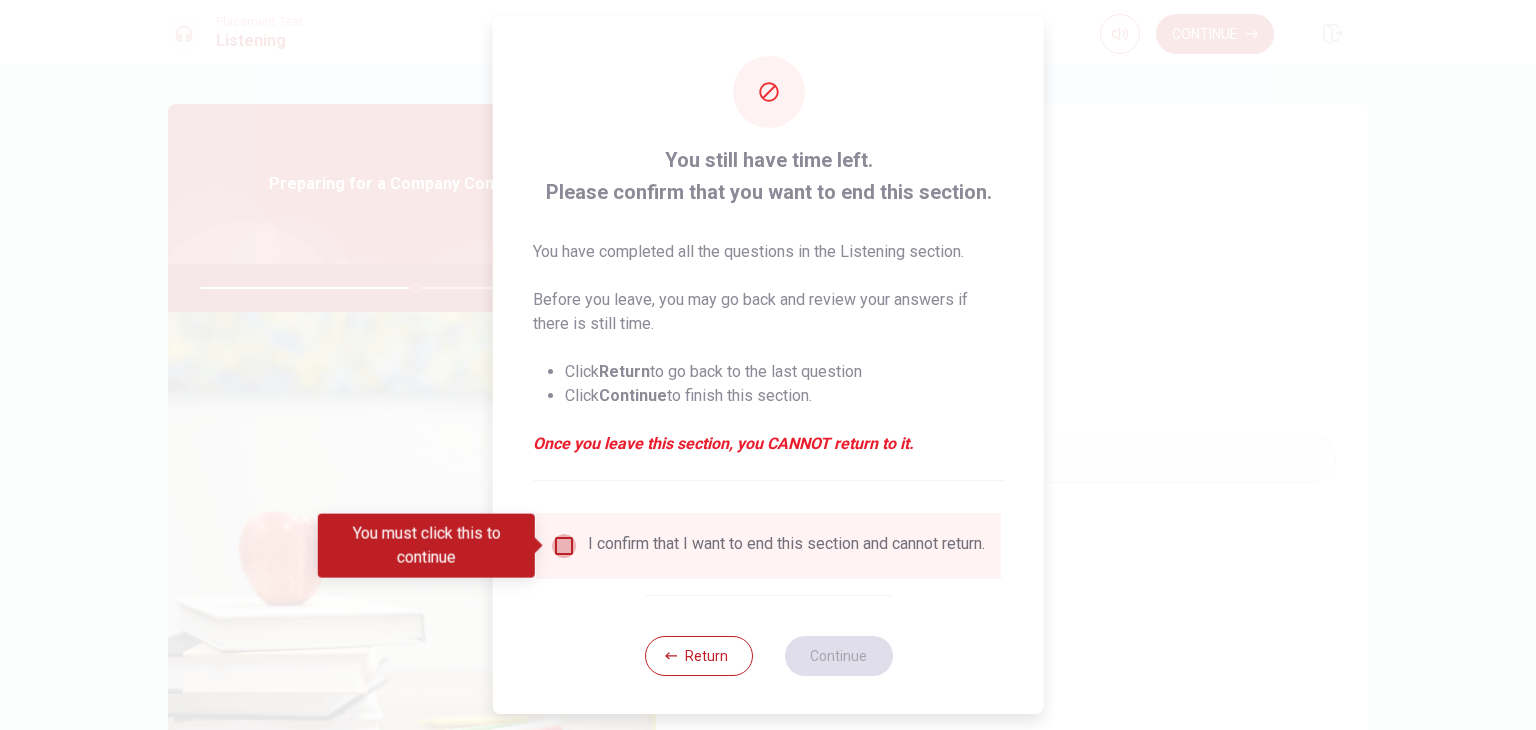 click at bounding box center [564, 546] 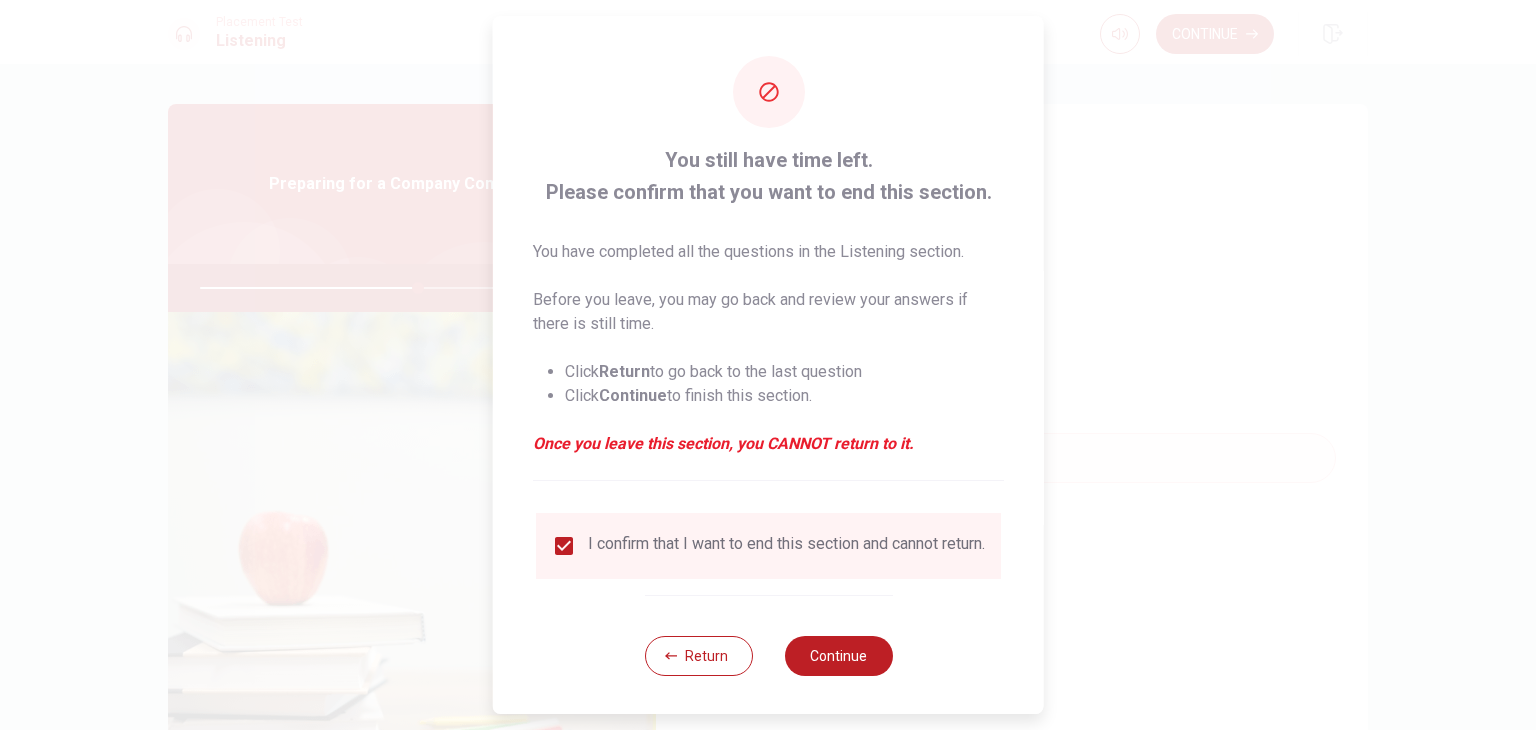 click on "Return Continue" at bounding box center [768, 655] 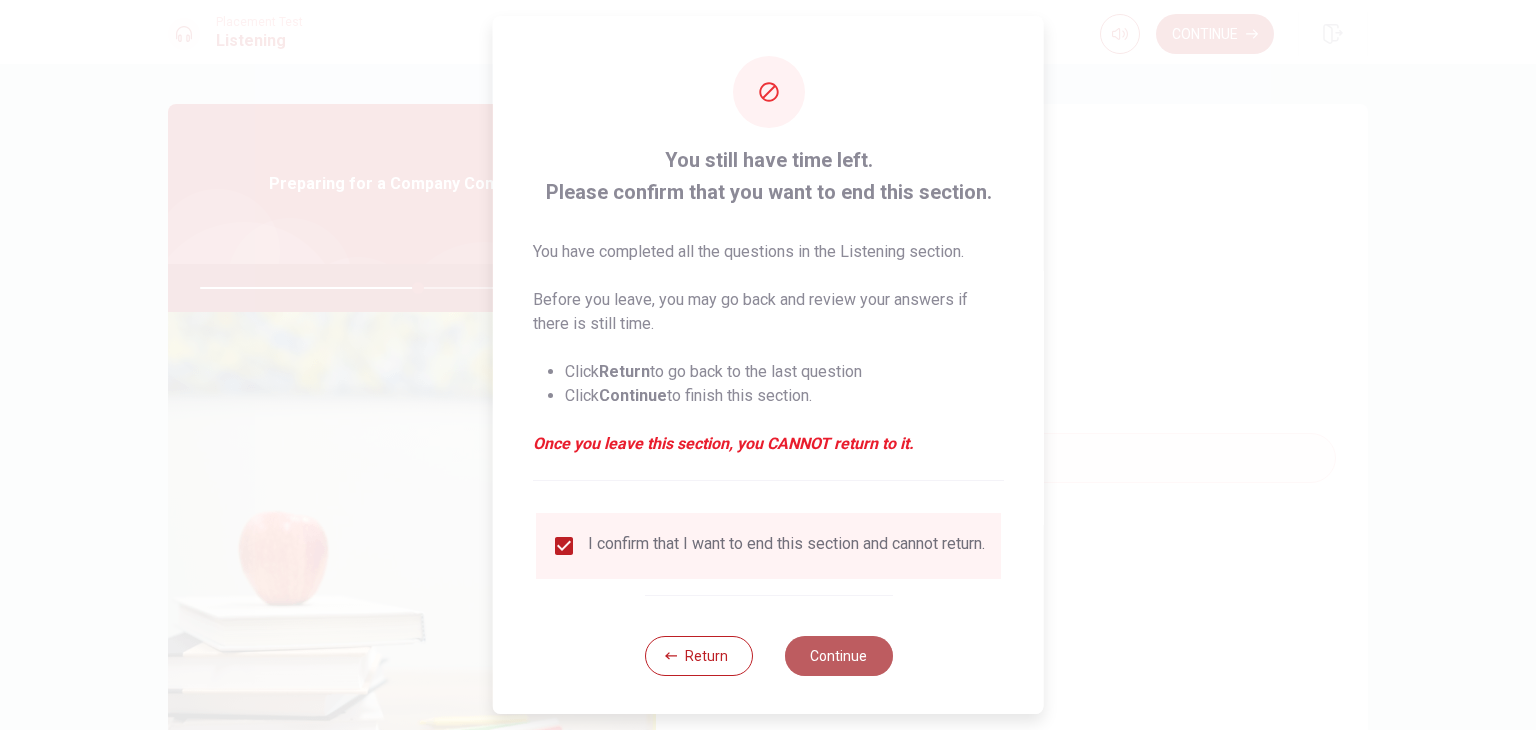 click on "Continue" at bounding box center (838, 656) 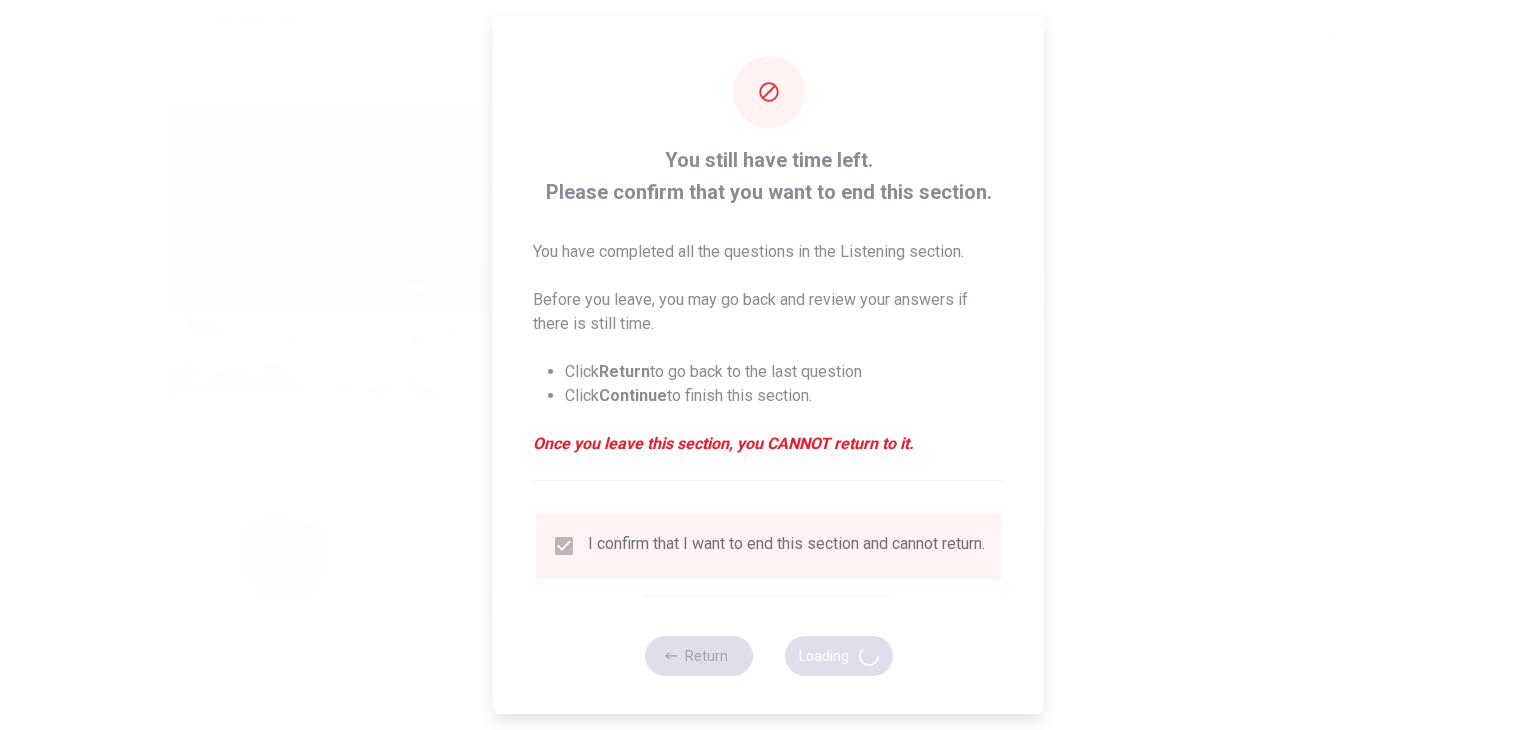 type on "61" 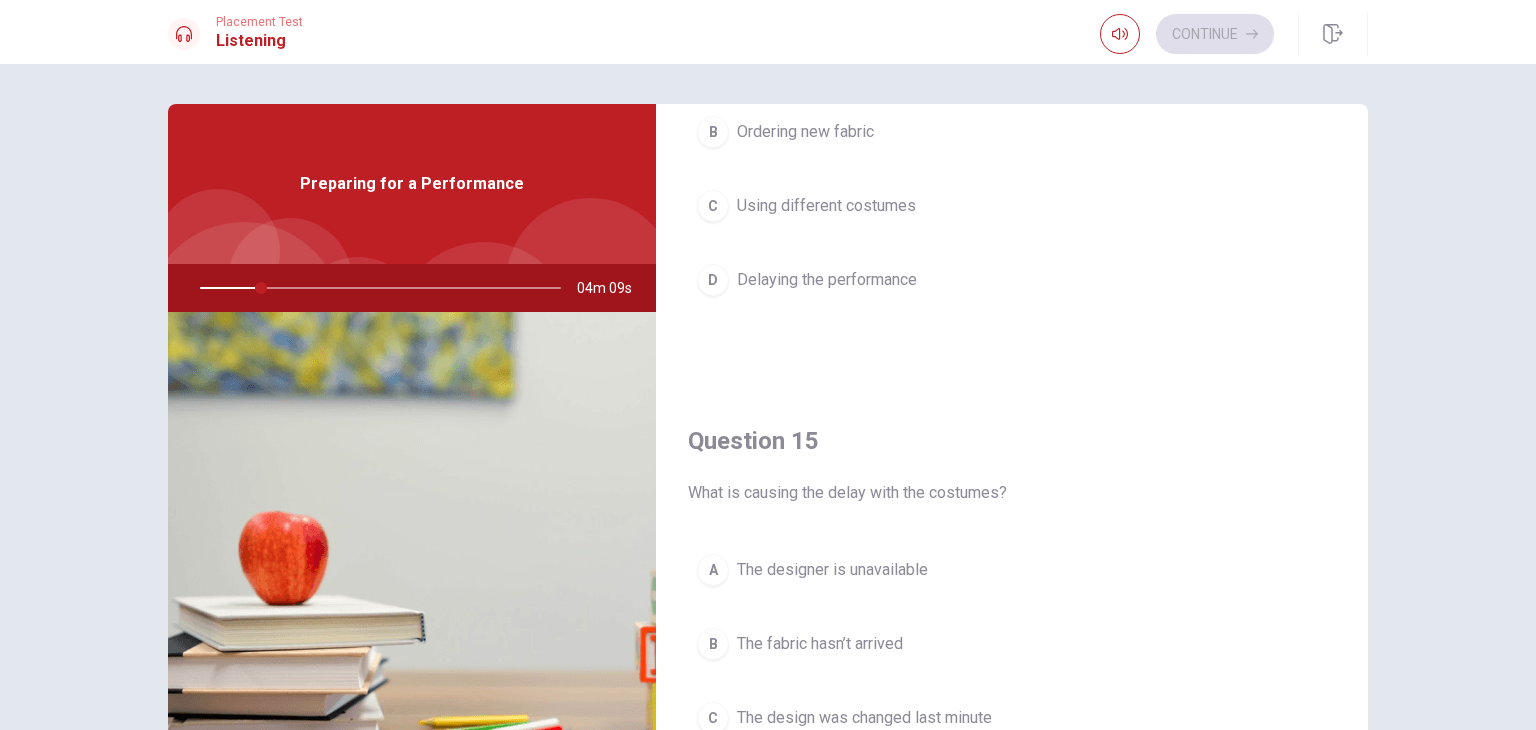 scroll, scrollTop: 1856, scrollLeft: 0, axis: vertical 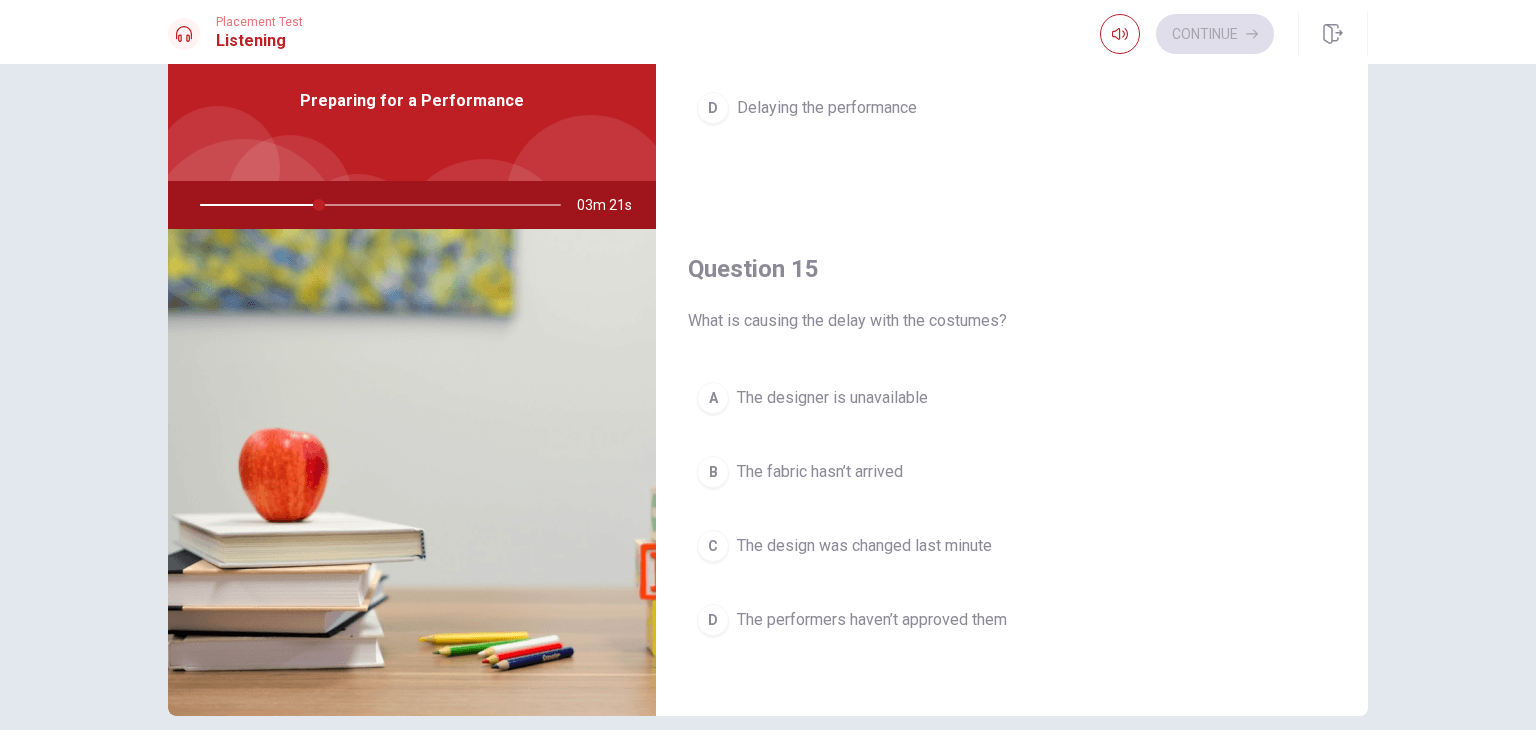 click on "B The fabric hasn’t arrived" at bounding box center [1012, 472] 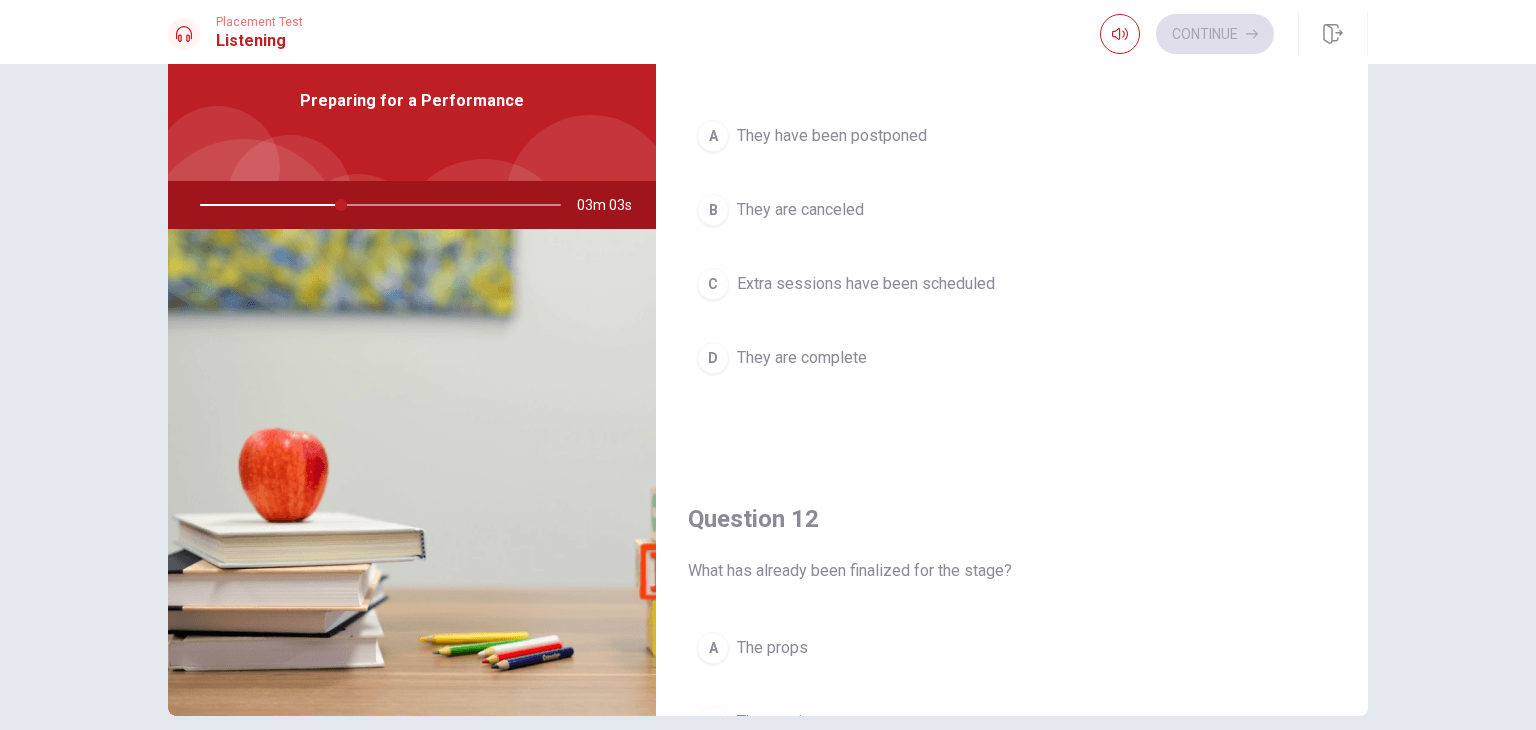 scroll, scrollTop: 70, scrollLeft: 0, axis: vertical 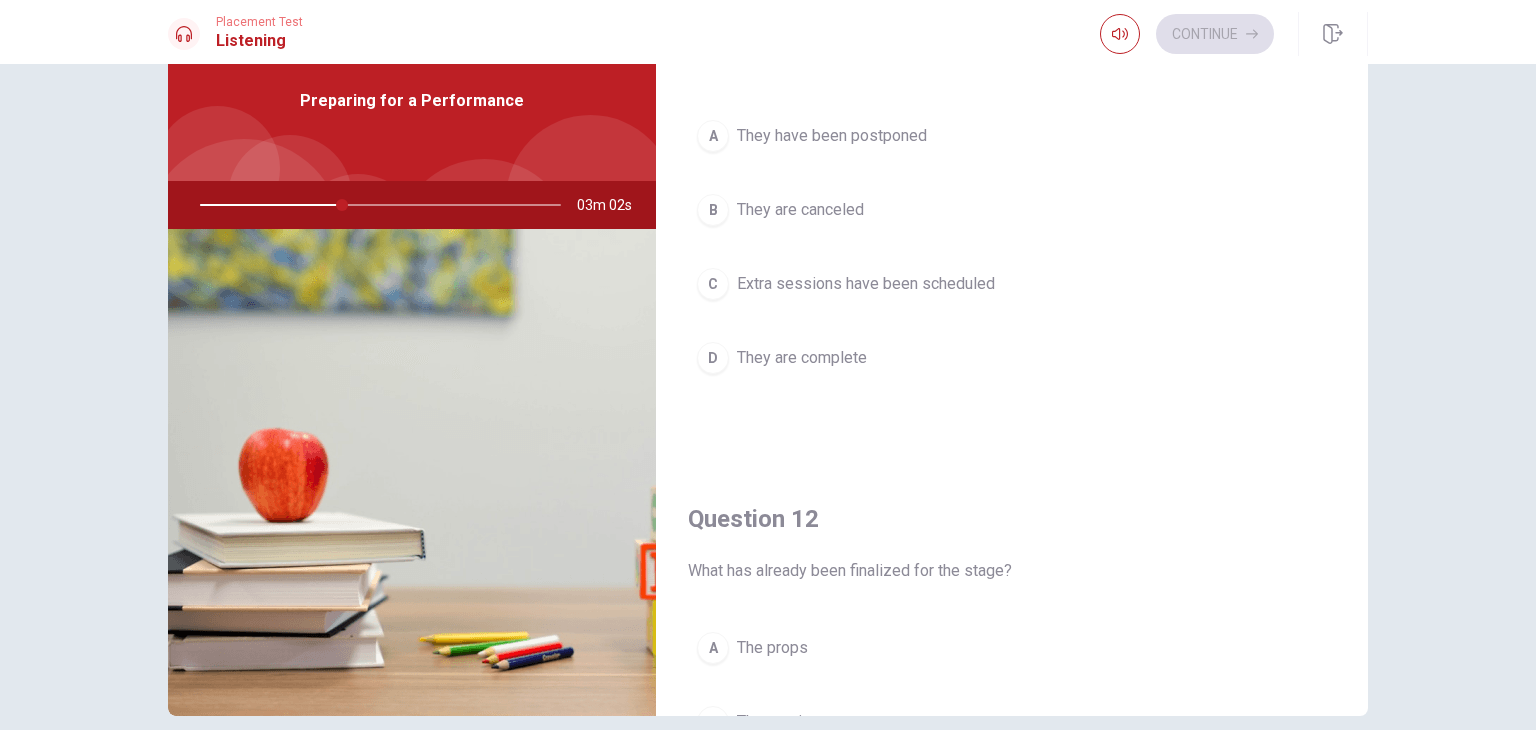 click on "Extra sessions have been scheduled" at bounding box center [866, 284] 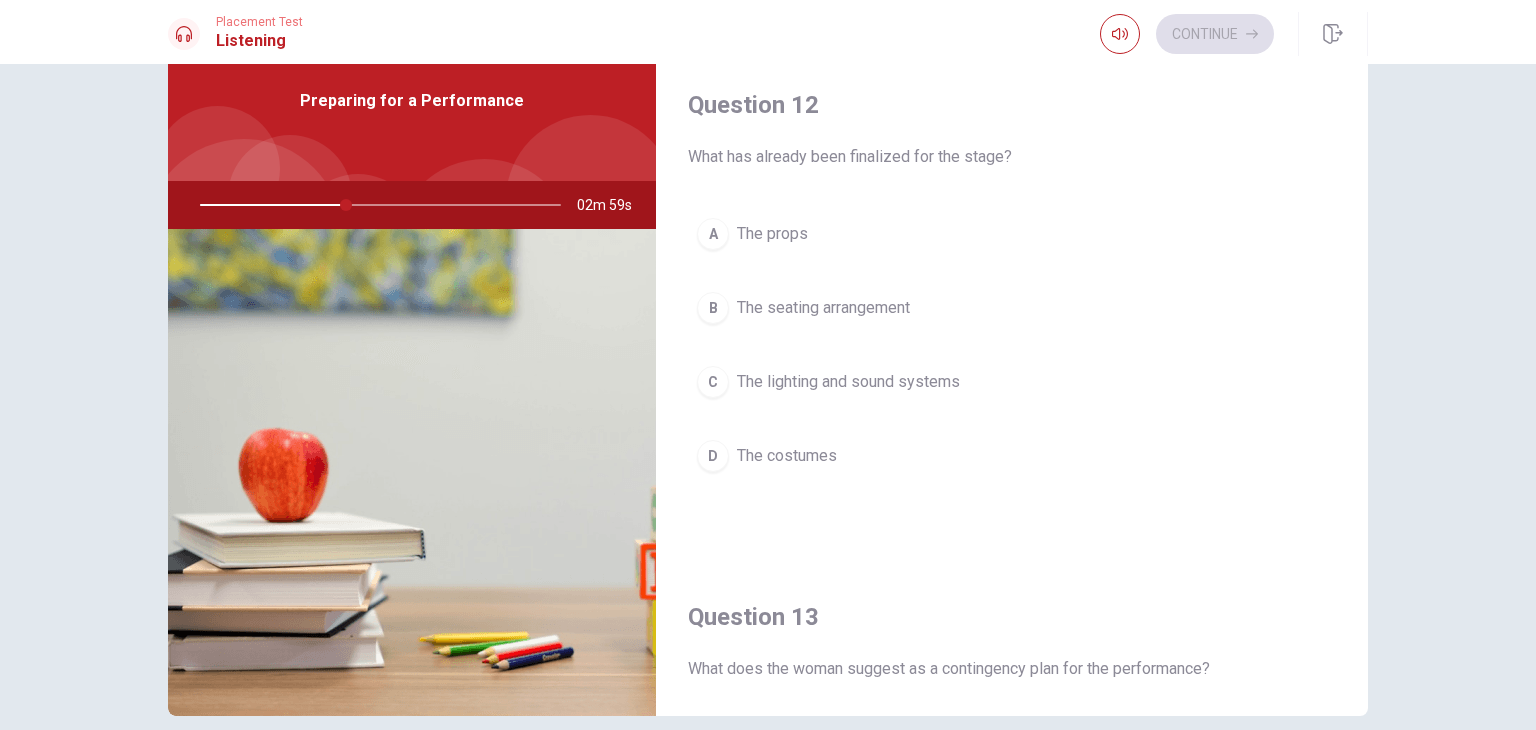 scroll, scrollTop: 490, scrollLeft: 0, axis: vertical 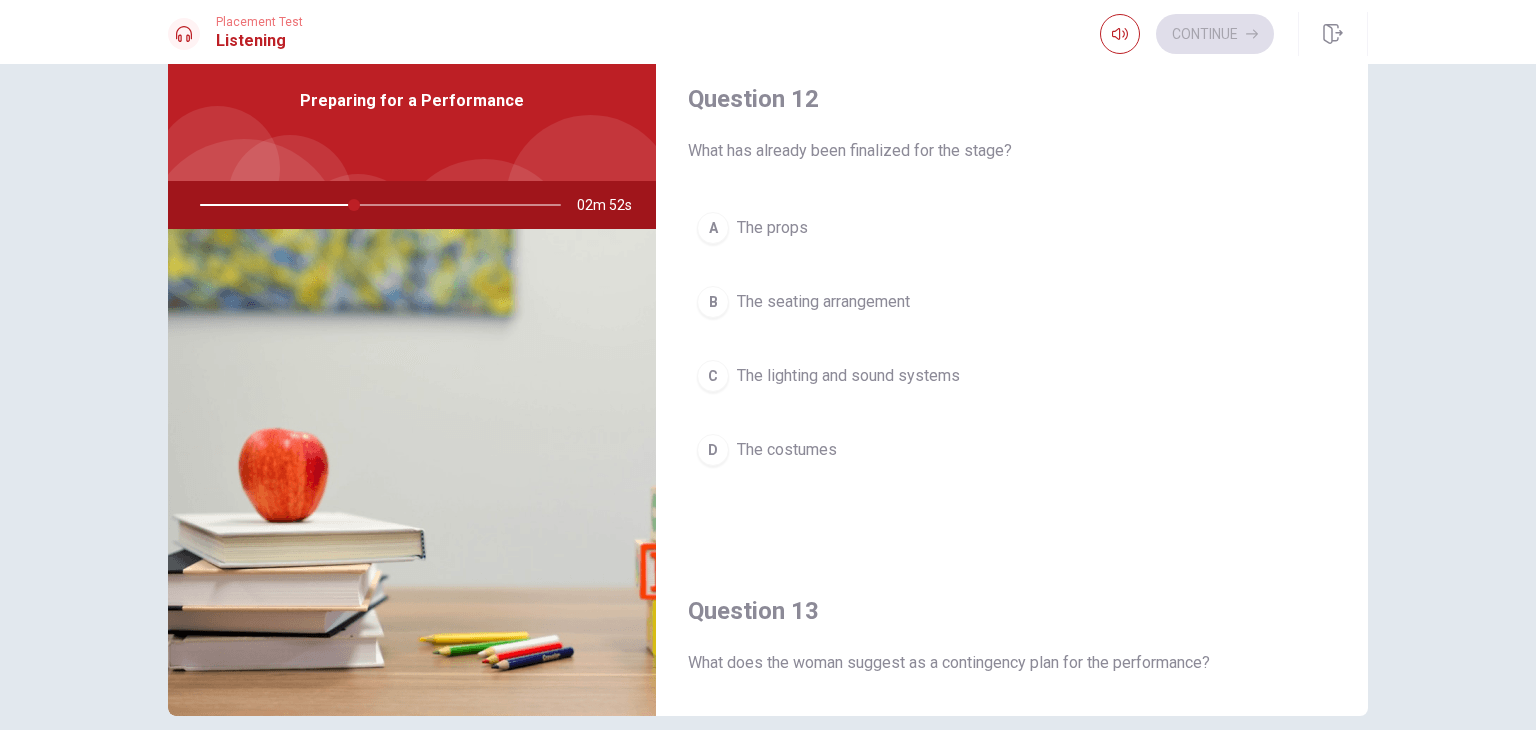 click on "C The lighting and sound systems" at bounding box center (1012, 376) 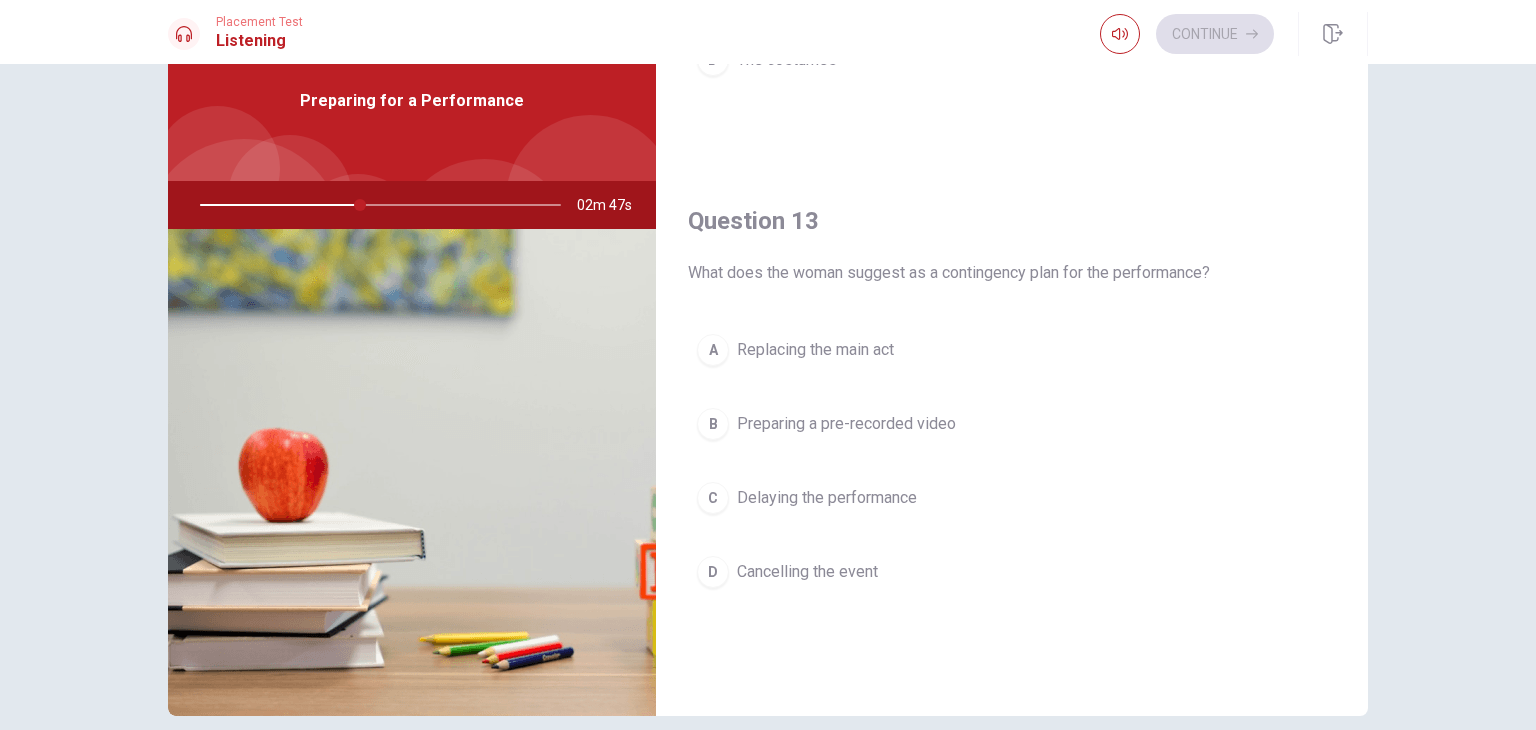 scroll, scrollTop: 884, scrollLeft: 0, axis: vertical 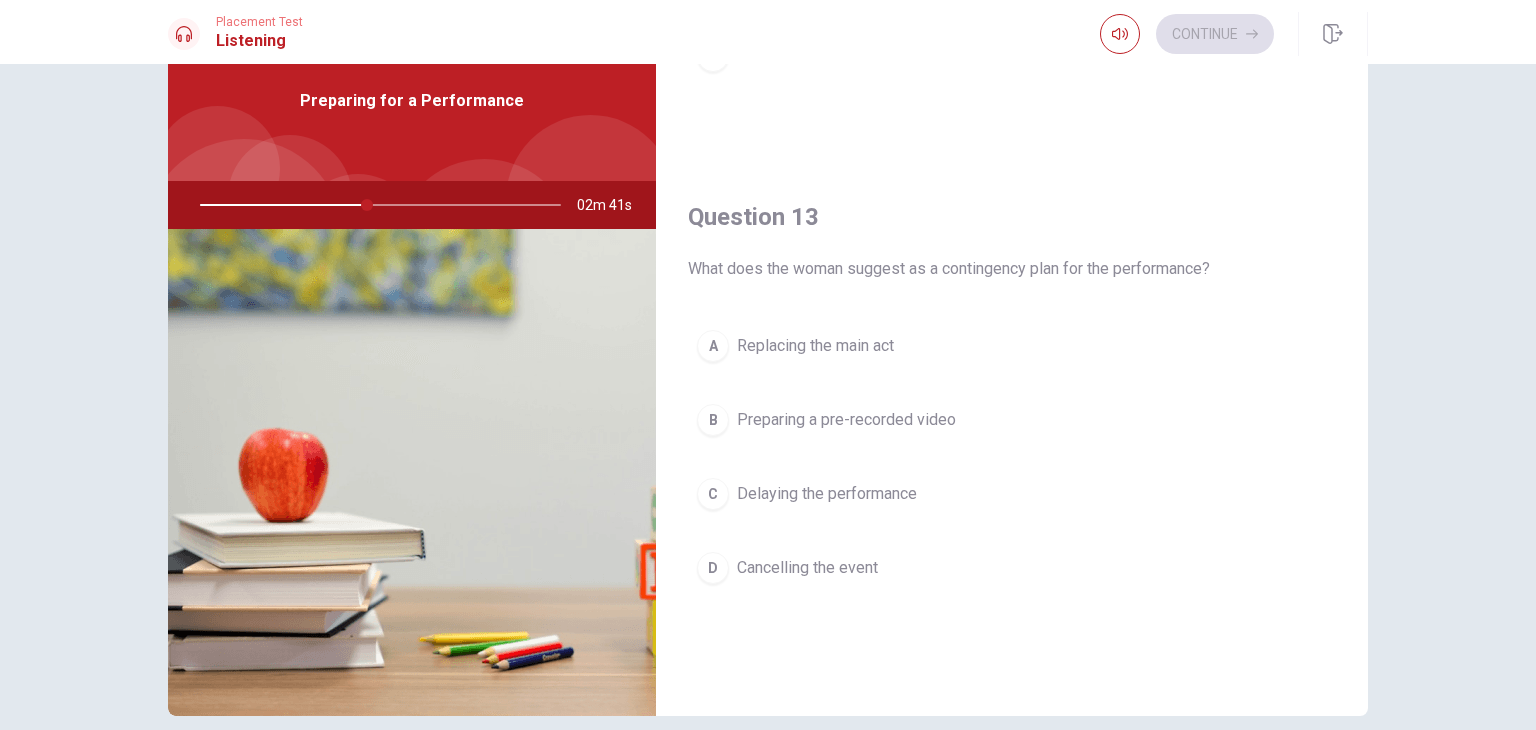 click on "Preparing a pre-recorded video" at bounding box center [846, 420] 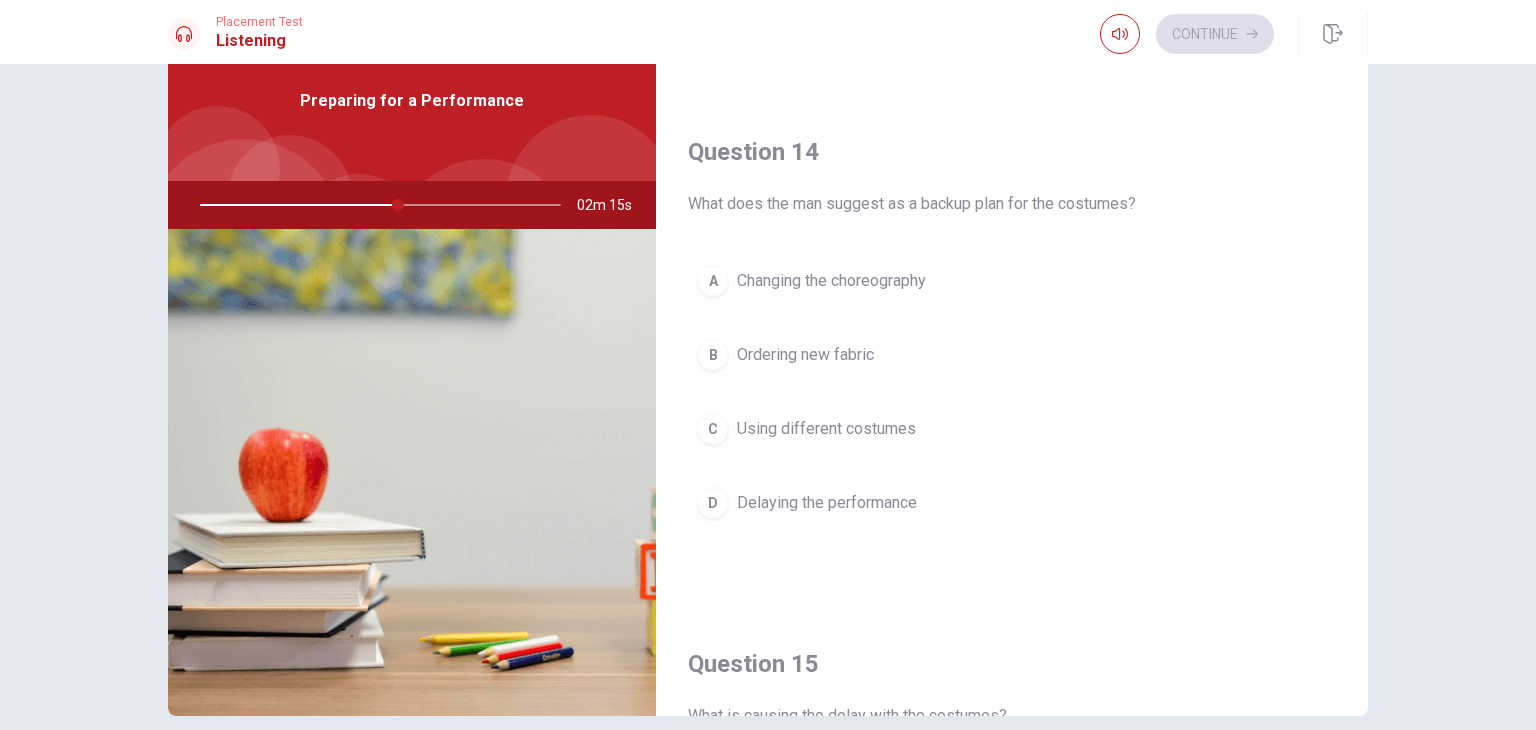 scroll, scrollTop: 1444, scrollLeft: 0, axis: vertical 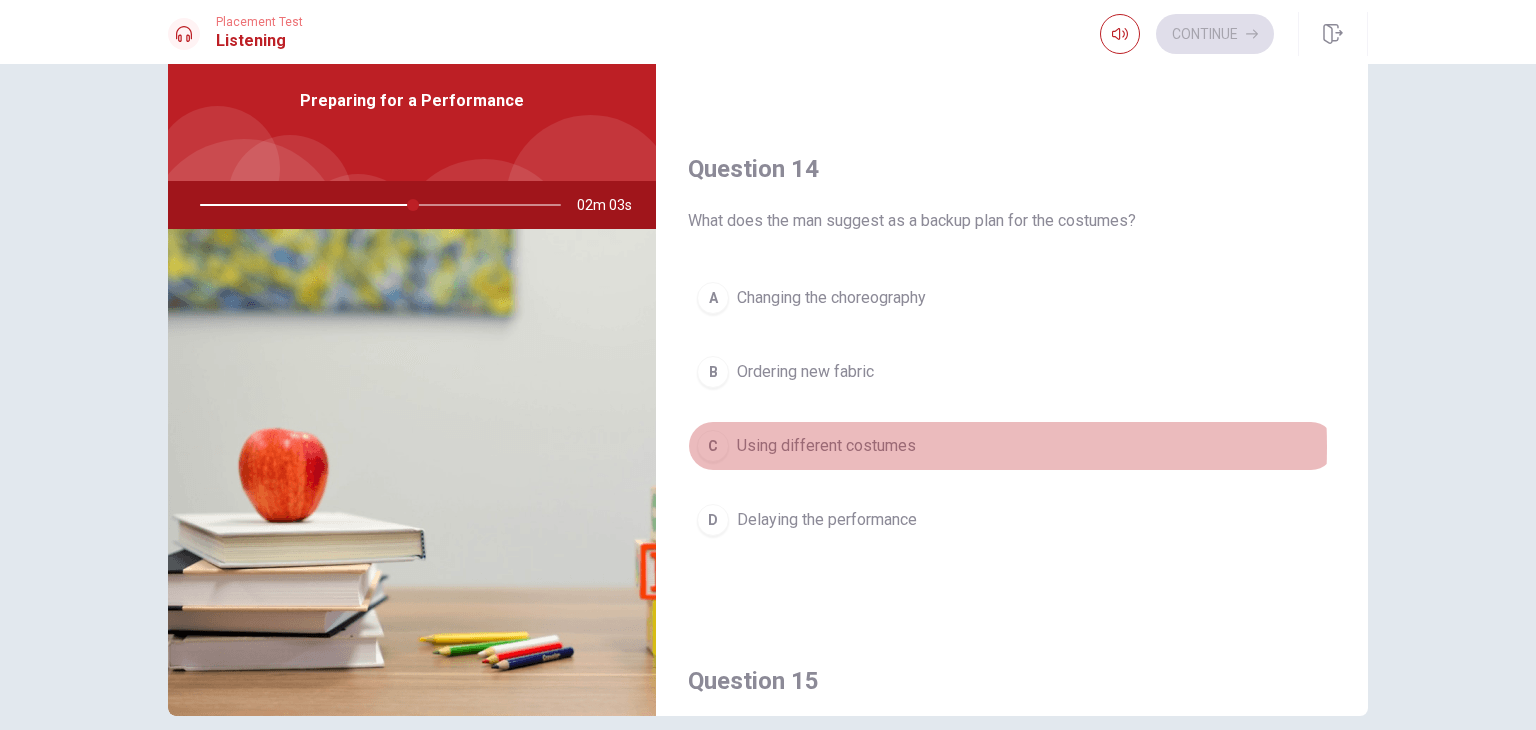 click on "Using different costumes" at bounding box center (826, 446) 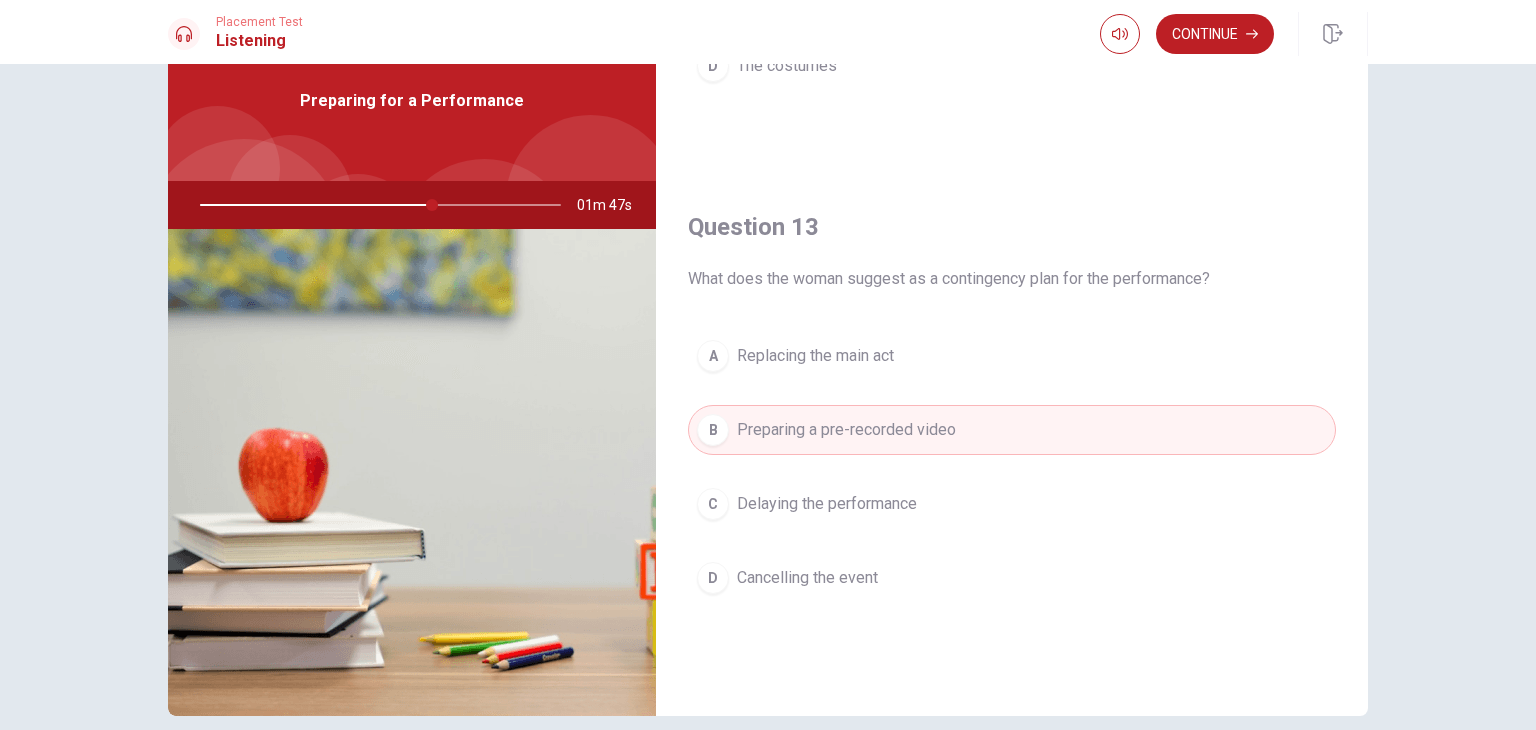 scroll, scrollTop: 876, scrollLeft: 0, axis: vertical 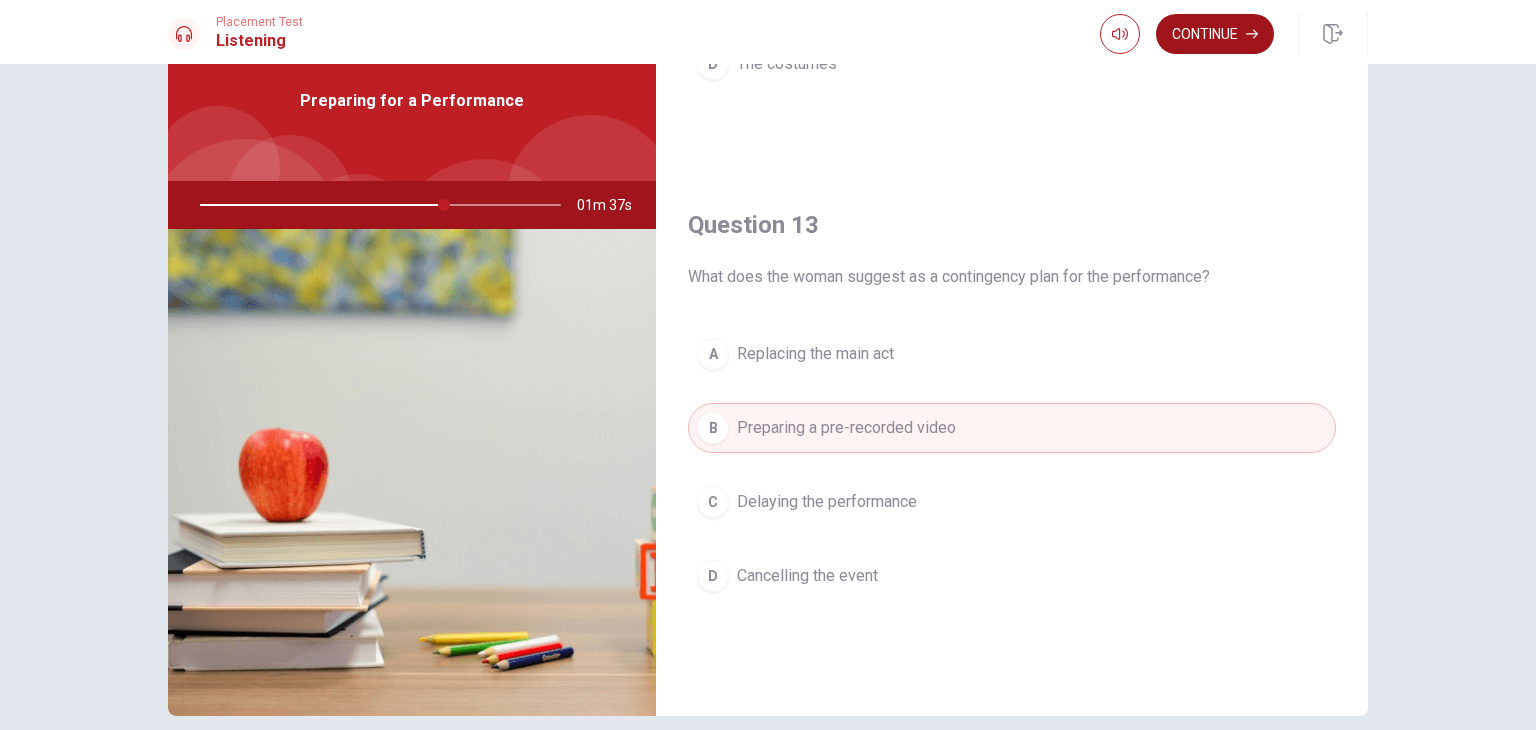 click on "Continue" at bounding box center [1215, 34] 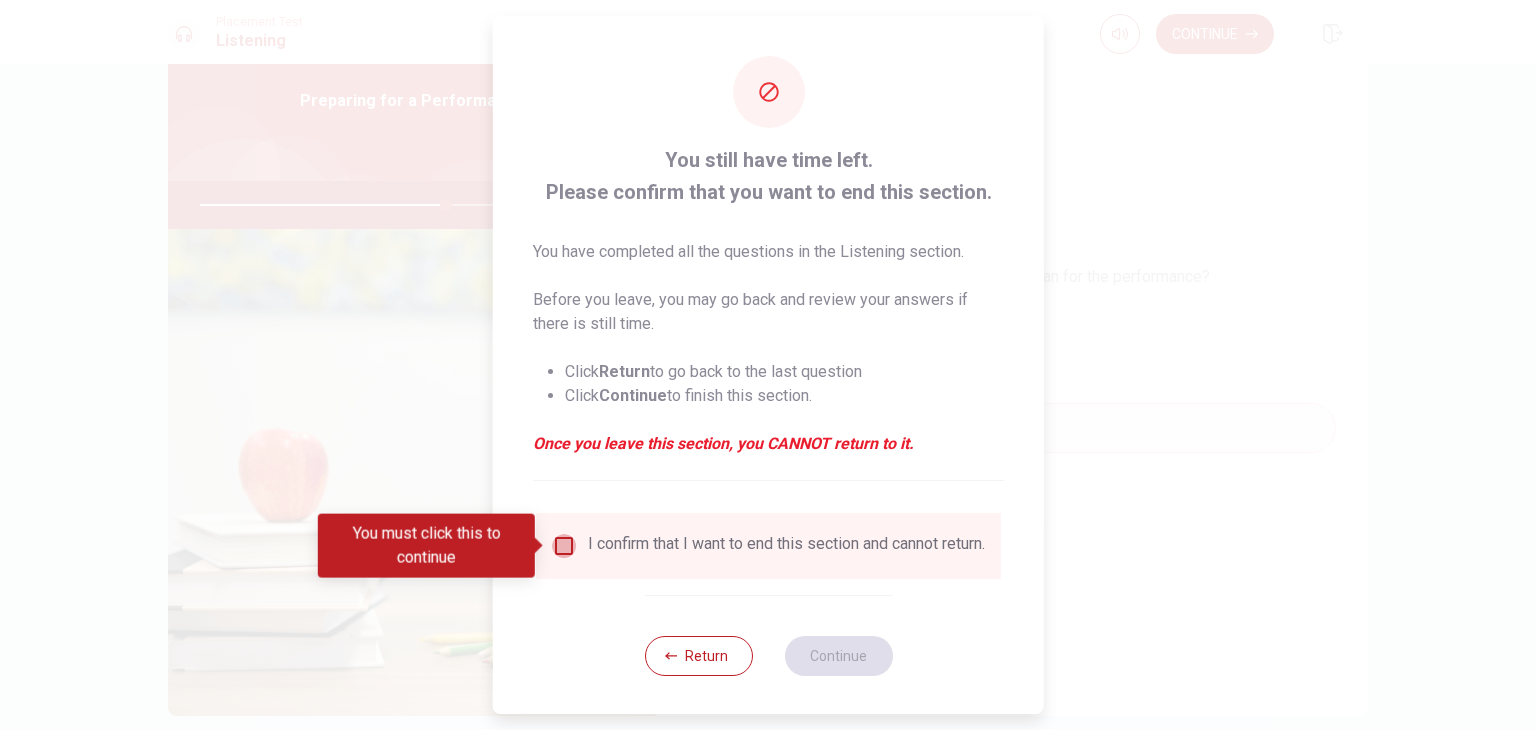 click at bounding box center (564, 546) 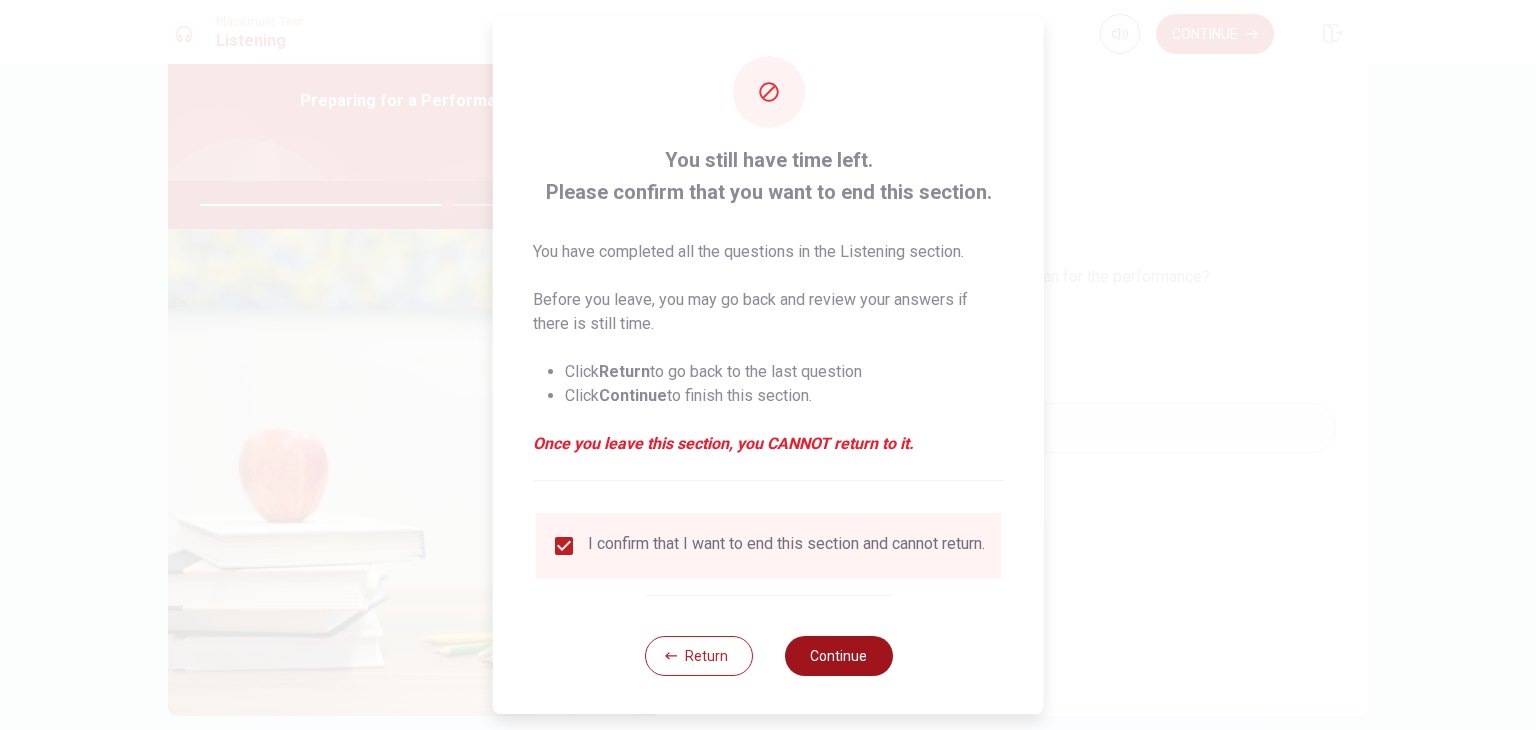 click on "Continue" at bounding box center (838, 656) 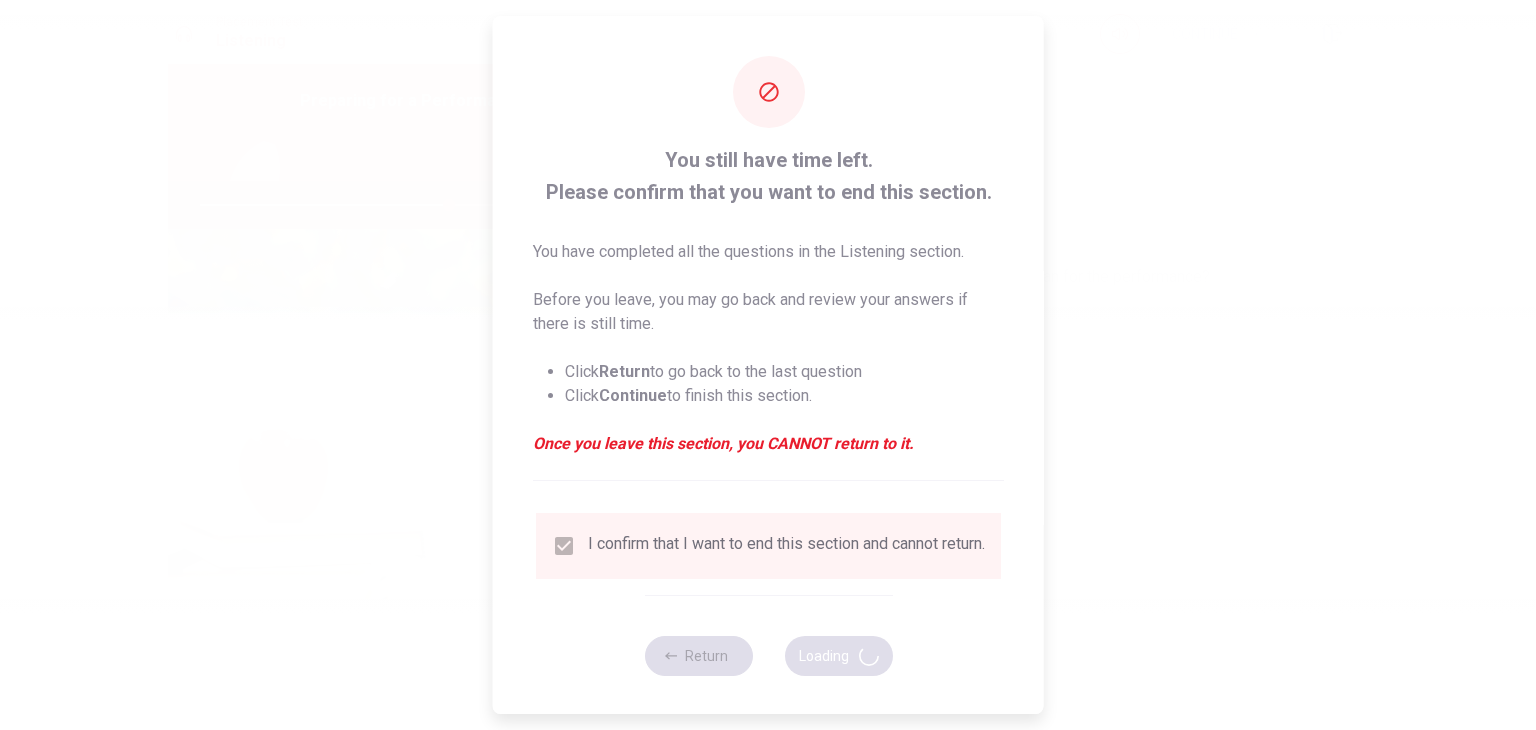 type on "69" 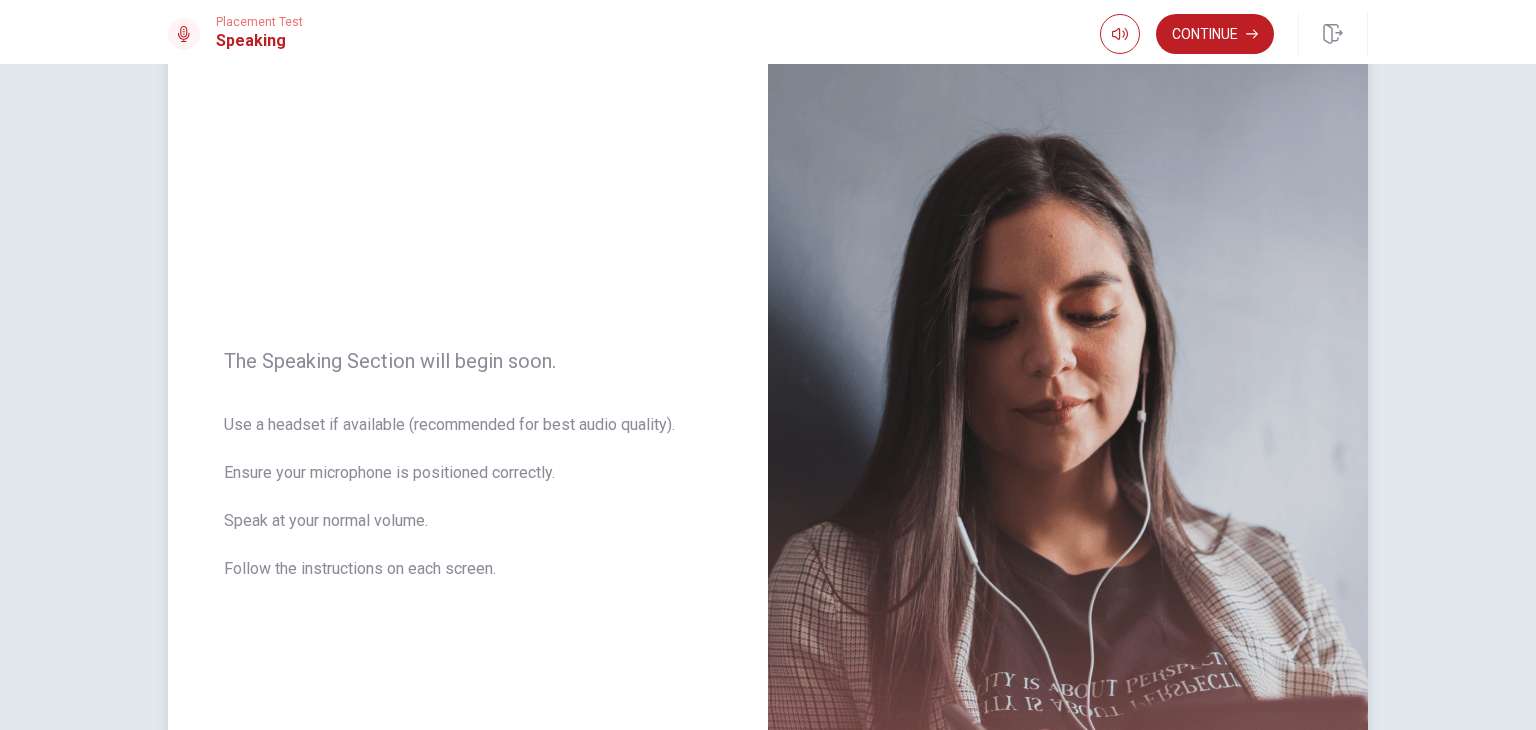 scroll, scrollTop: 62, scrollLeft: 0, axis: vertical 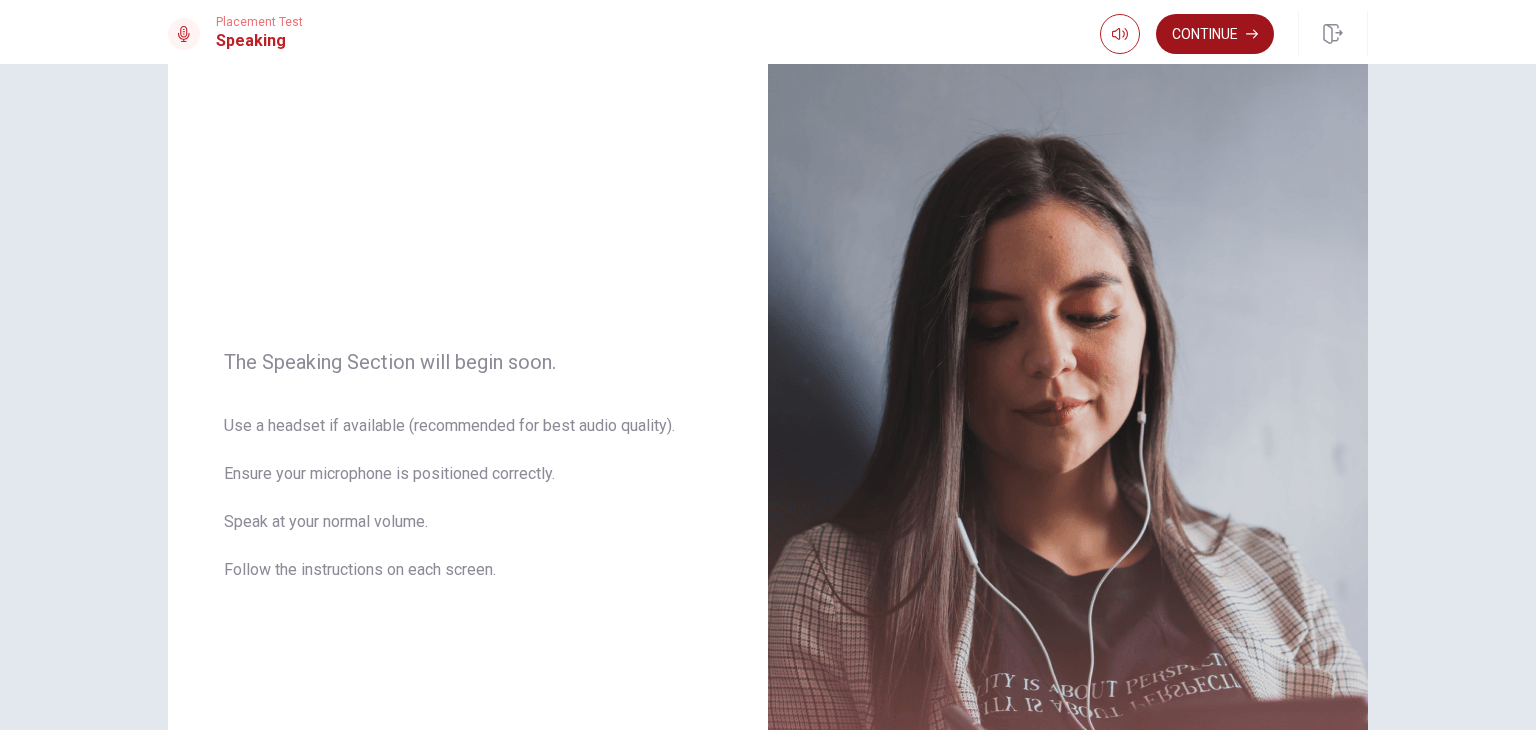 click on "Continue" at bounding box center [1215, 34] 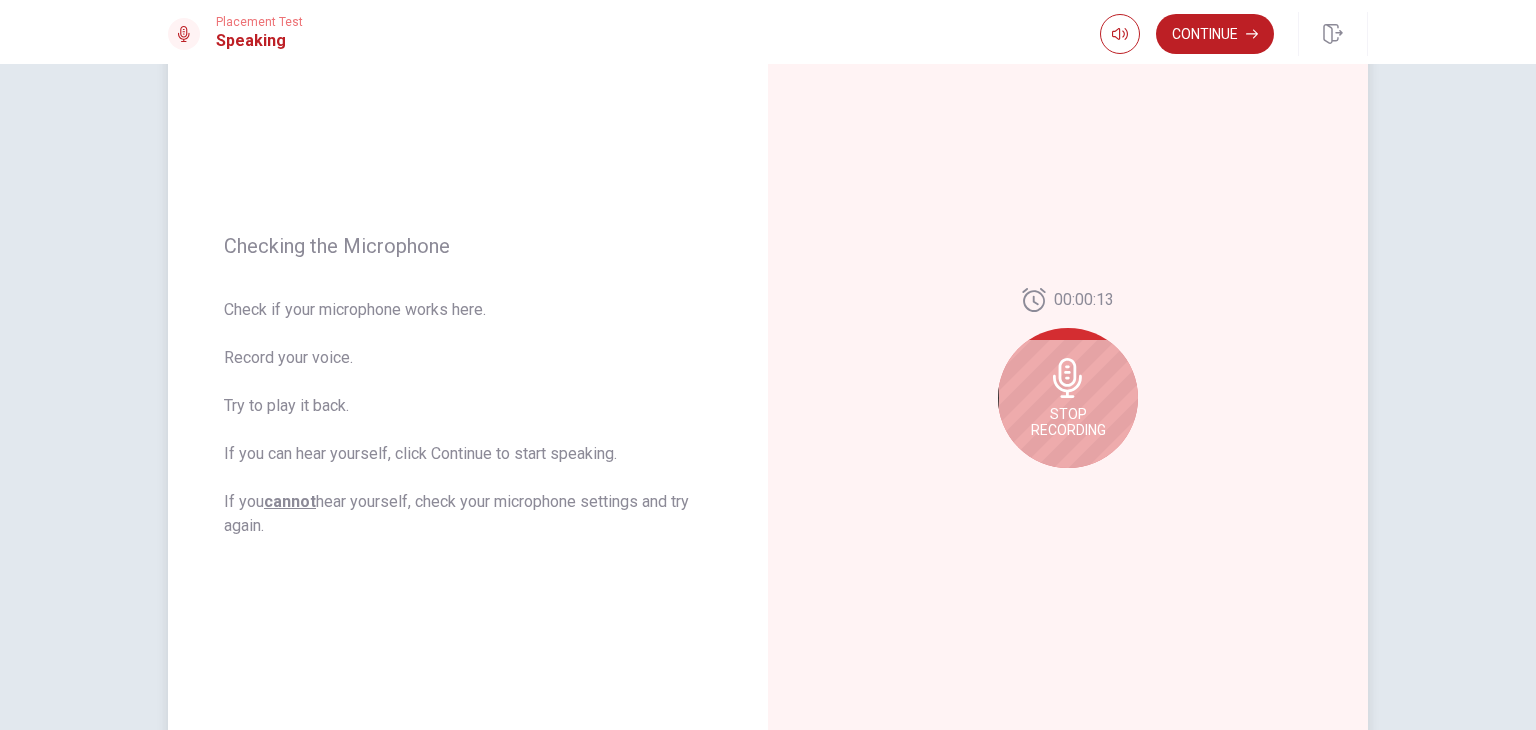 scroll, scrollTop: 153, scrollLeft: 0, axis: vertical 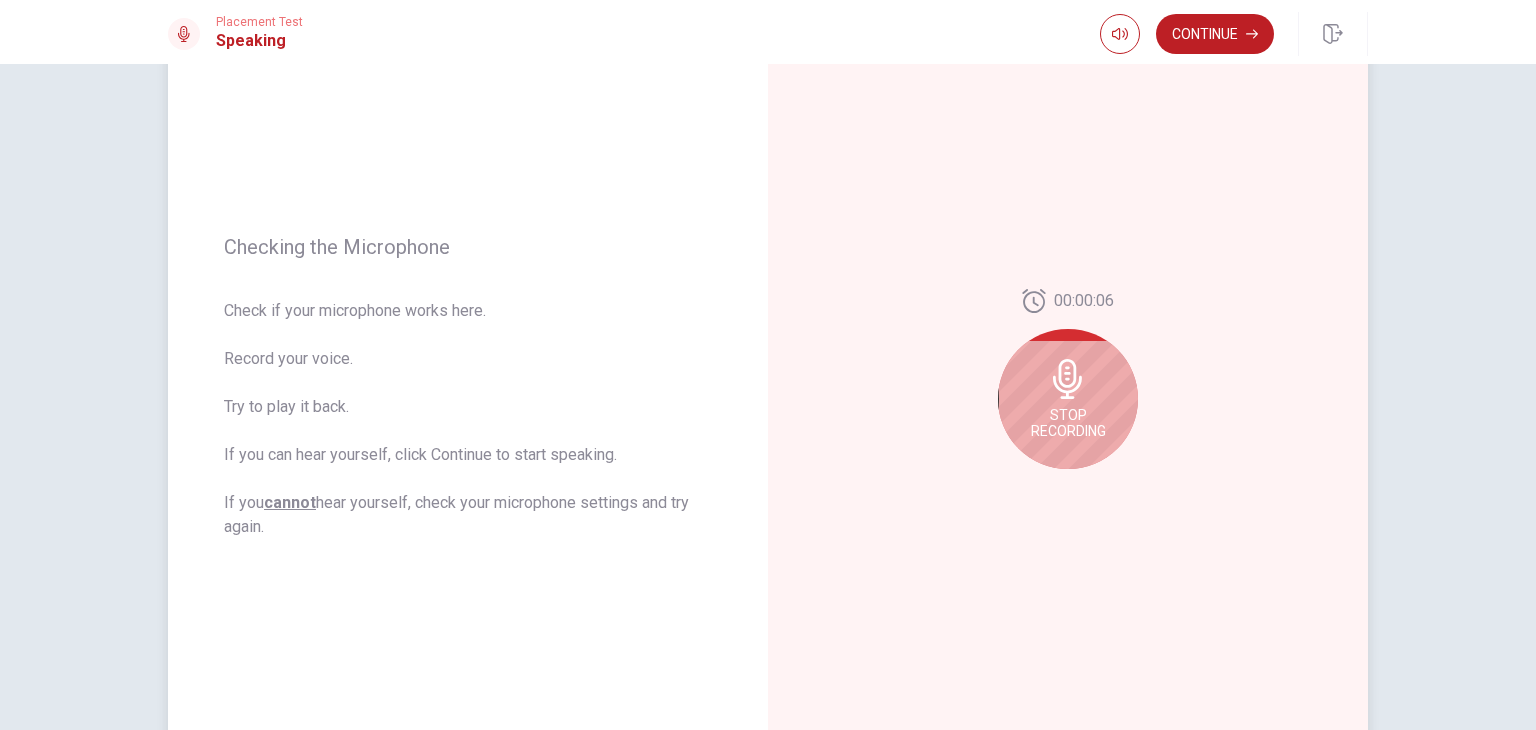 click on "Stop   Recording" at bounding box center [1068, 399] 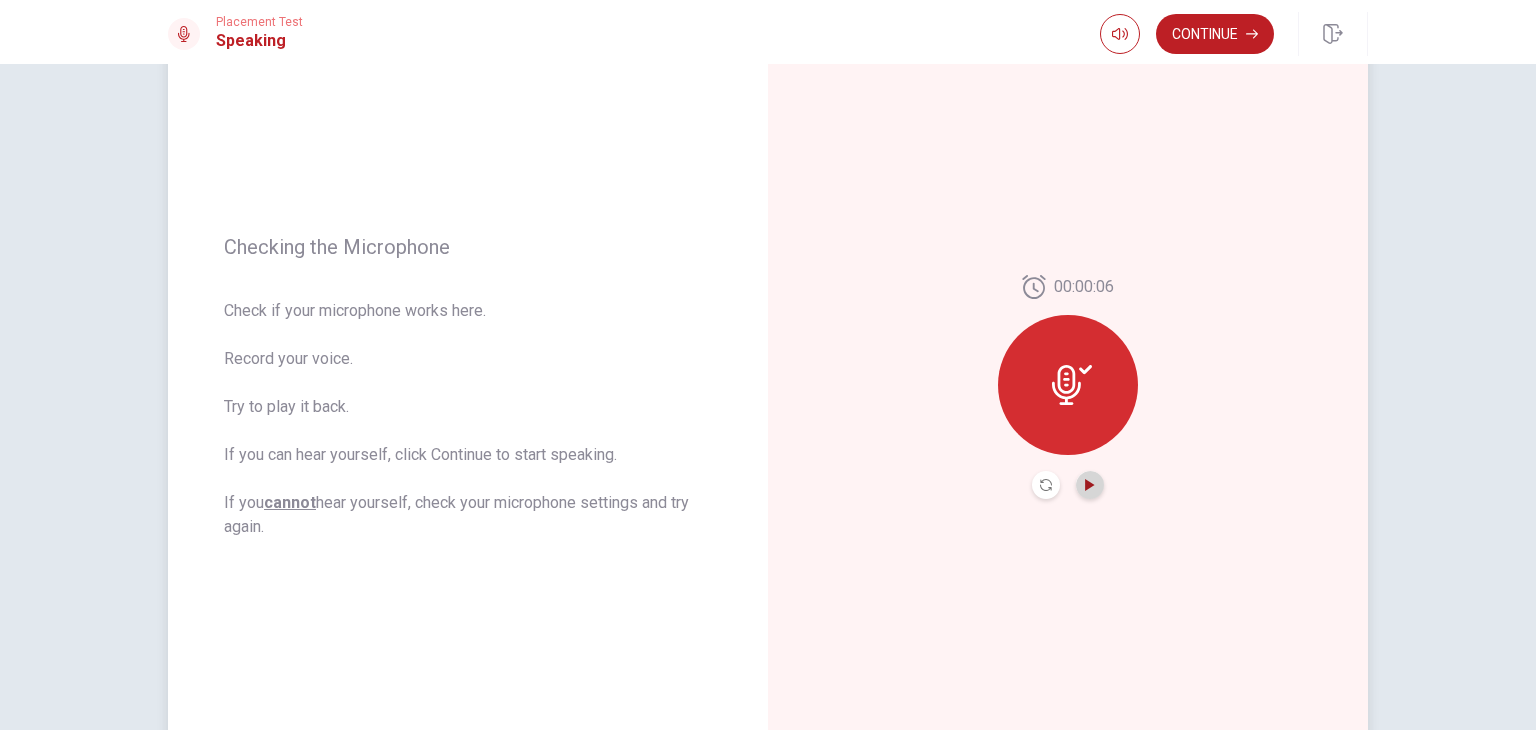 click 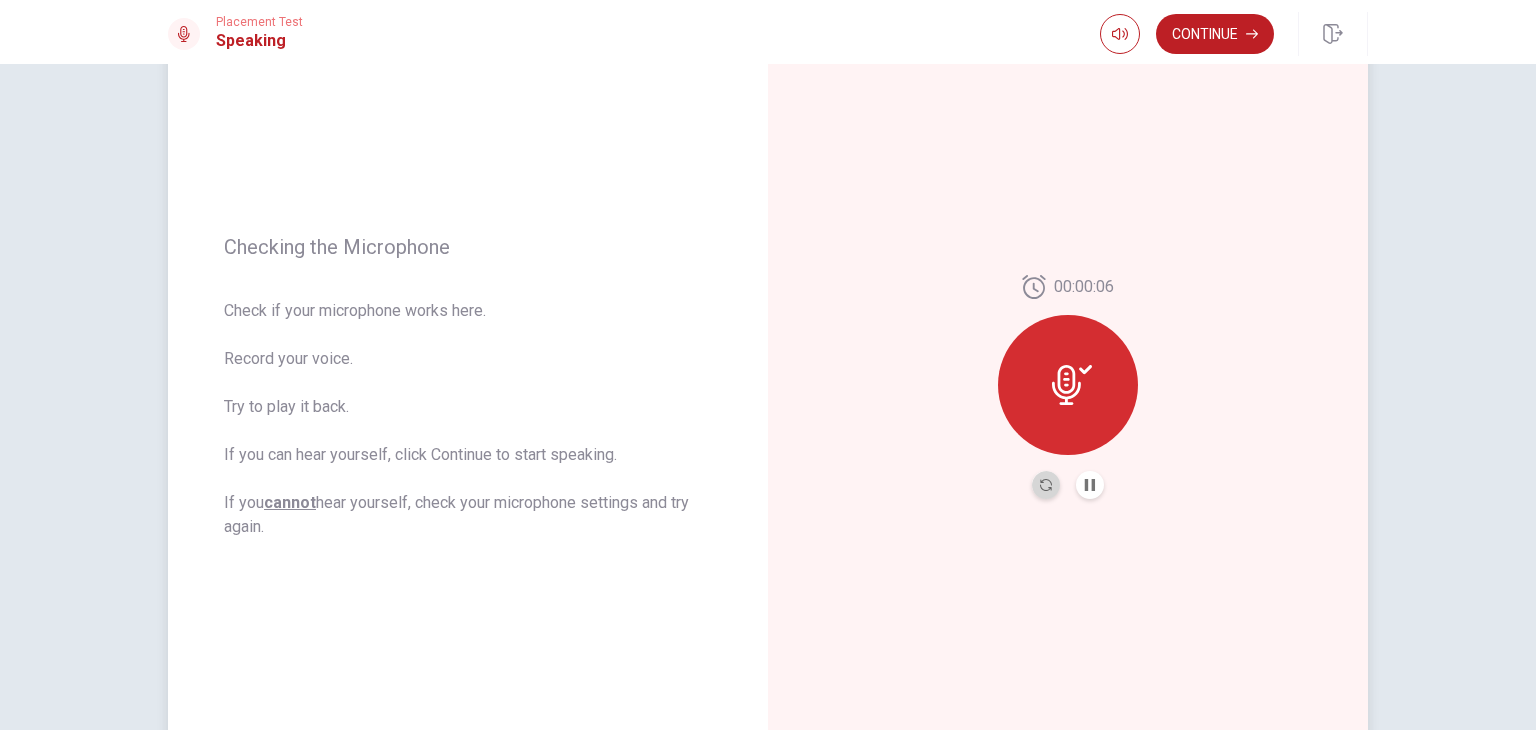 click at bounding box center (1046, 485) 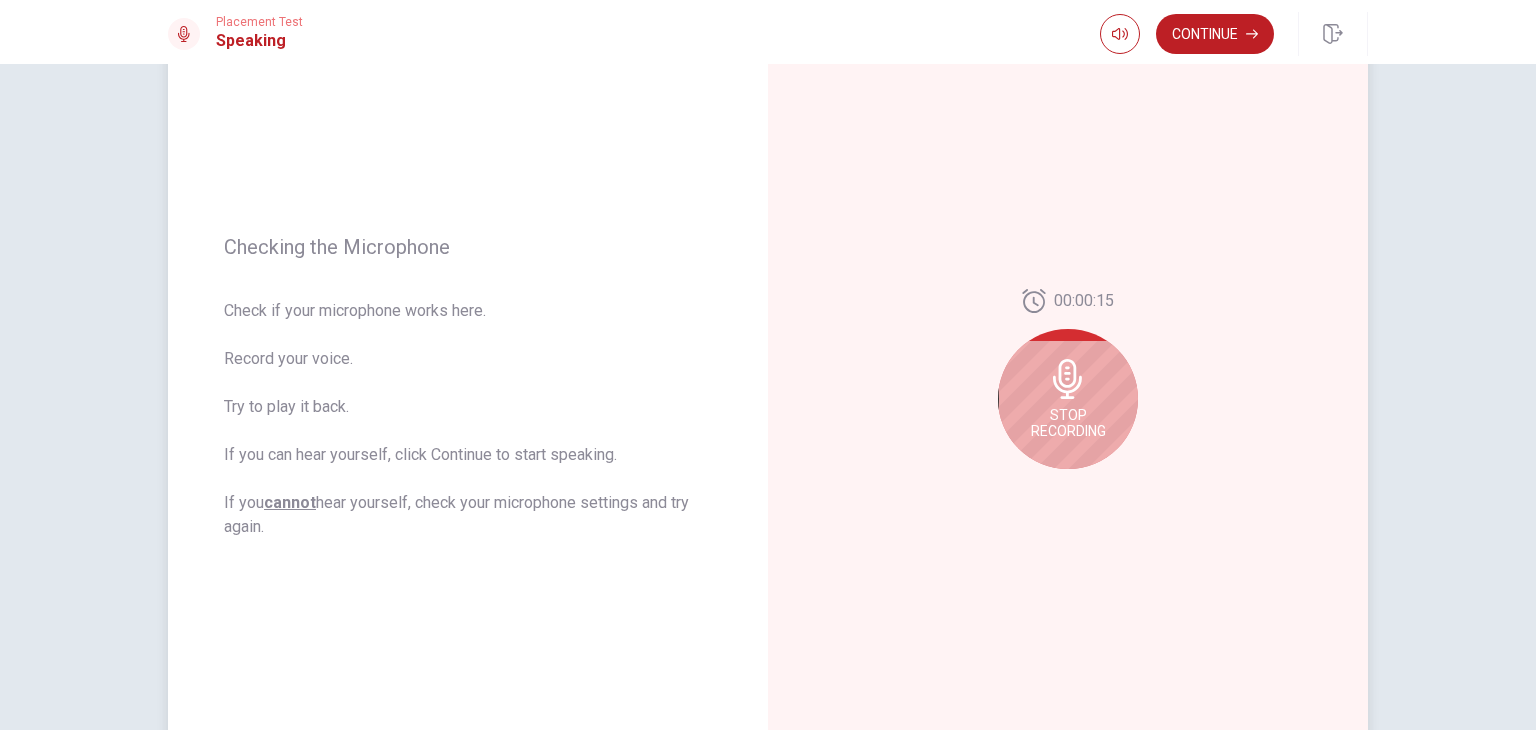 click on "Stop   Recording" at bounding box center (1068, 423) 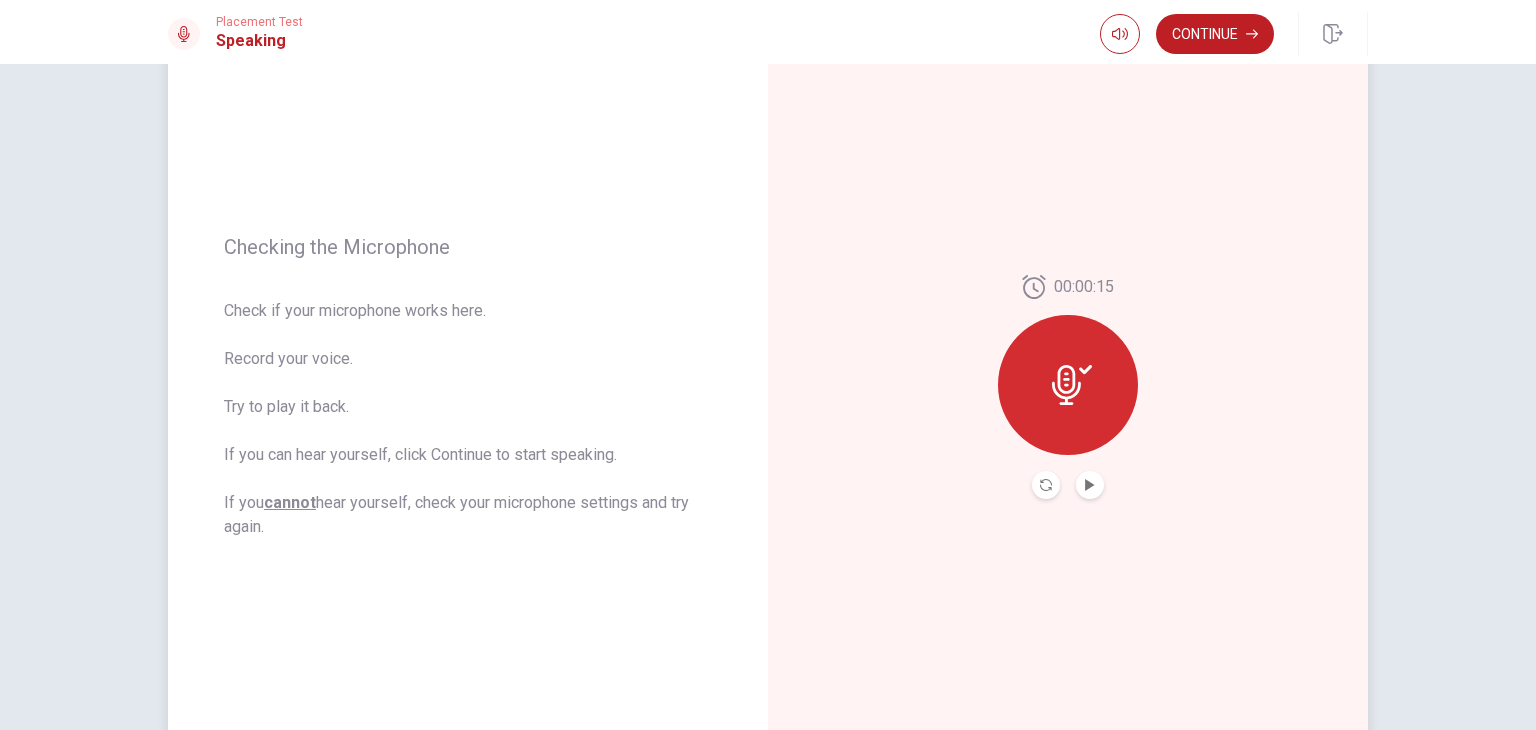 click 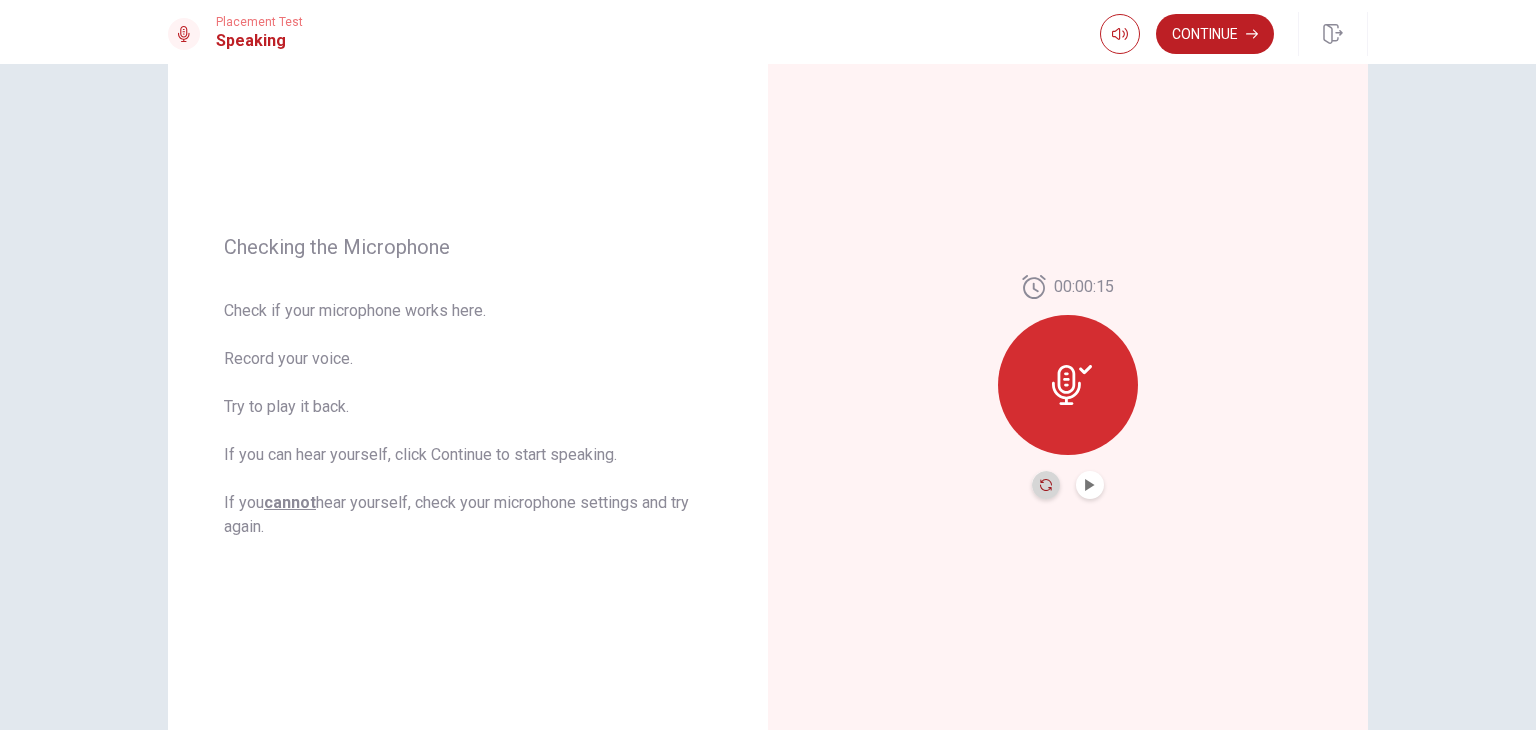 click 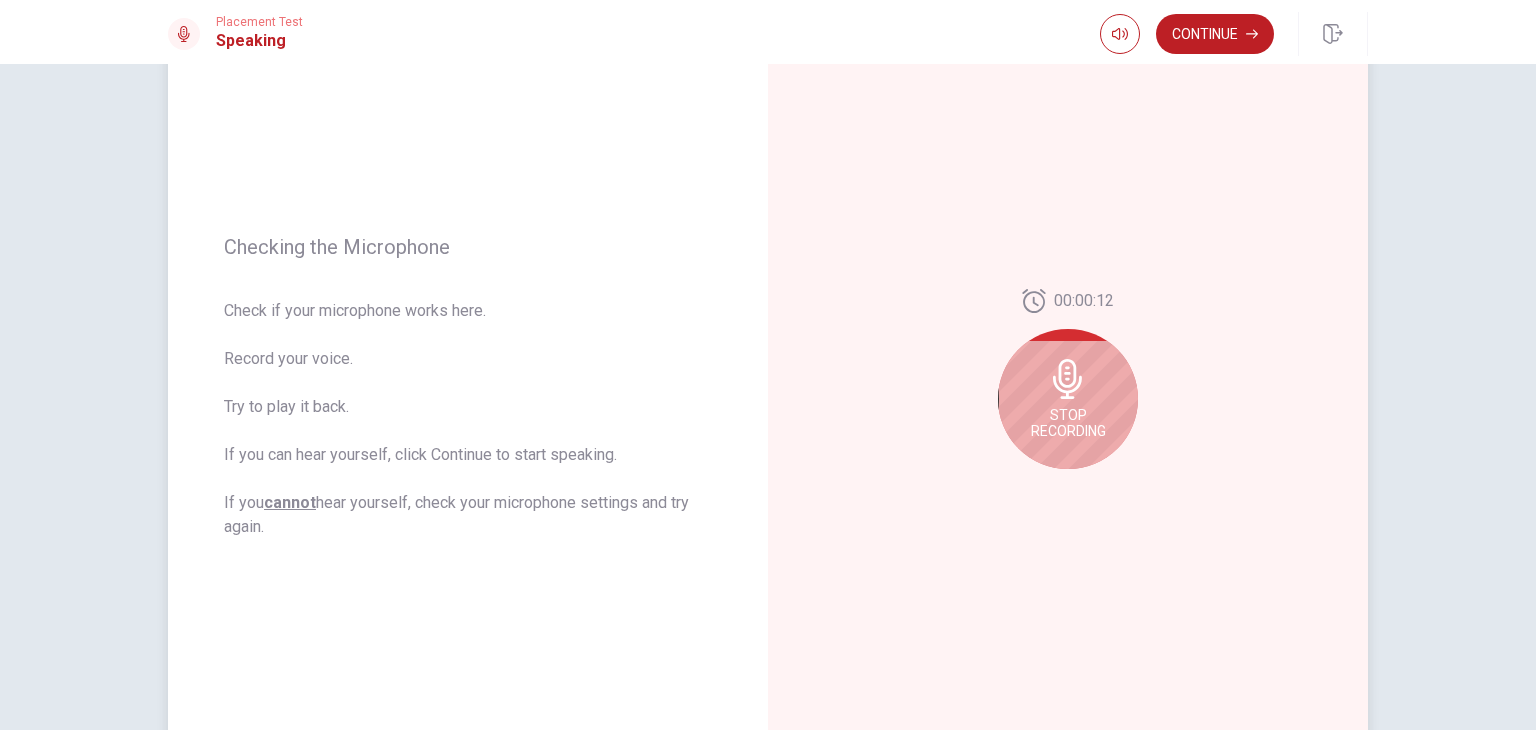 click on "Stop   Recording" at bounding box center (1068, 423) 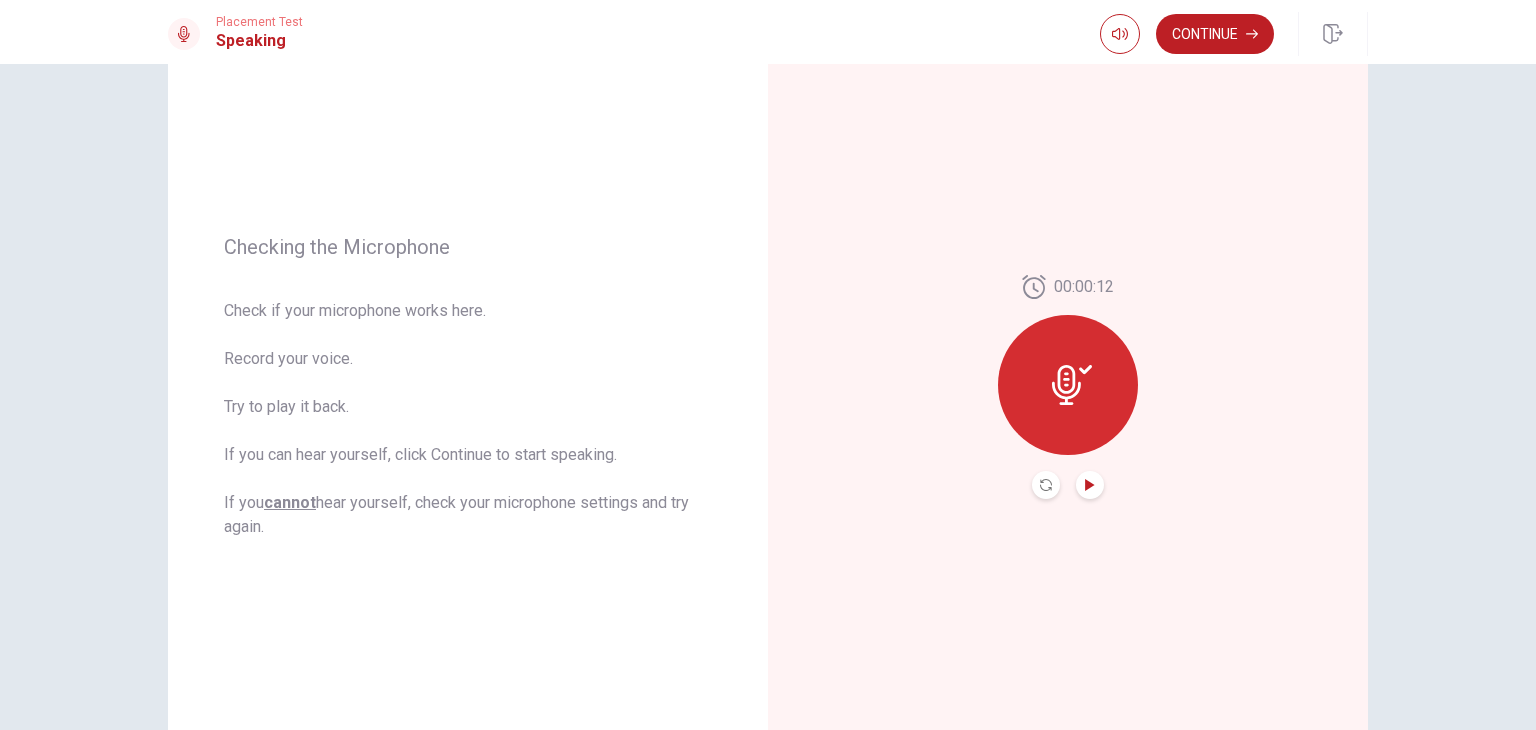 click 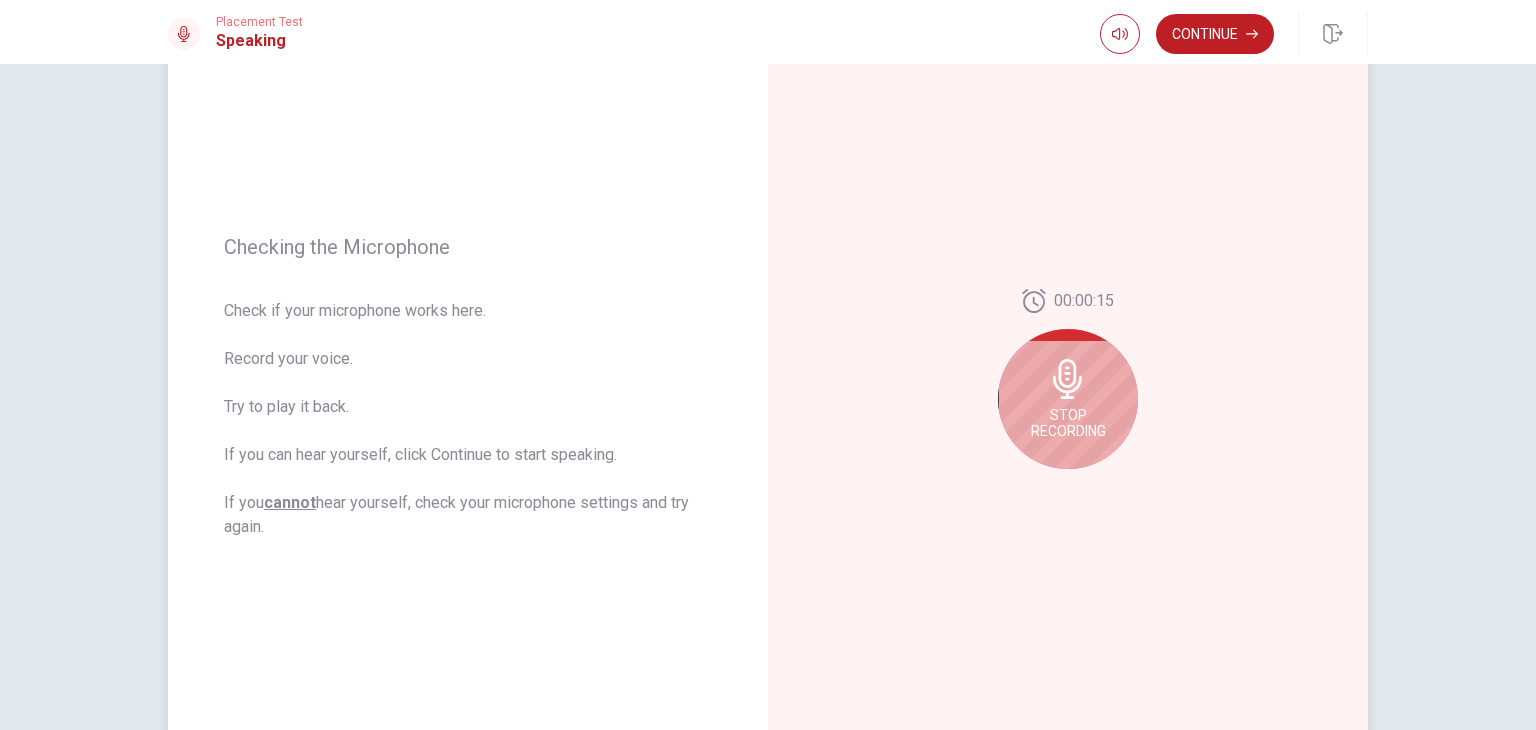 click on "Stop   Recording" at bounding box center [1068, 423] 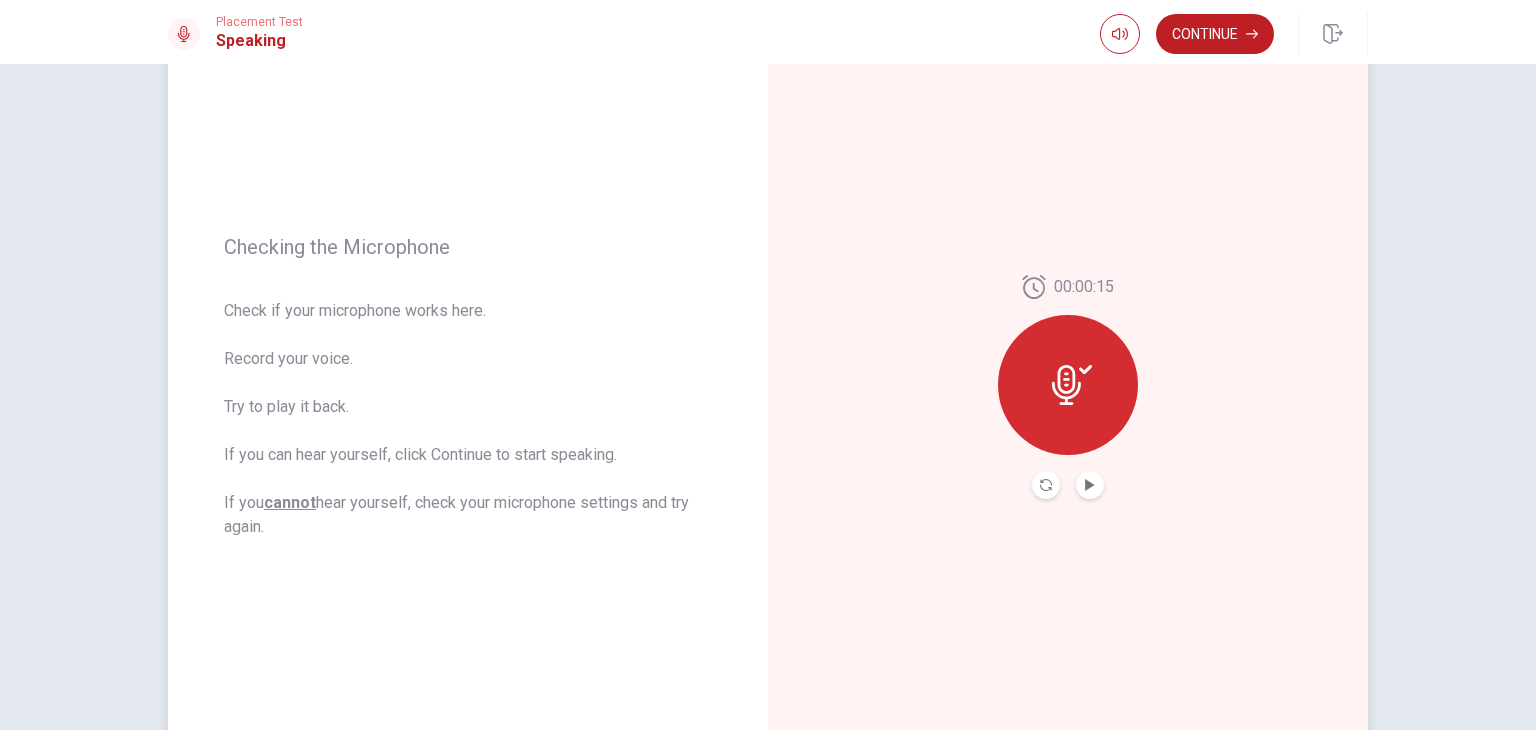 click at bounding box center [1068, 385] 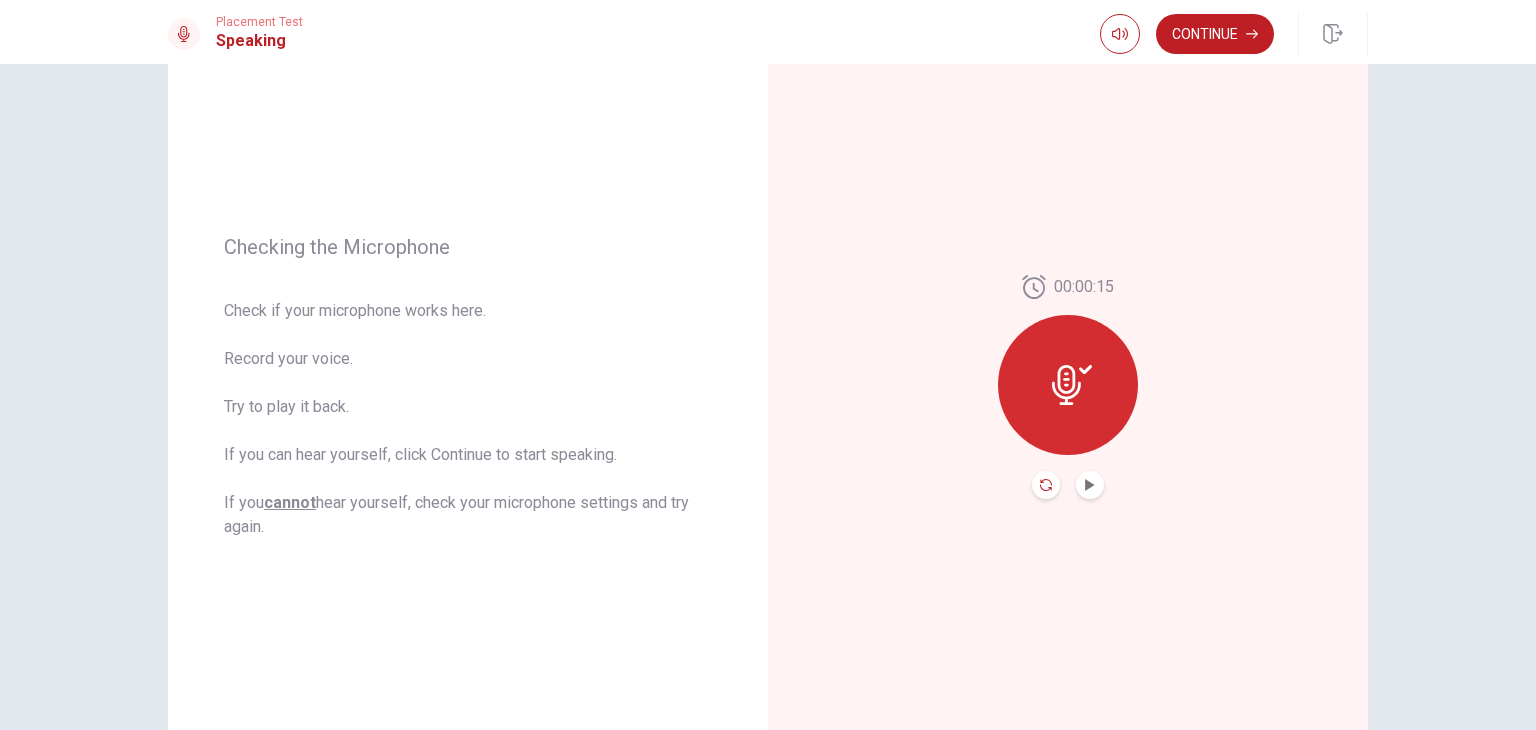 click 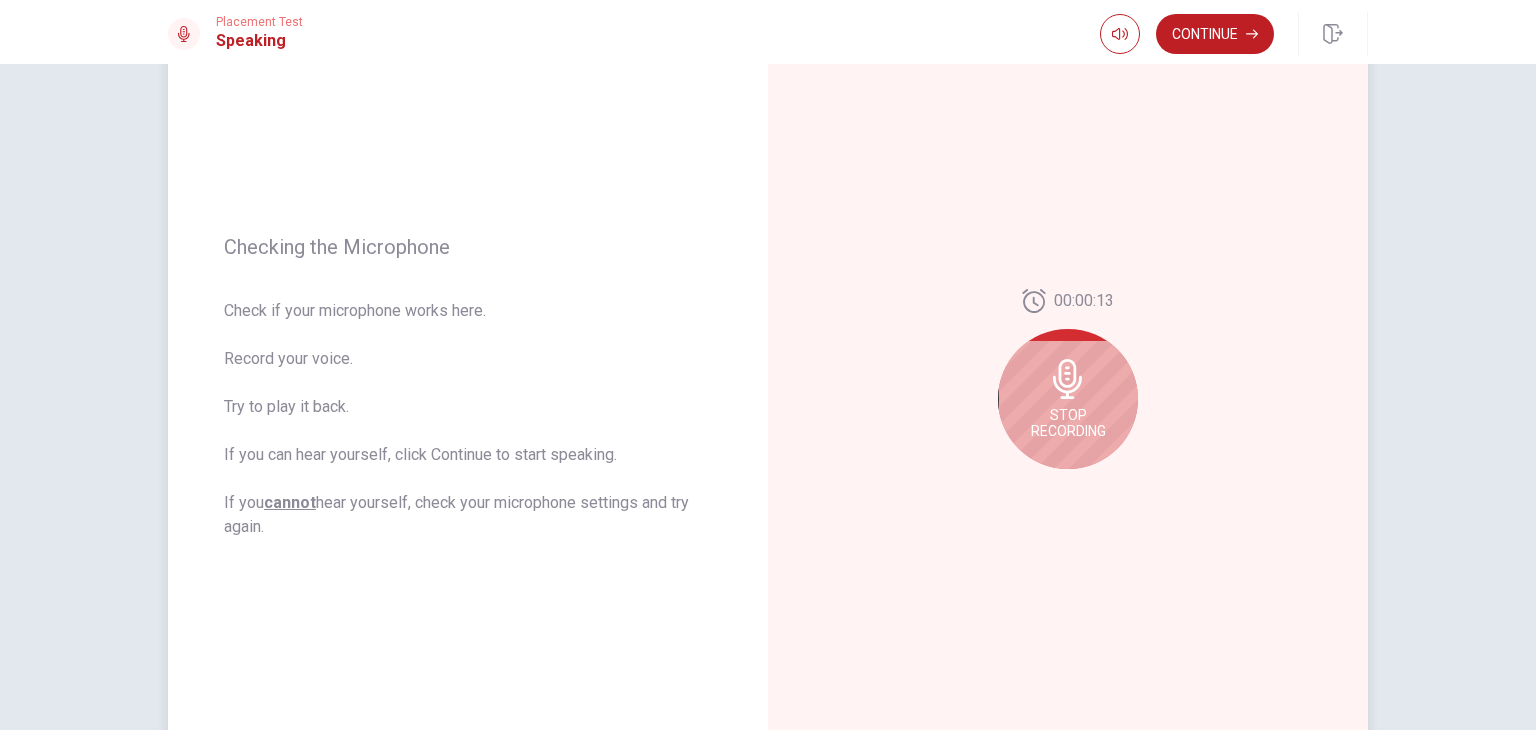 click on "Stop   Recording" at bounding box center [1068, 423] 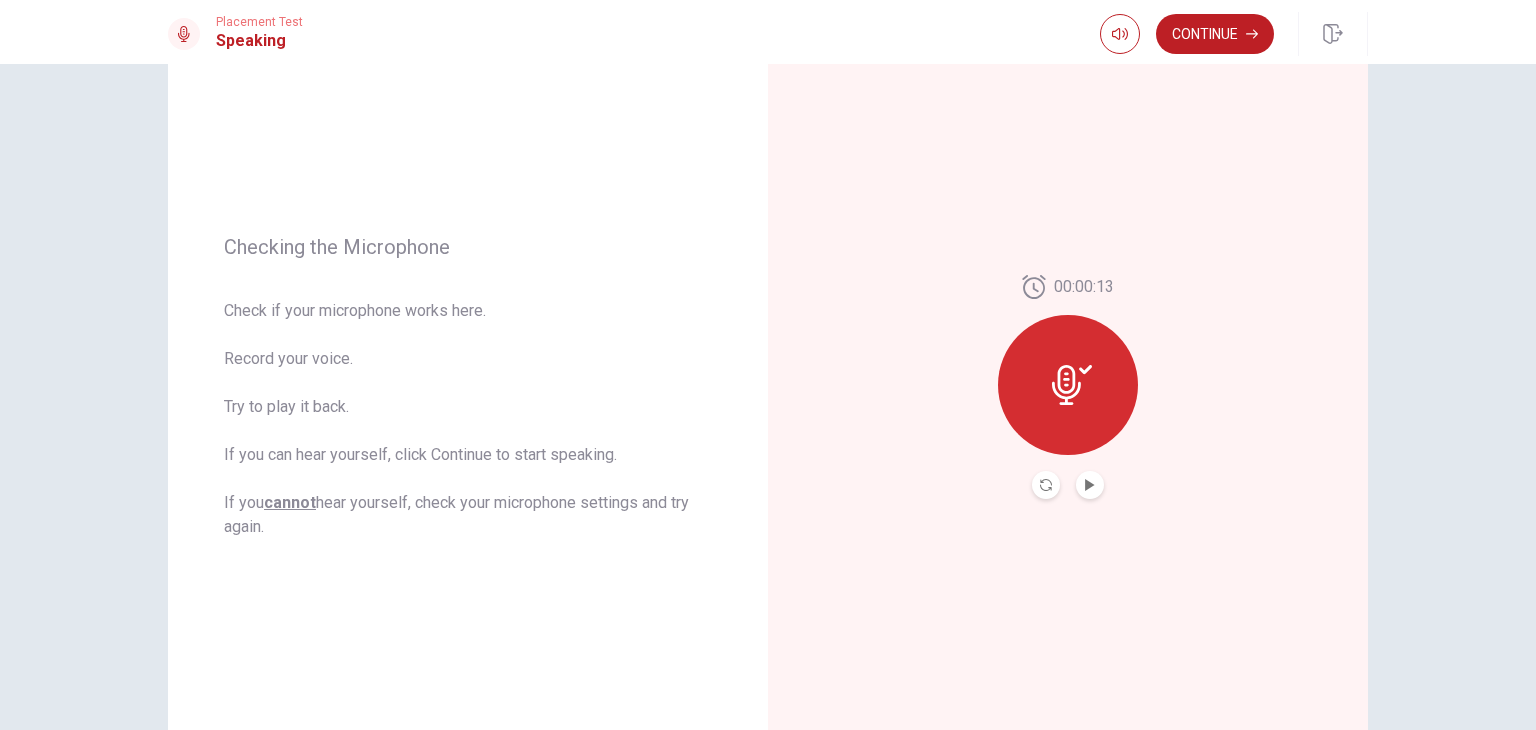 click at bounding box center [1090, 485] 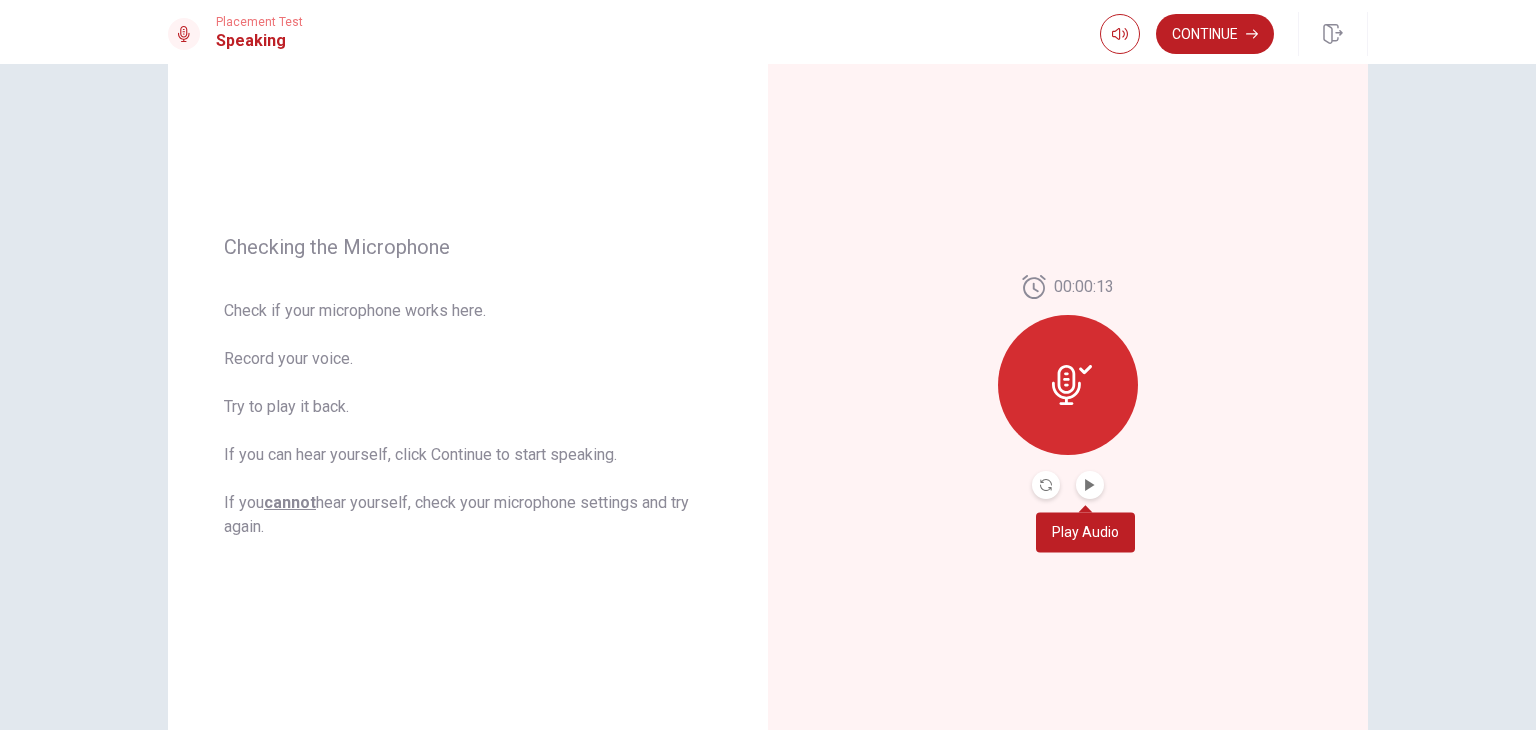 click at bounding box center (1090, 485) 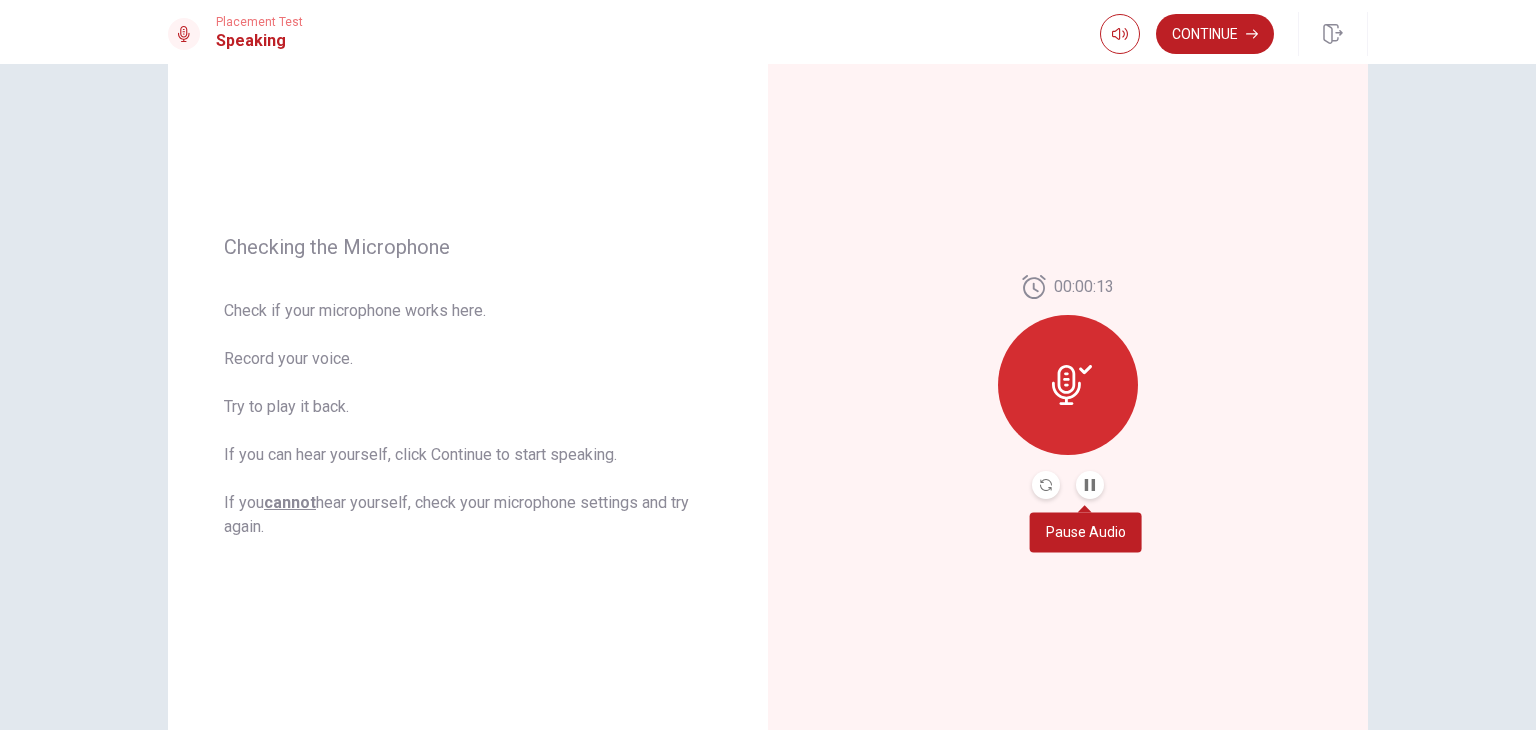 click at bounding box center [1090, 485] 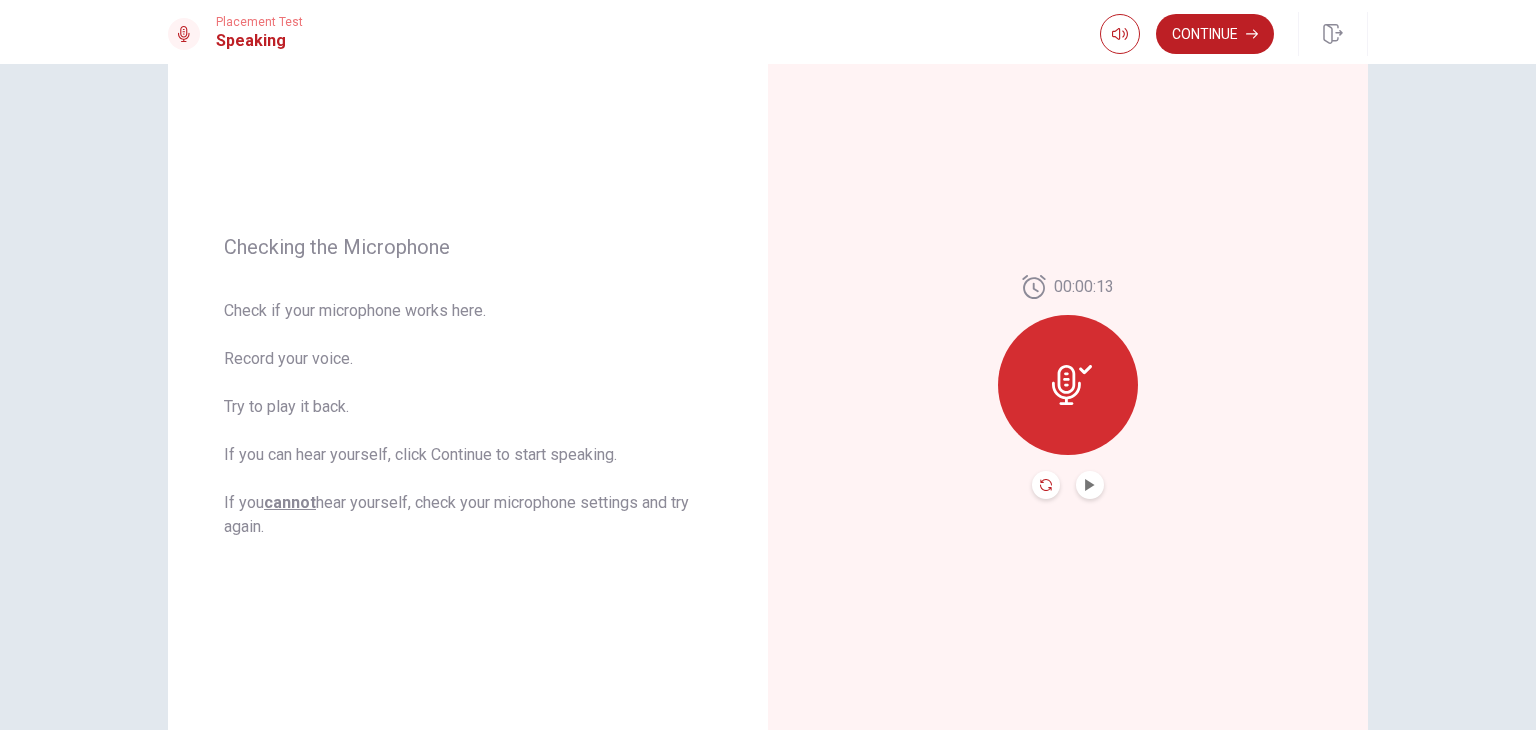 click 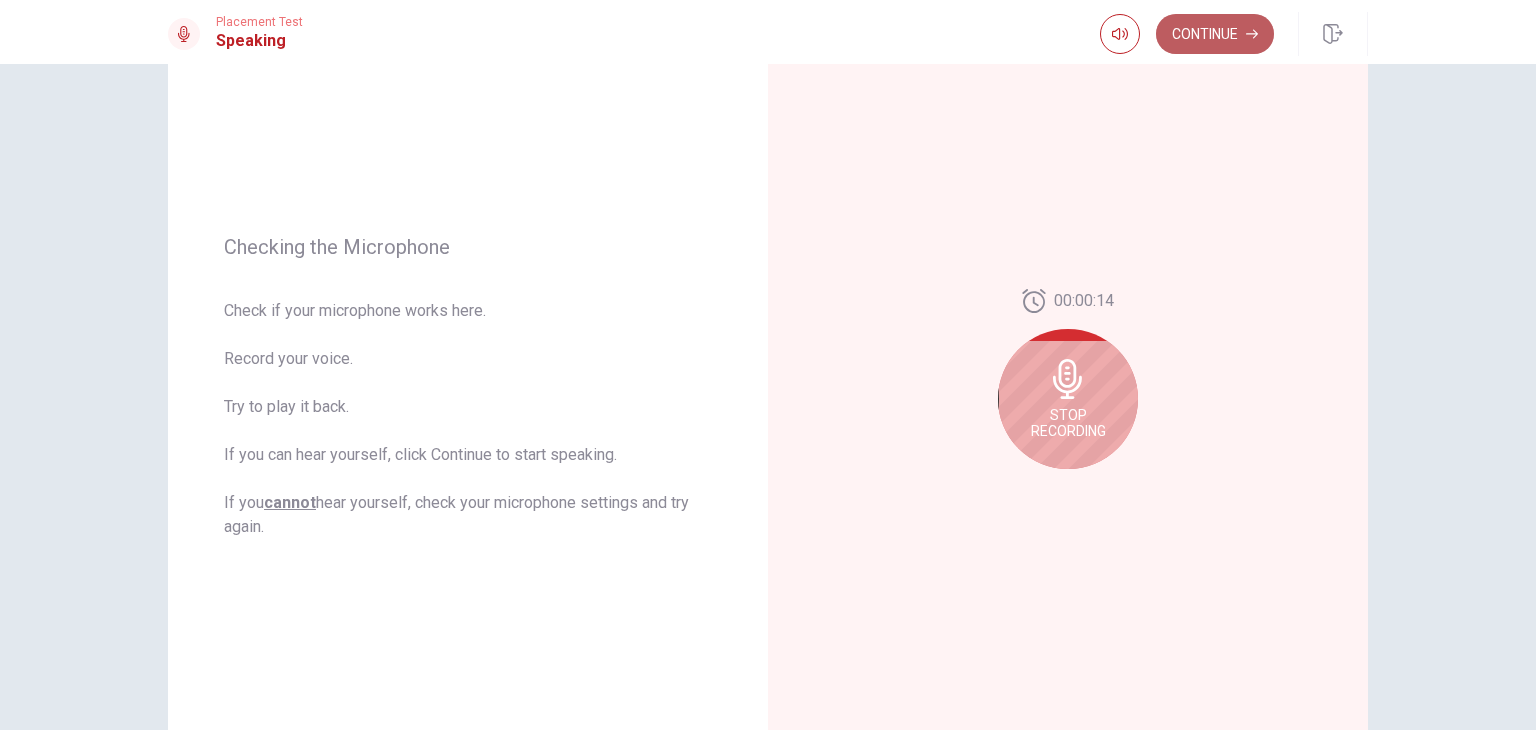 click on "Continue" at bounding box center (1215, 34) 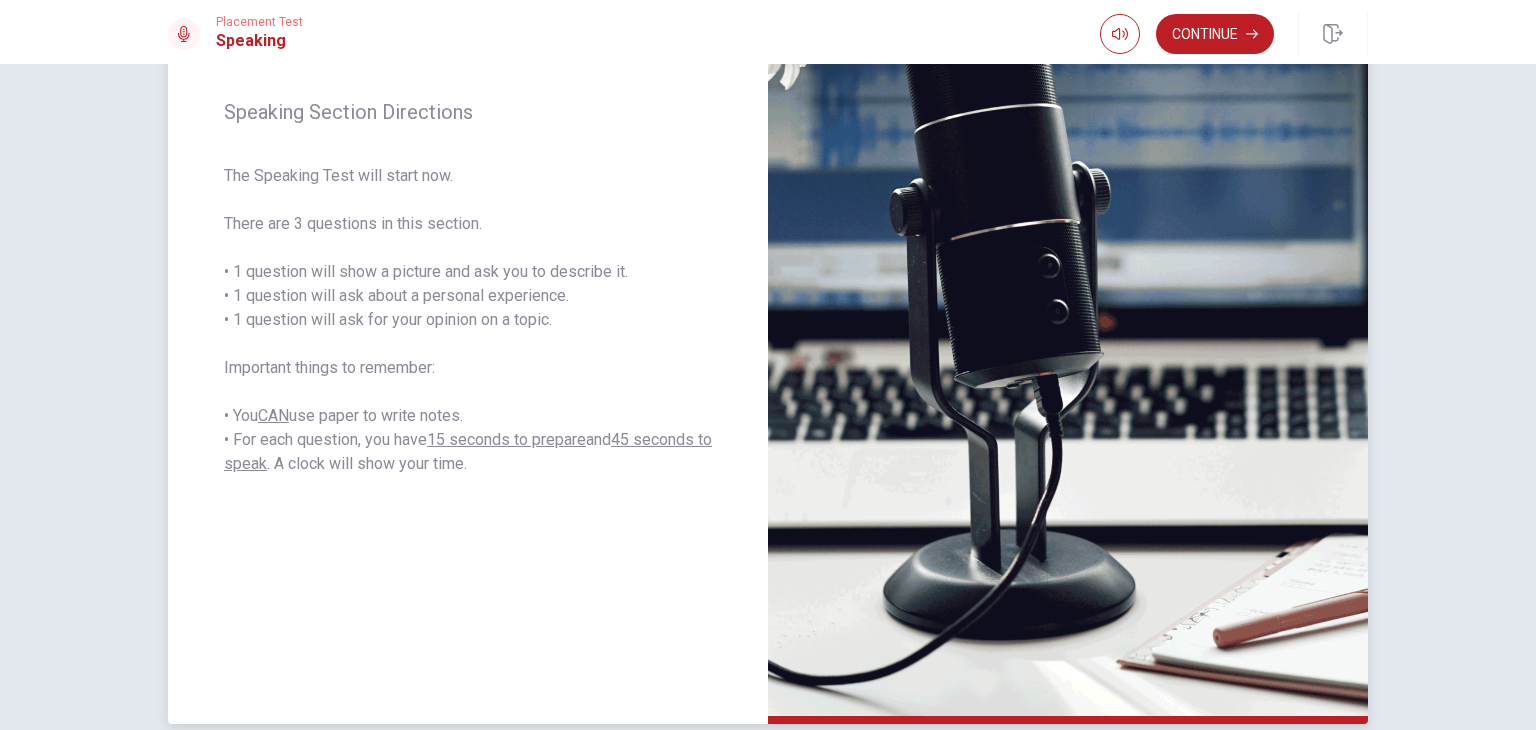 scroll, scrollTop: 260, scrollLeft: 0, axis: vertical 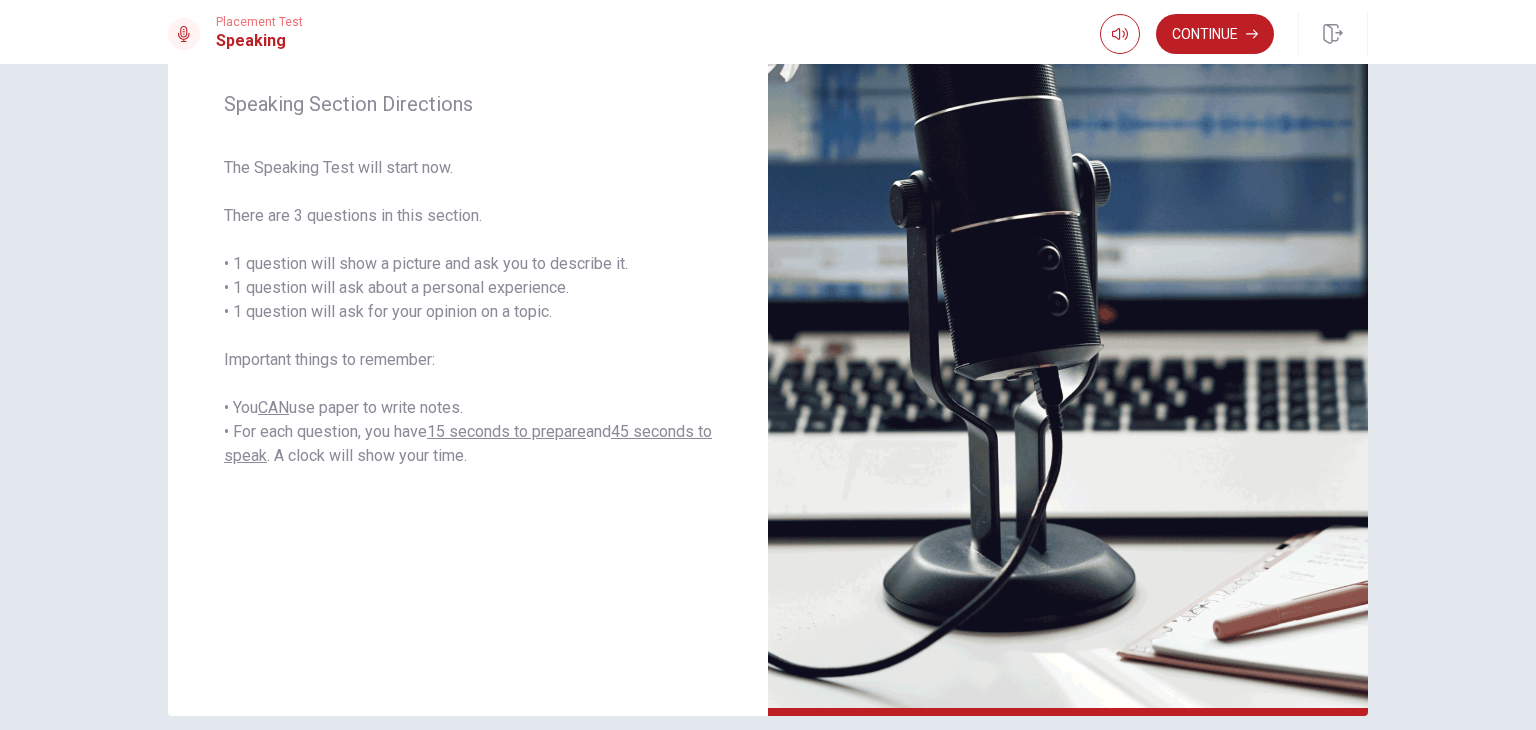 drag, startPoint x: 1046, startPoint y: 311, endPoint x: 1293, endPoint y: 37, distance: 368.897 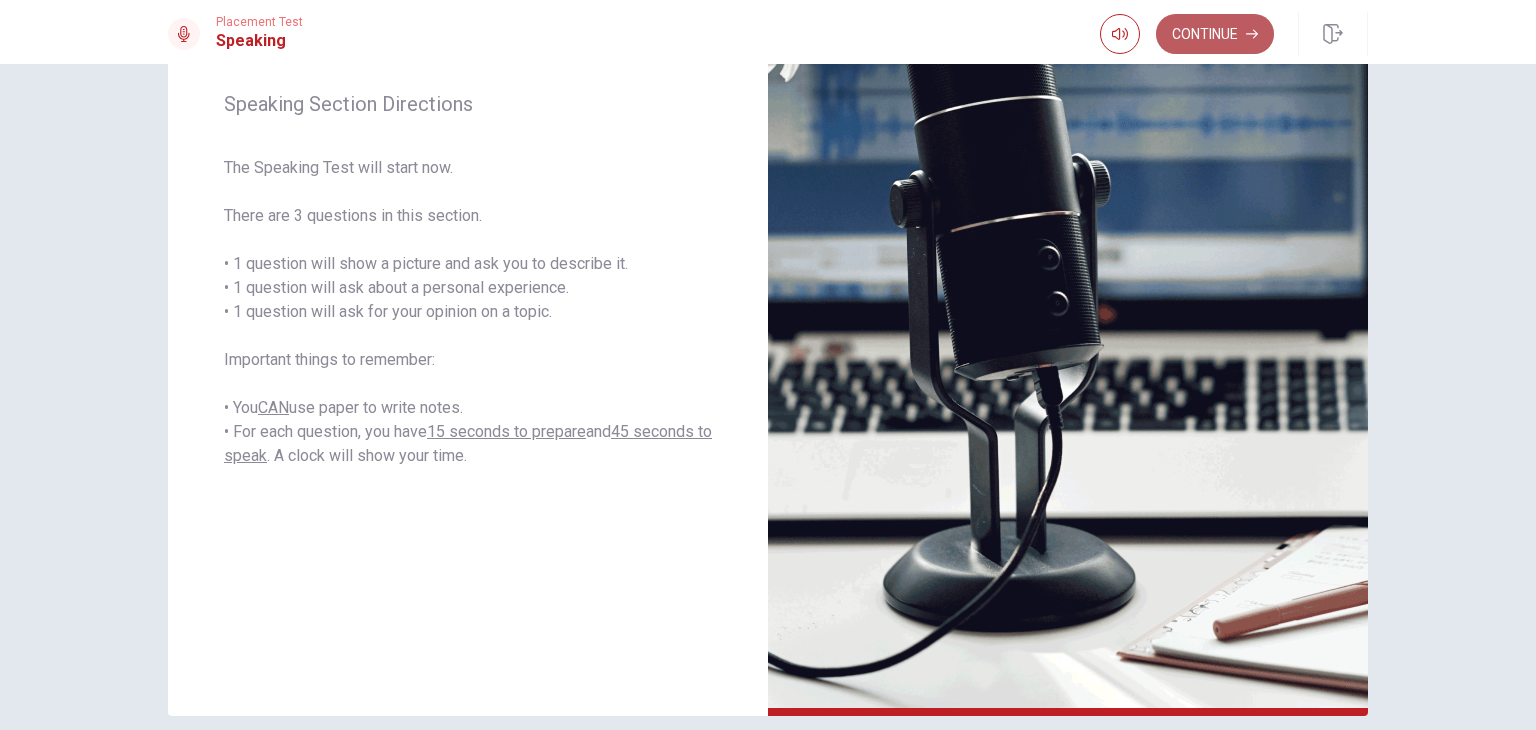 click on "Continue" at bounding box center [1215, 34] 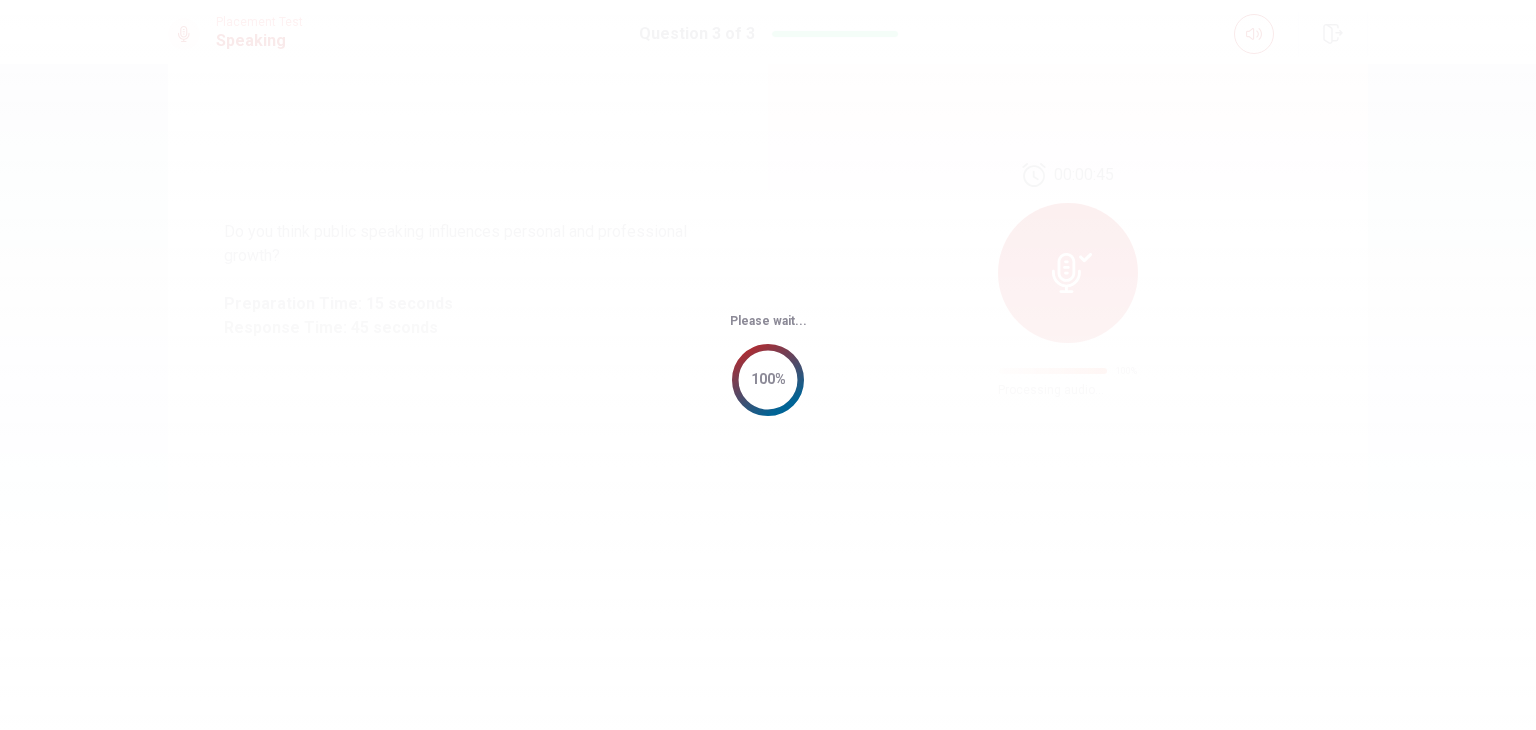 scroll, scrollTop: 0, scrollLeft: 0, axis: both 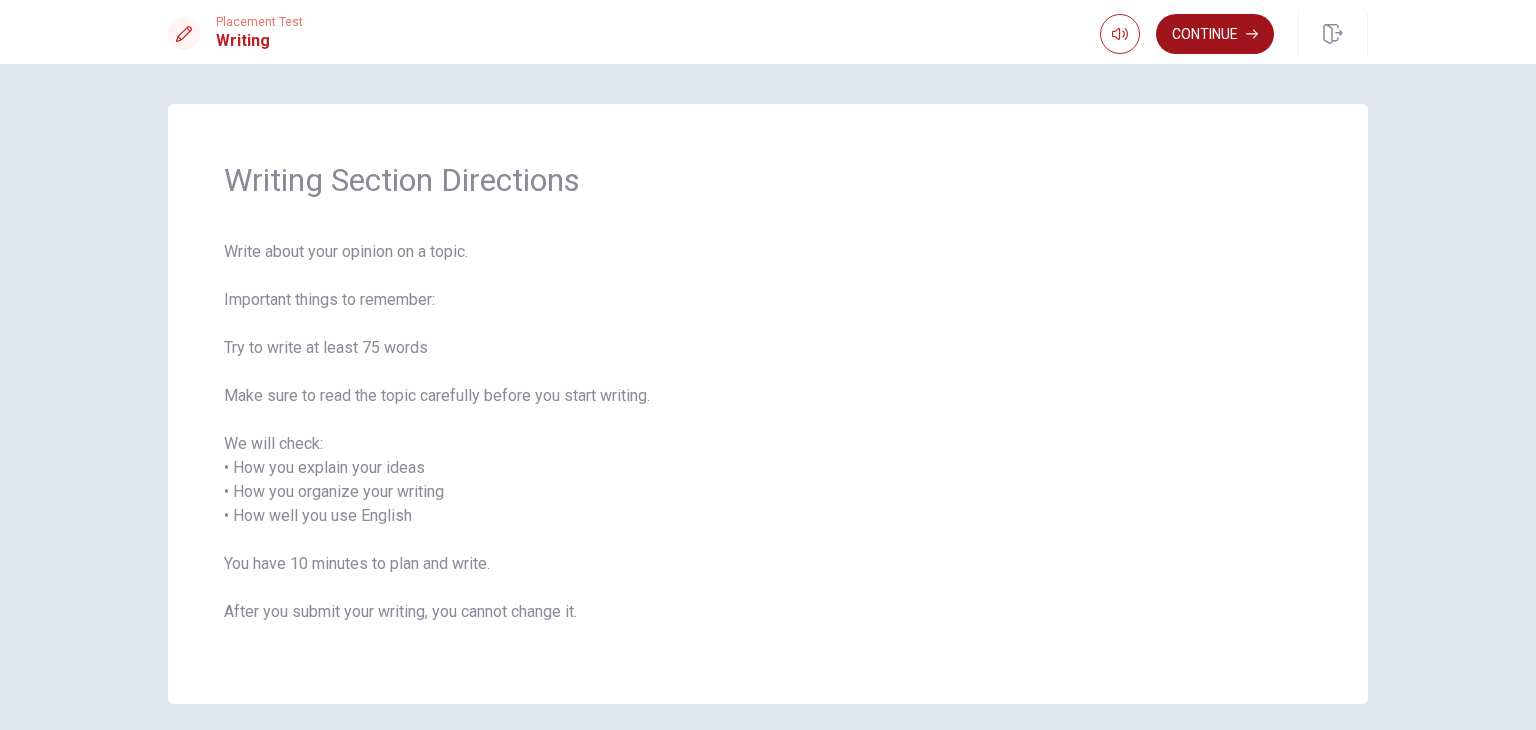 click on "Continue" at bounding box center (1215, 34) 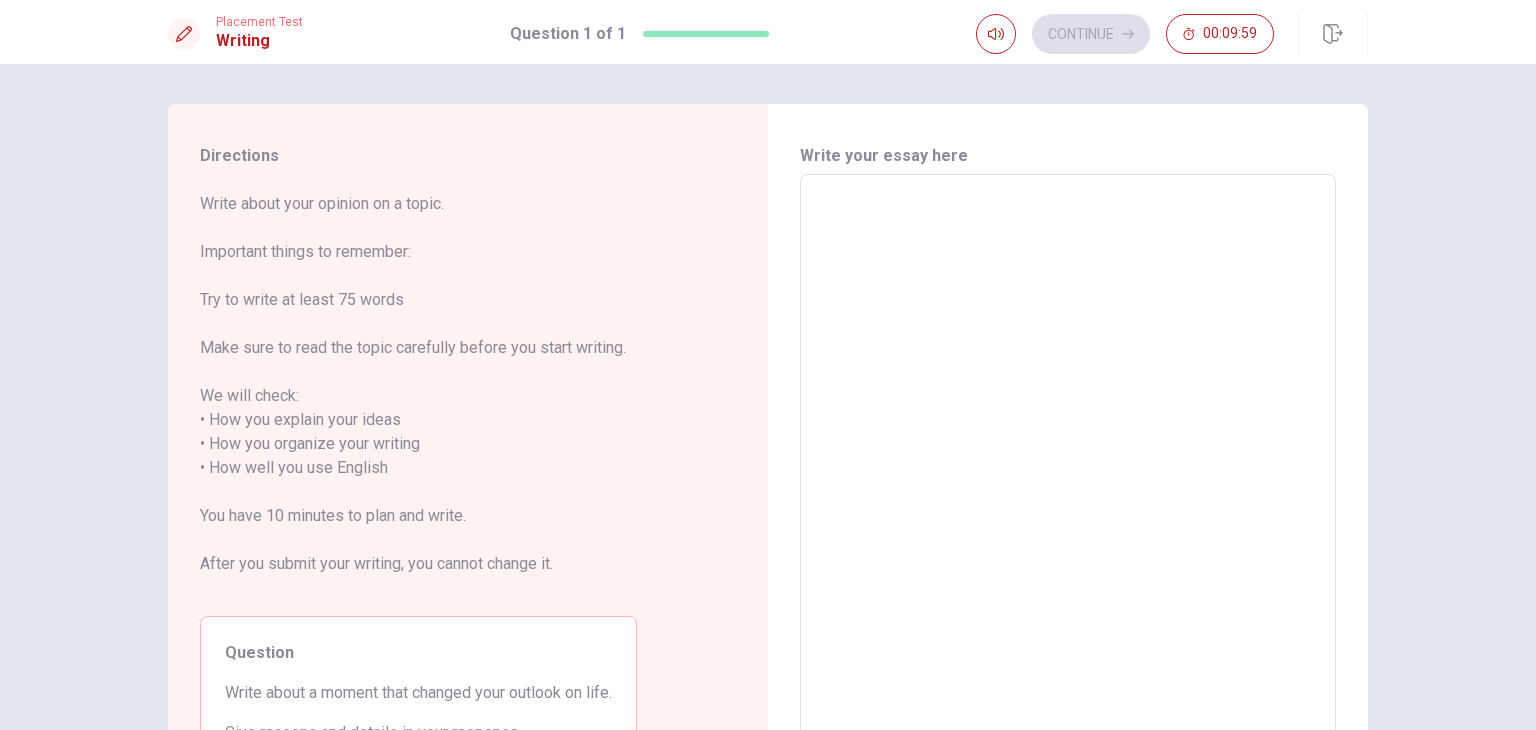 click at bounding box center [1068, 456] 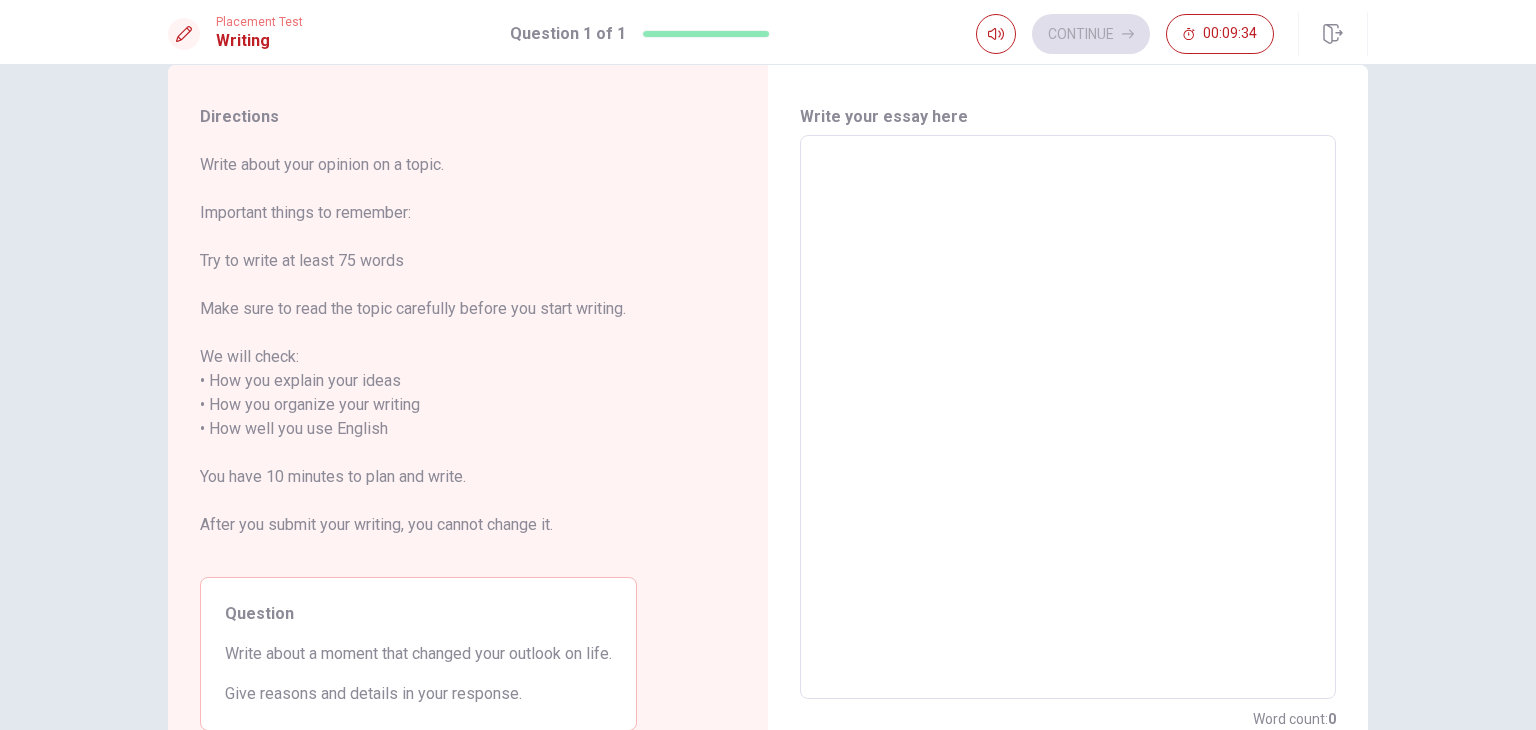 scroll, scrollTop: 44, scrollLeft: 0, axis: vertical 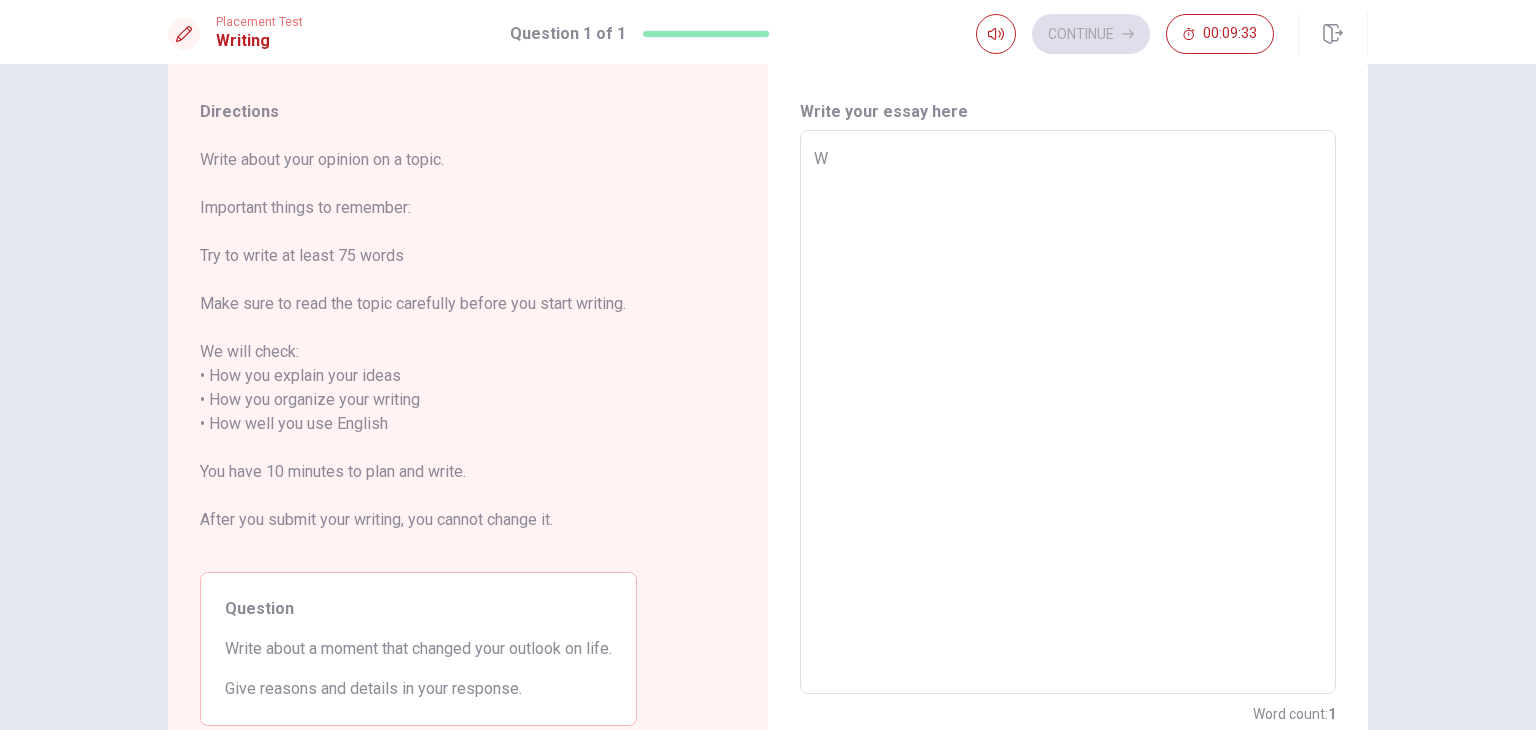 type on "W" 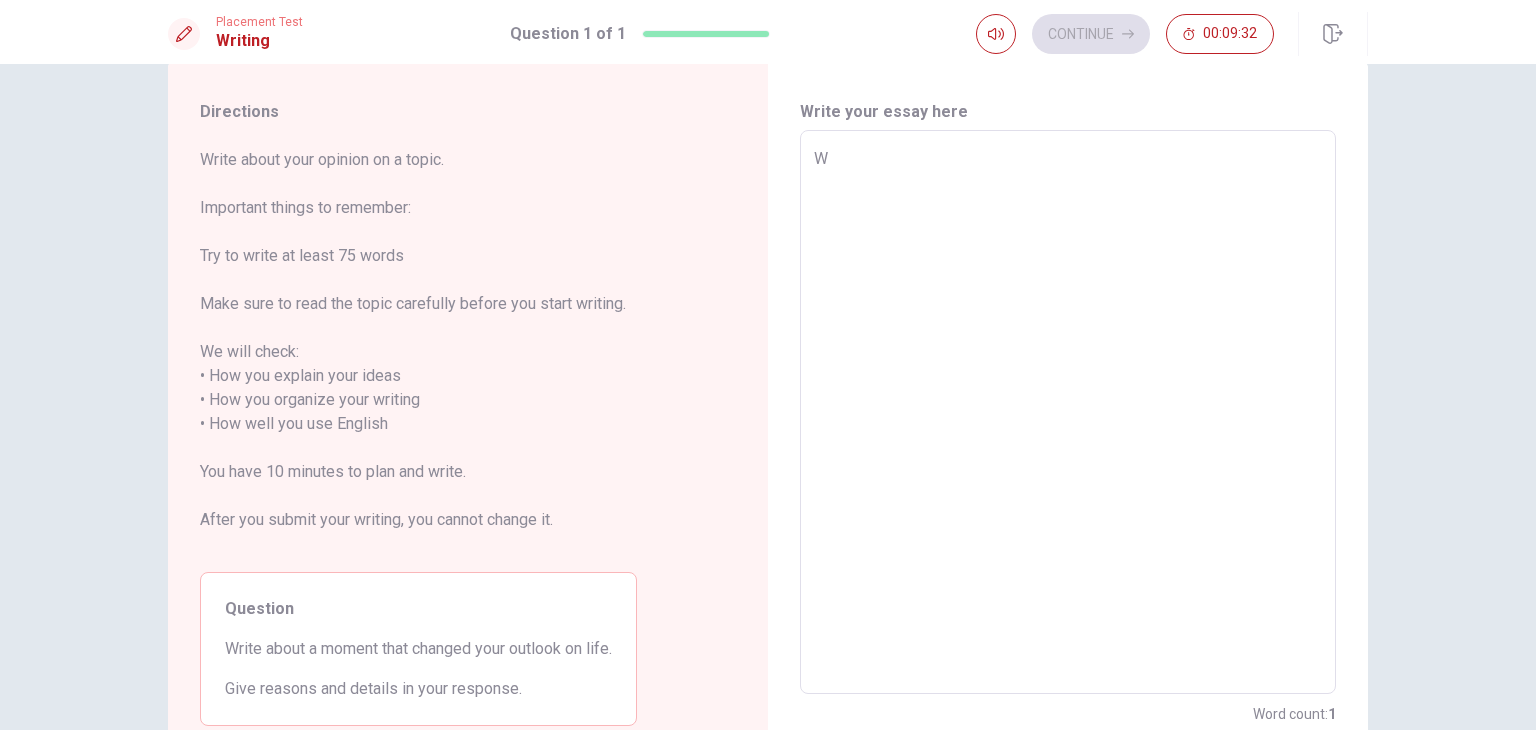type on "Wh" 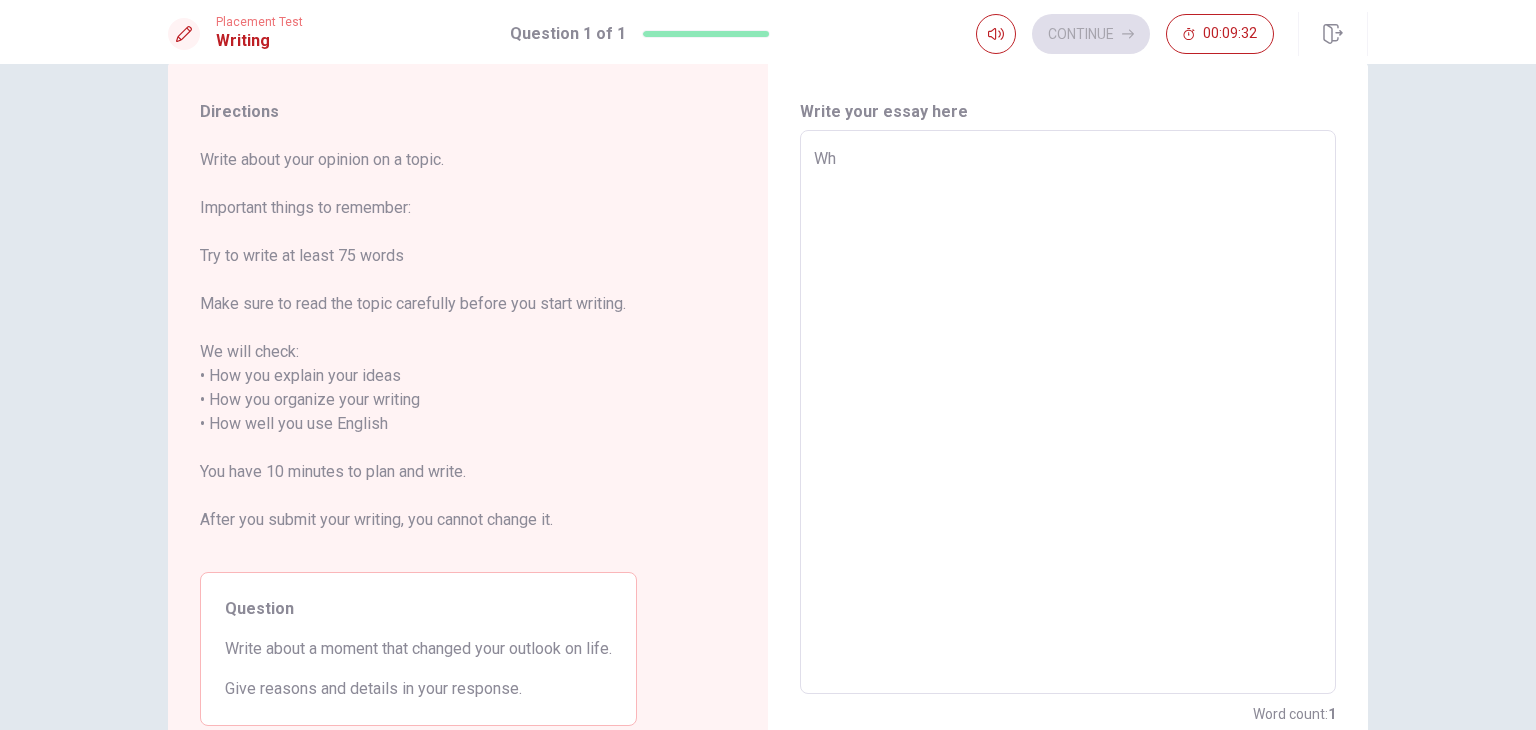 type on "x" 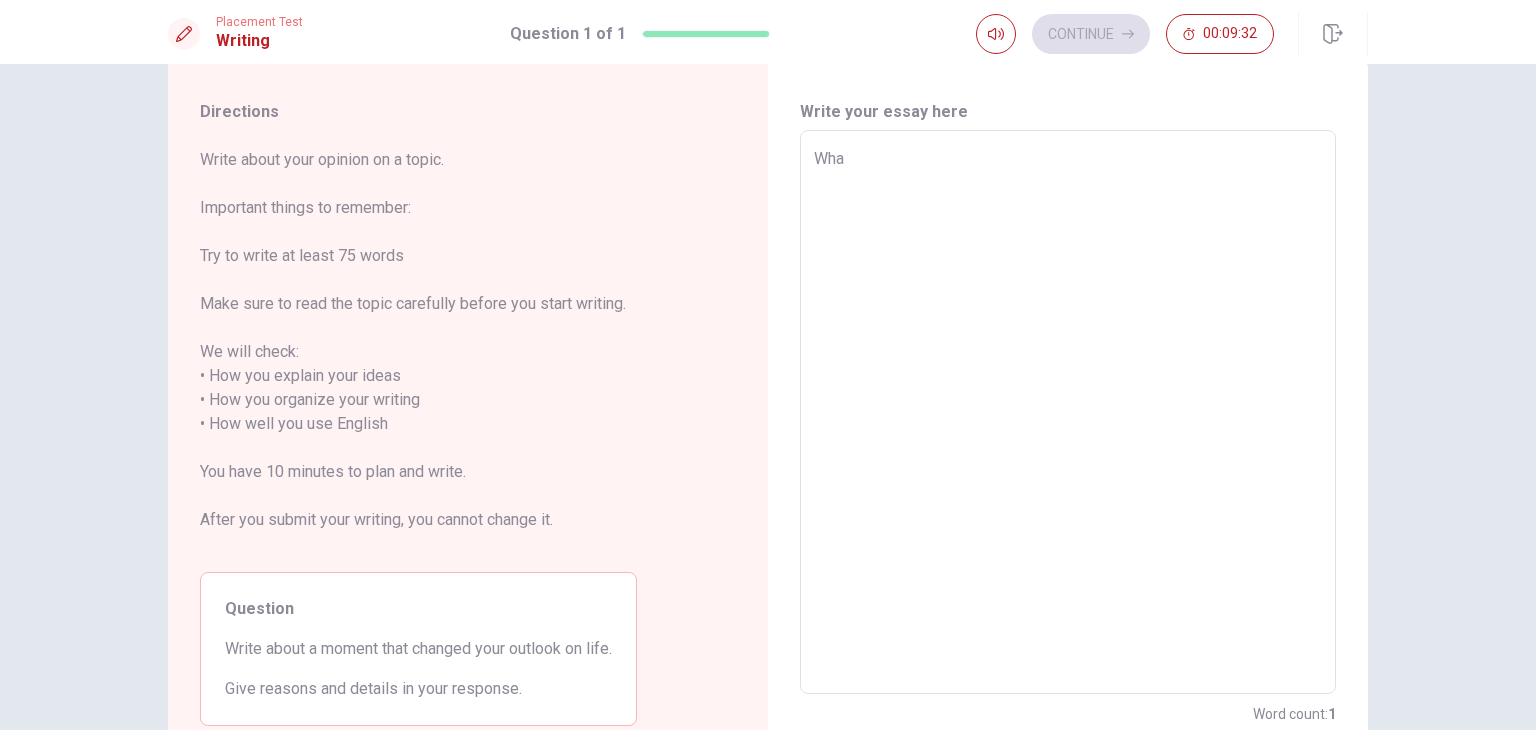 type on "x" 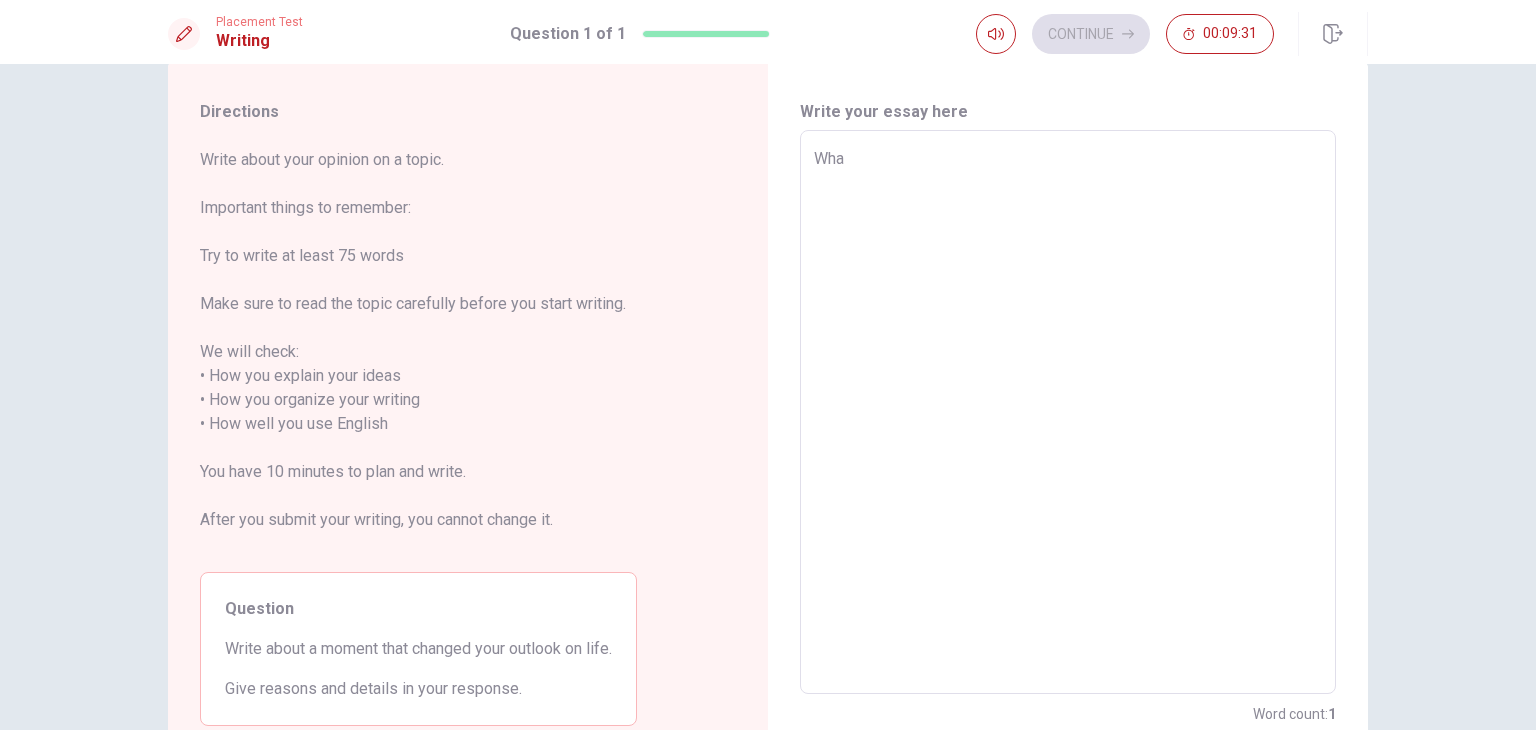 type on "Wh" 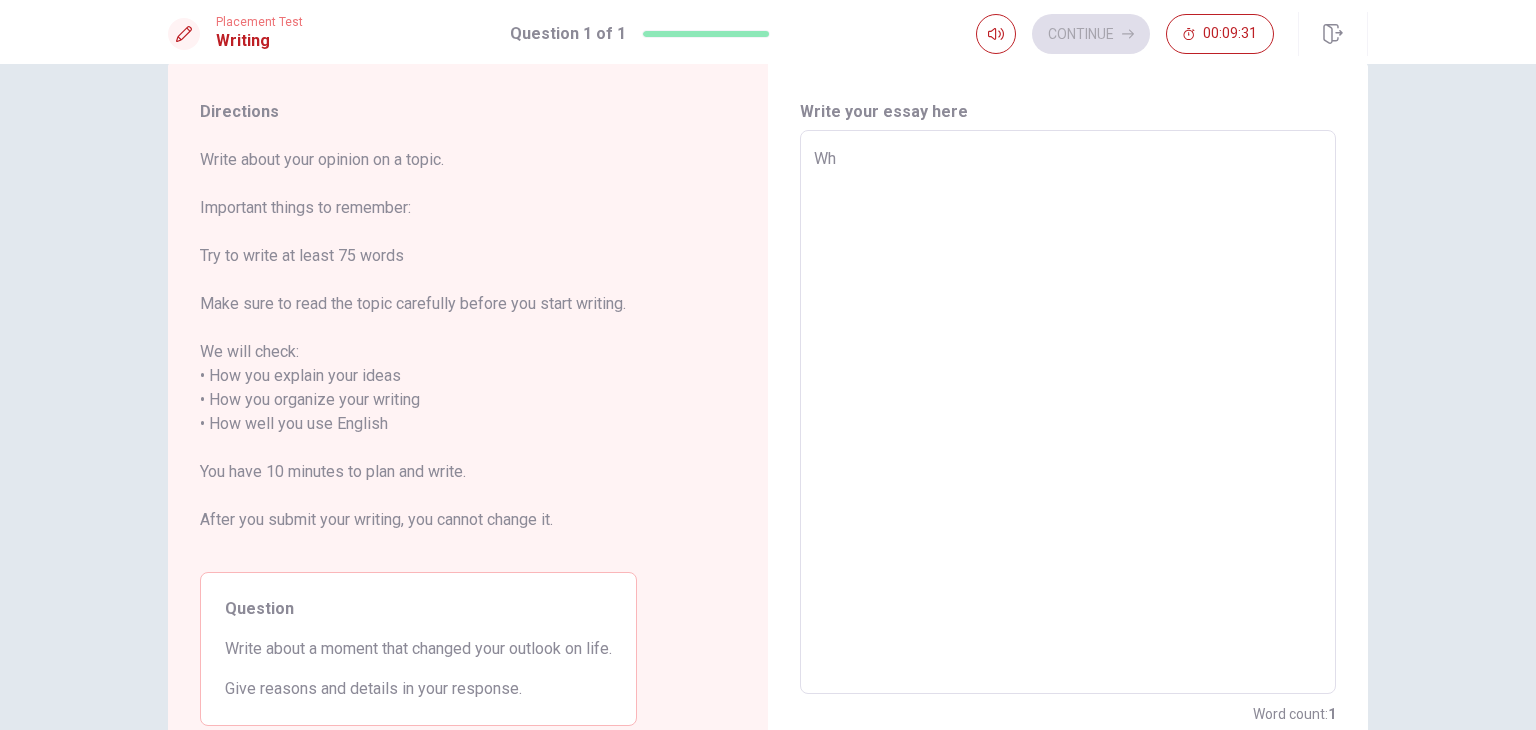 type on "x" 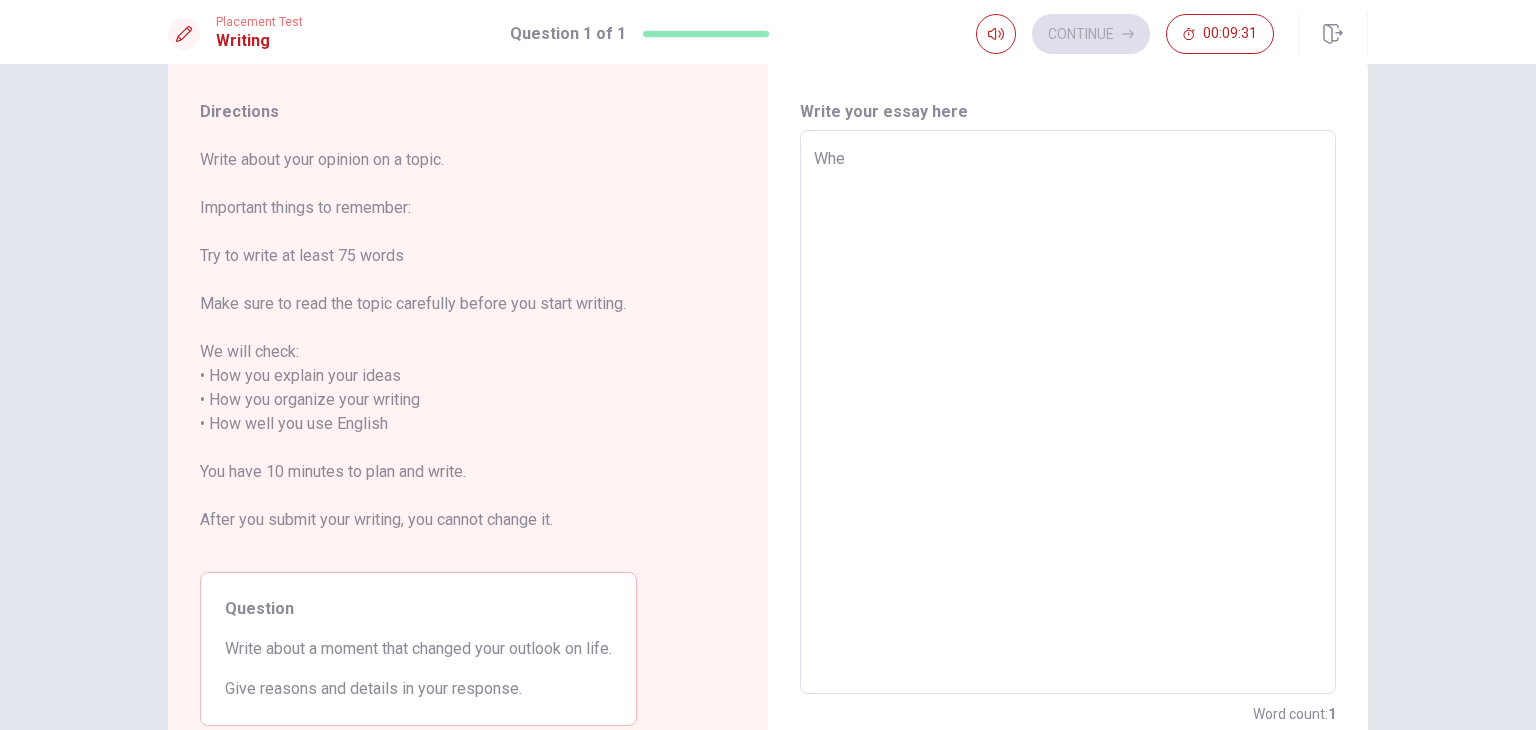 type on "x" 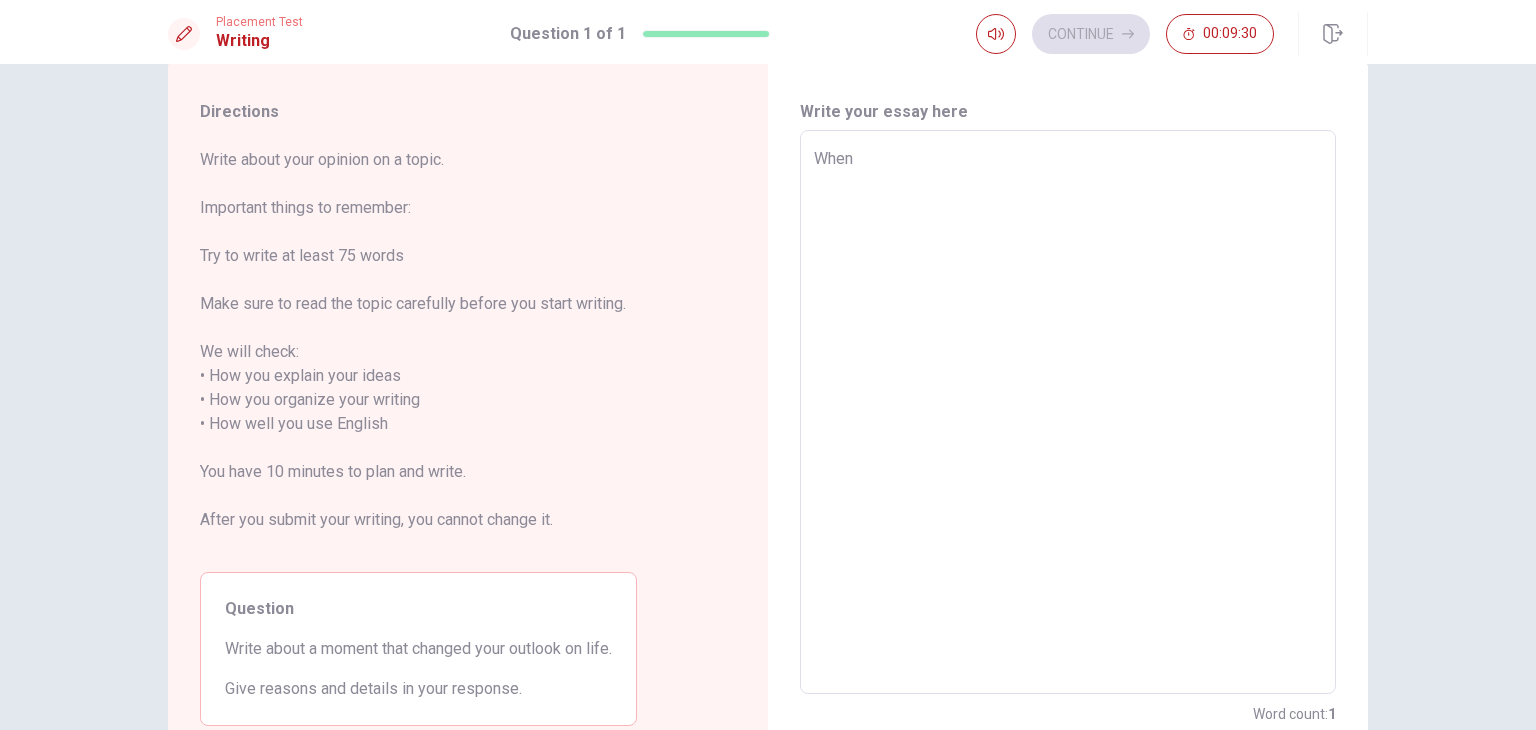 type on "x" 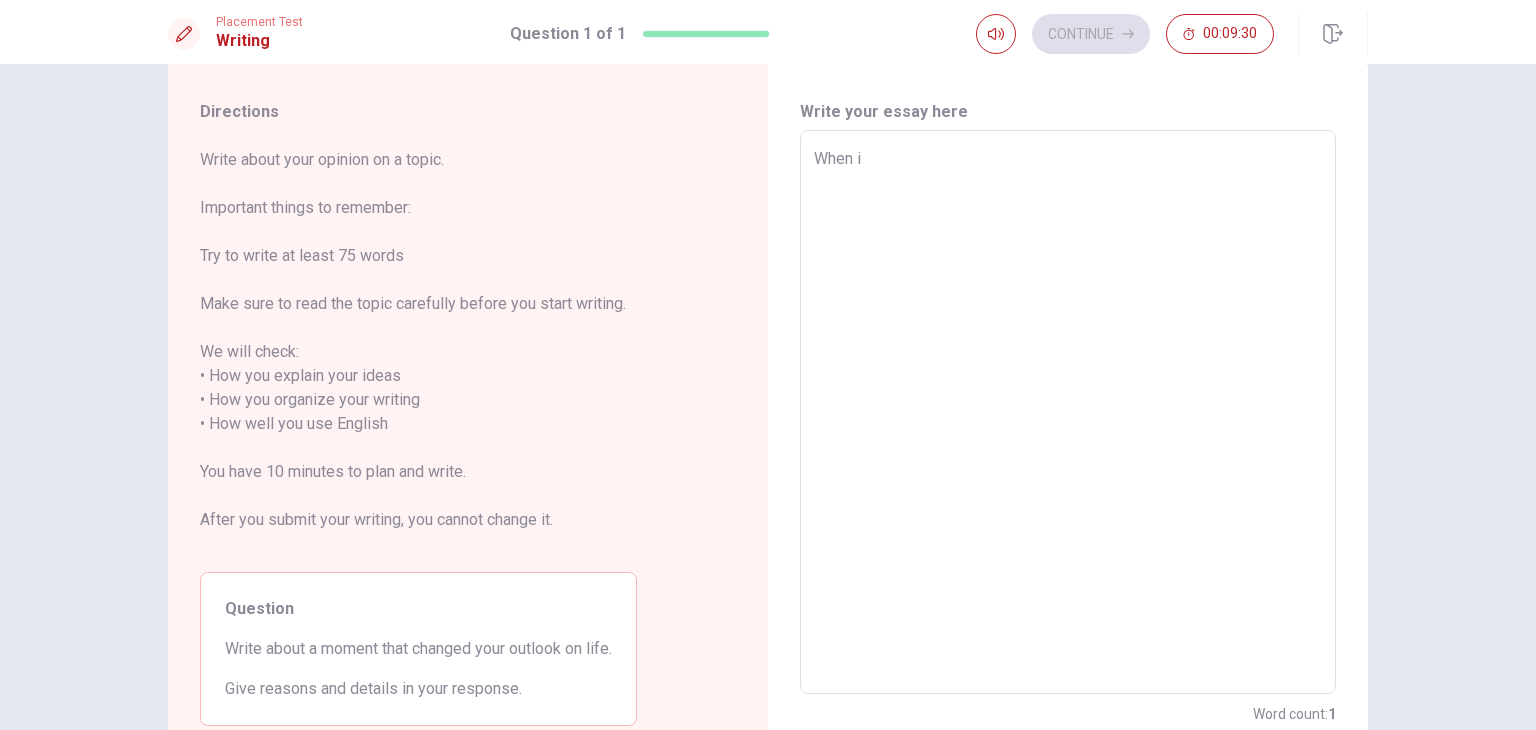 type on "x" 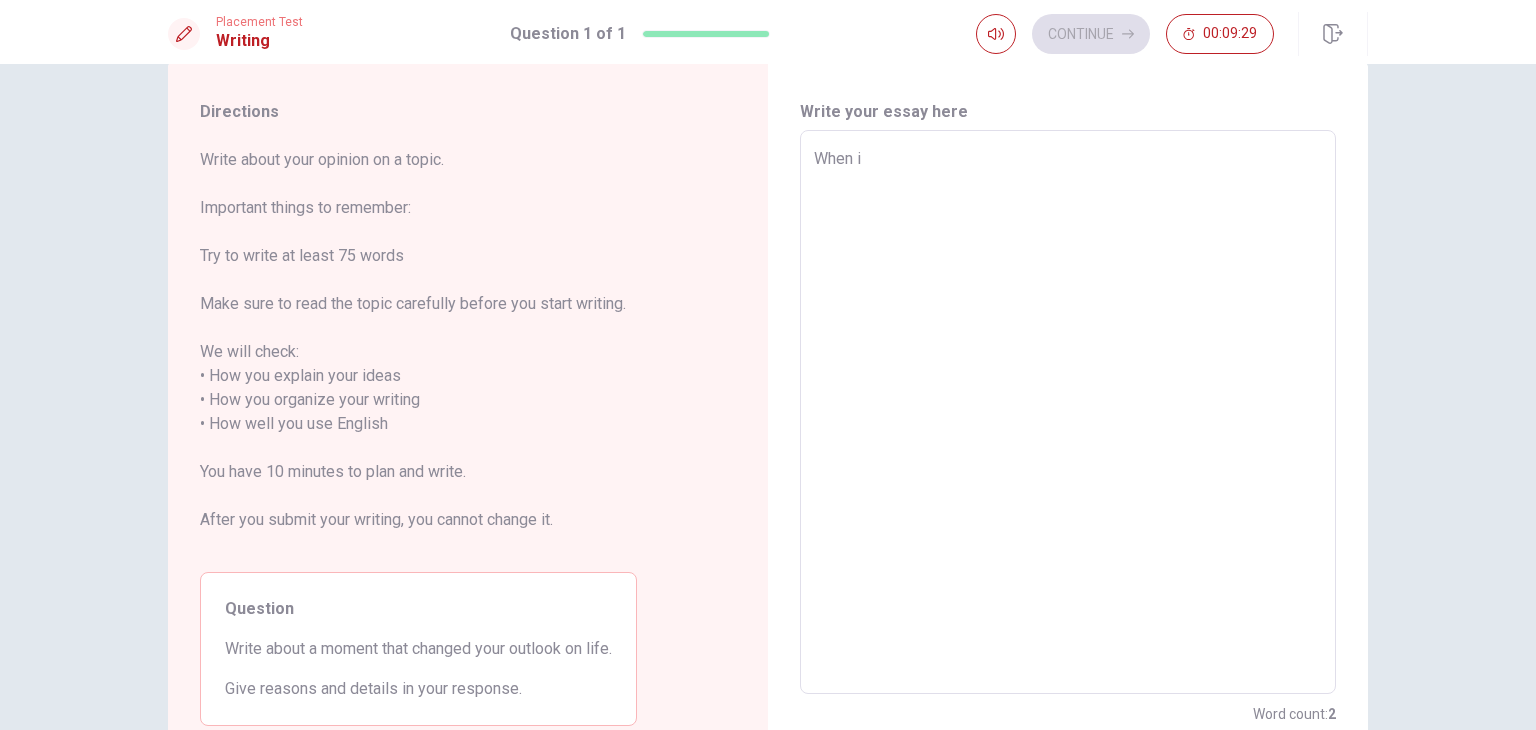type on "When i" 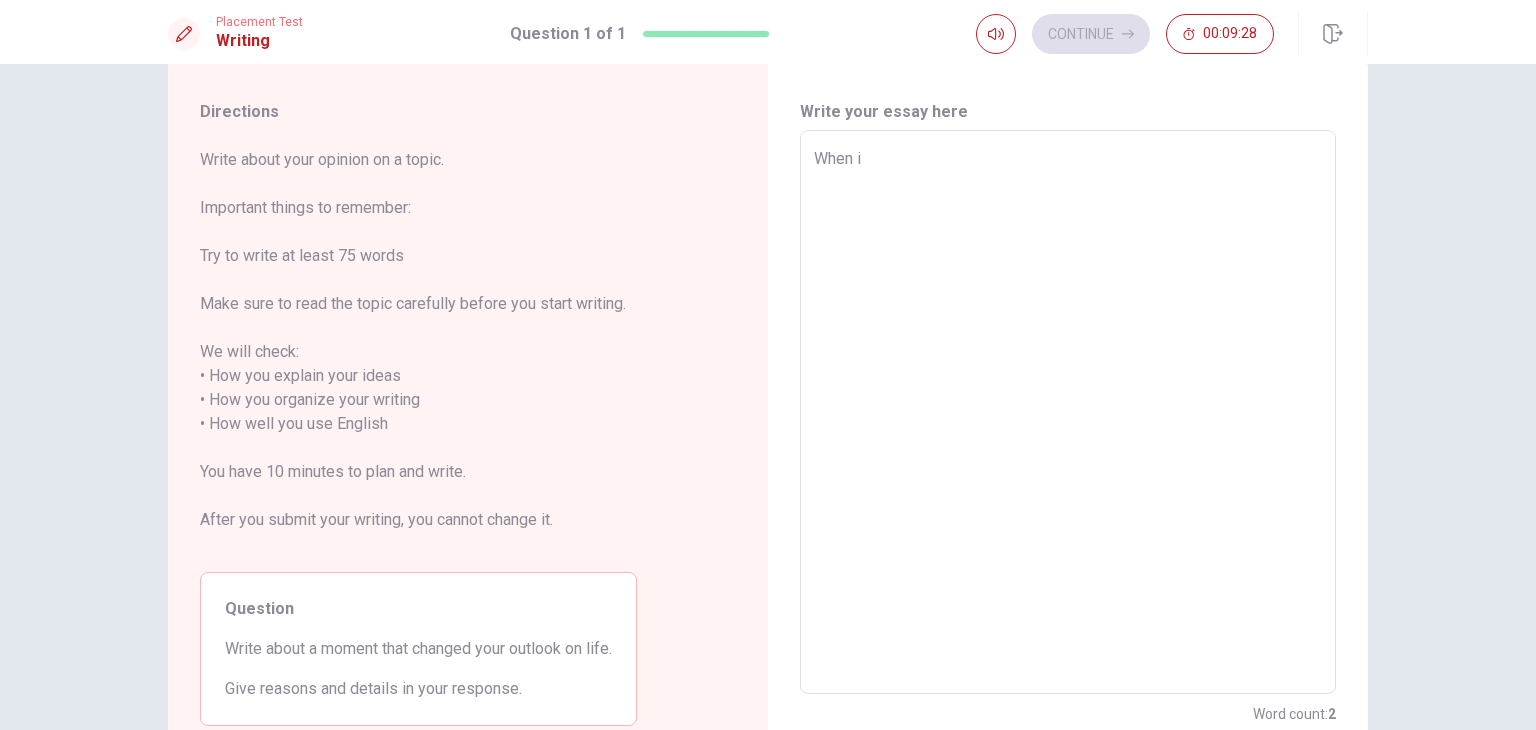 type on "When i t" 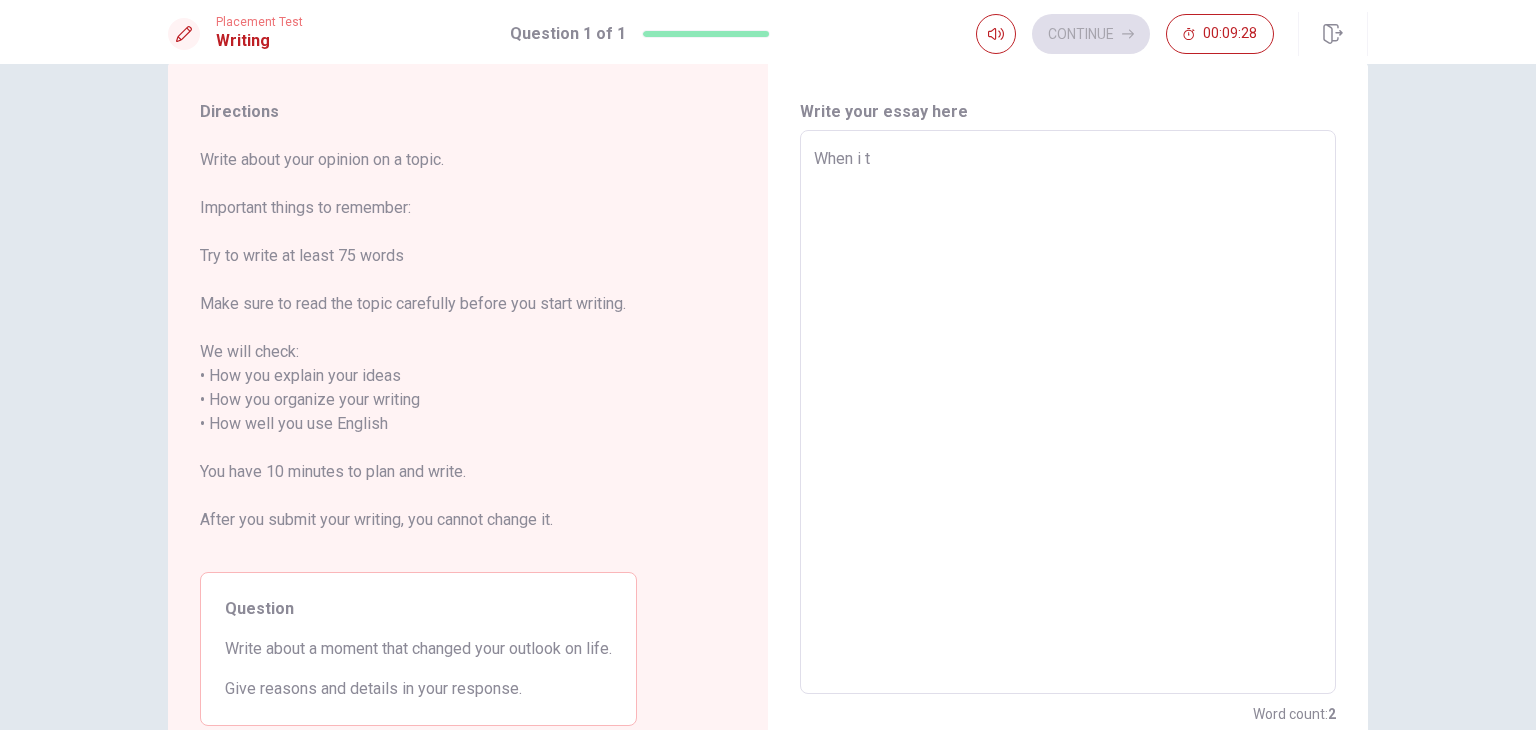 type on "x" 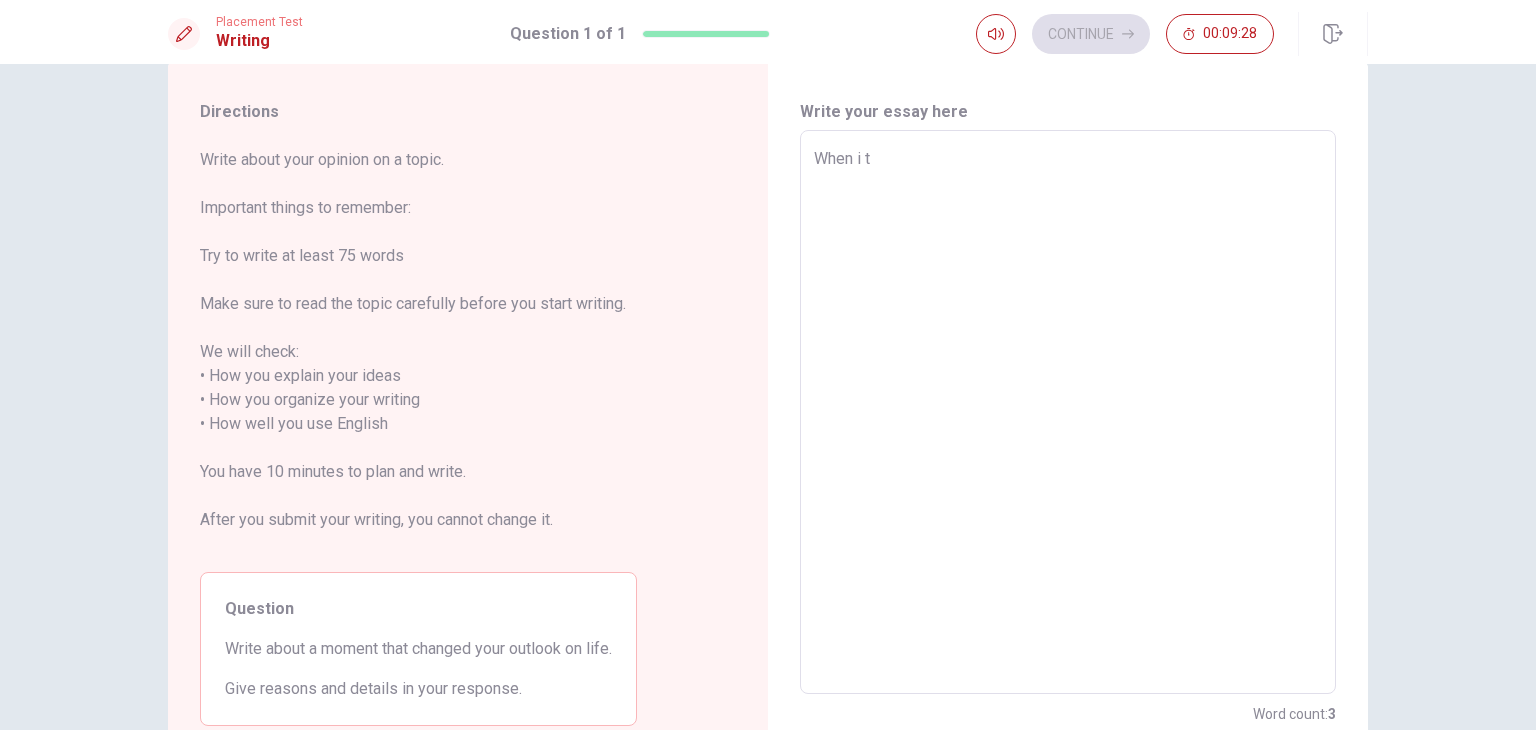 type on "When i th" 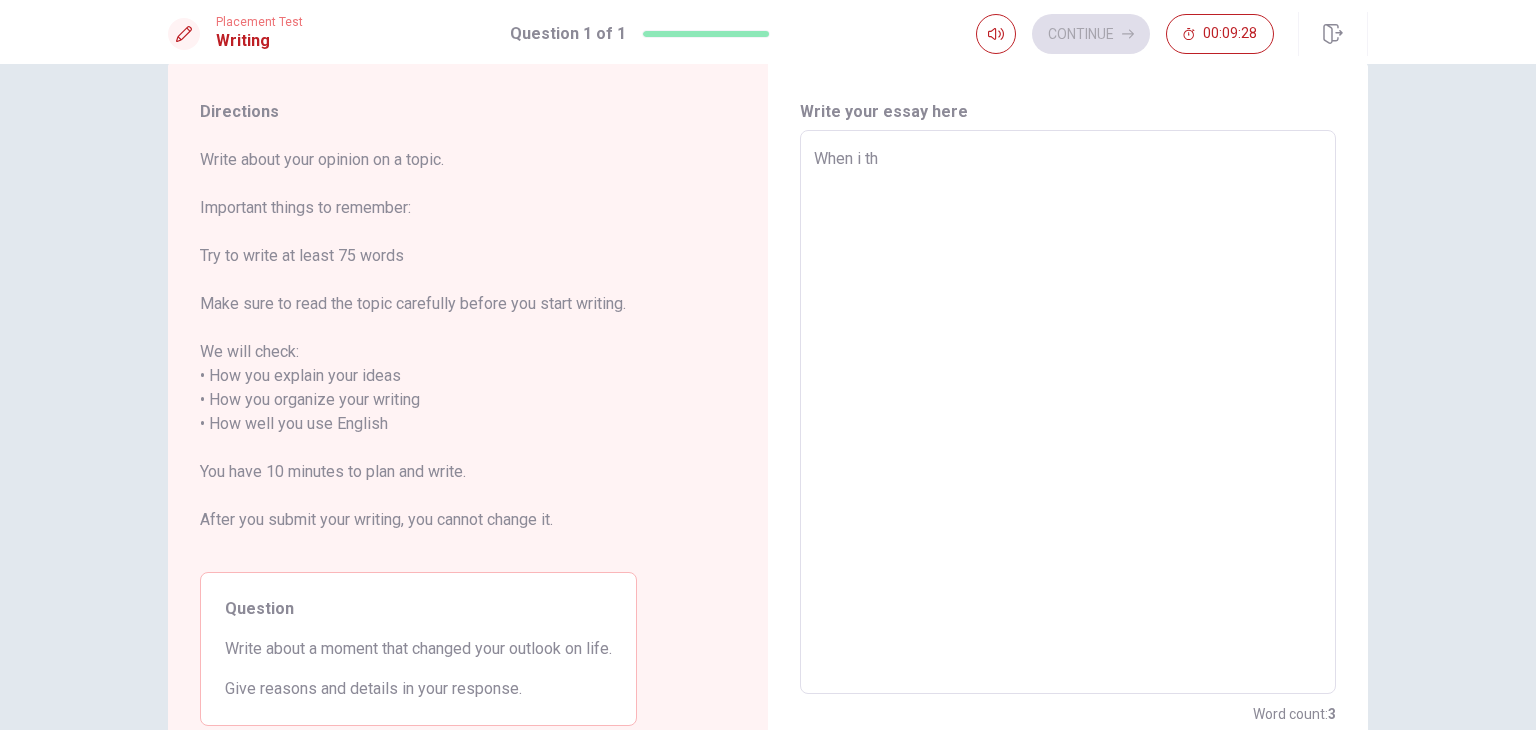type on "x" 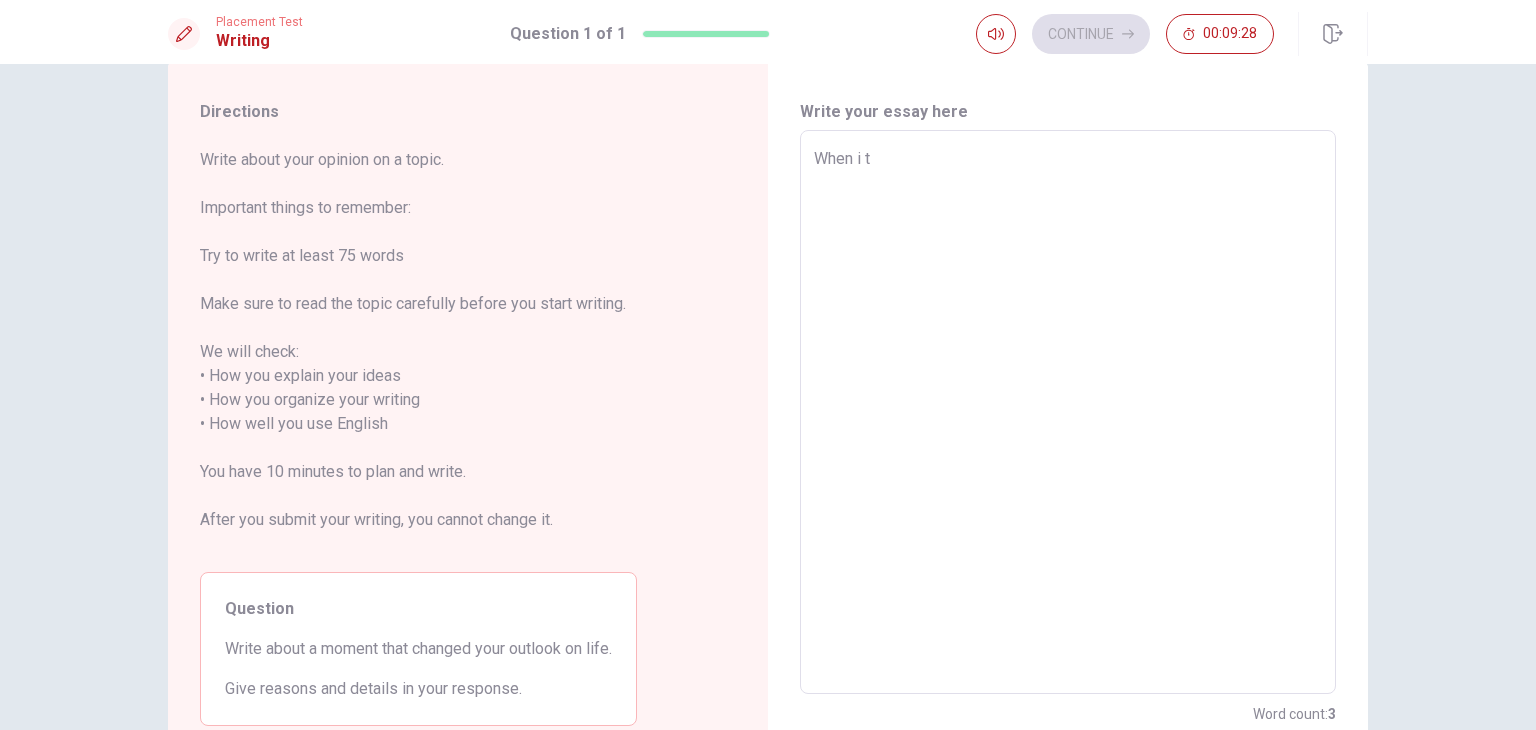 type on "x" 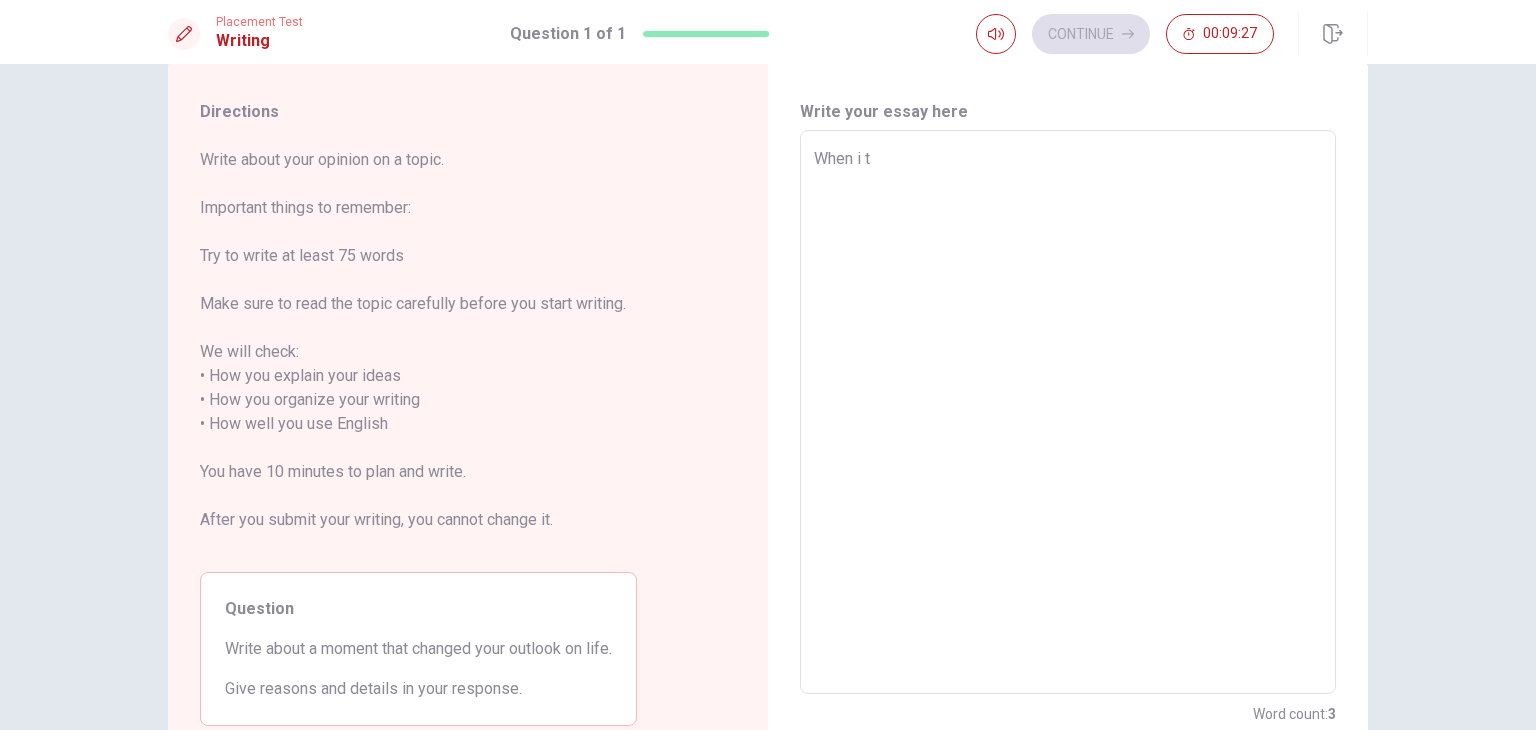 type on "When i" 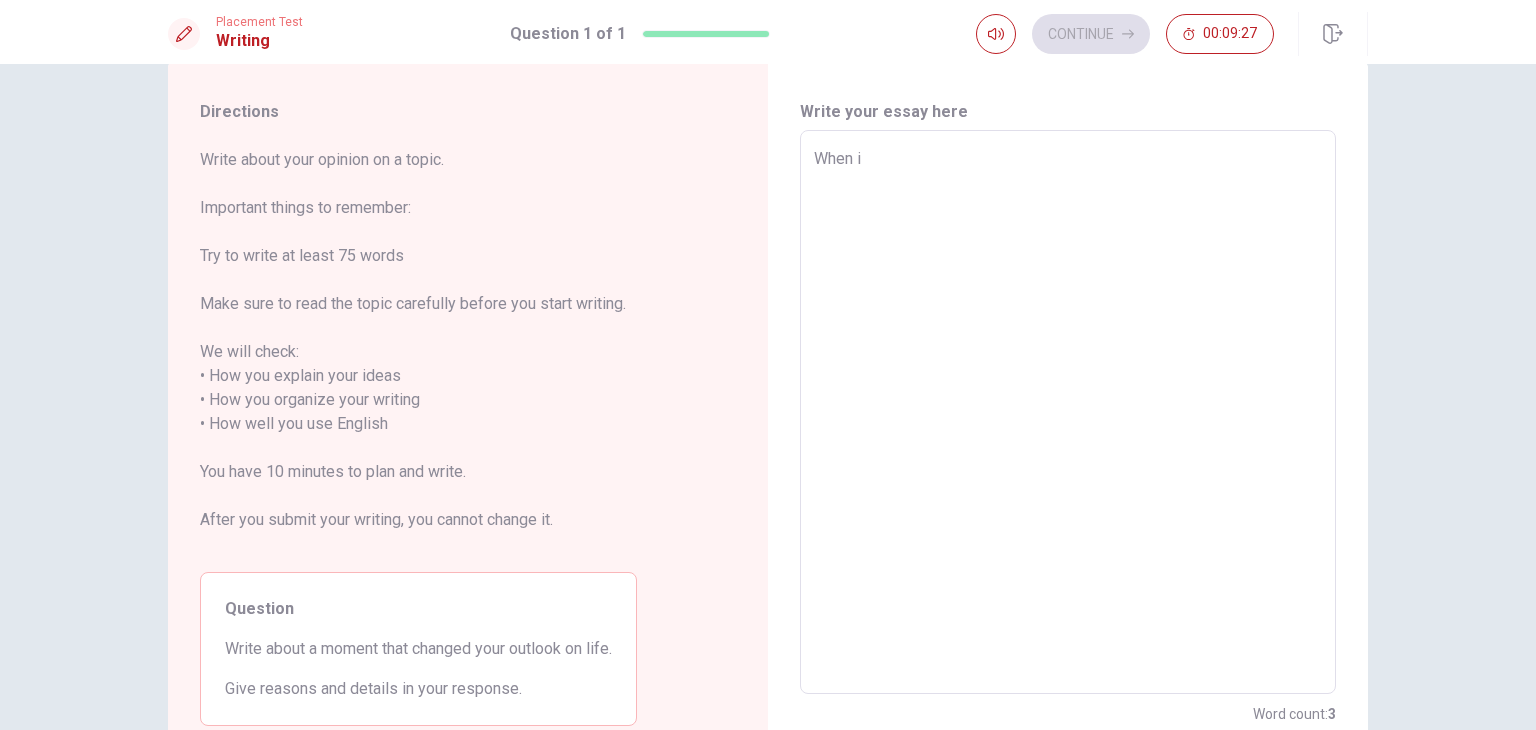 type on "x" 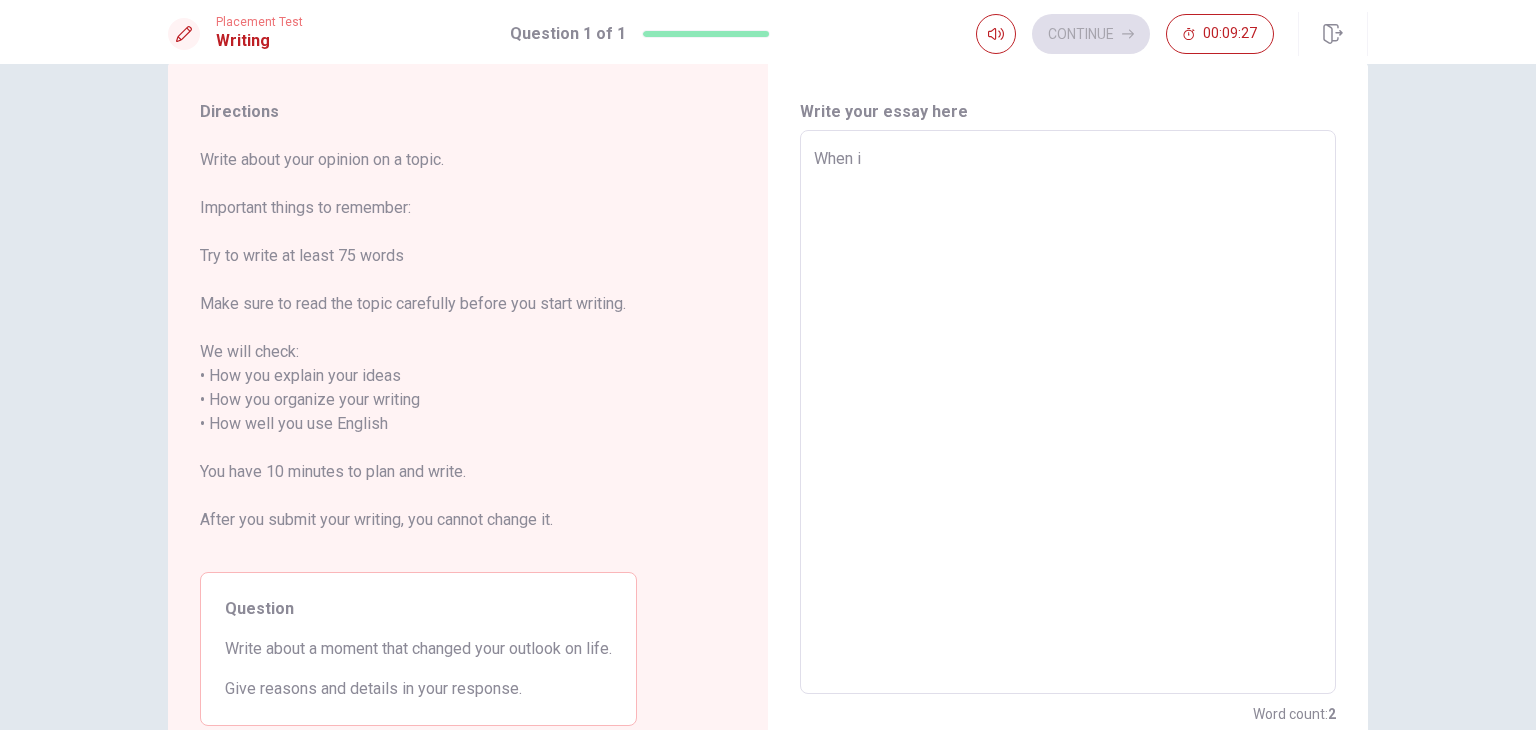 type on "When i" 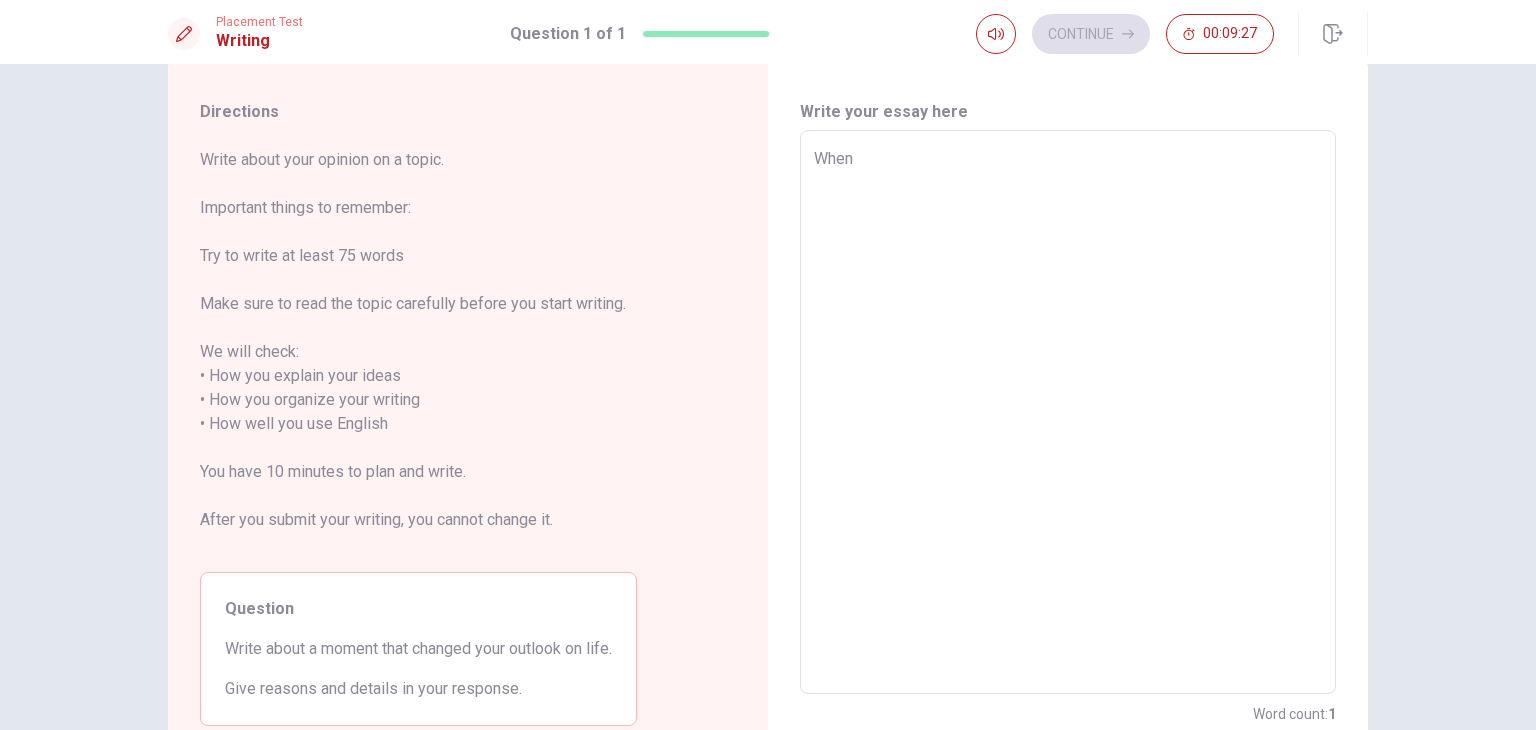 type on "x" 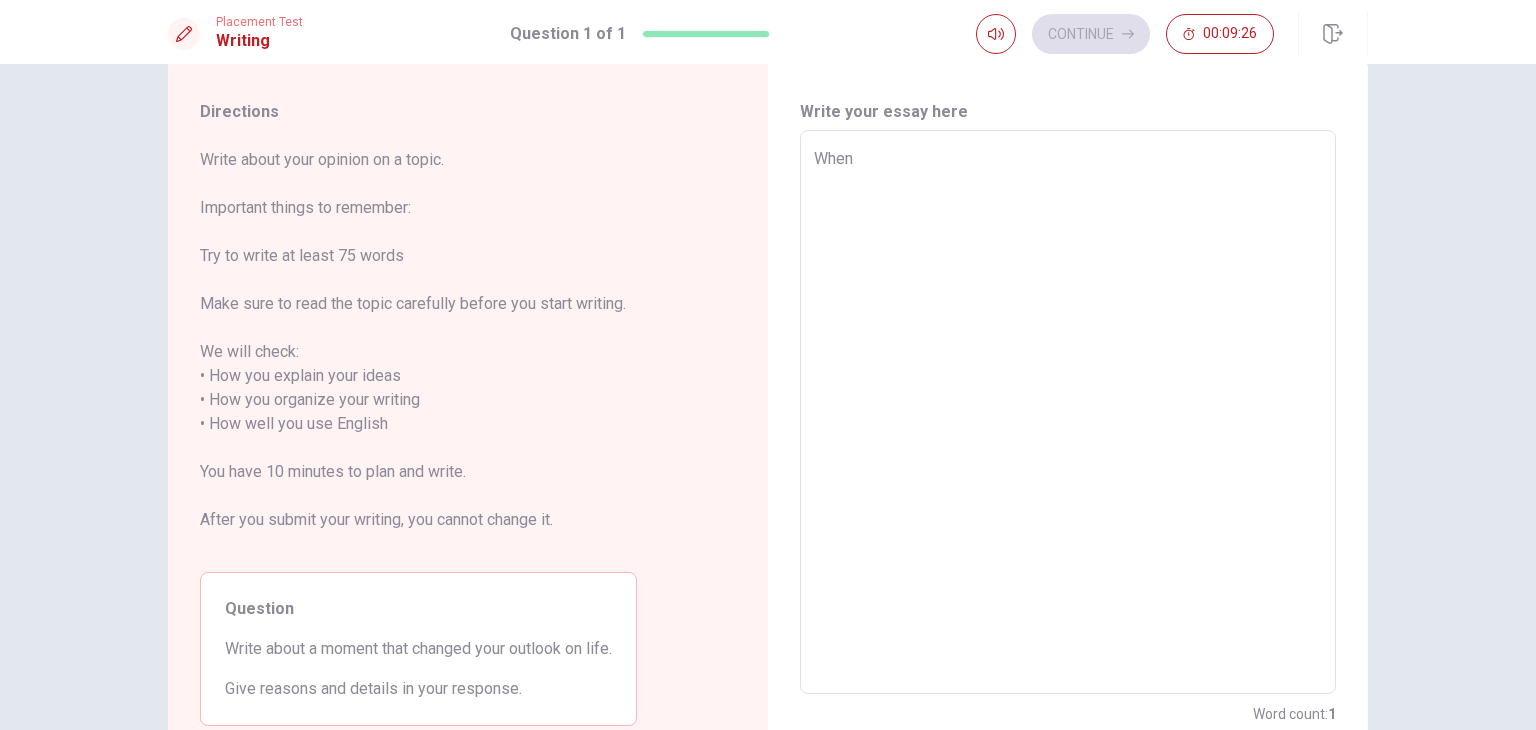 type on "When i" 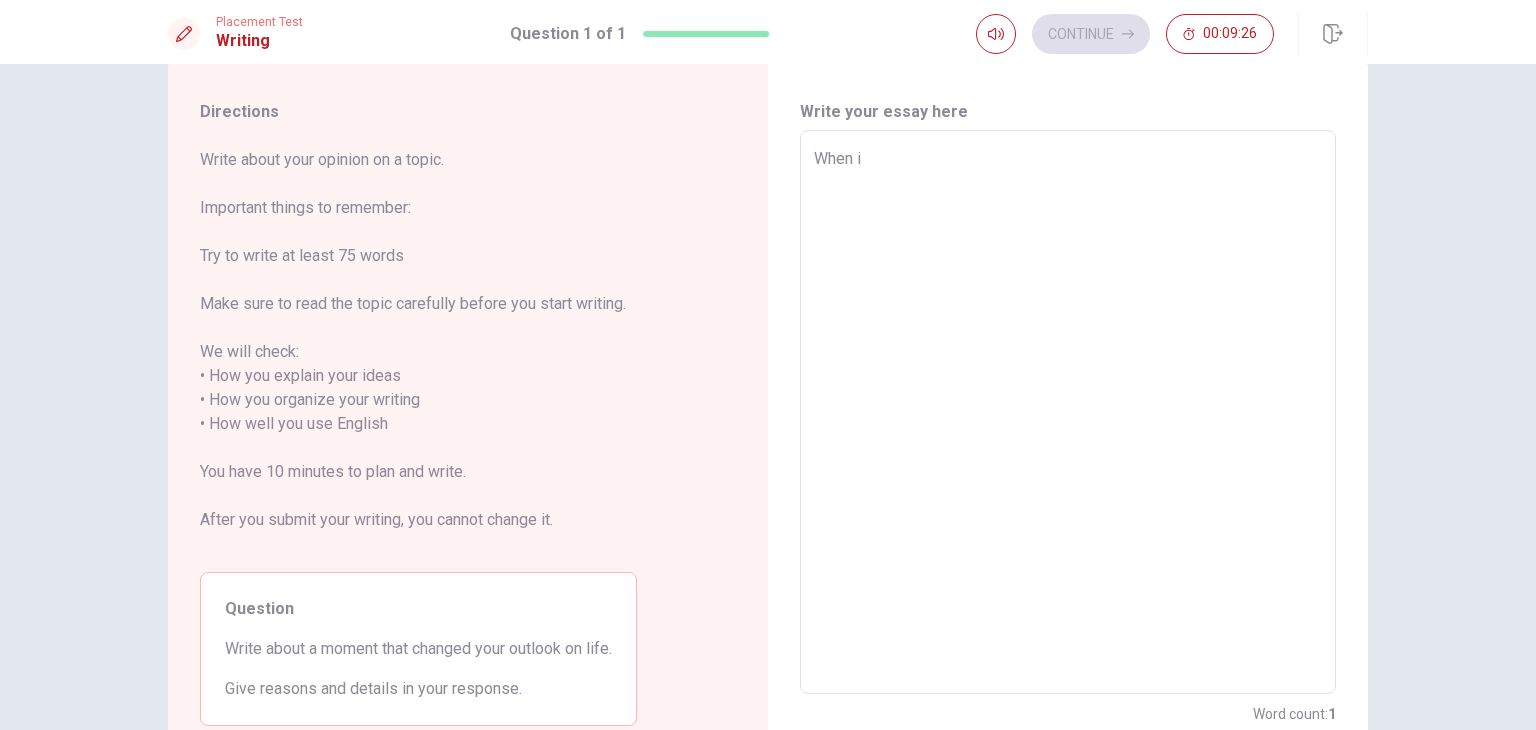type on "x" 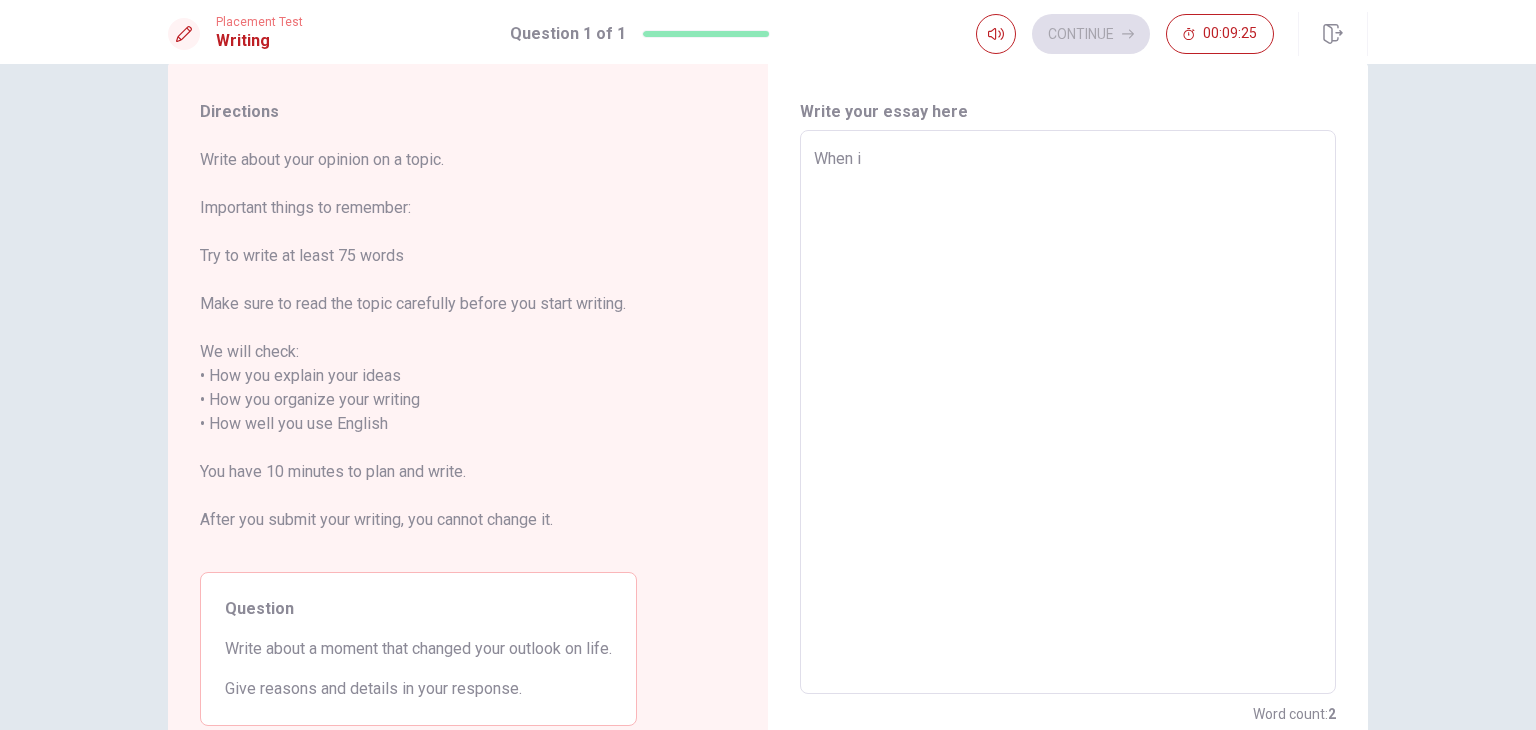 type on "When i" 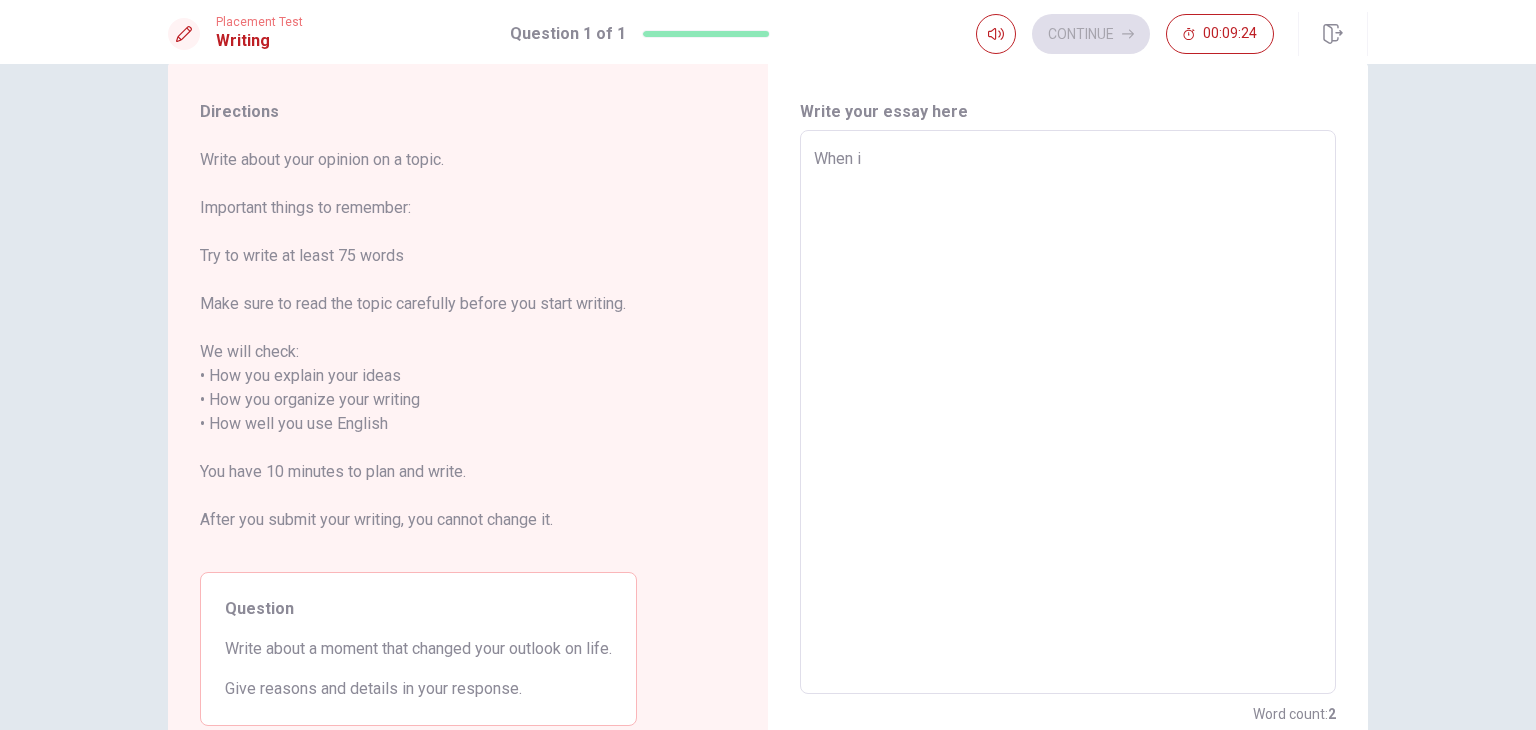 type on "When i t" 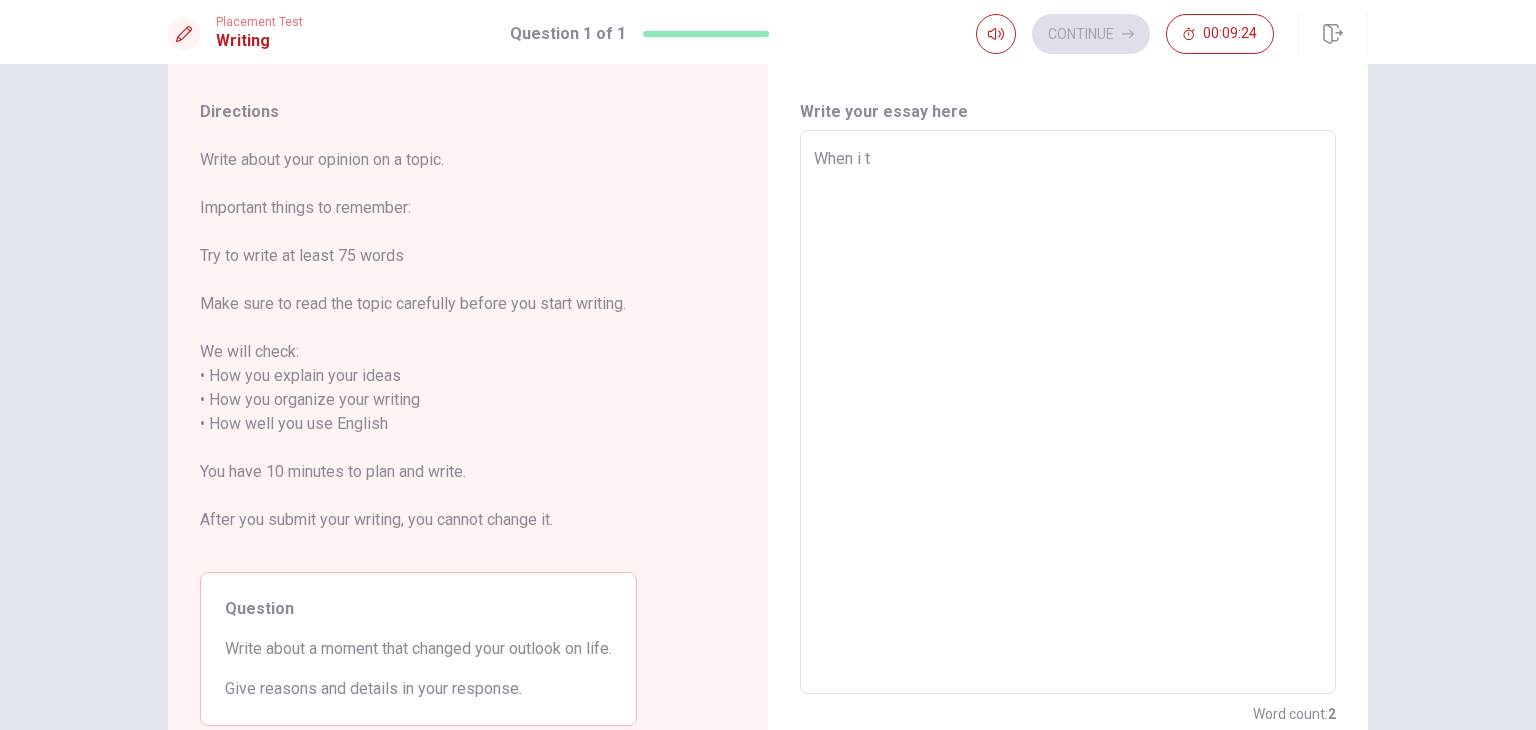type on "x" 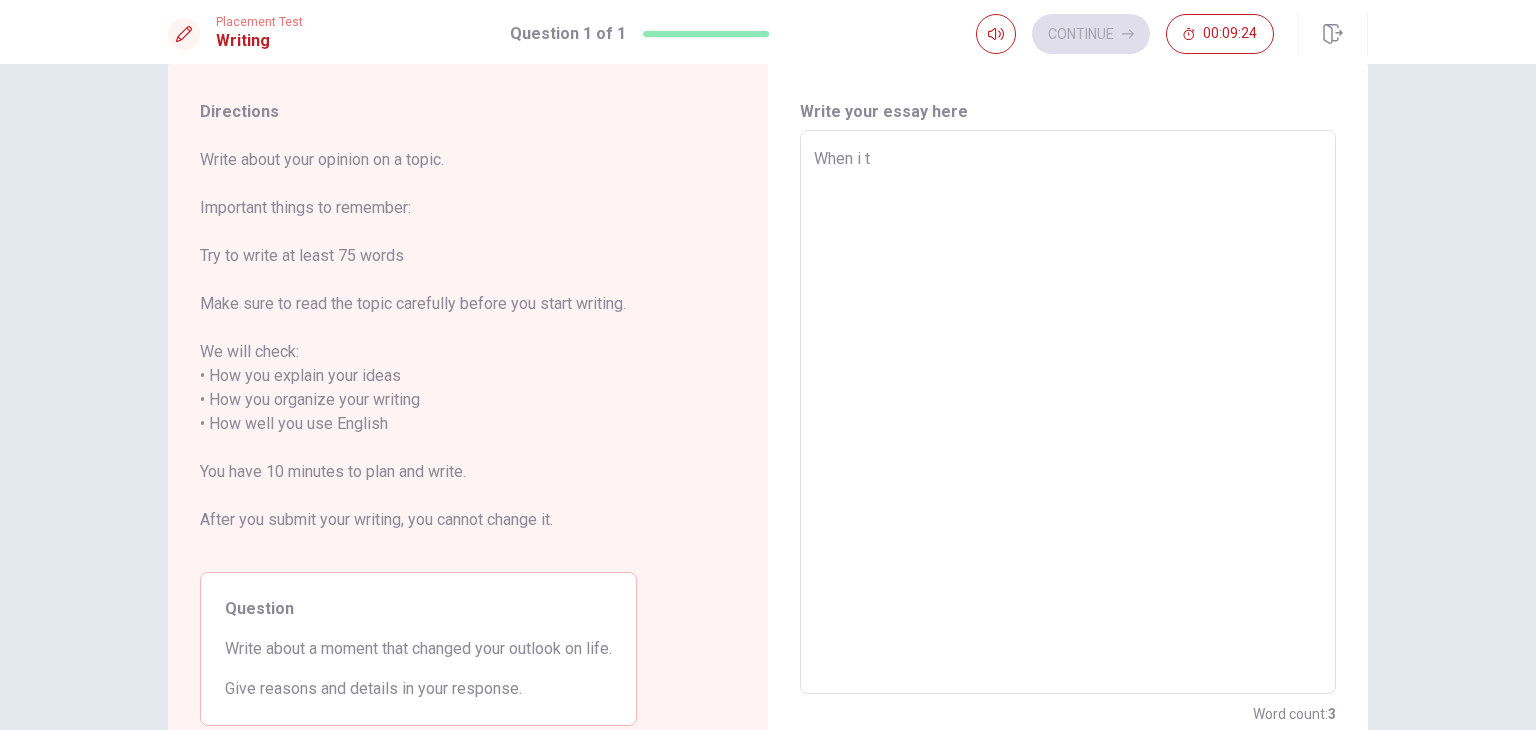 type on "When i th" 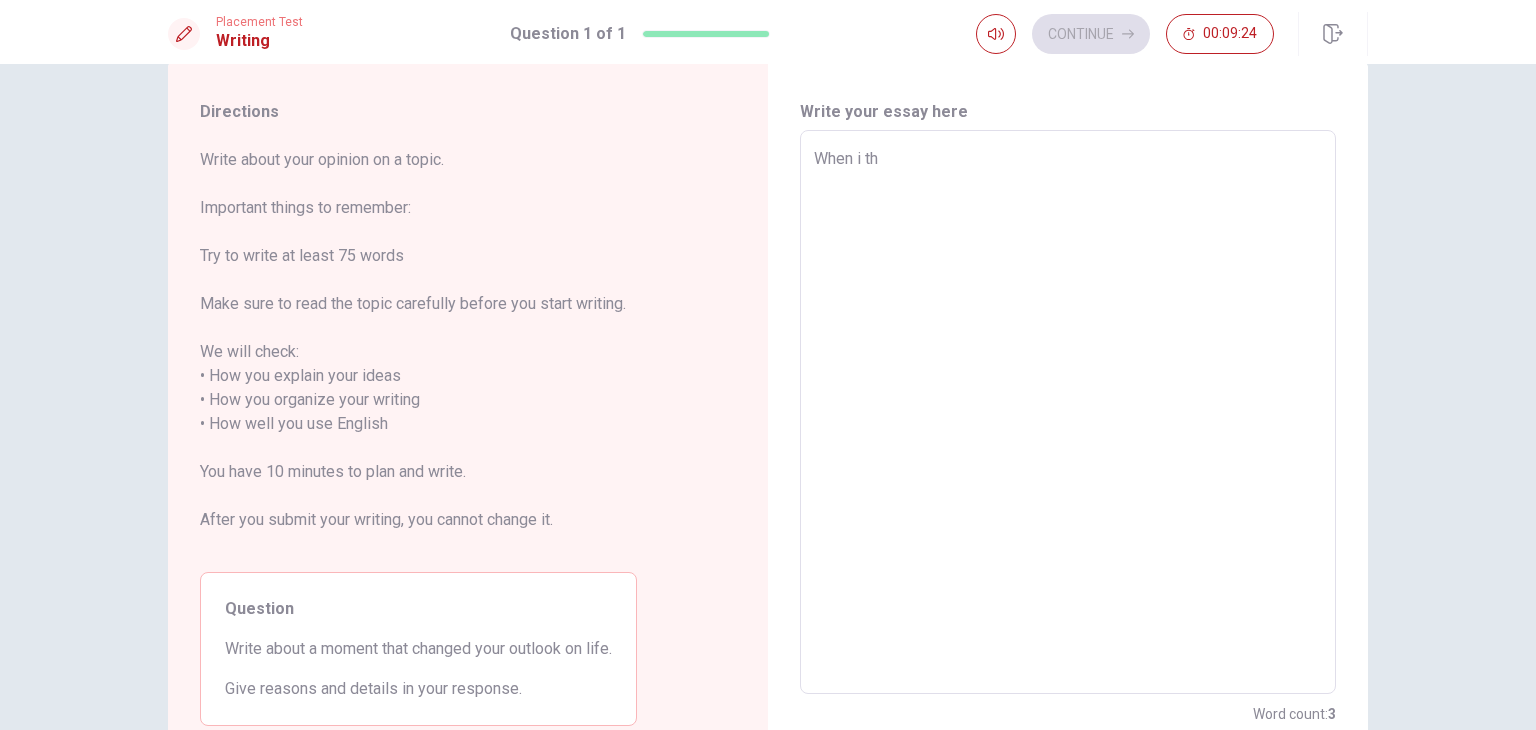type on "When i thh" 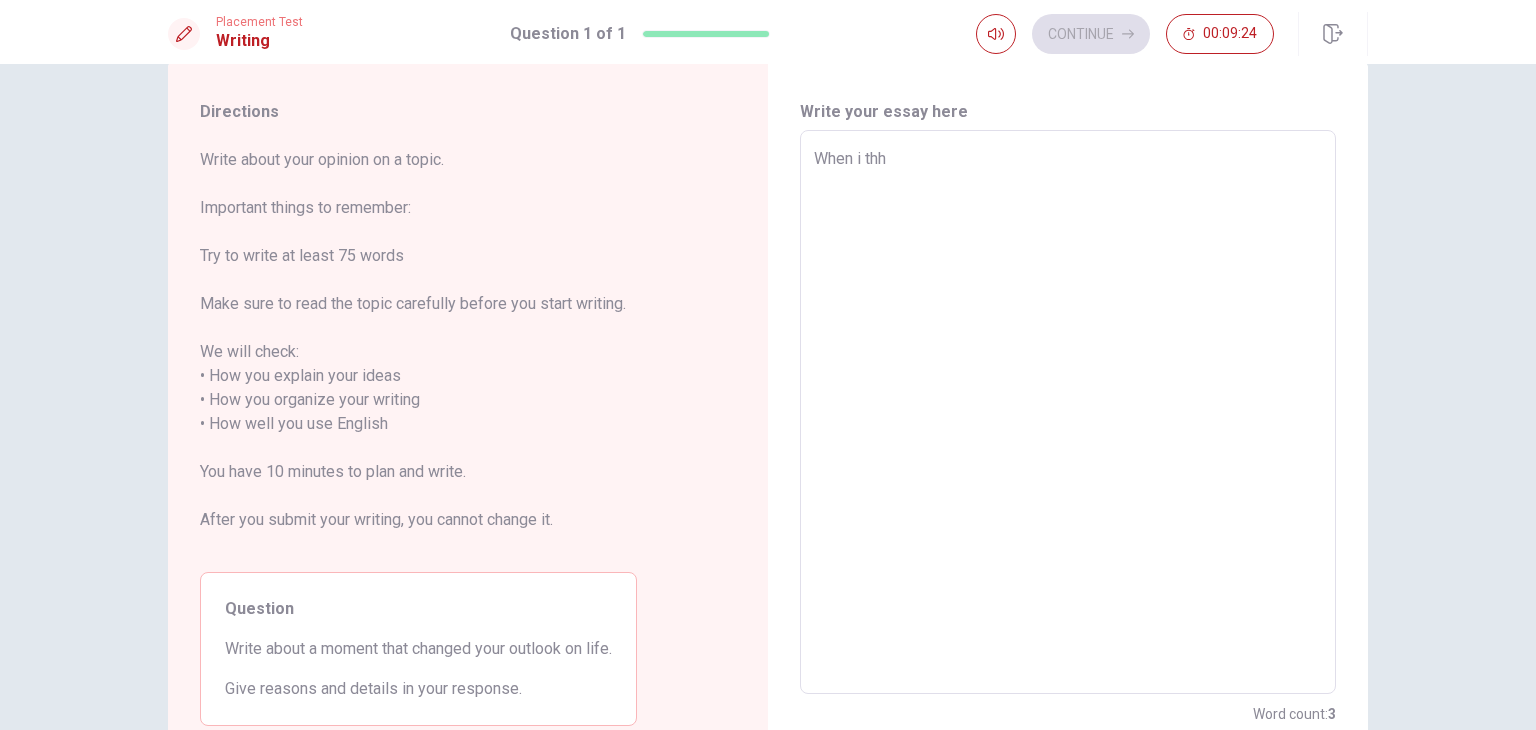 type on "When i thhi" 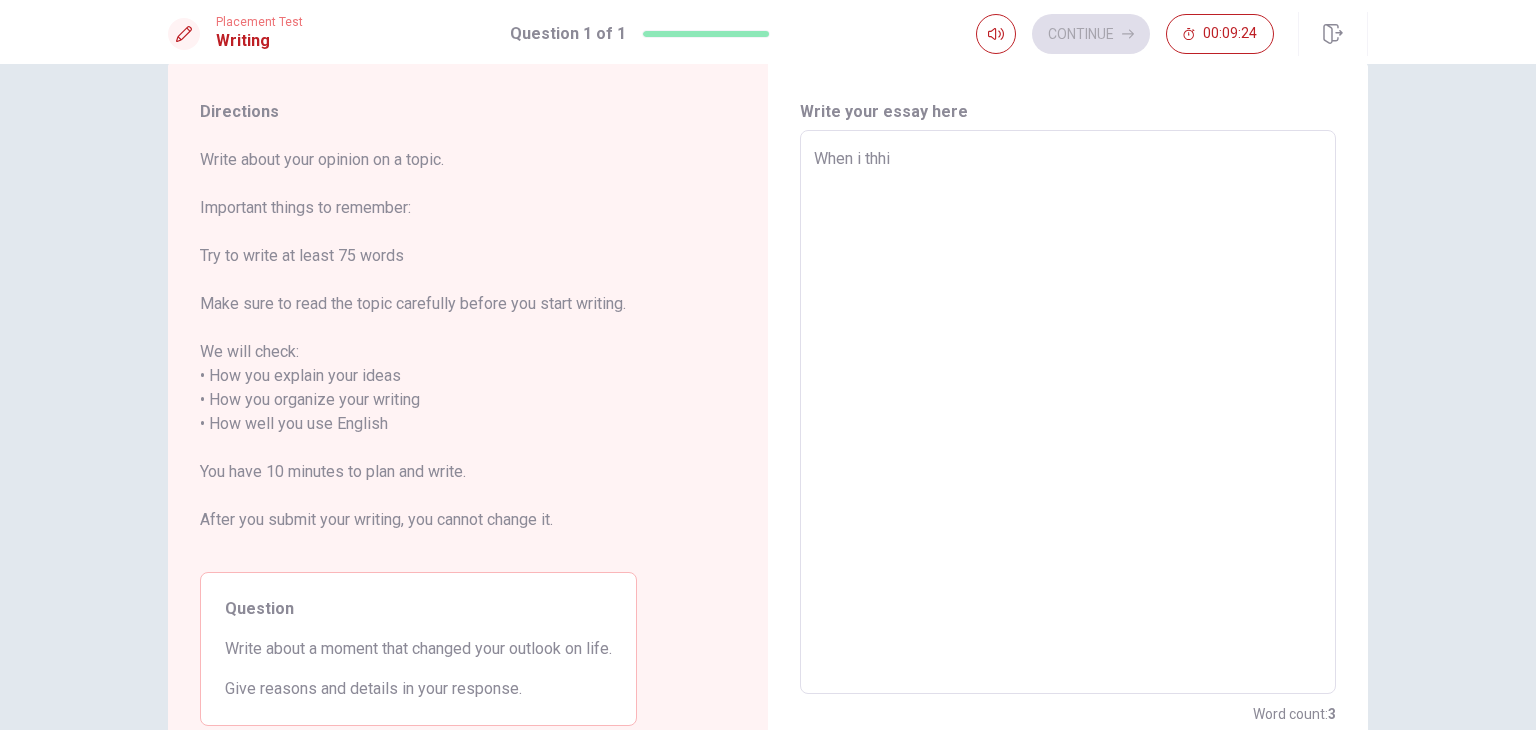 type on "x" 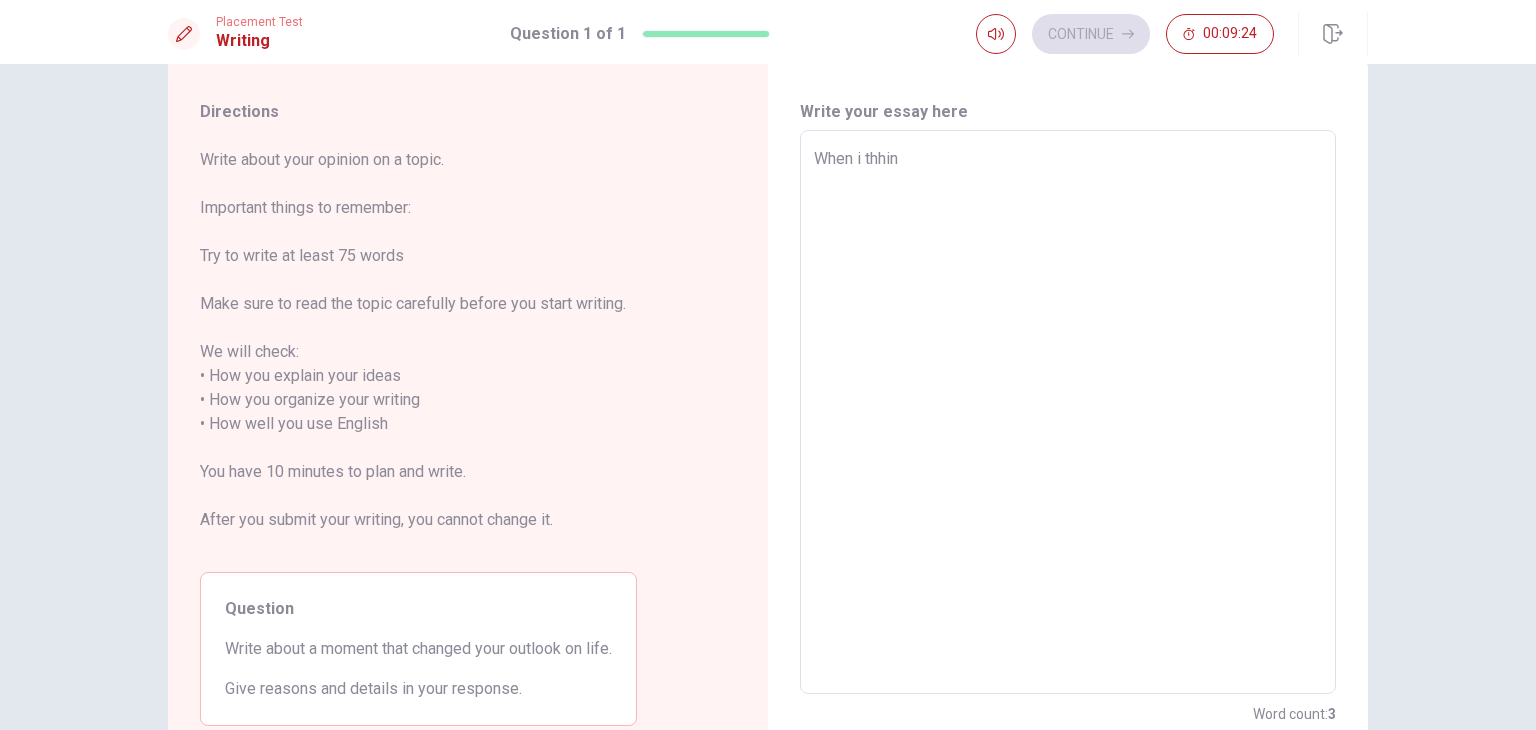 type on "x" 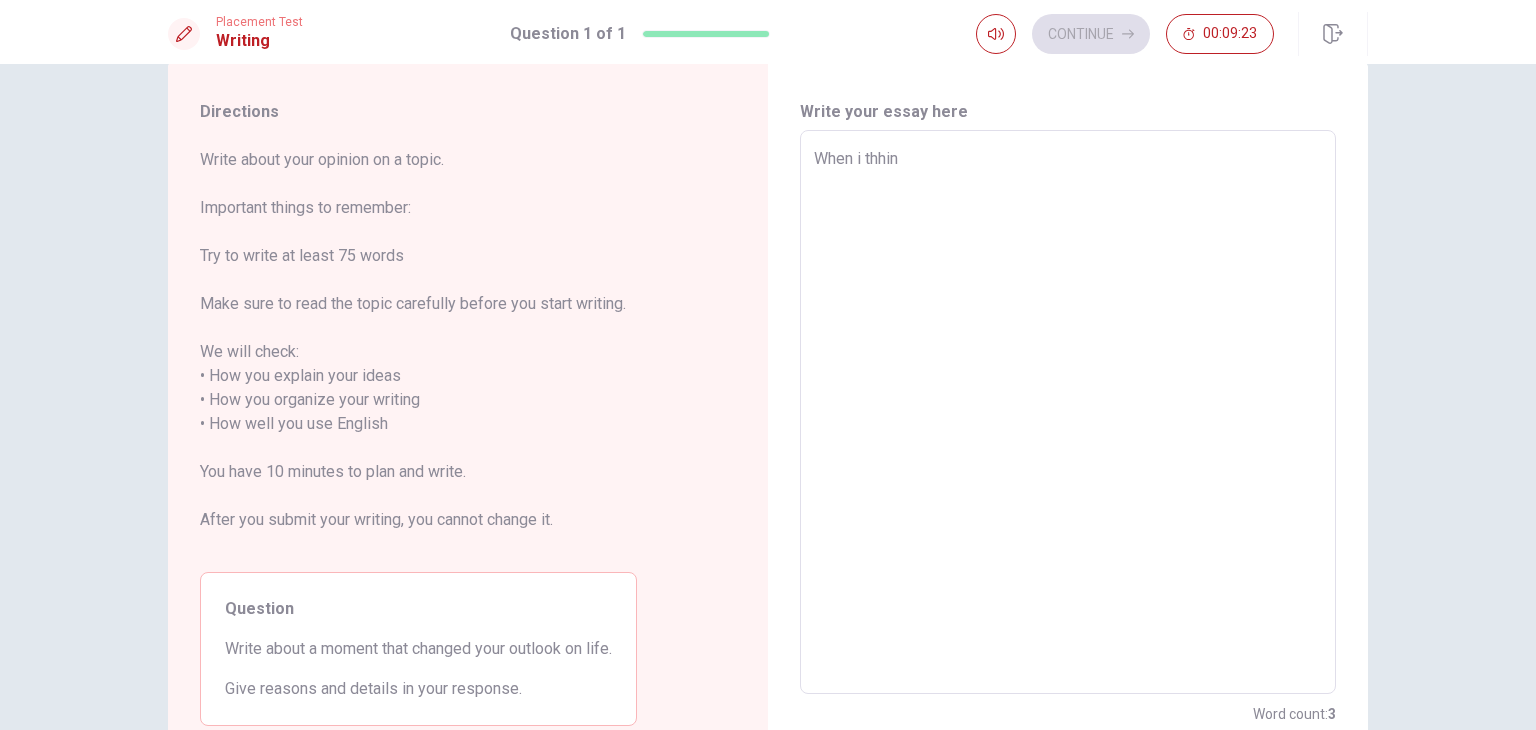 type on "When i thhi" 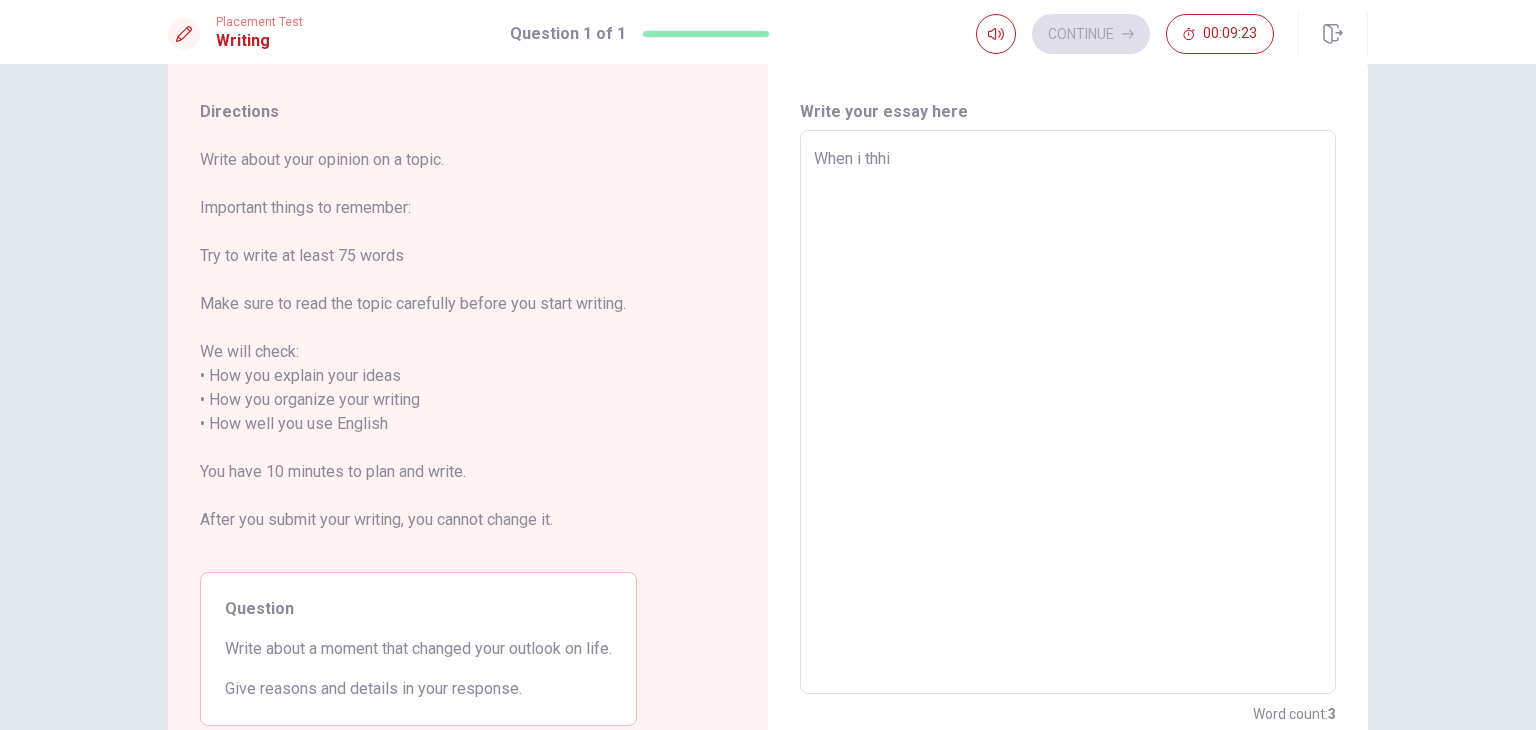 type on "x" 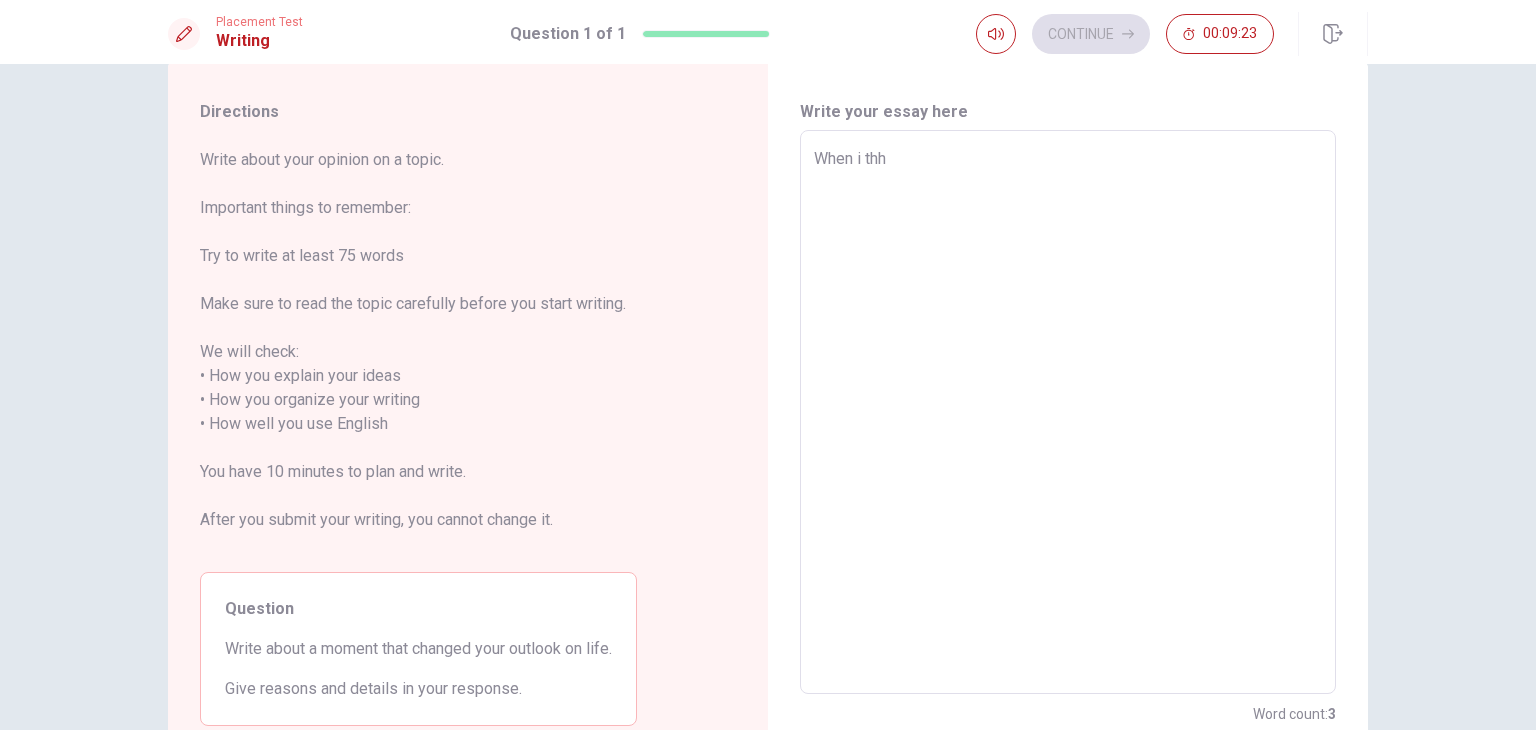 type on "x" 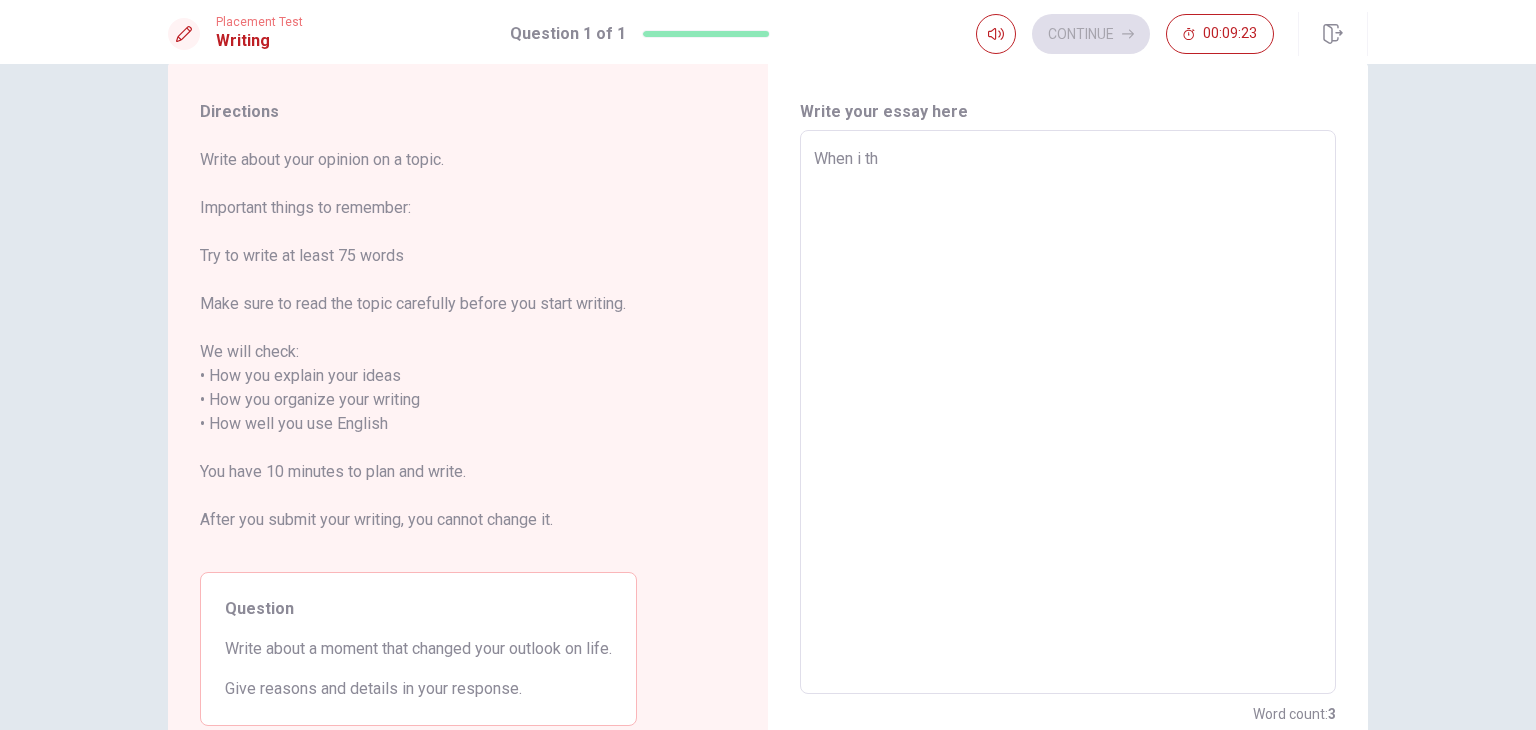 type on "x" 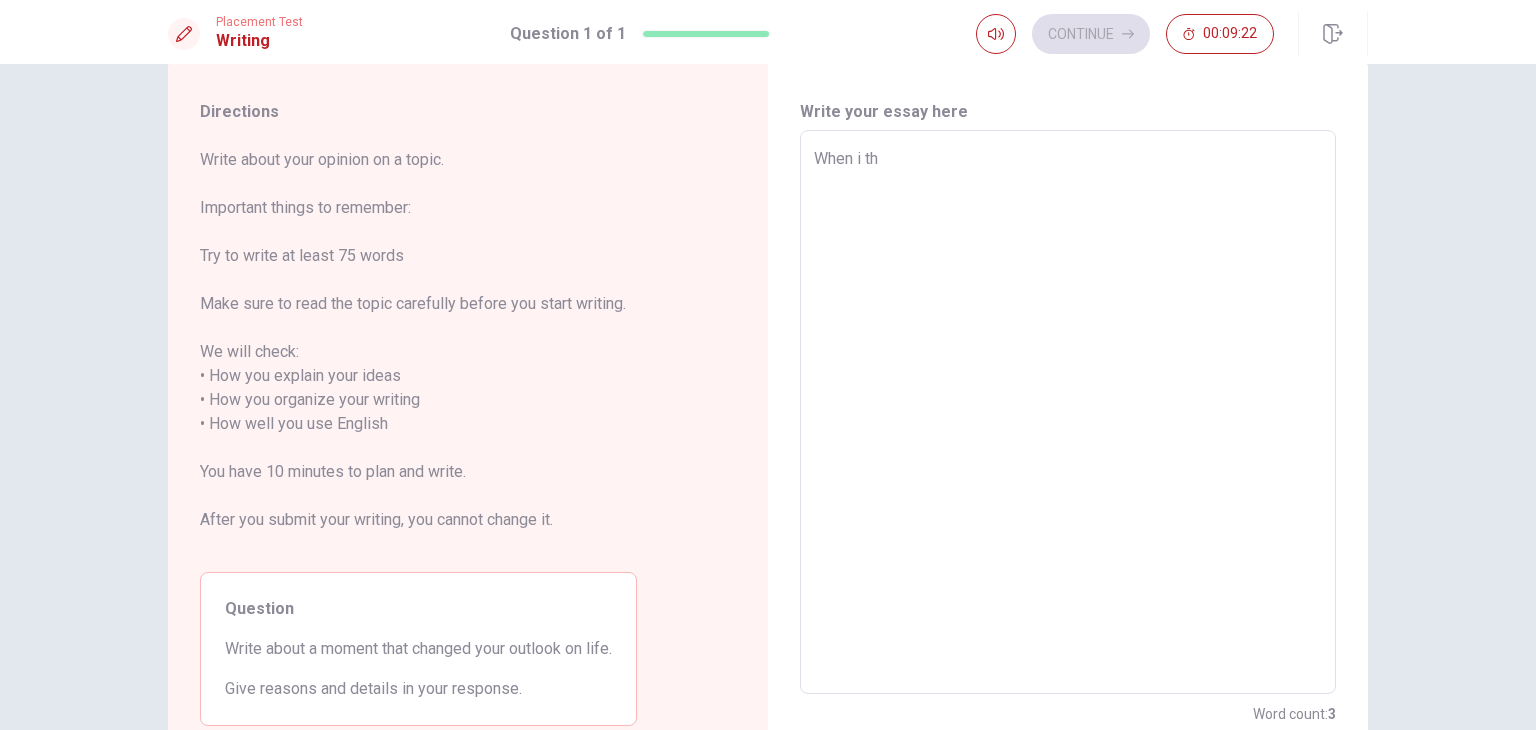 type on "When i thi" 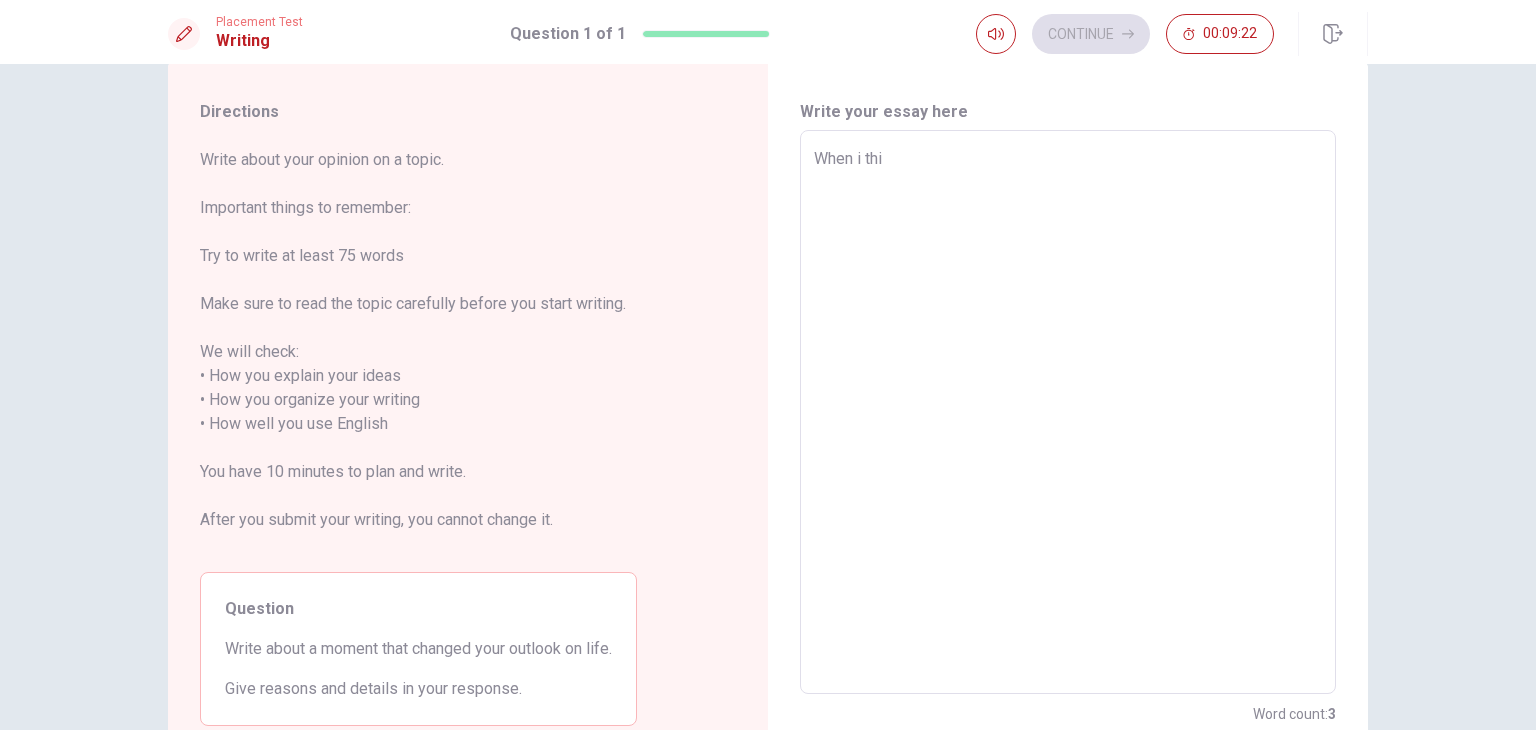 type on "x" 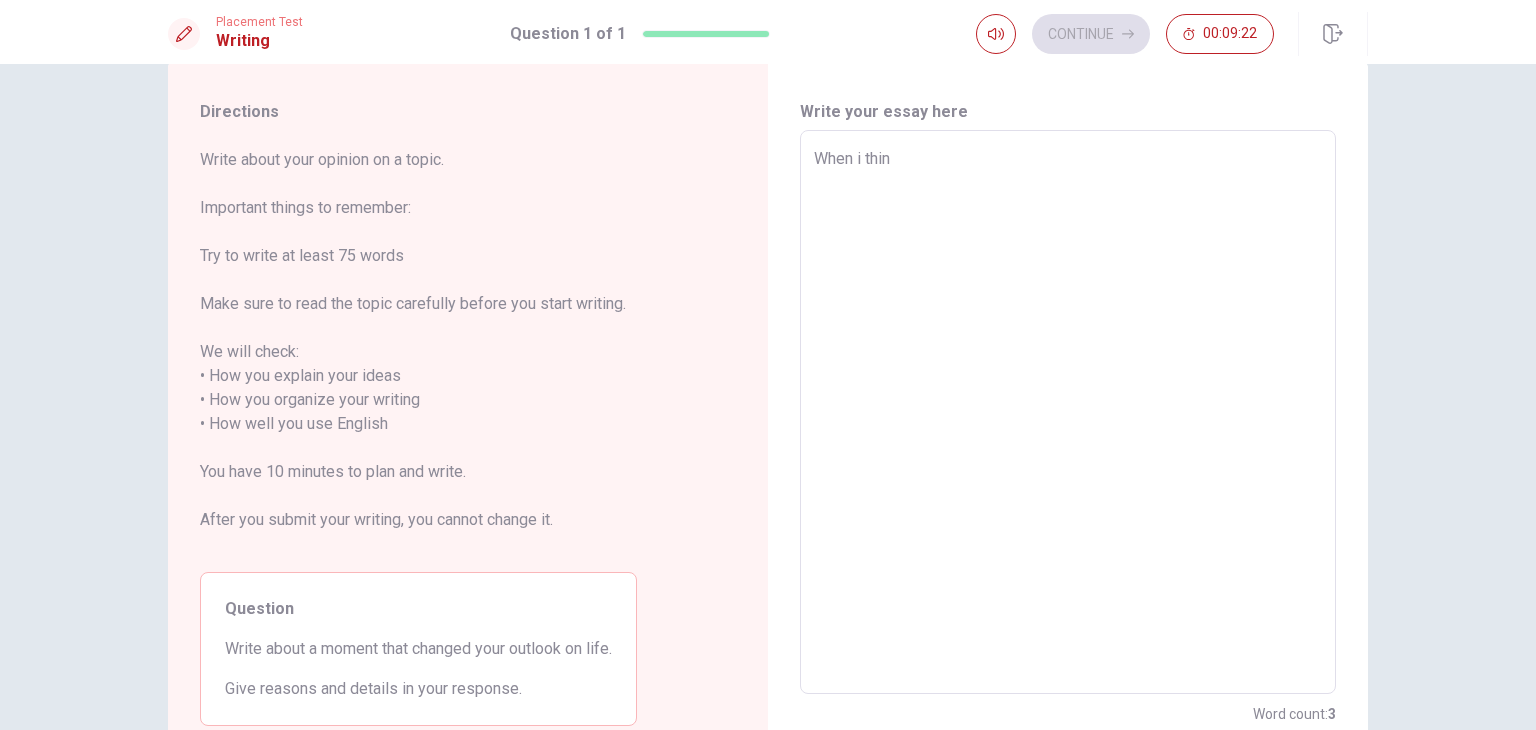 type on "x" 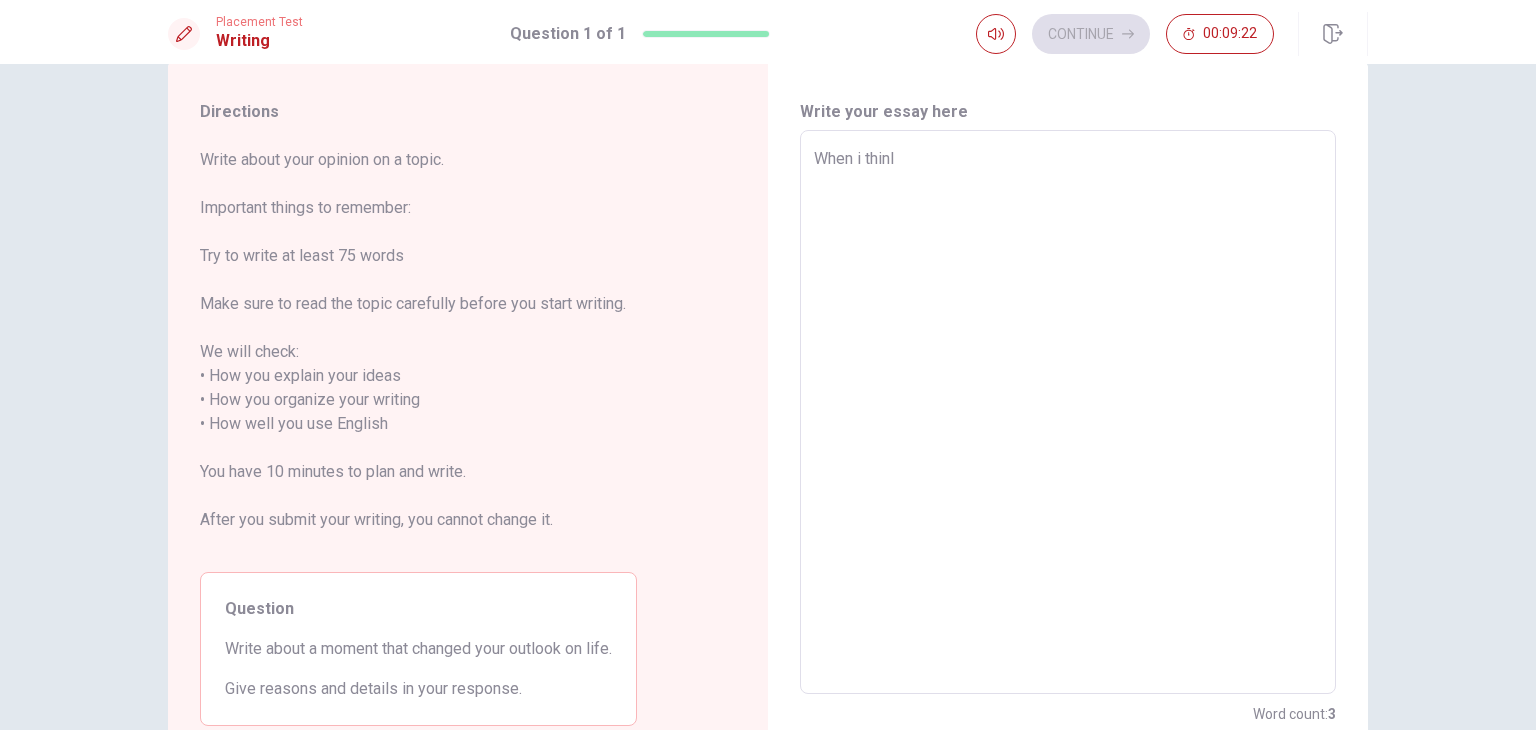 type on "x" 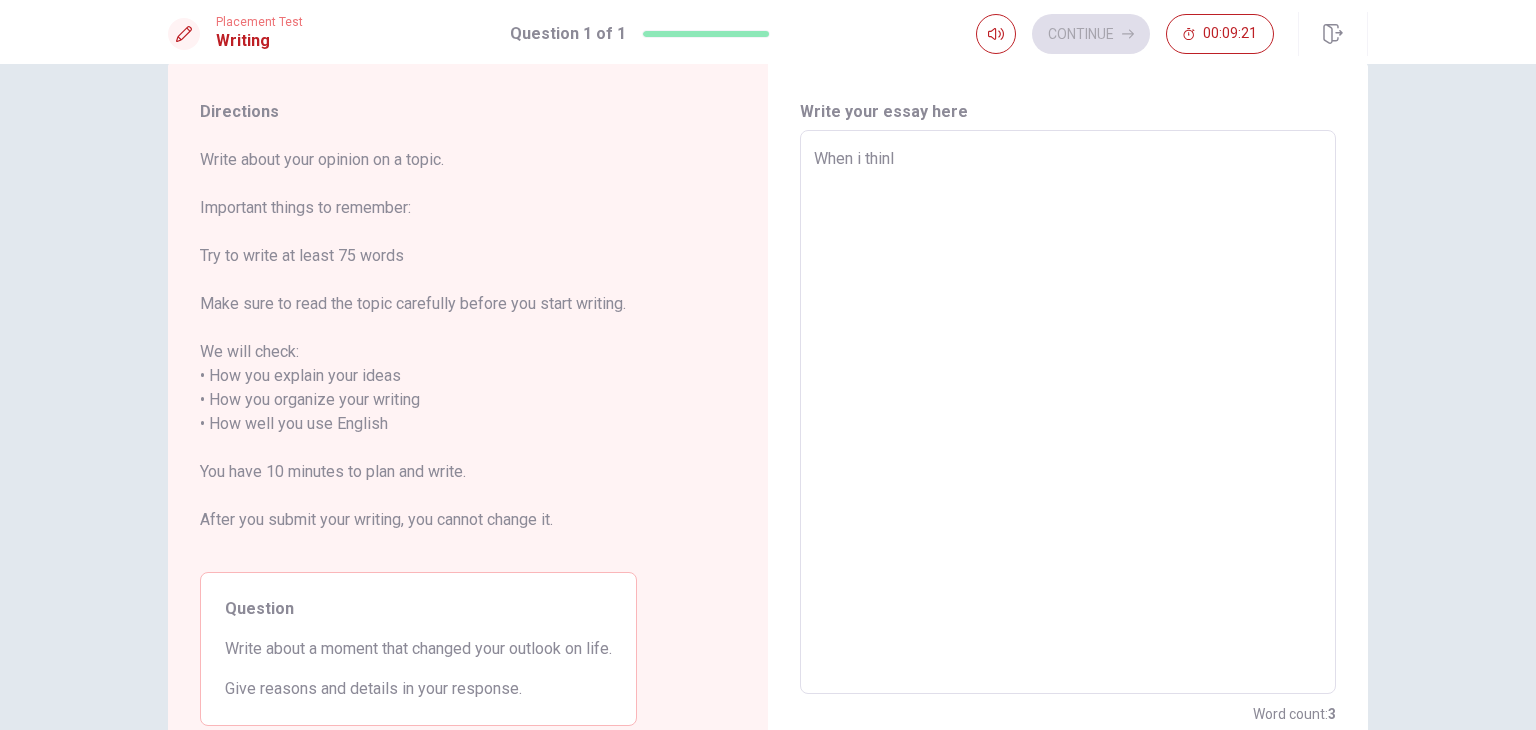 type on "When i thin" 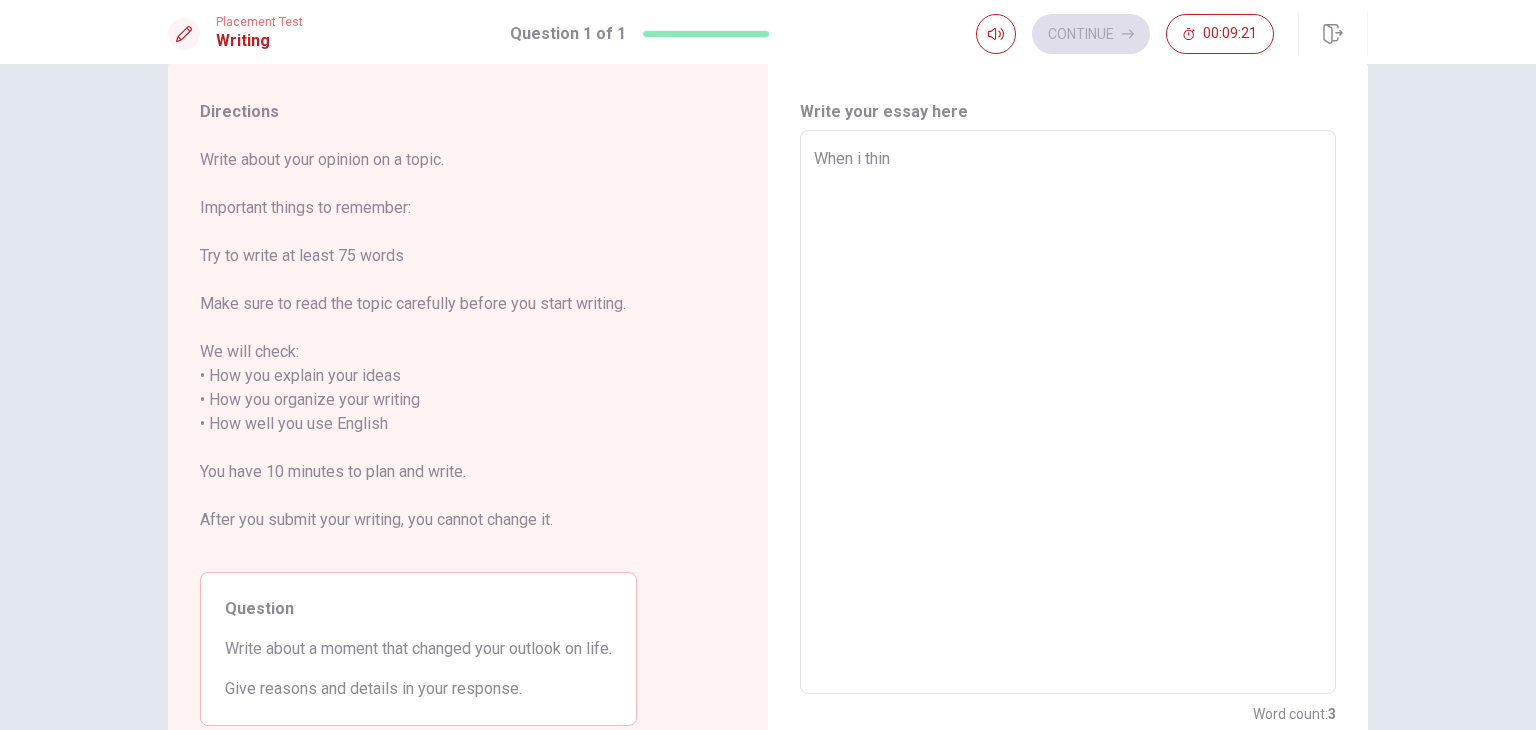 type on "x" 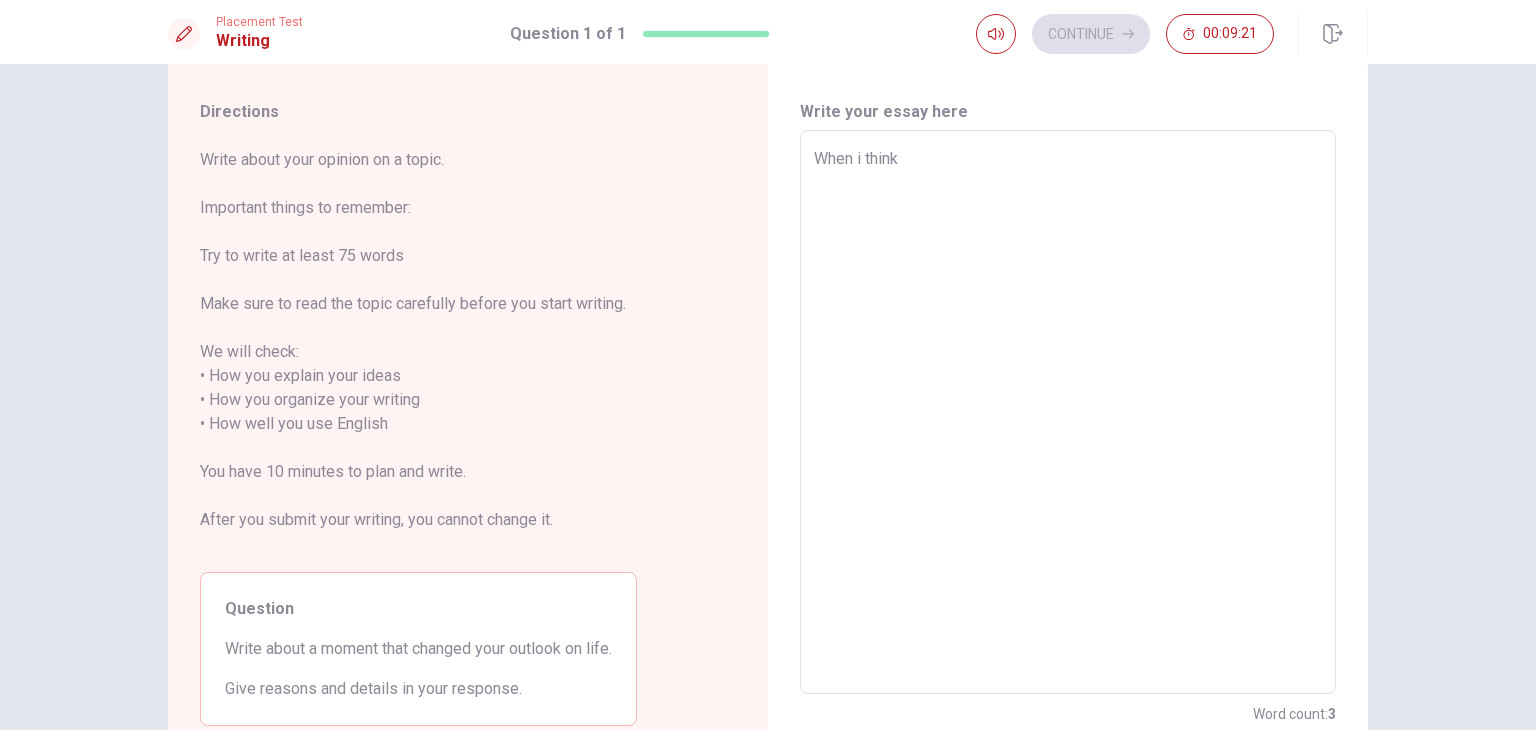type on "x" 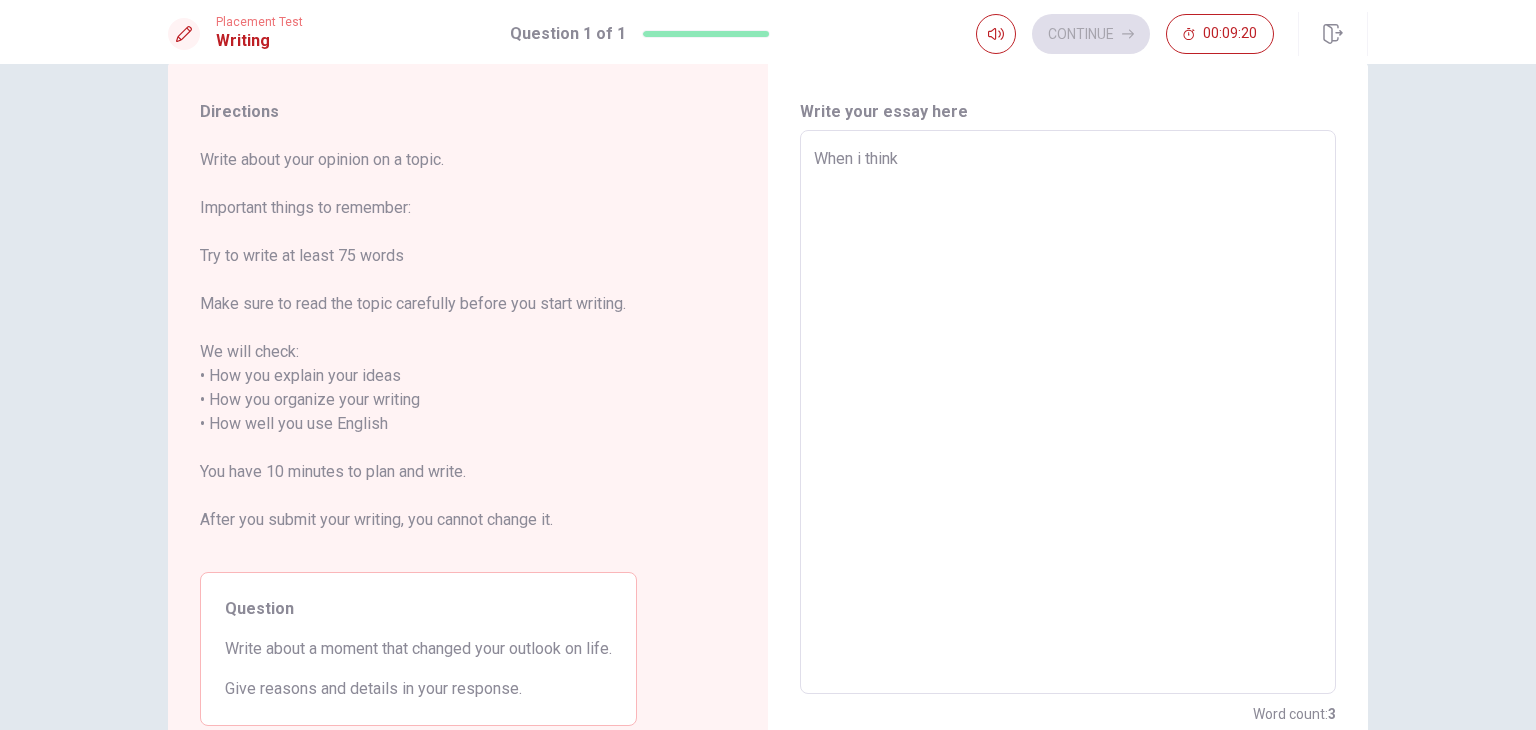type on "When i think" 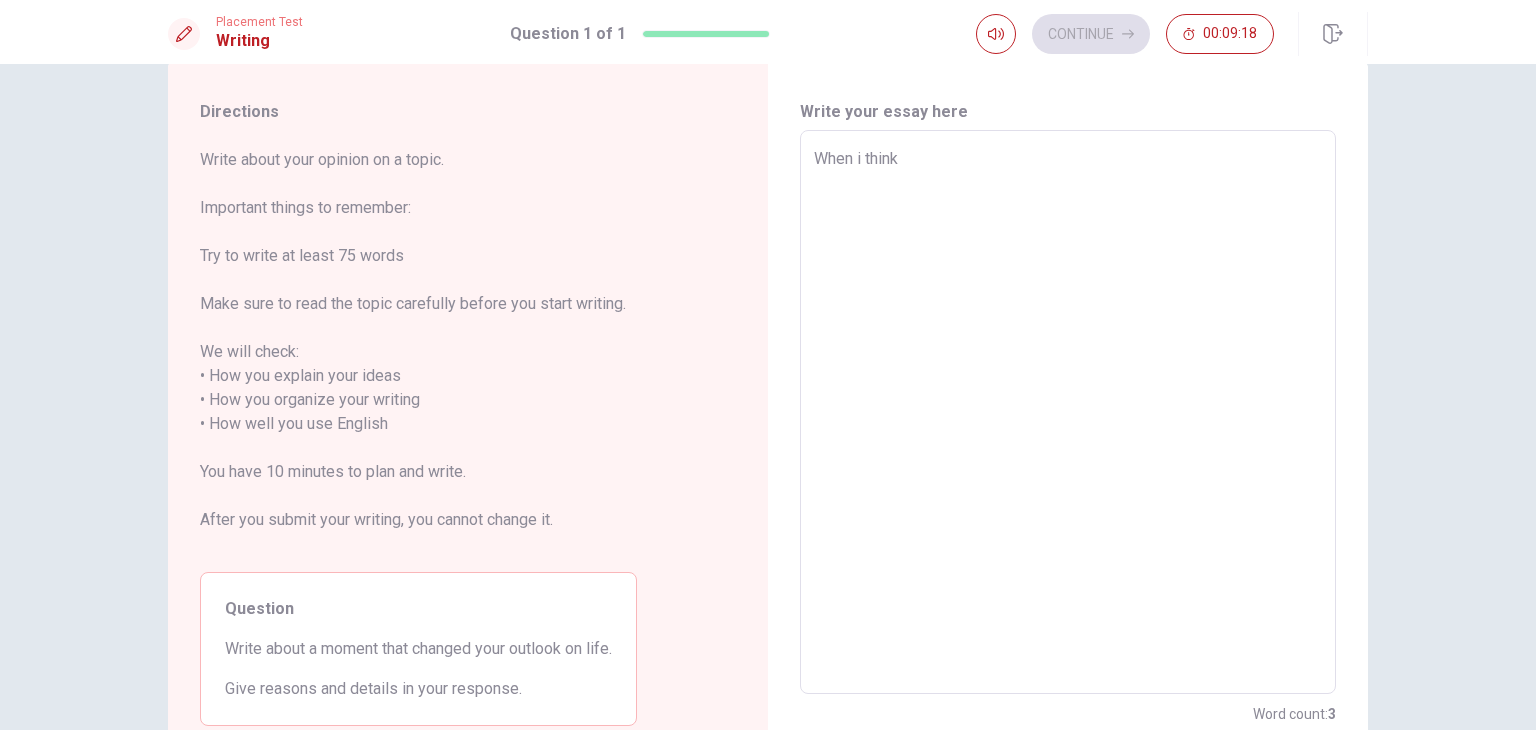 click on "When i think" at bounding box center (1068, 412) 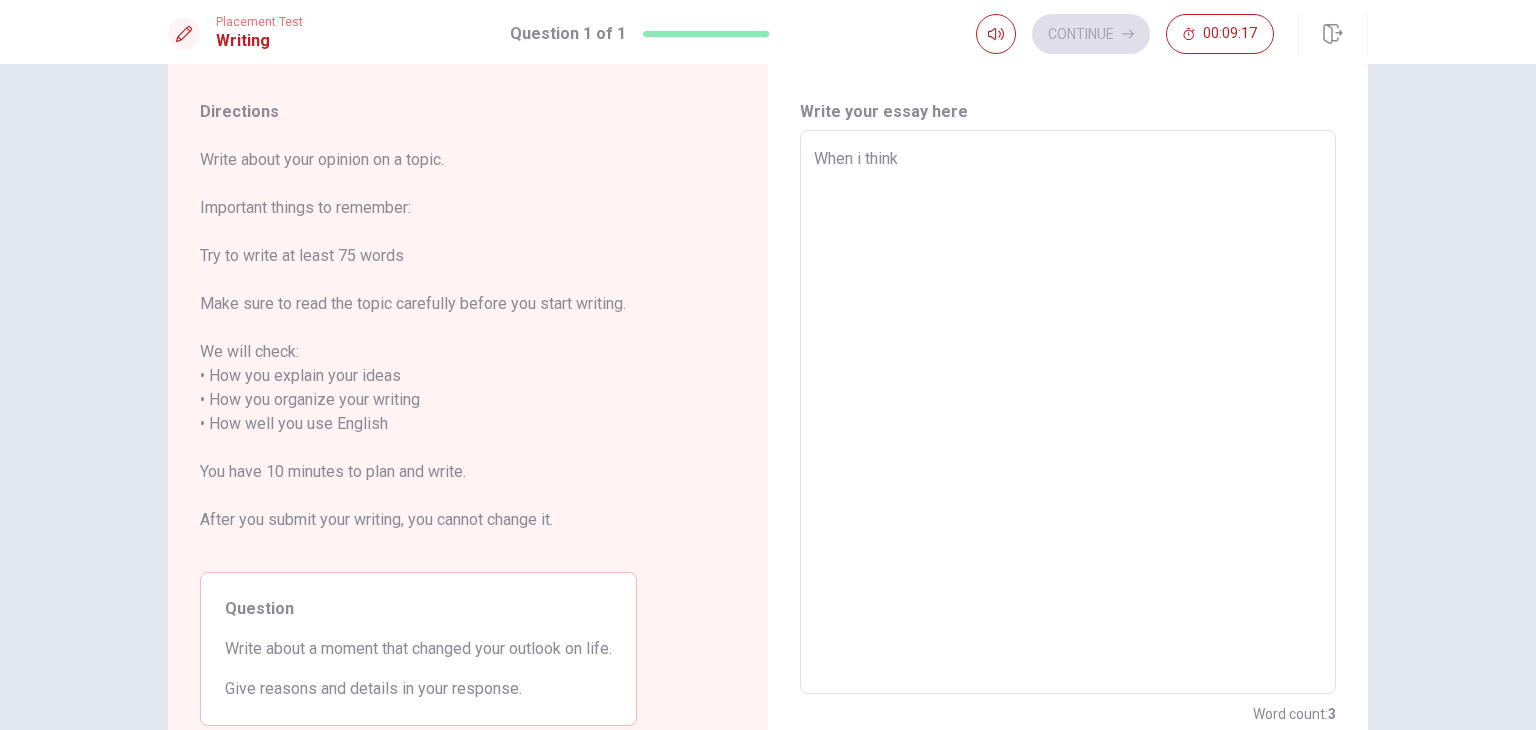 type on "When i think a" 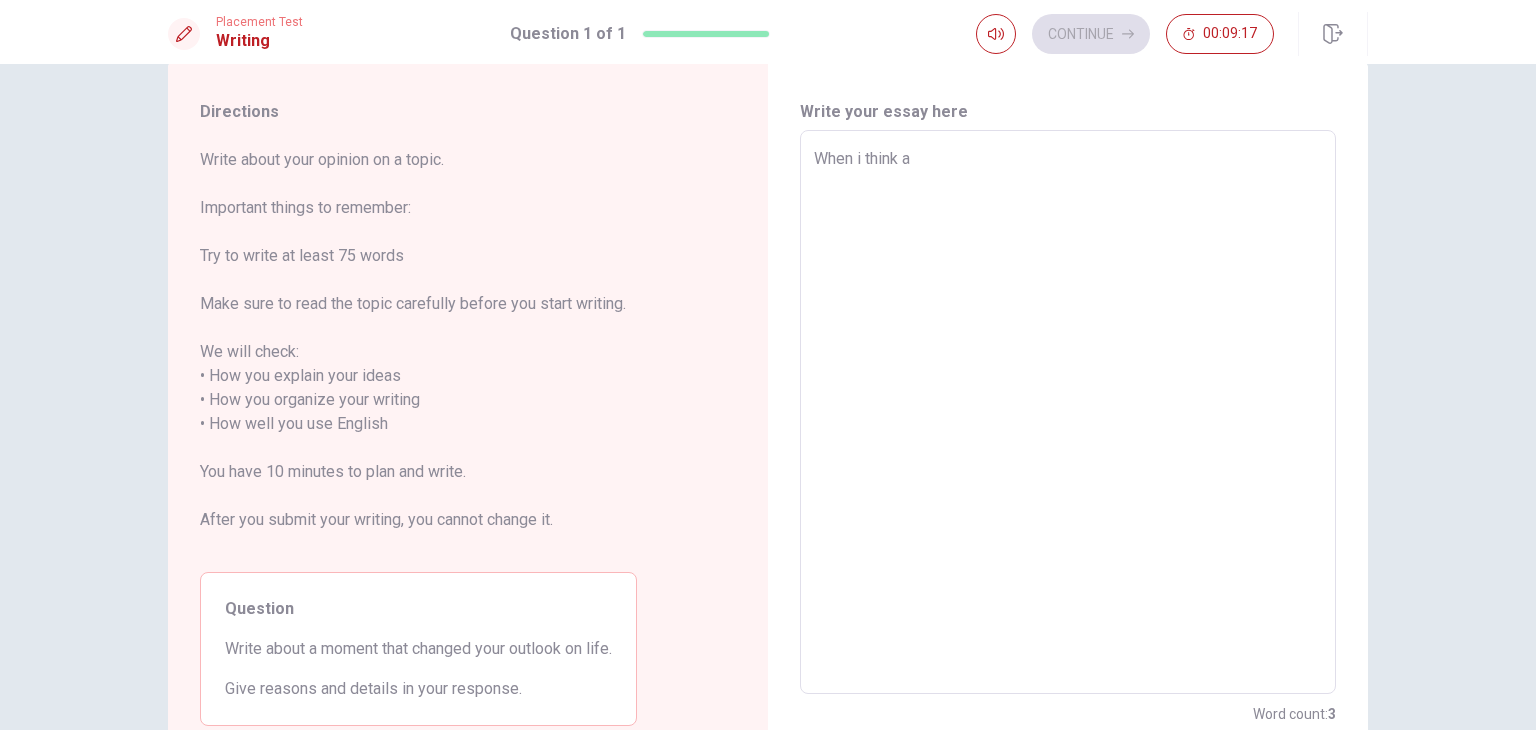 type on "x" 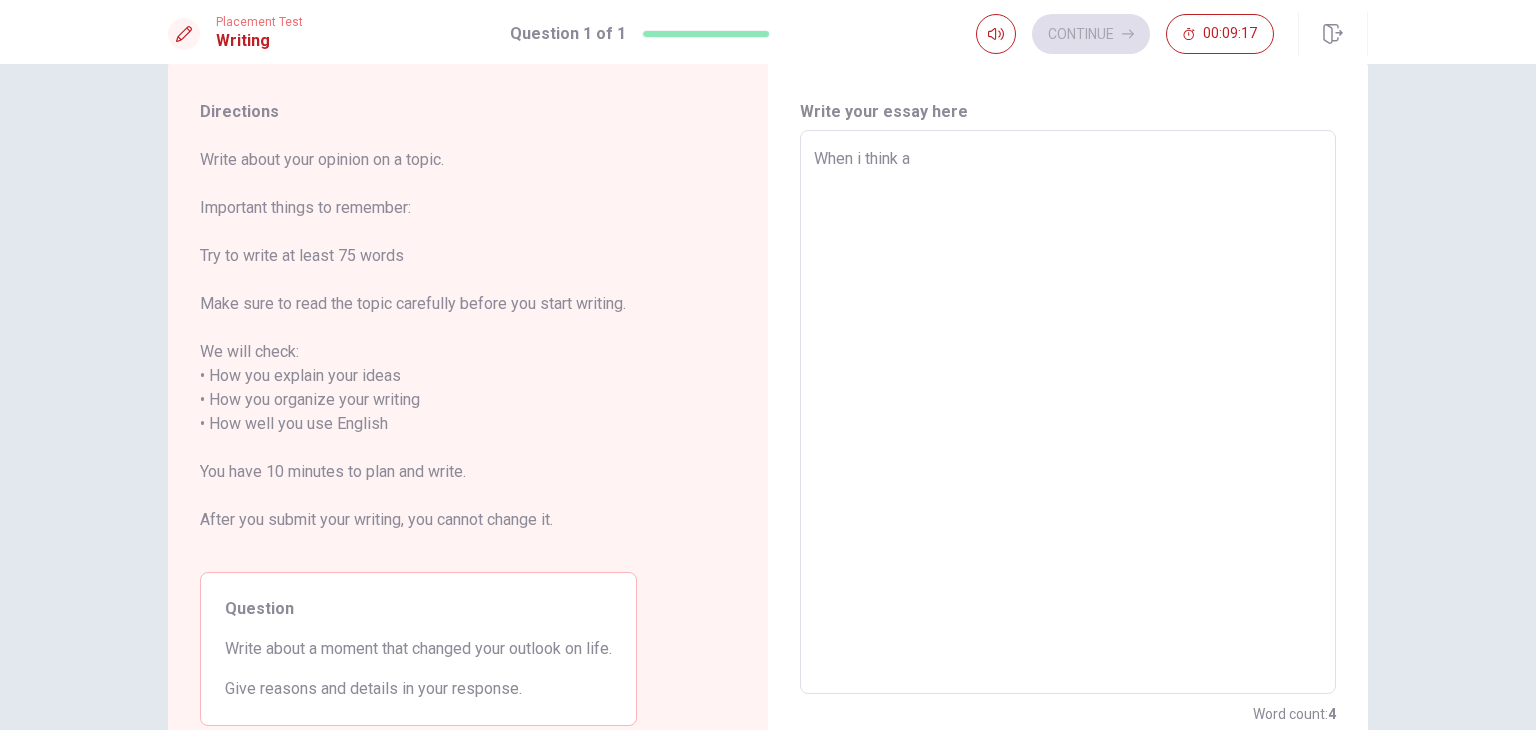 type on "When i think ab" 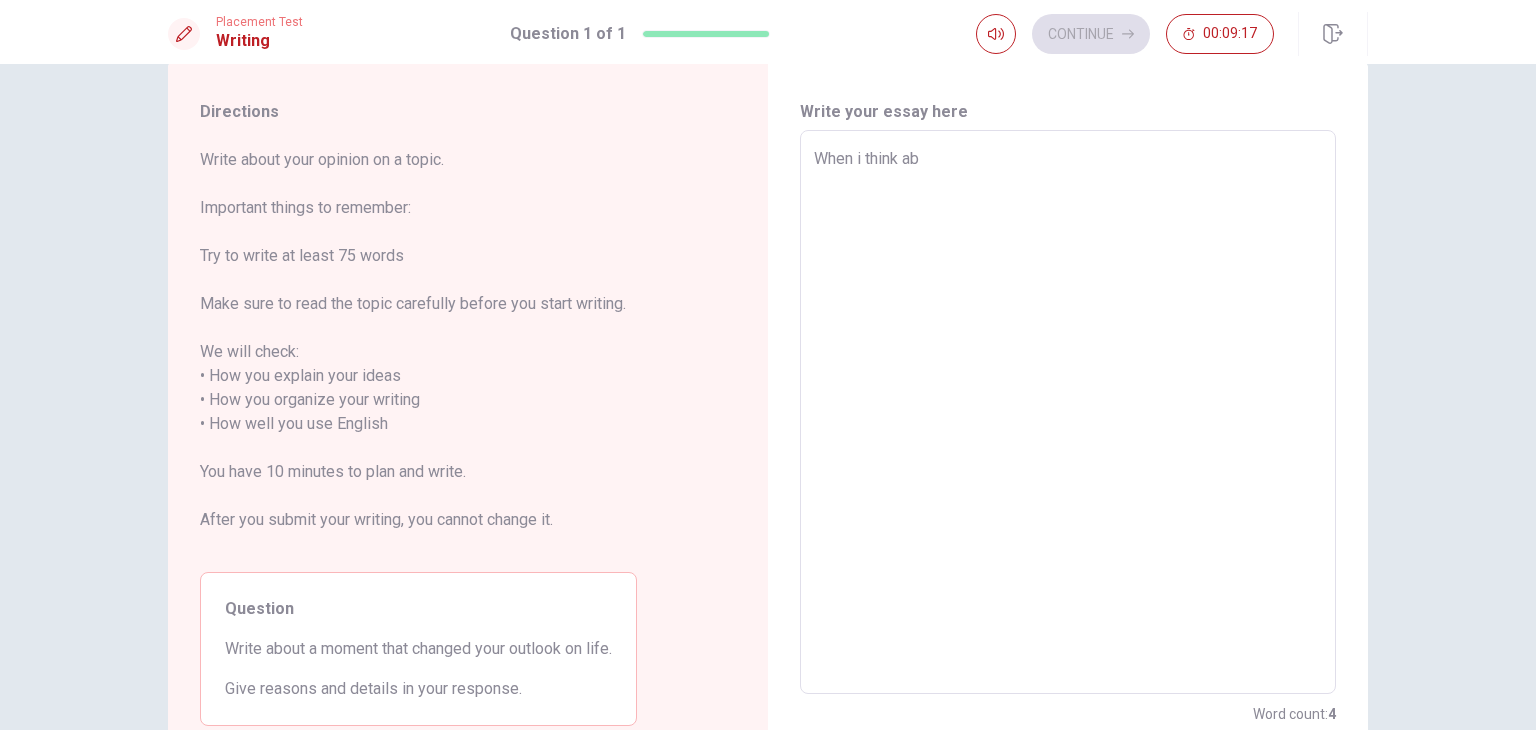type on "x" 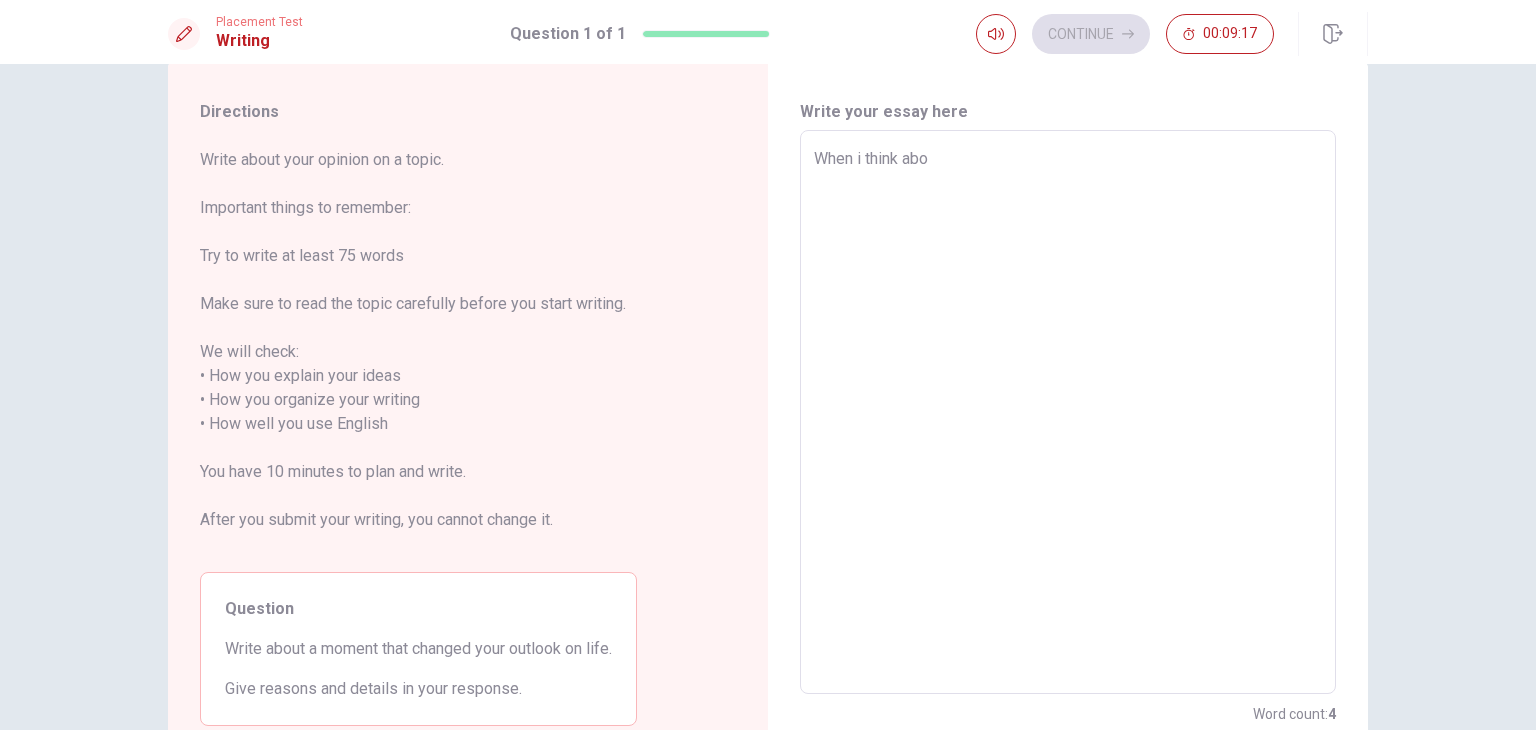 type on "x" 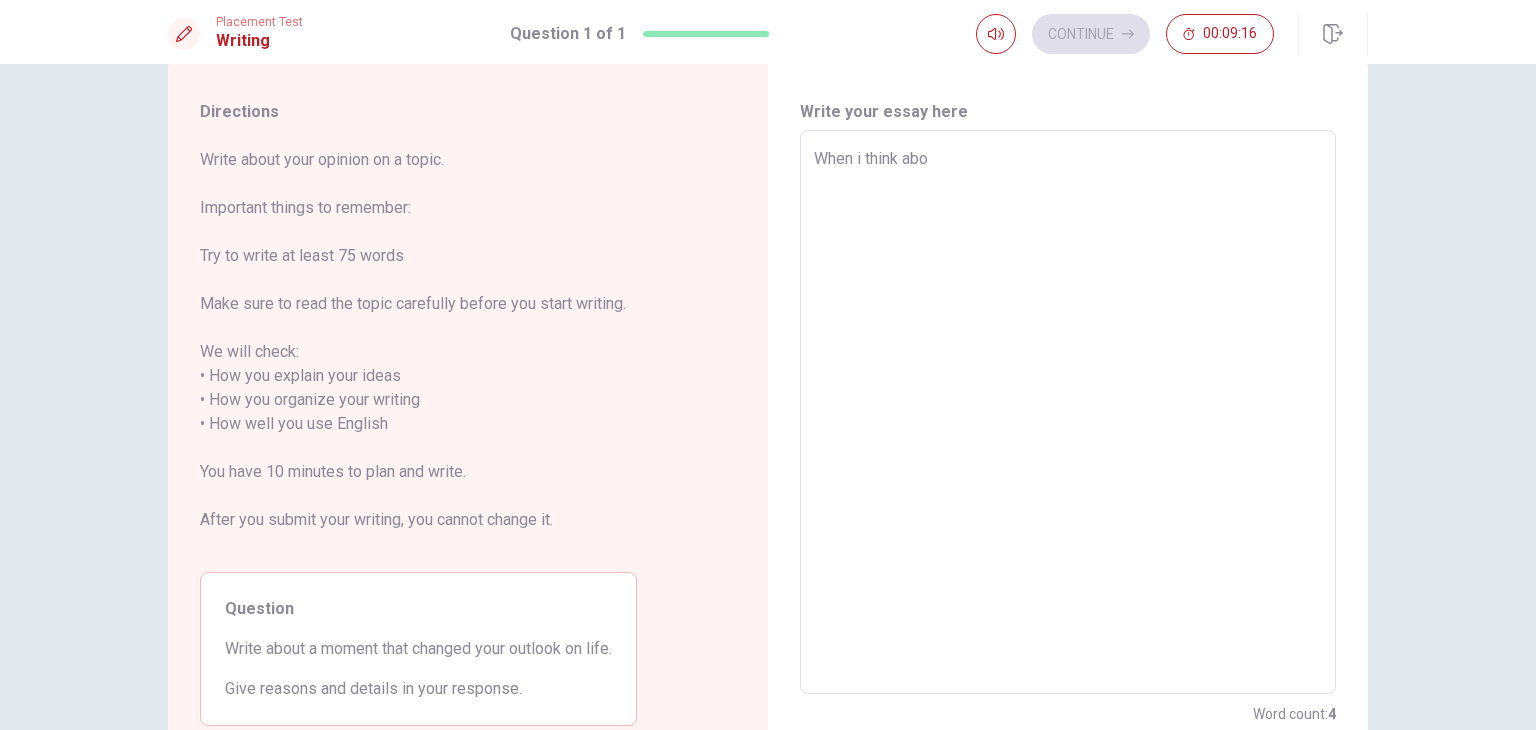 type on "When i think abou" 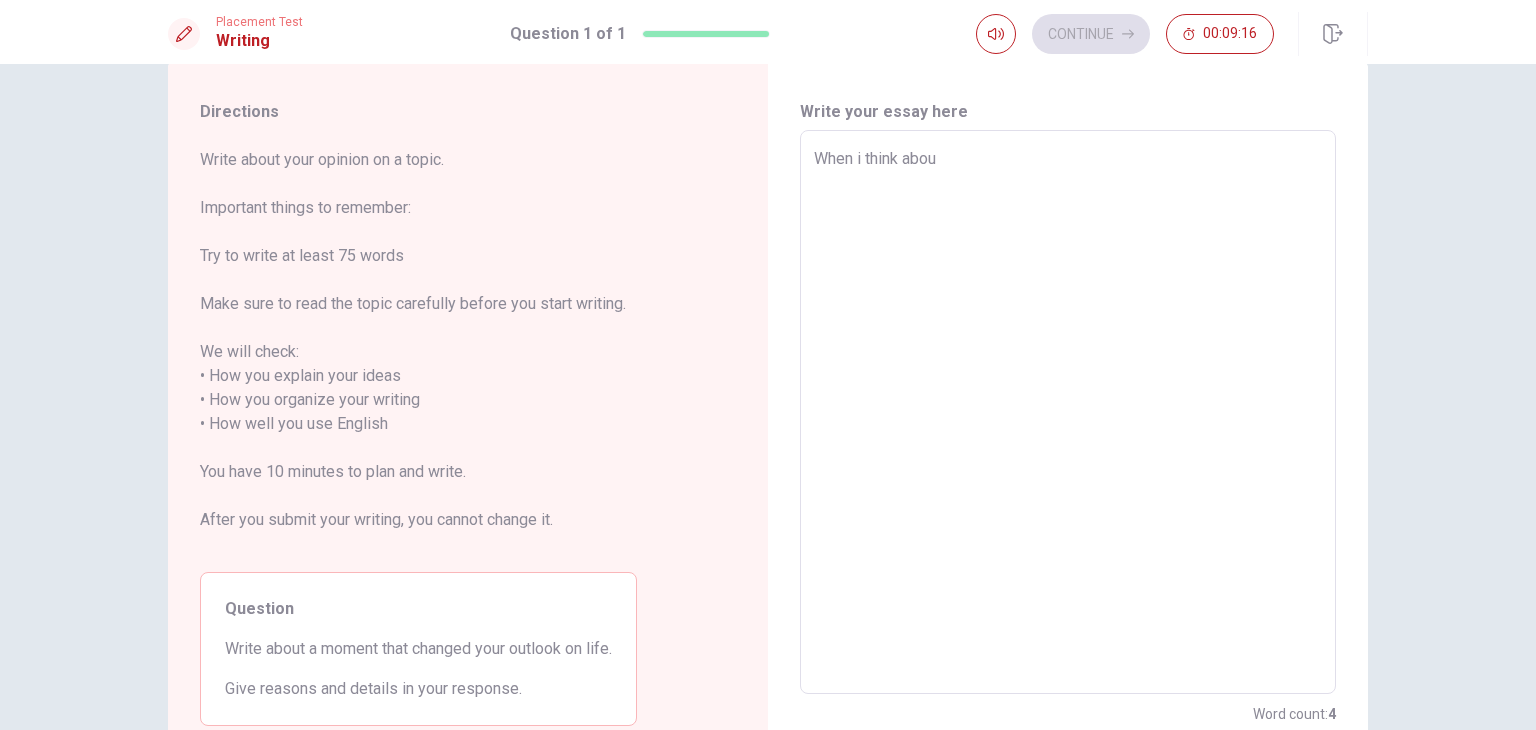type on "x" 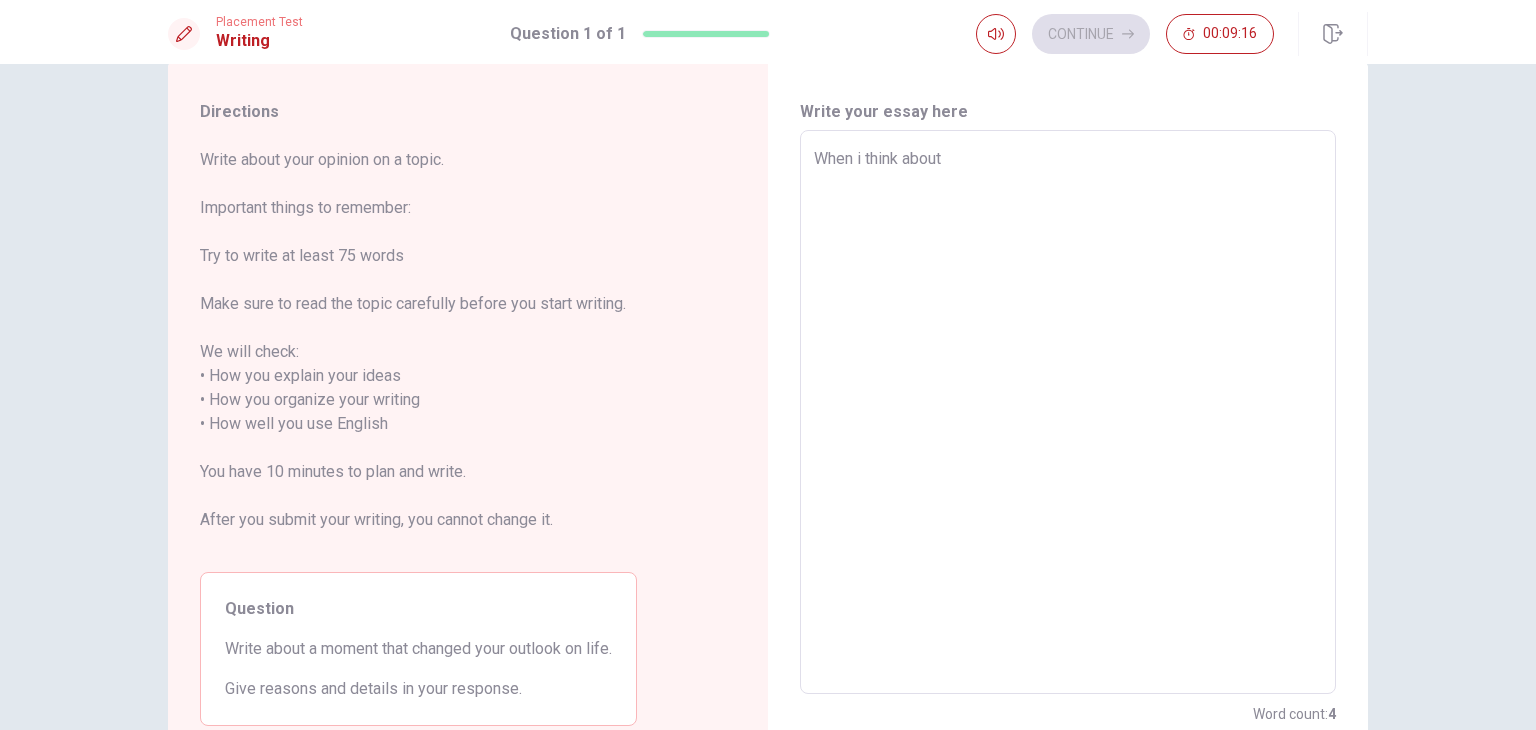 type on "x" 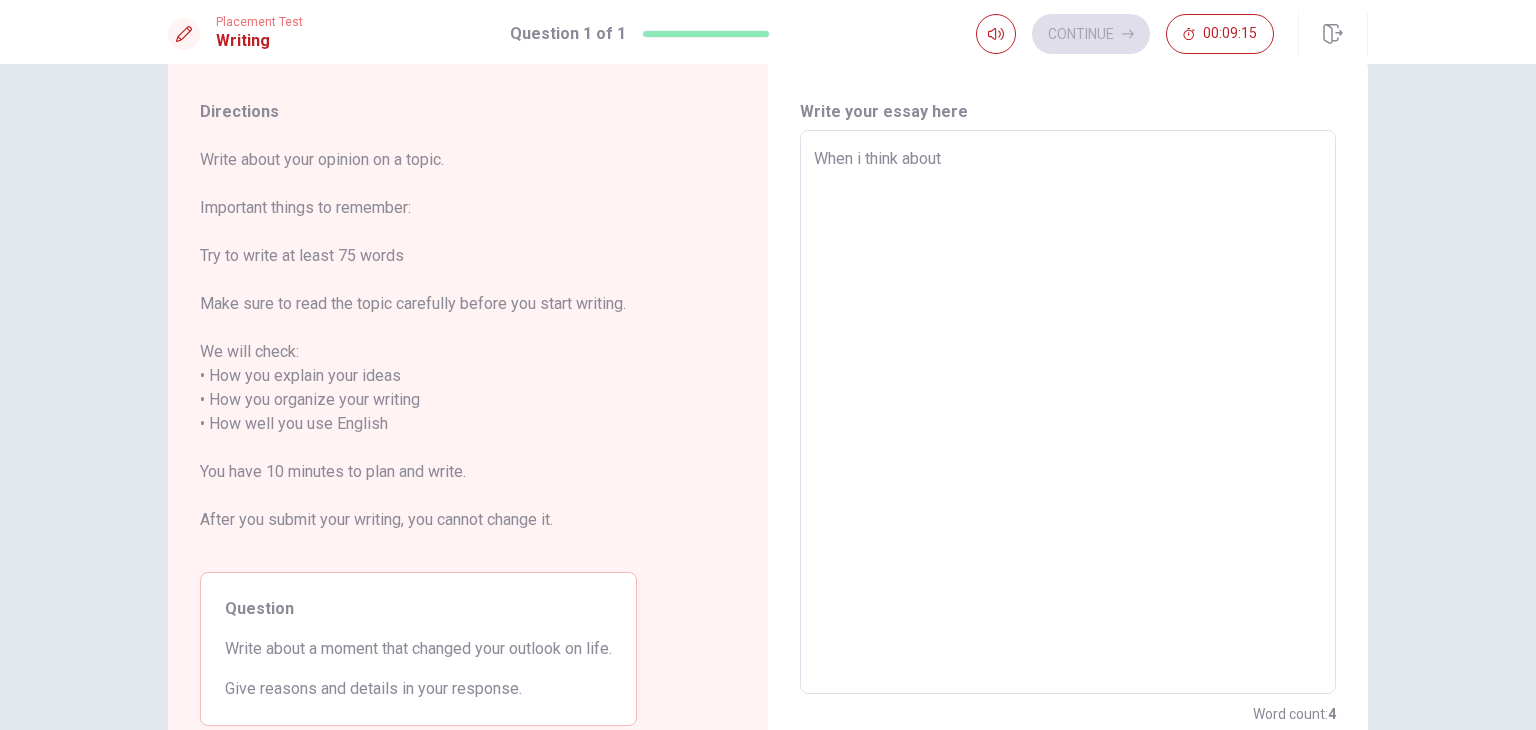 type on "When i think about a" 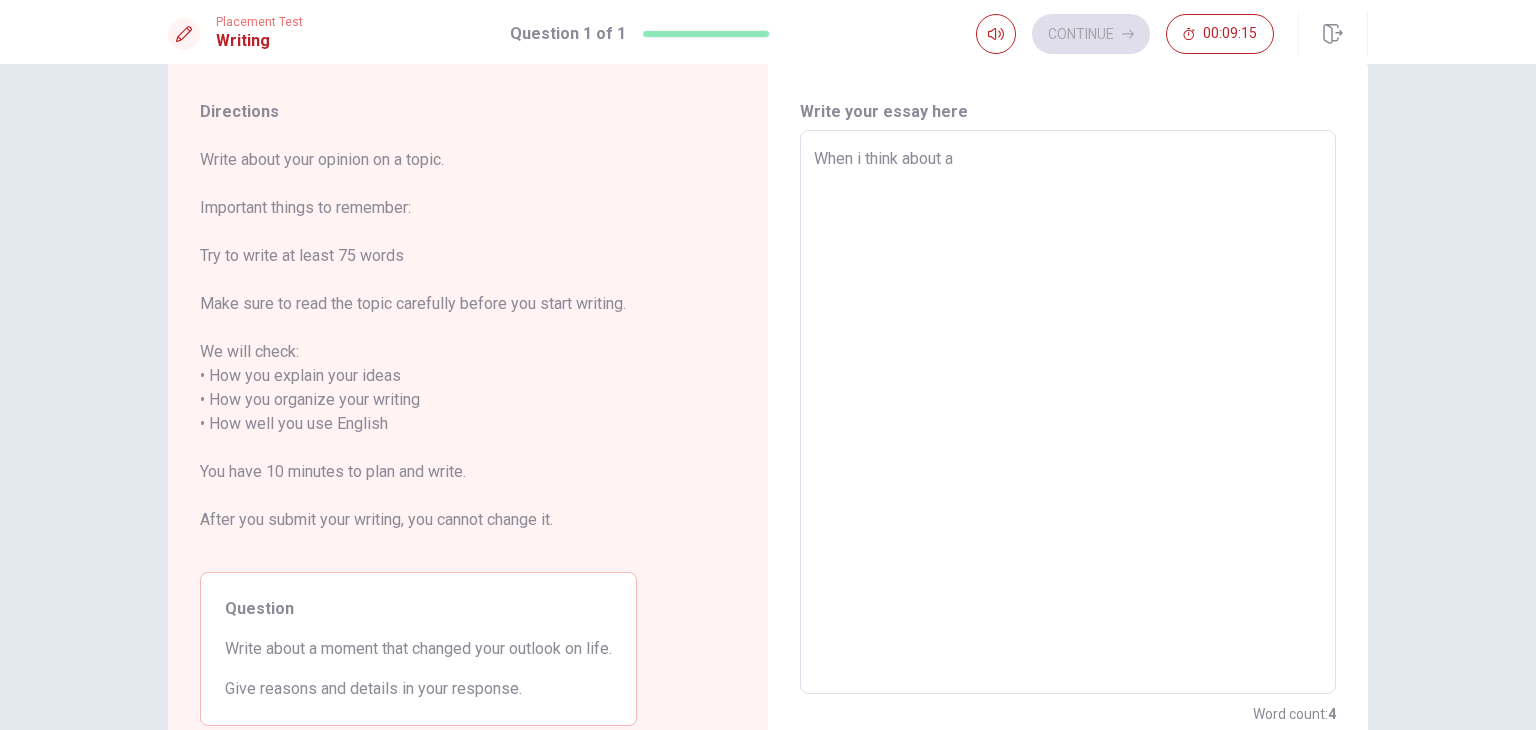 type on "x" 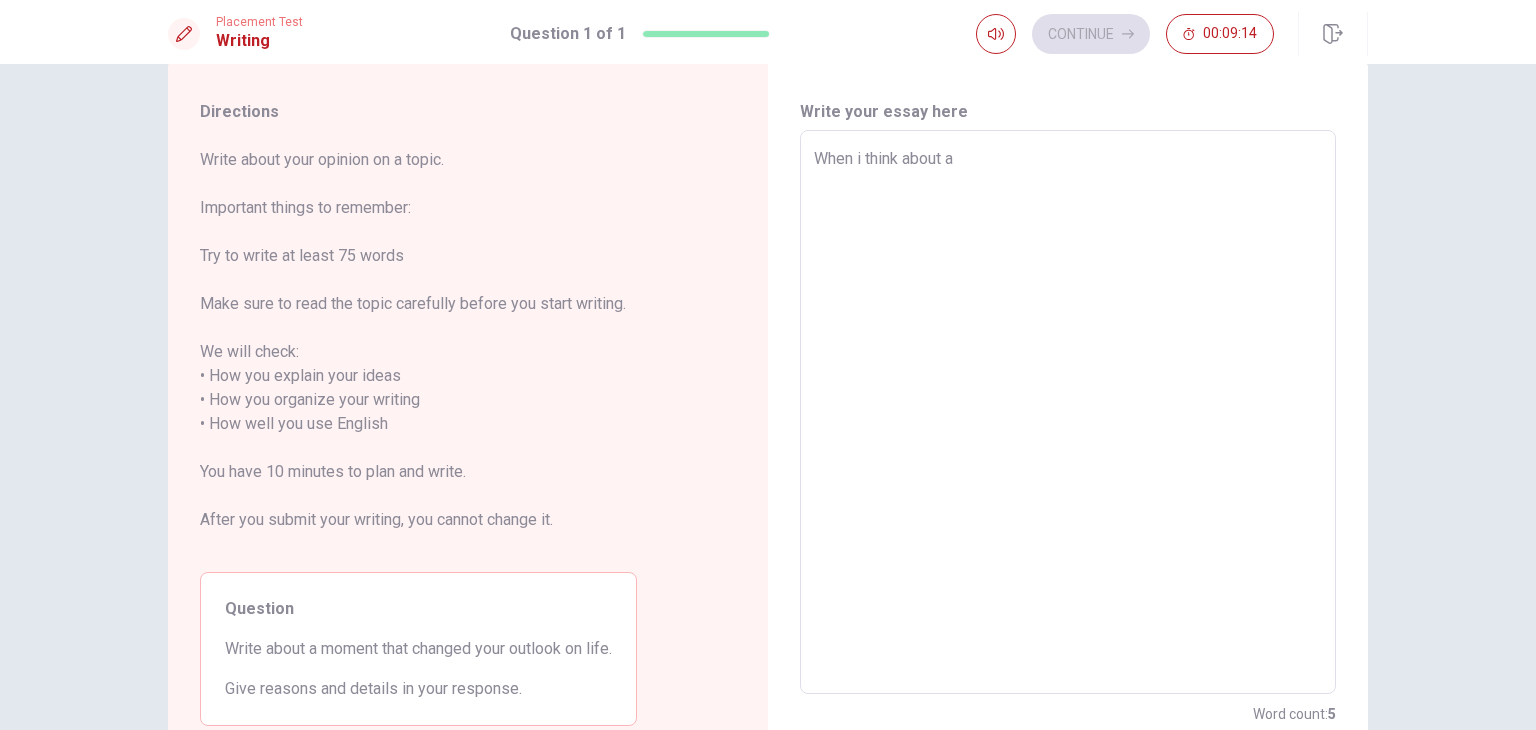 type on "When i think about a" 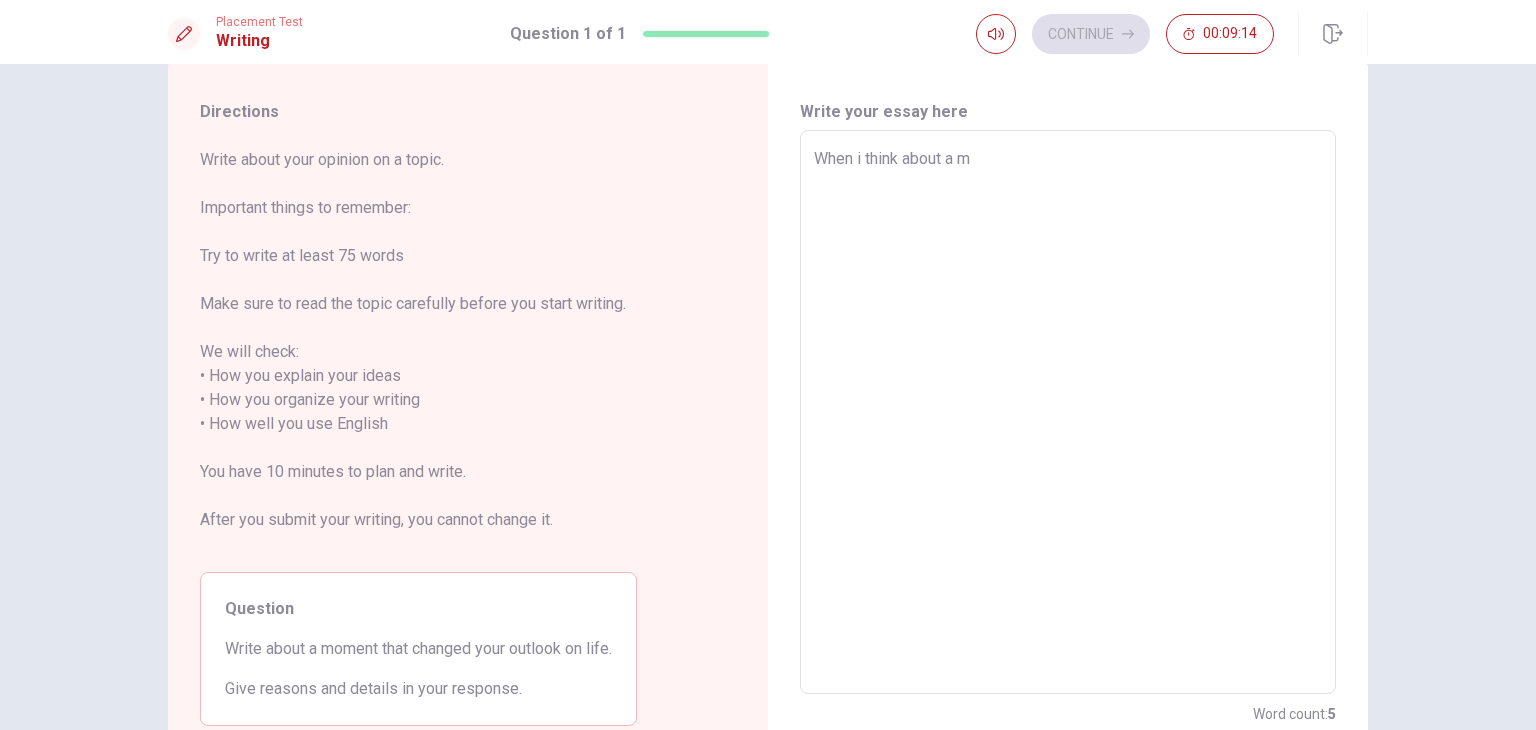 type on "x" 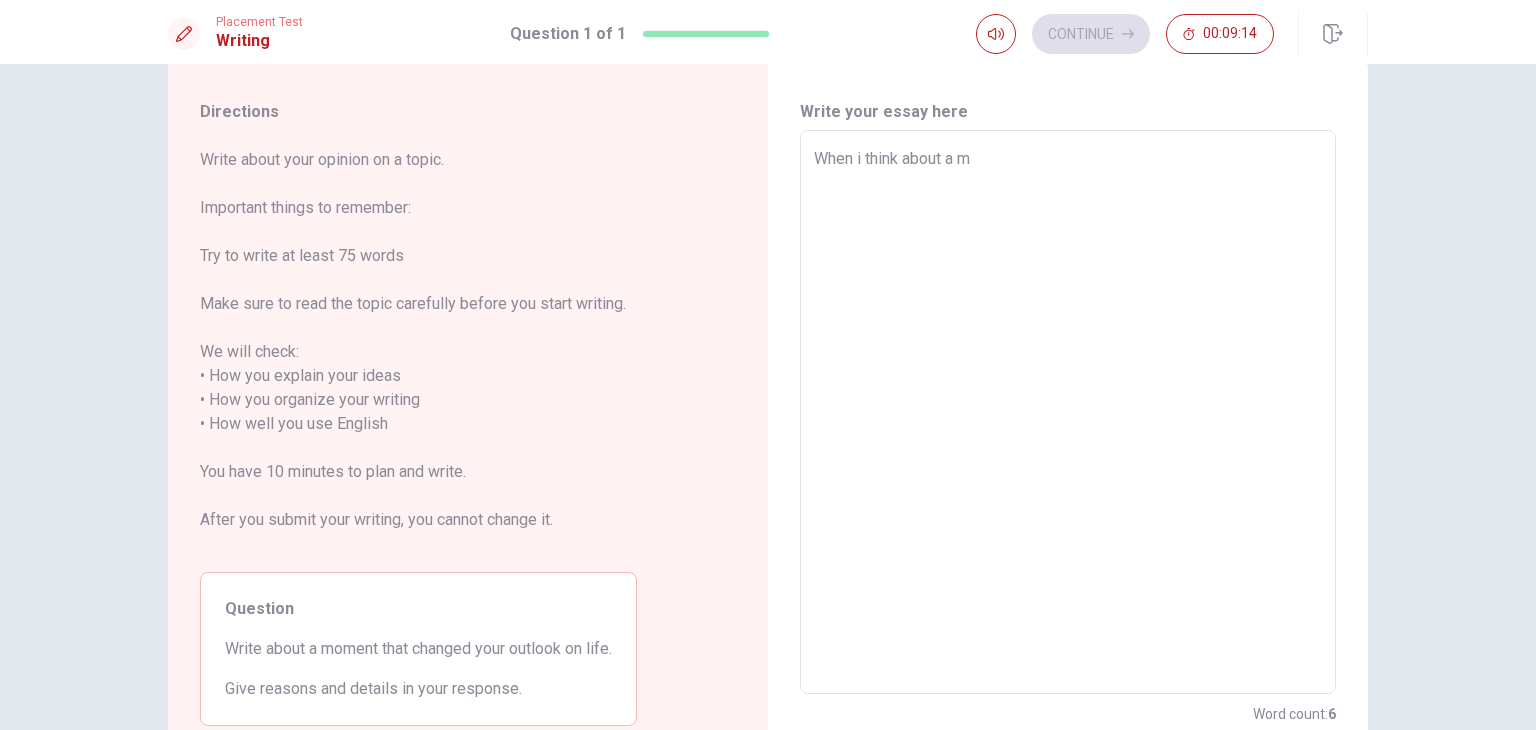 type on "When i think about a mo" 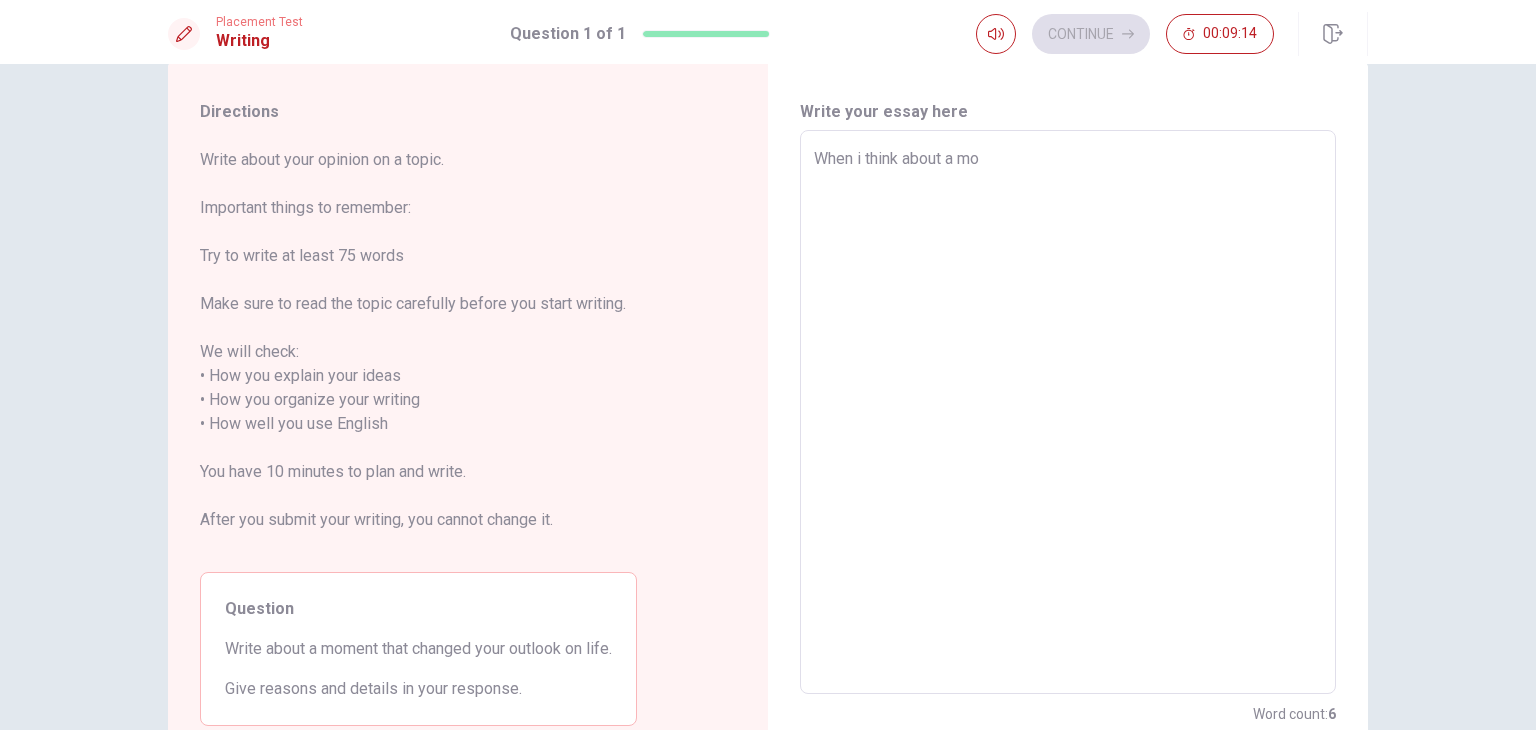 type on "x" 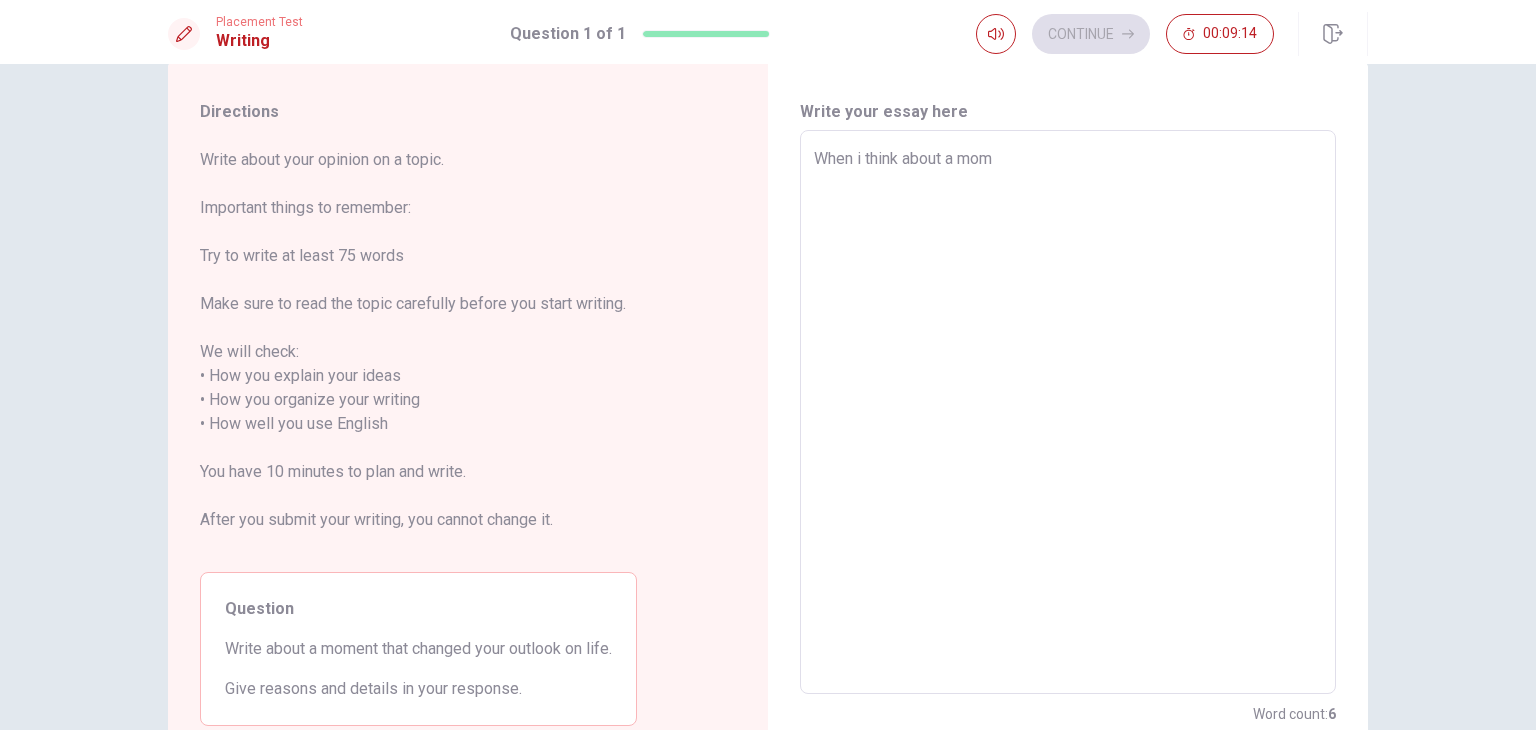 type on "x" 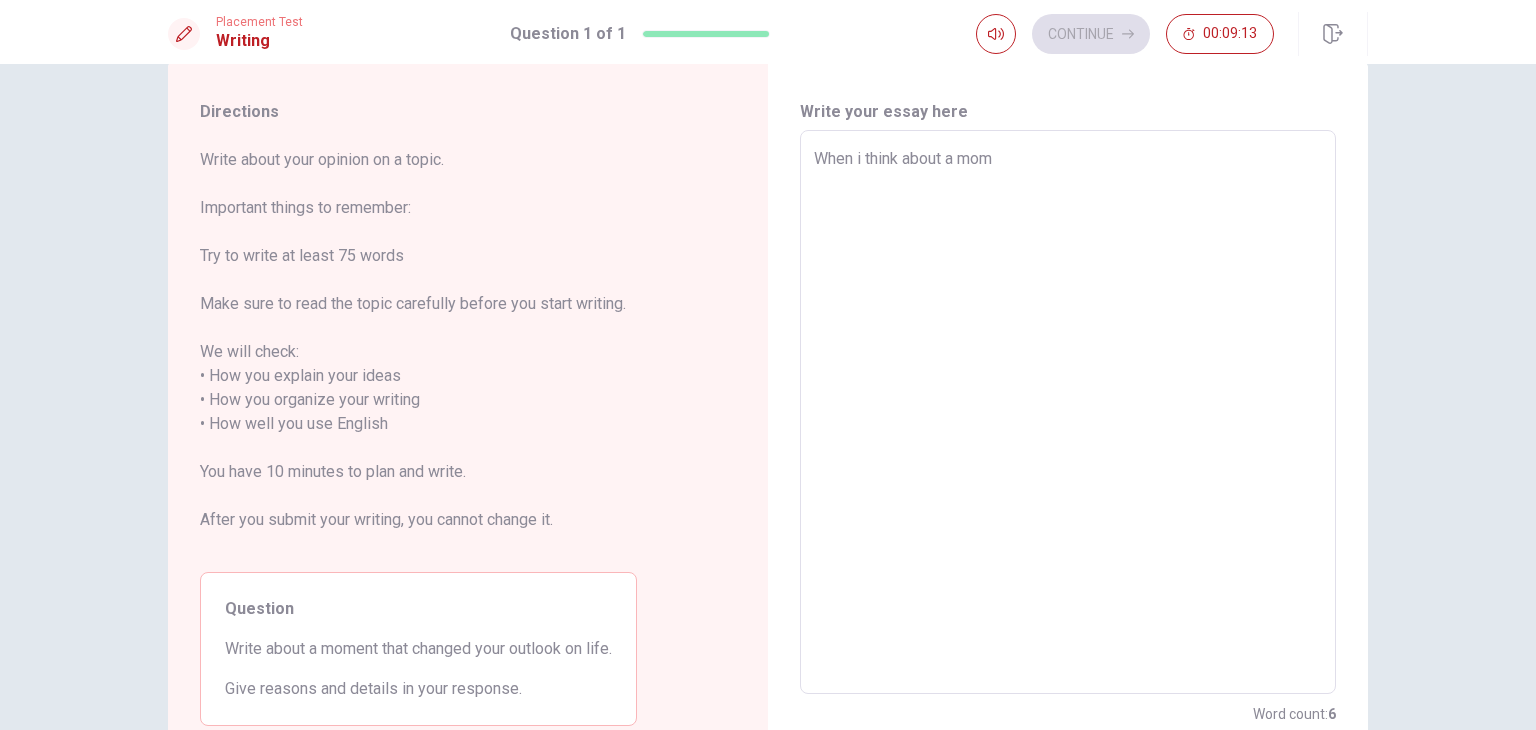 type on "When i think about a mome" 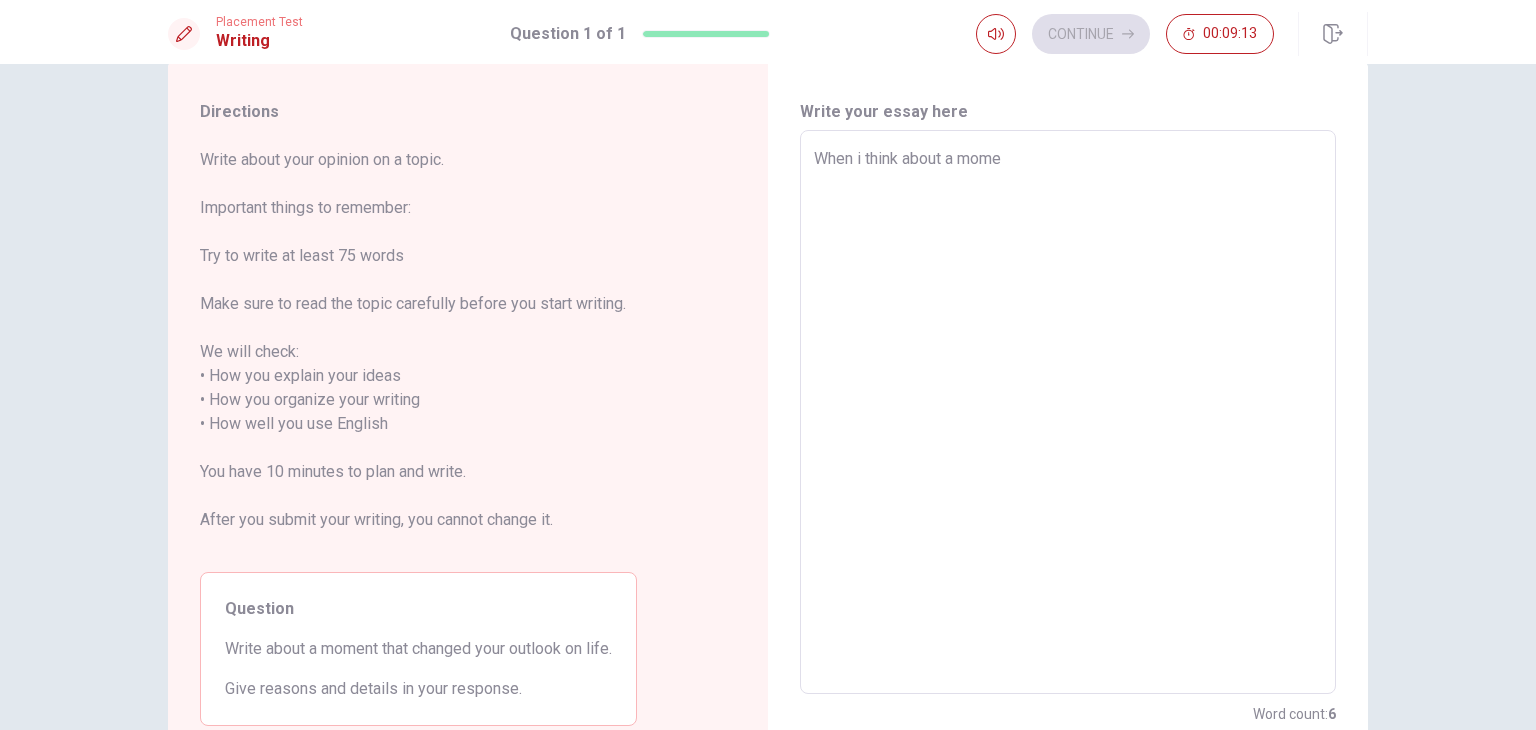 type on "x" 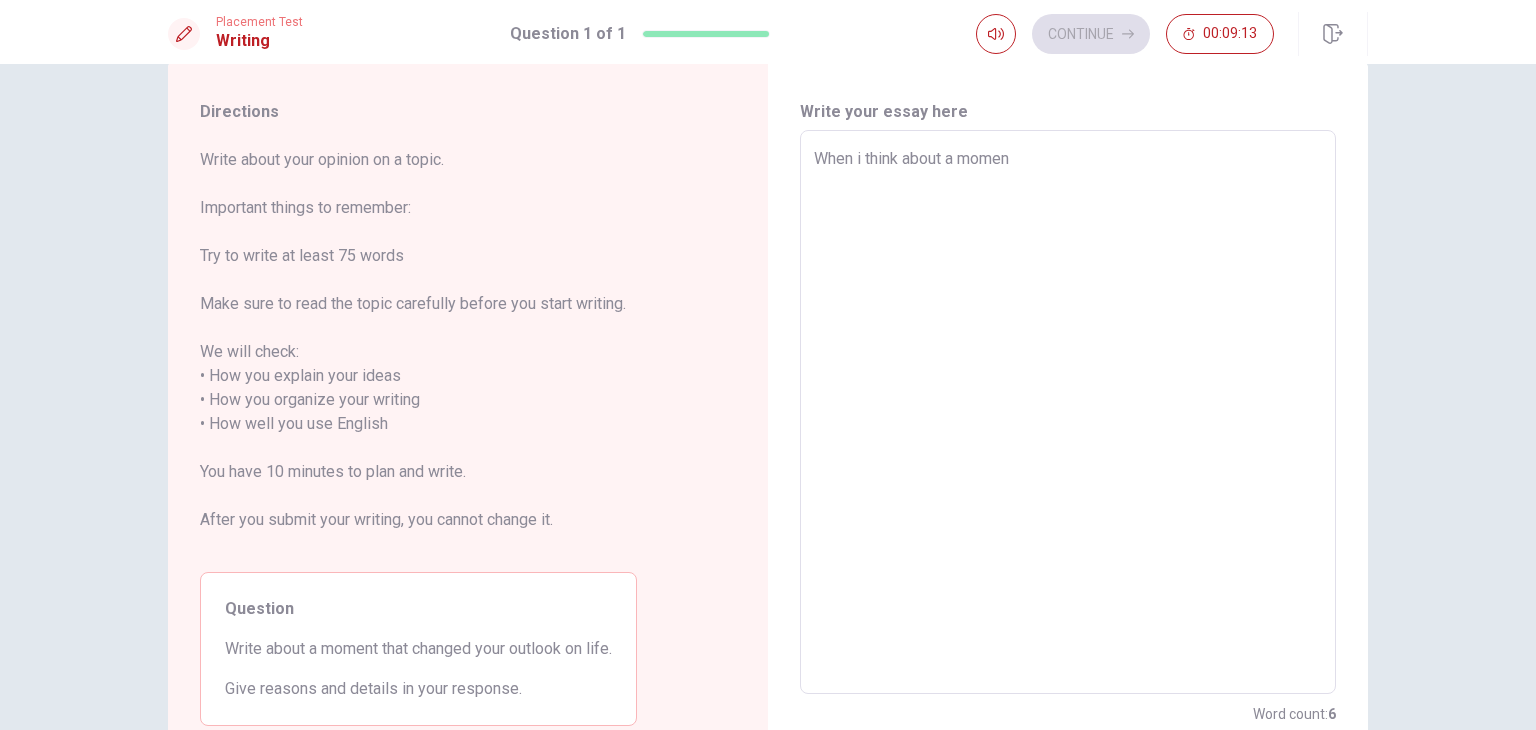 type on "When i think about a moment" 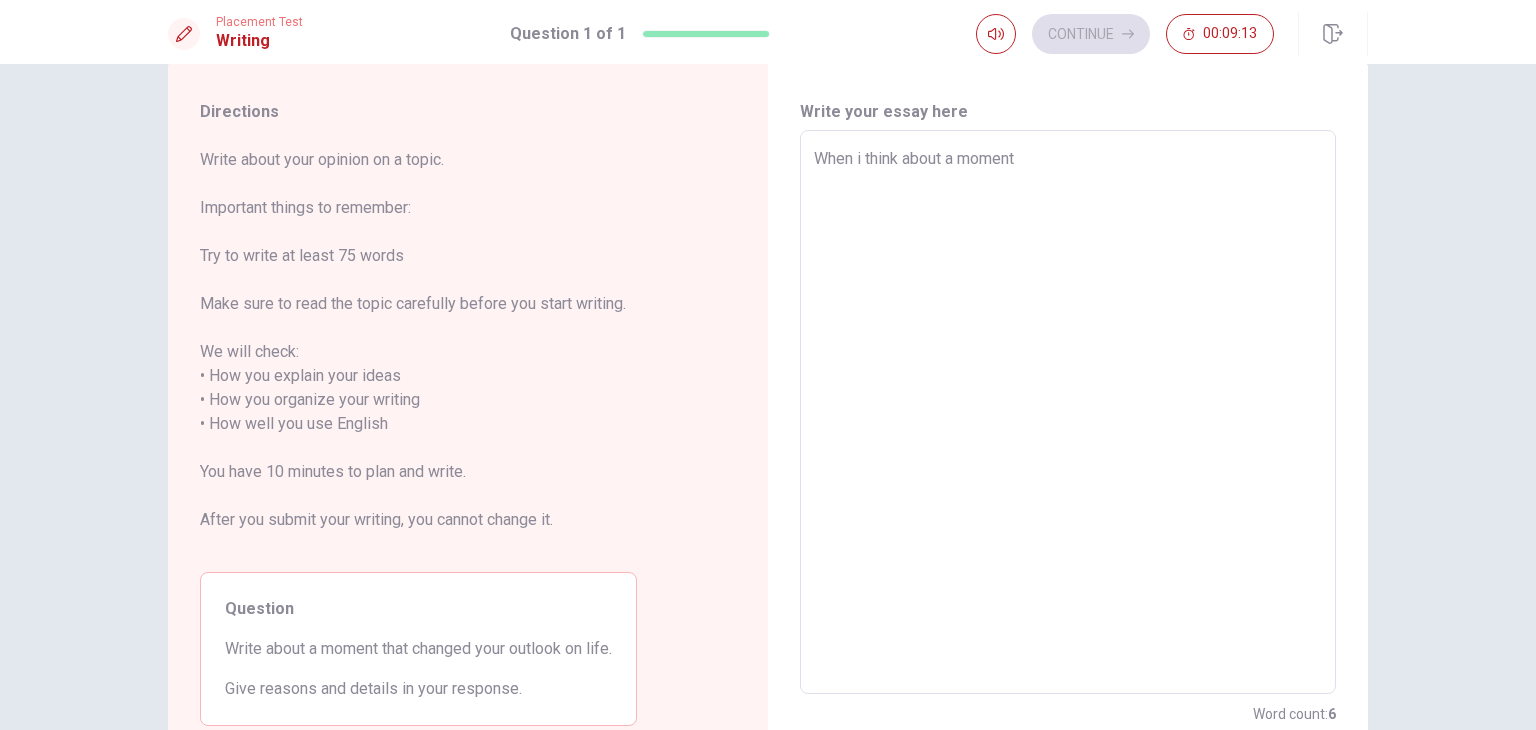 type on "x" 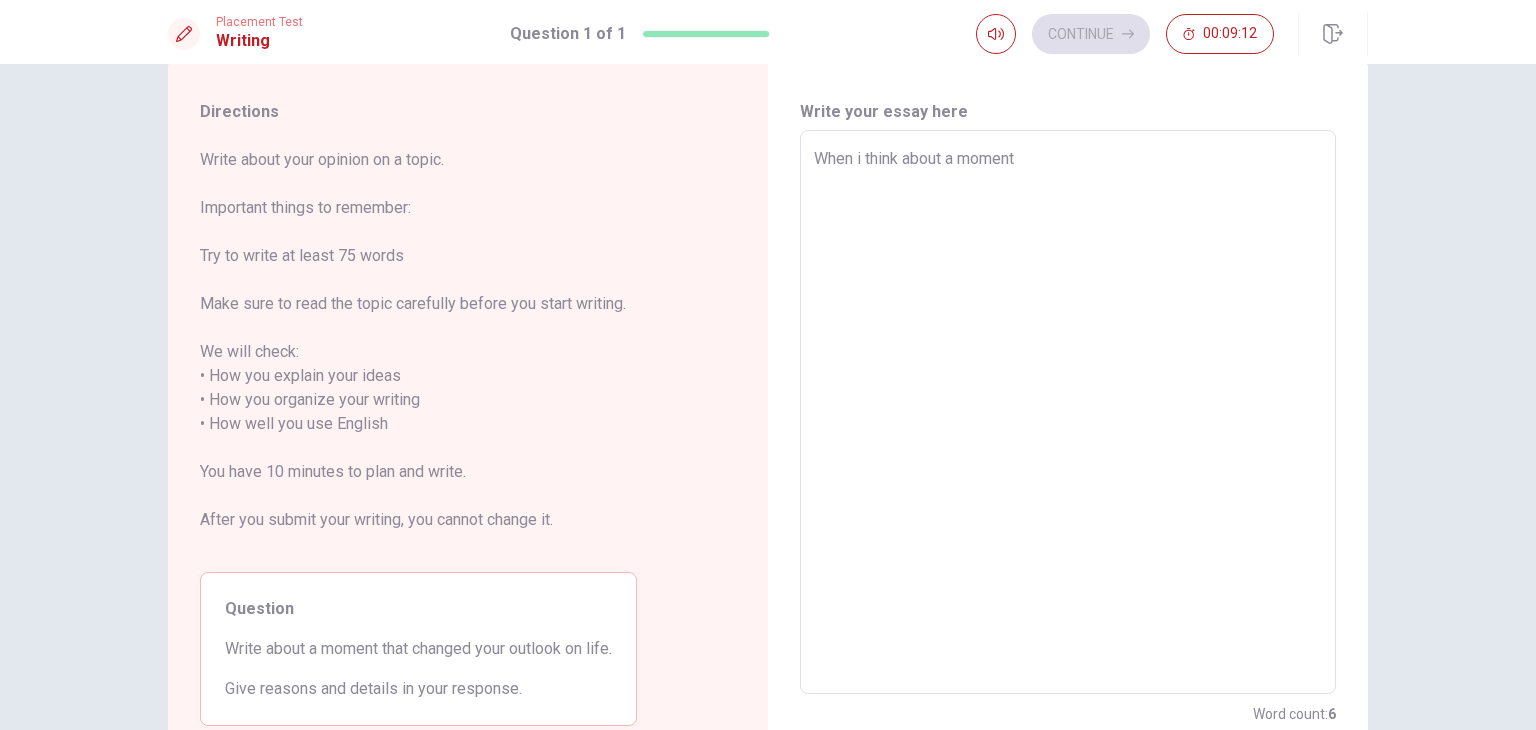 type on "When i think about a moment t" 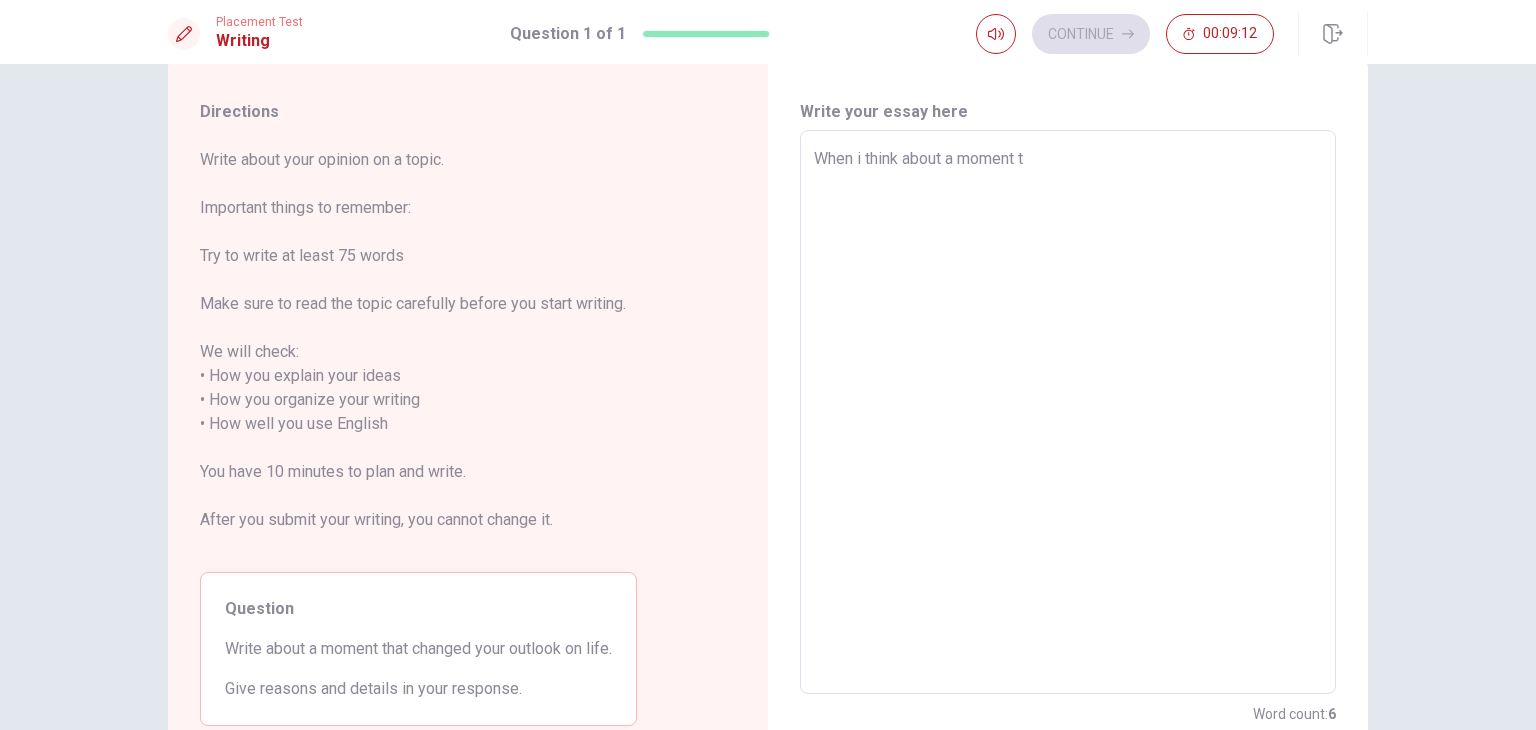 type on "x" 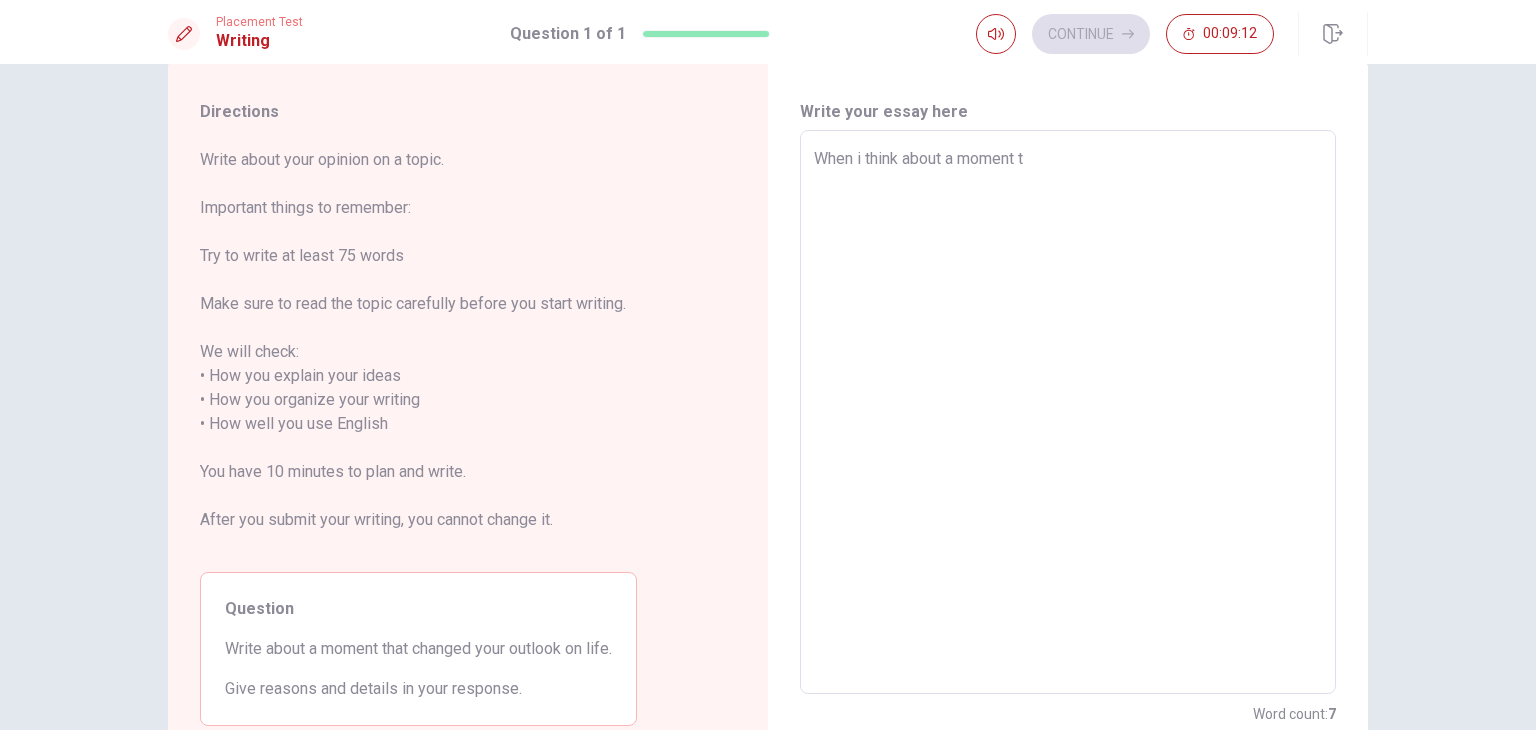 type on "When i think about a moment th" 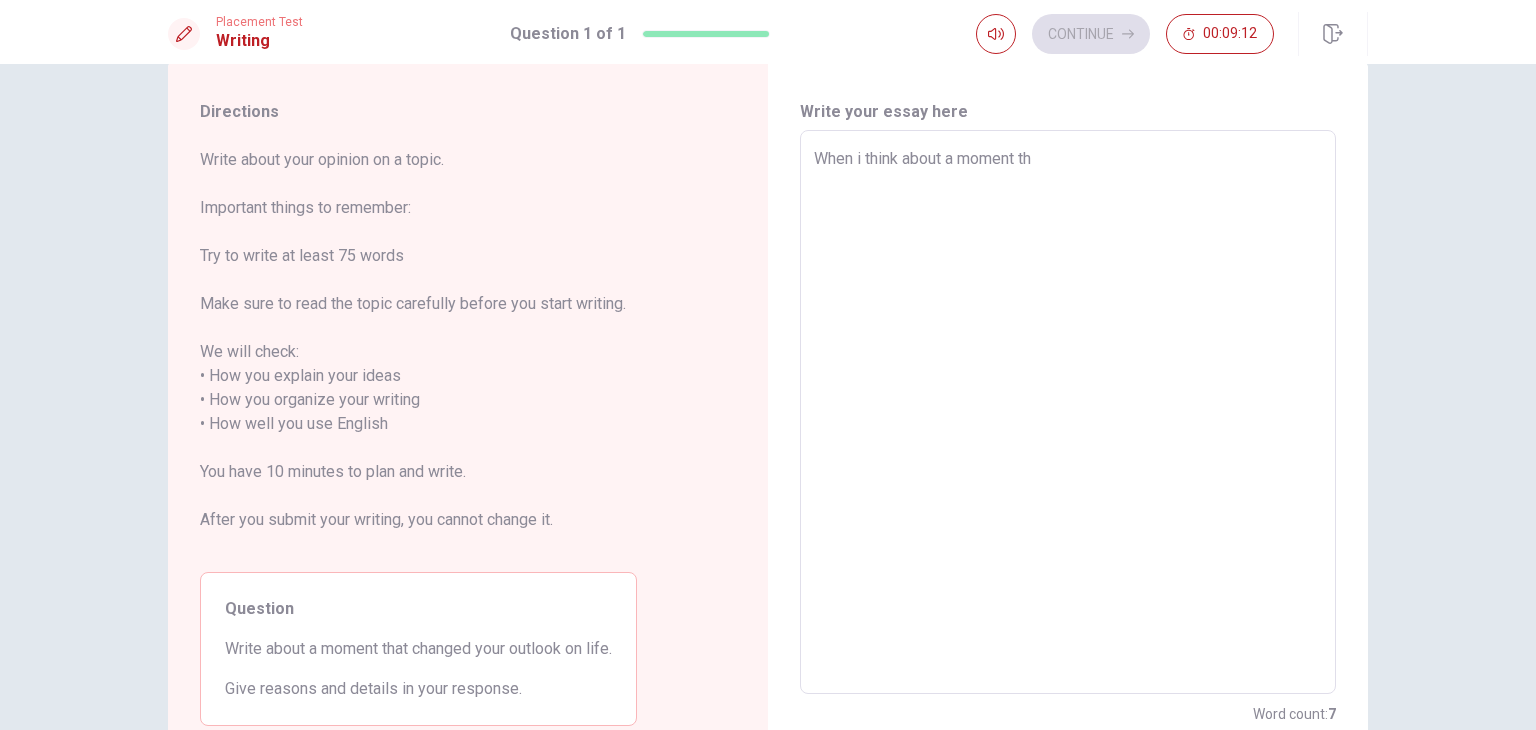 type on "x" 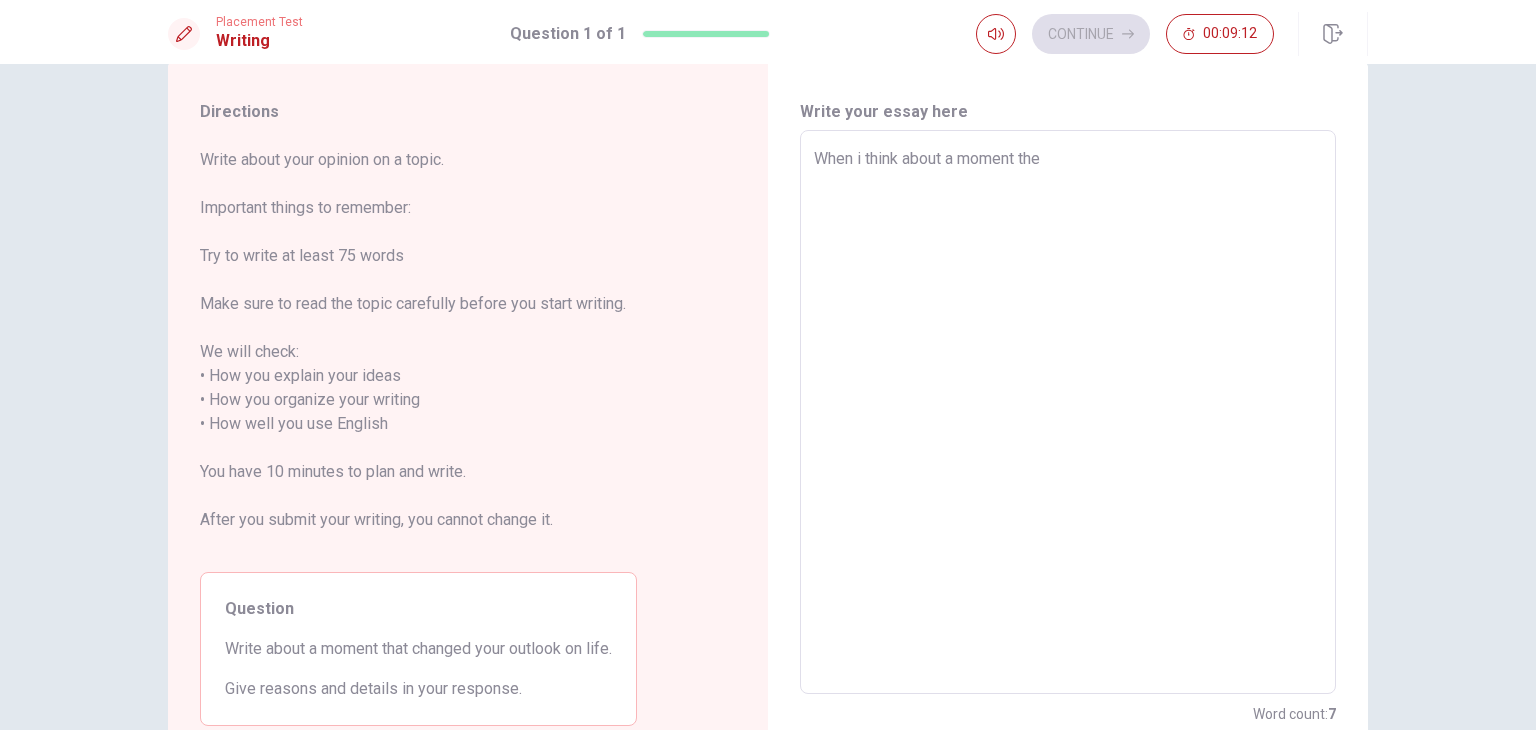 type on "x" 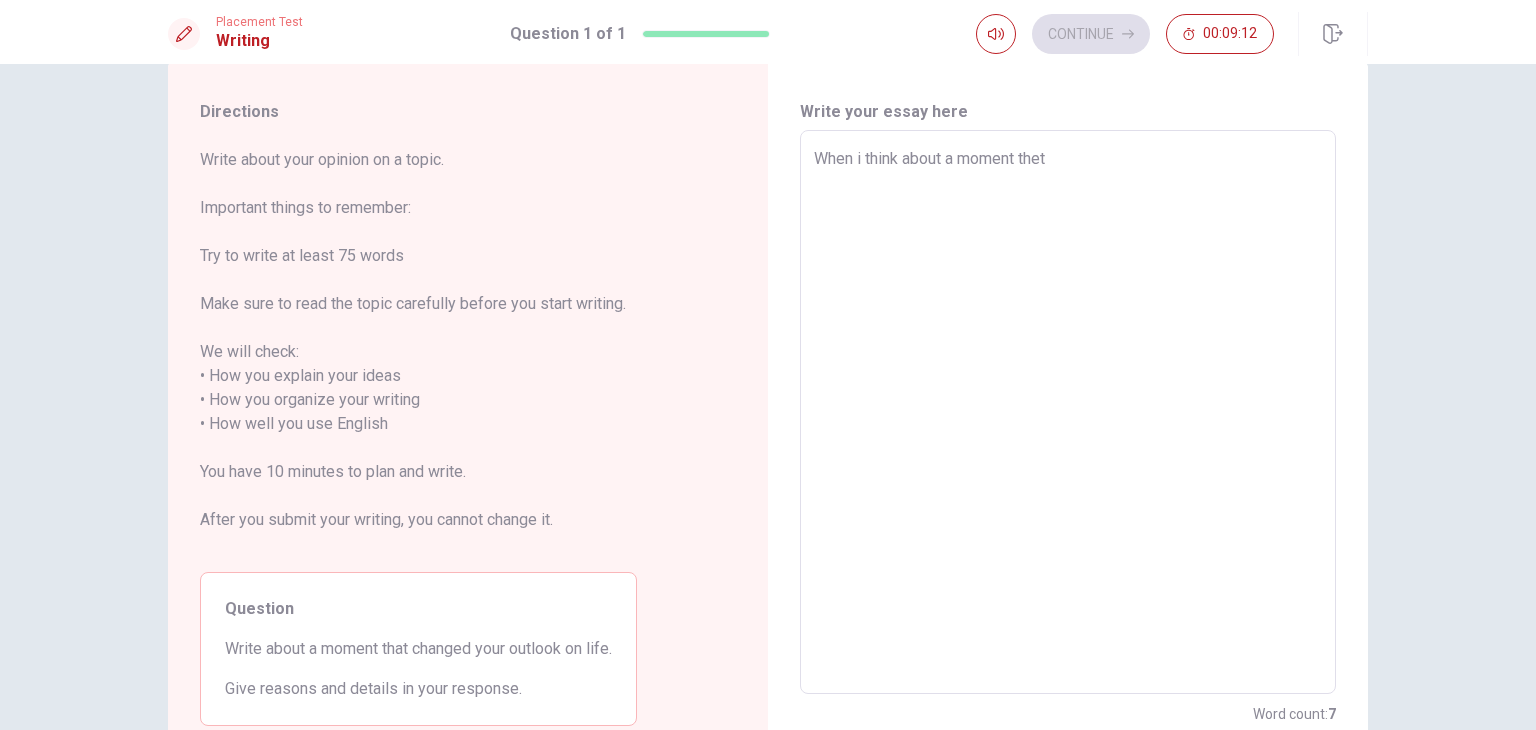 type on "x" 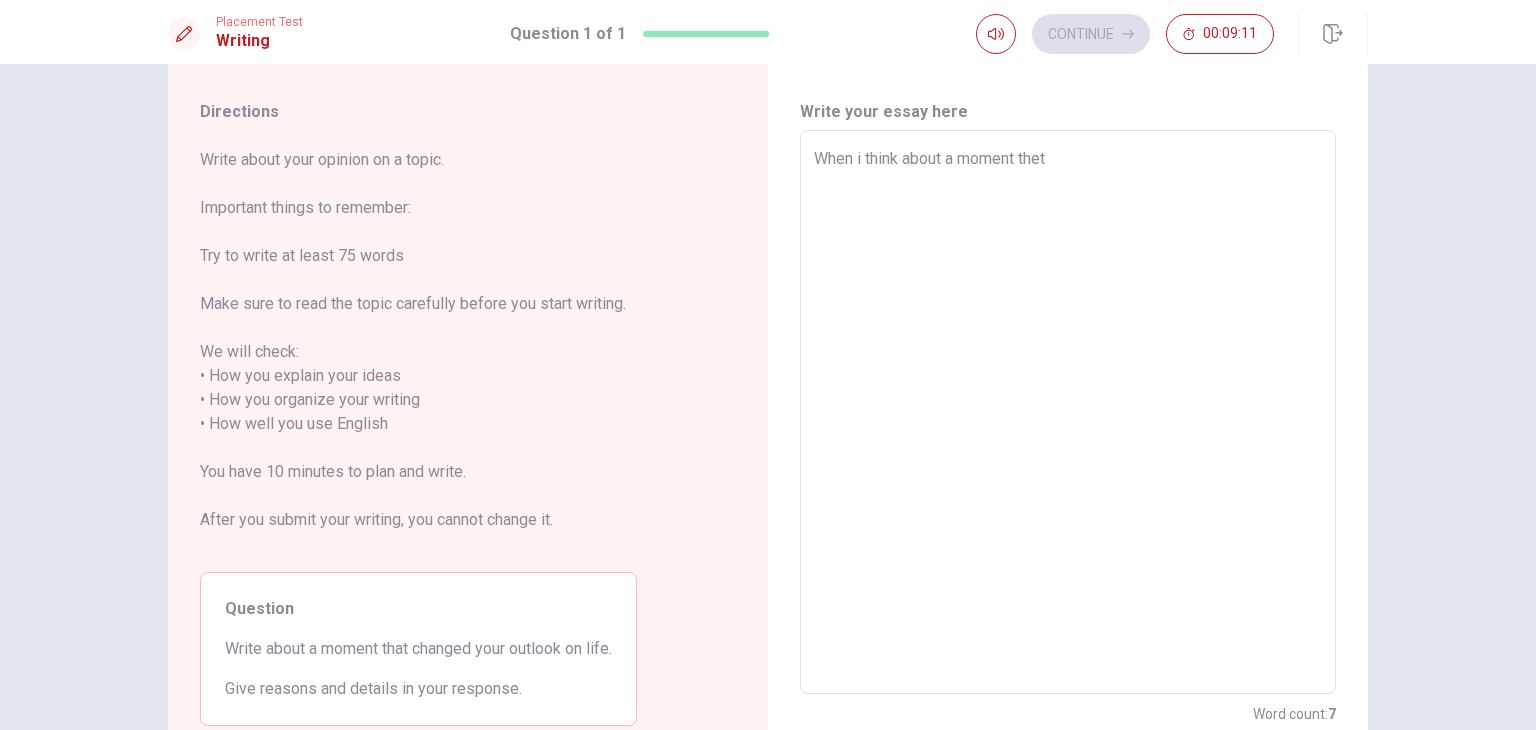 type on "When i think about a moment thet" 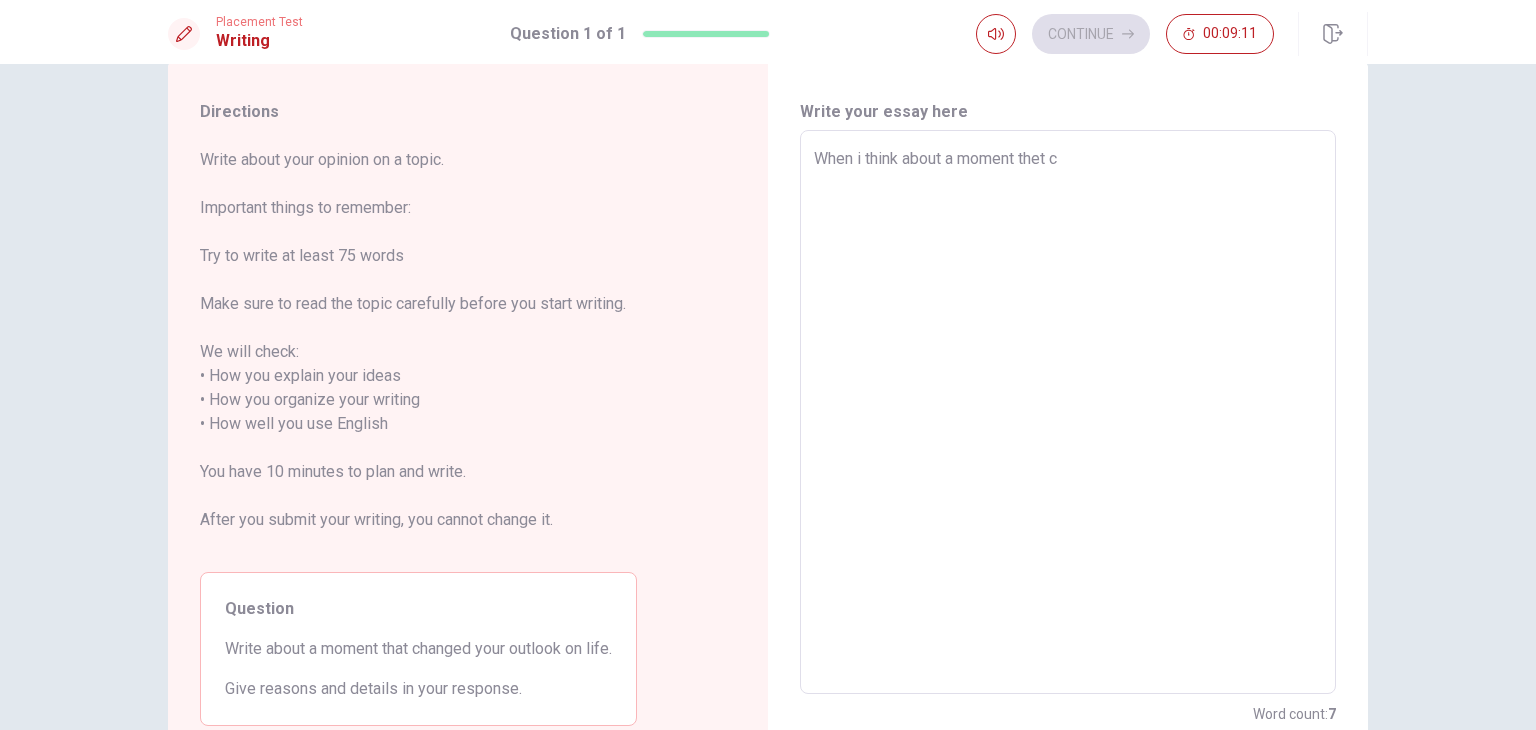type on "x" 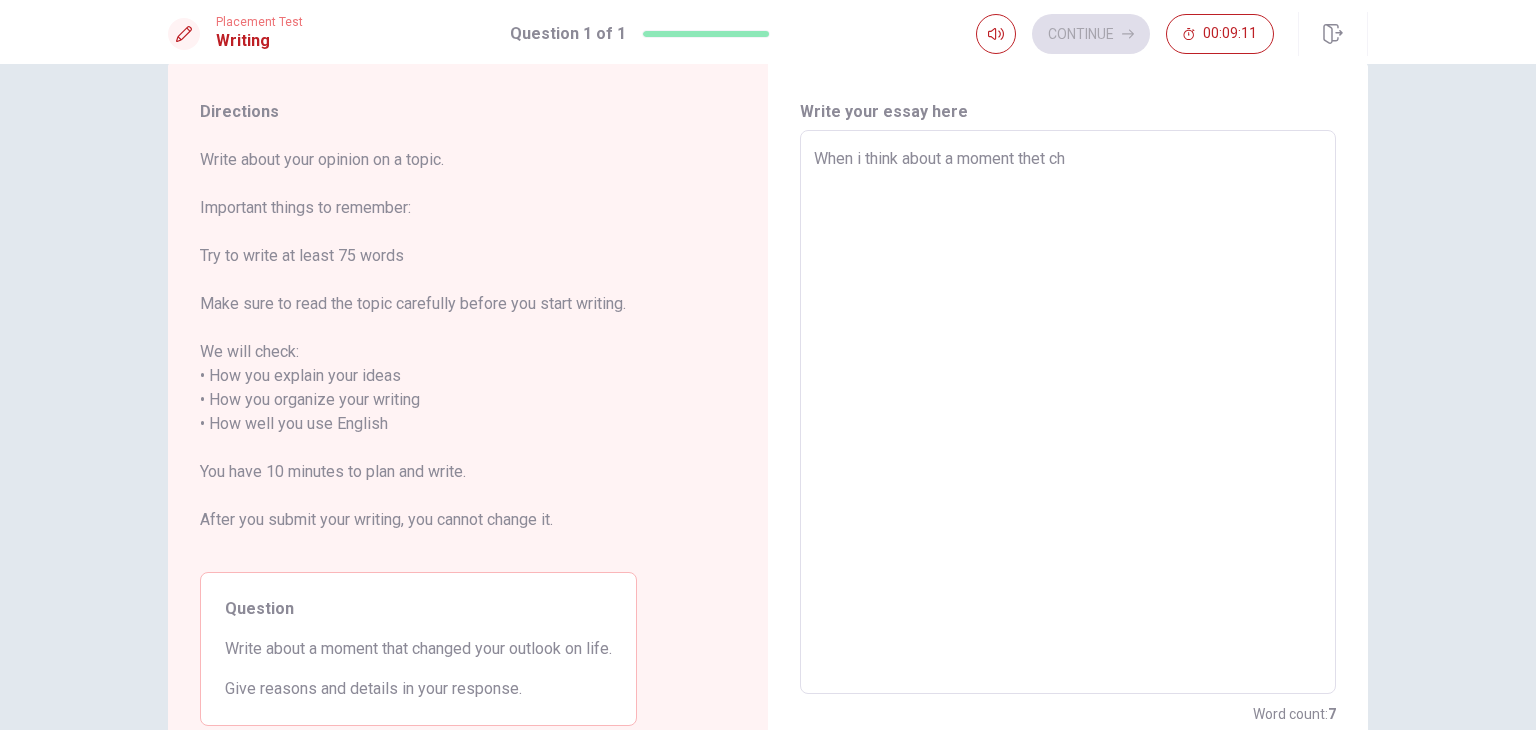 type on "x" 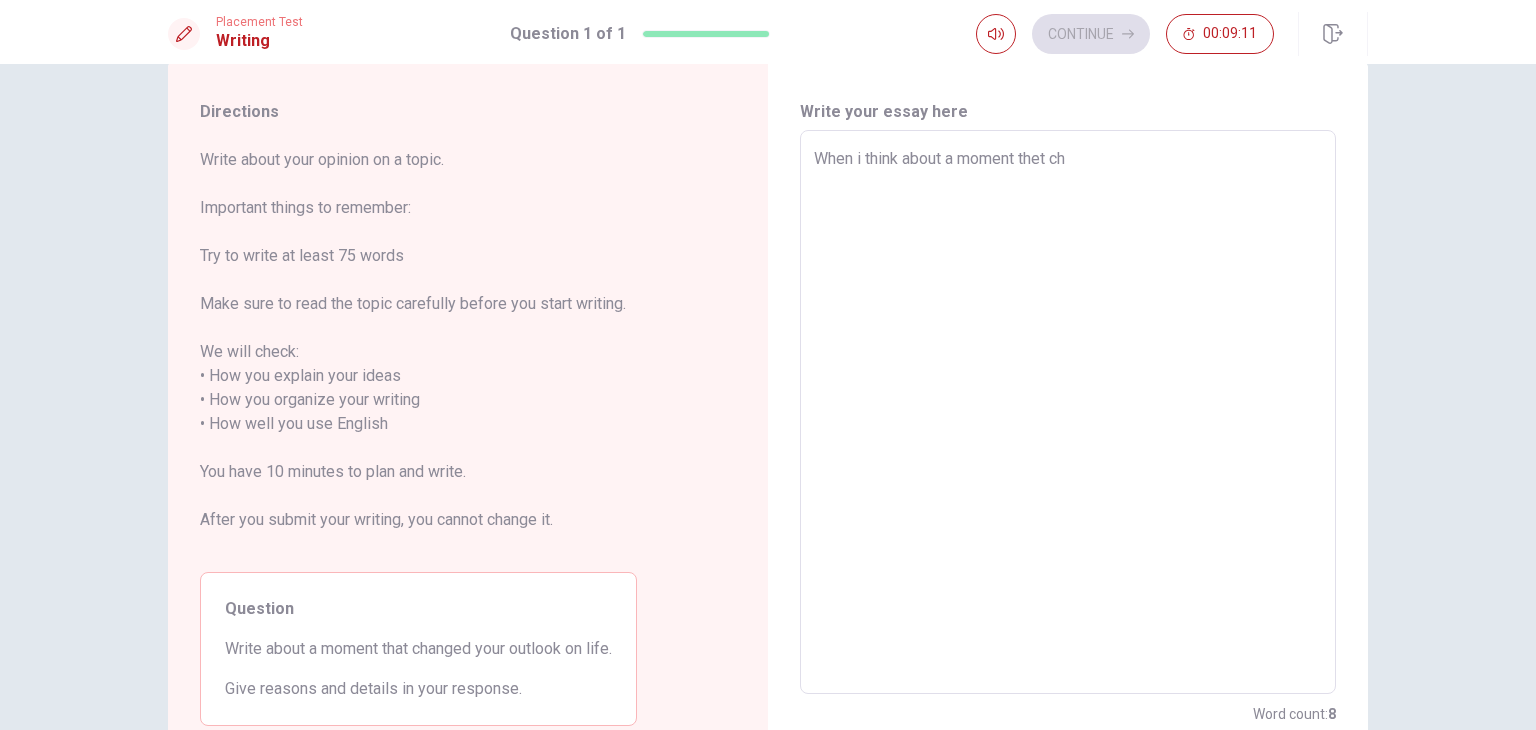 type on "When i think about a moment thet cha" 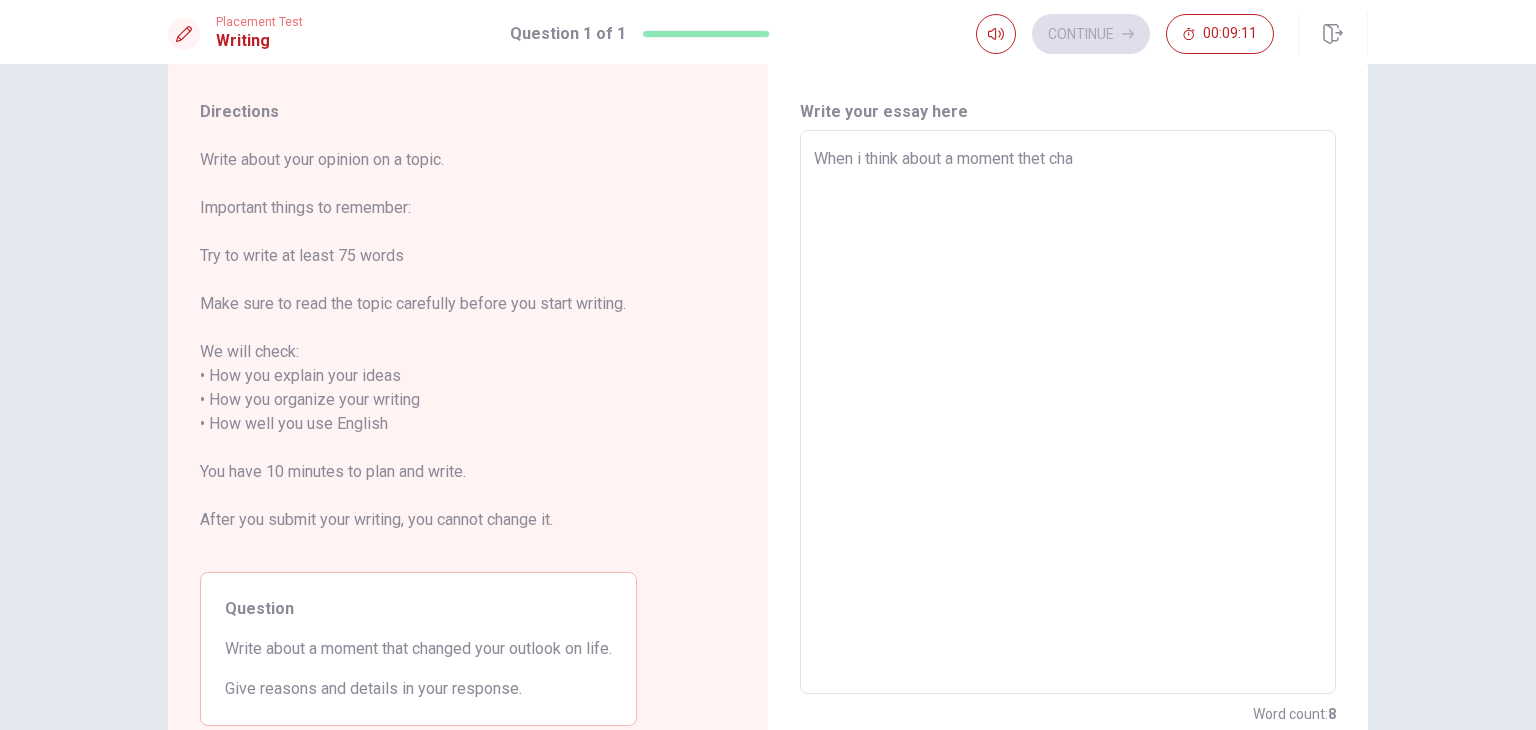 type on "x" 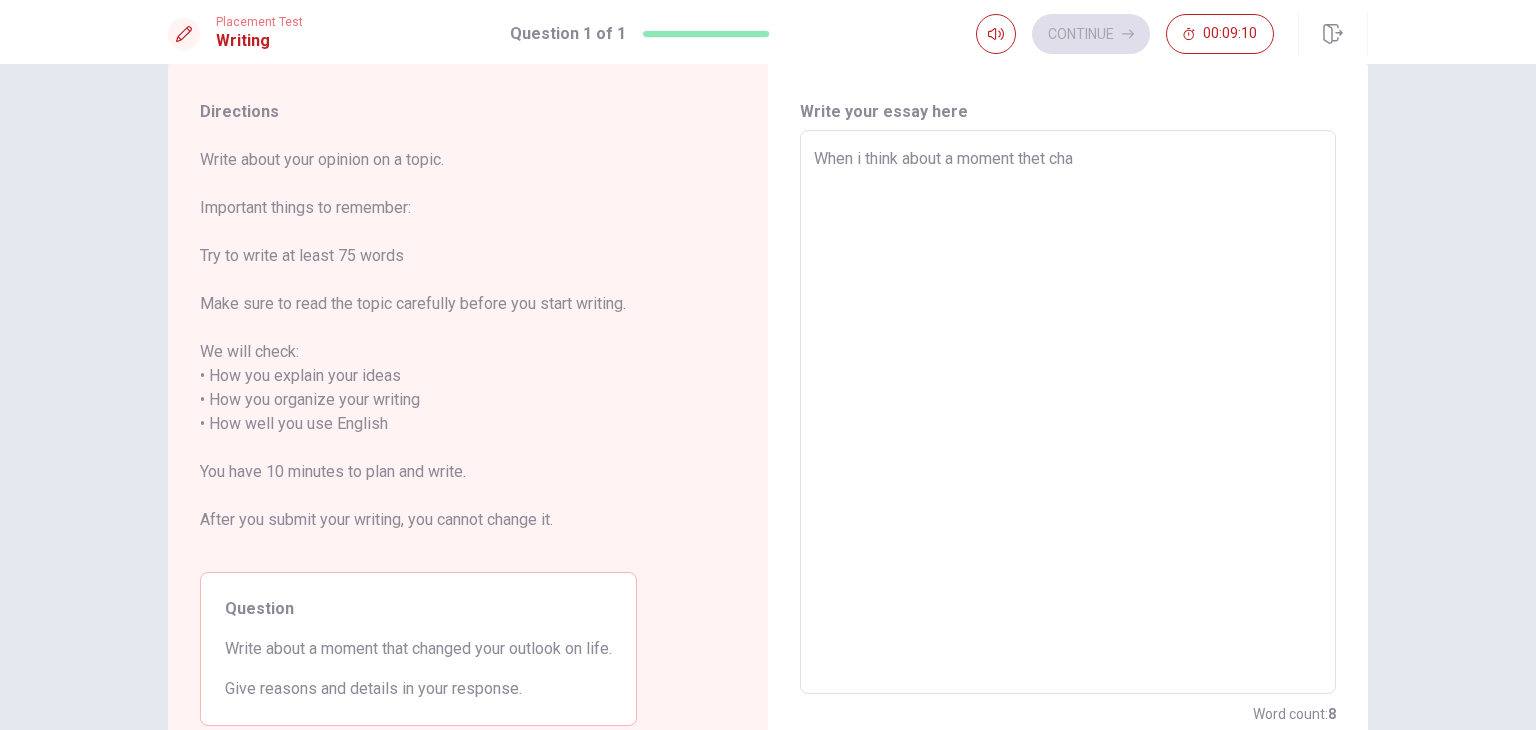 type on "When i think about a moment [PERSON_NAME]" 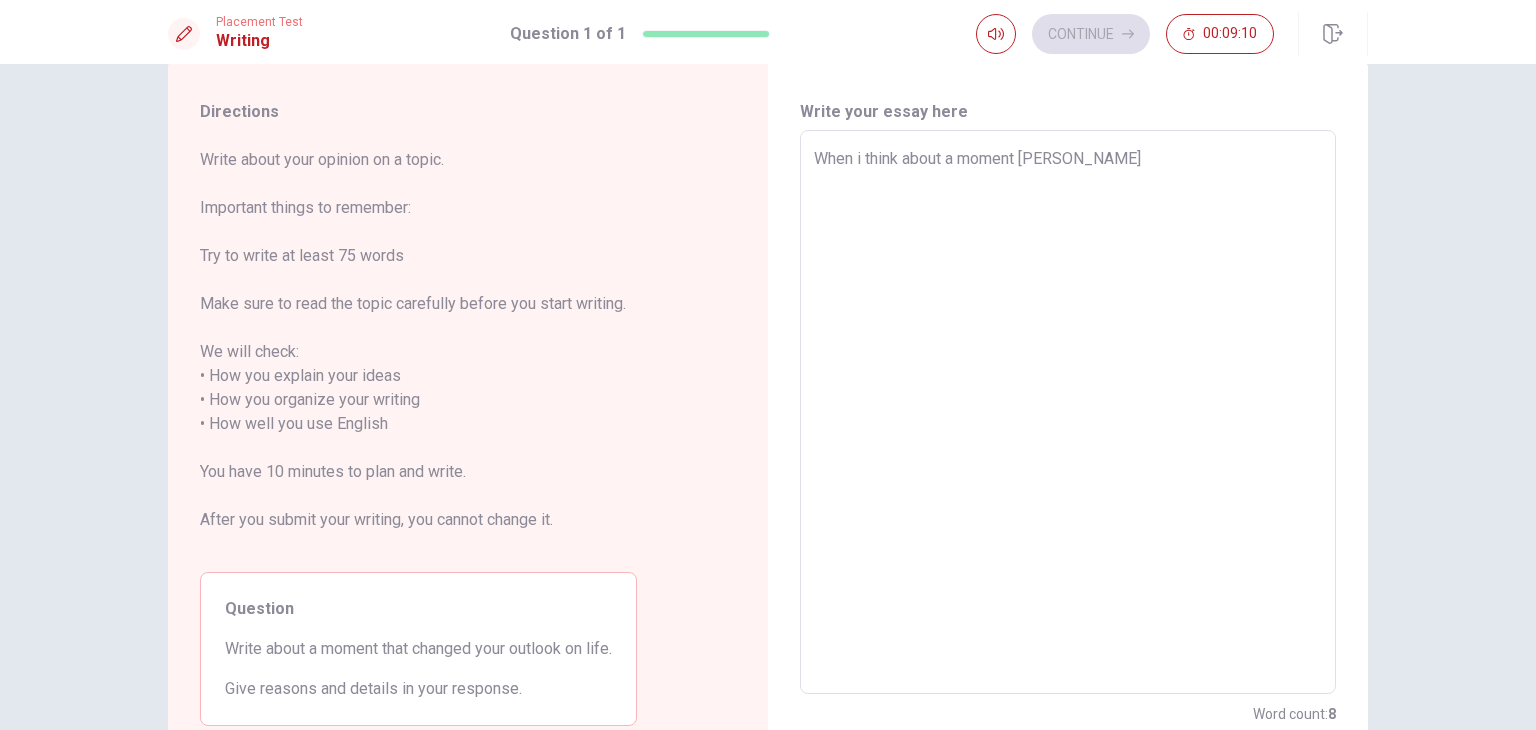type on "x" 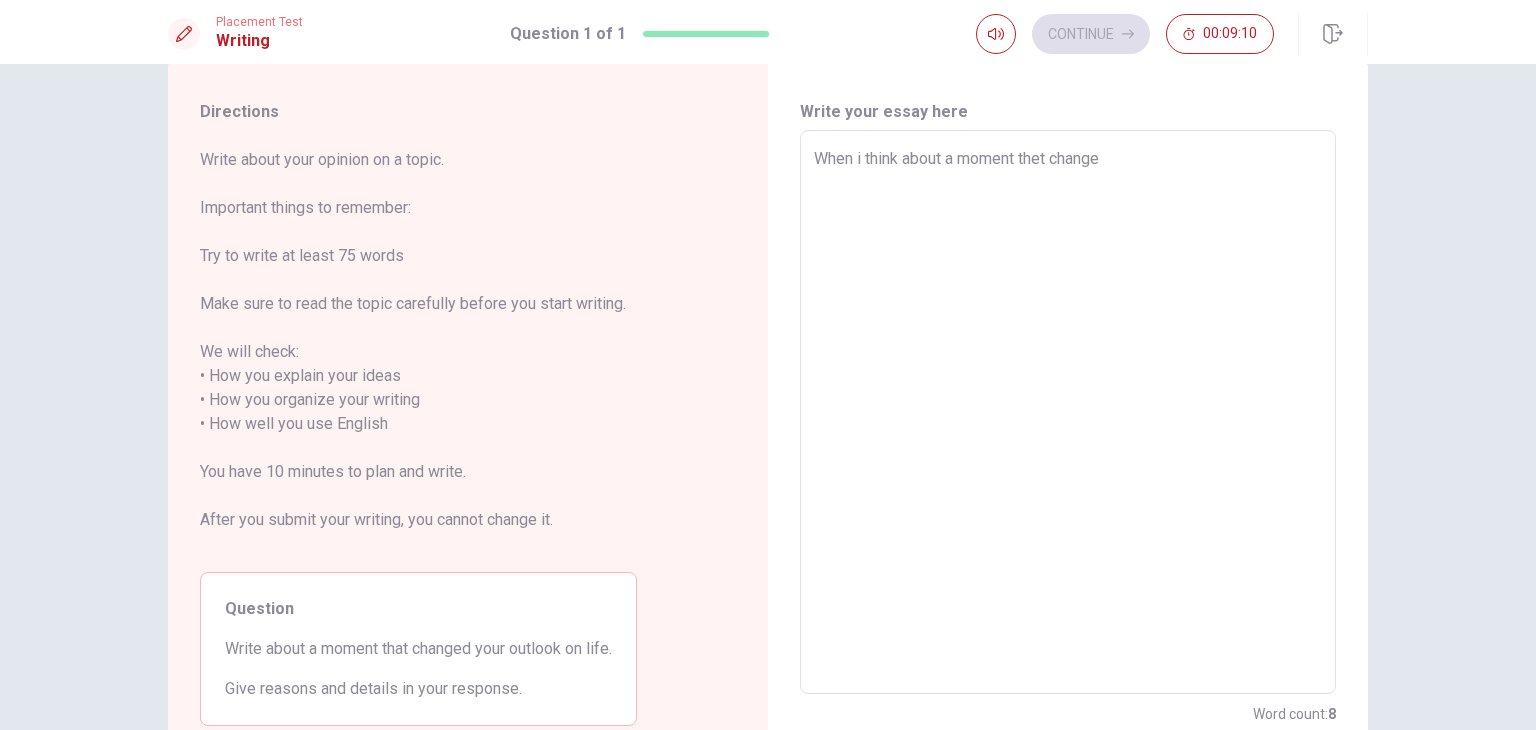 type on "x" 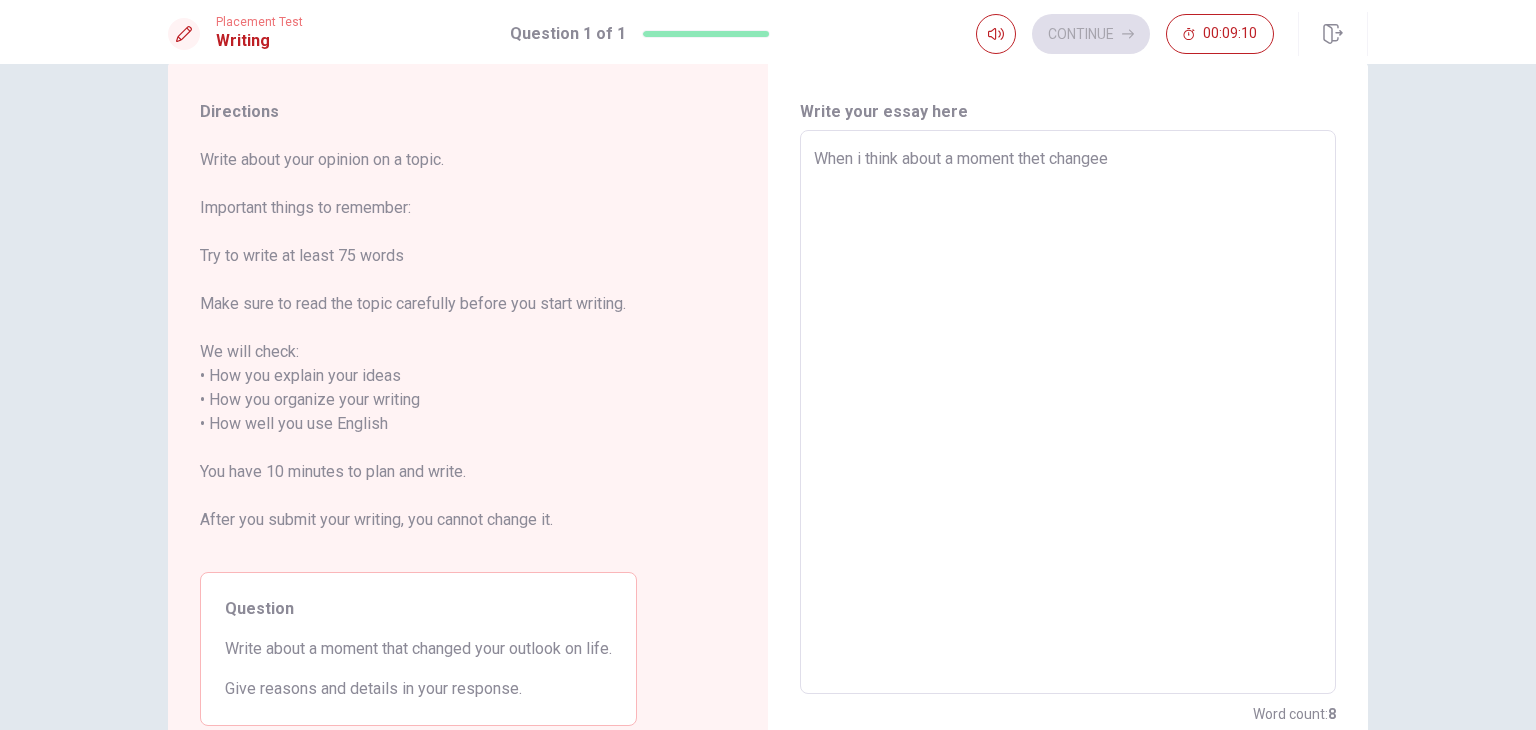 type on "x" 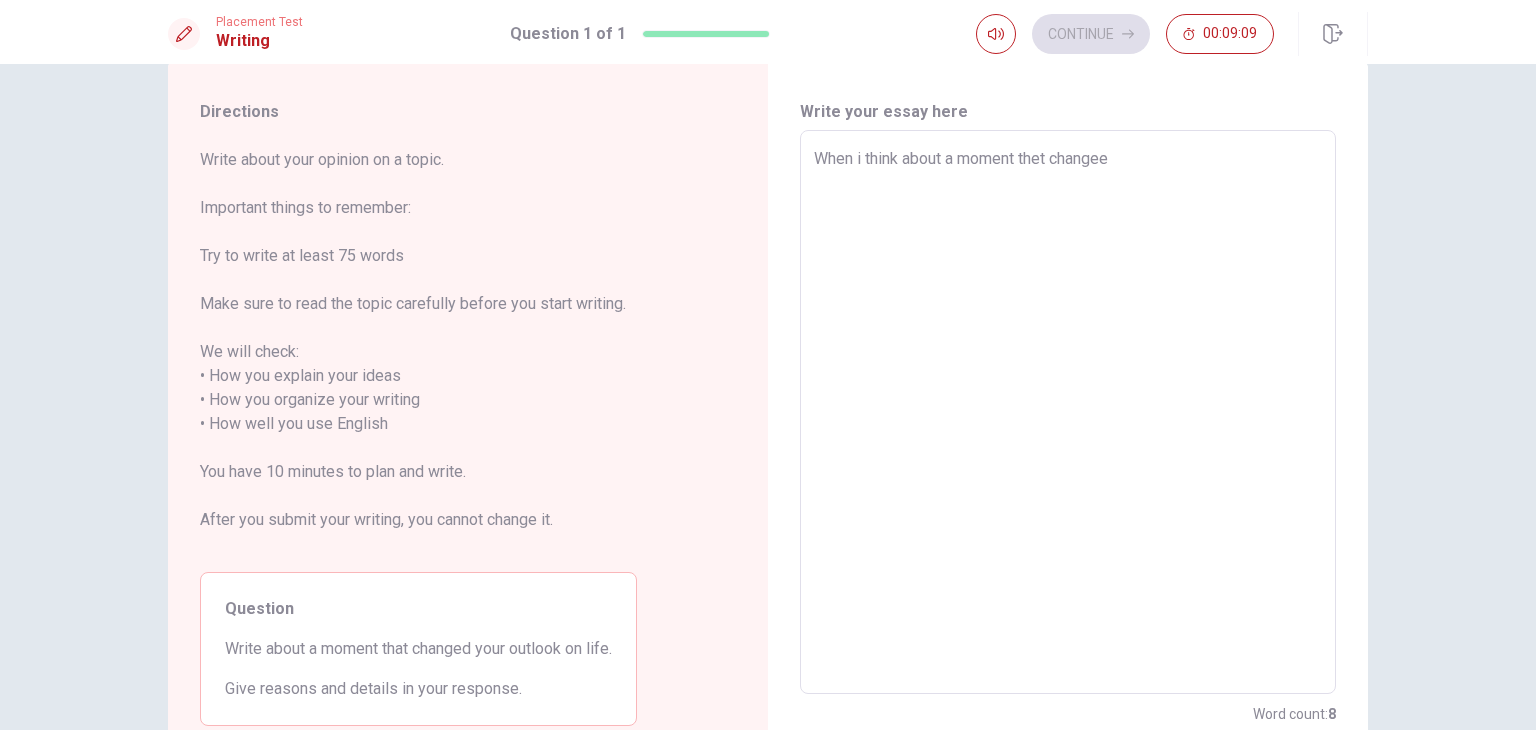 type on "When i think about a moment thet change" 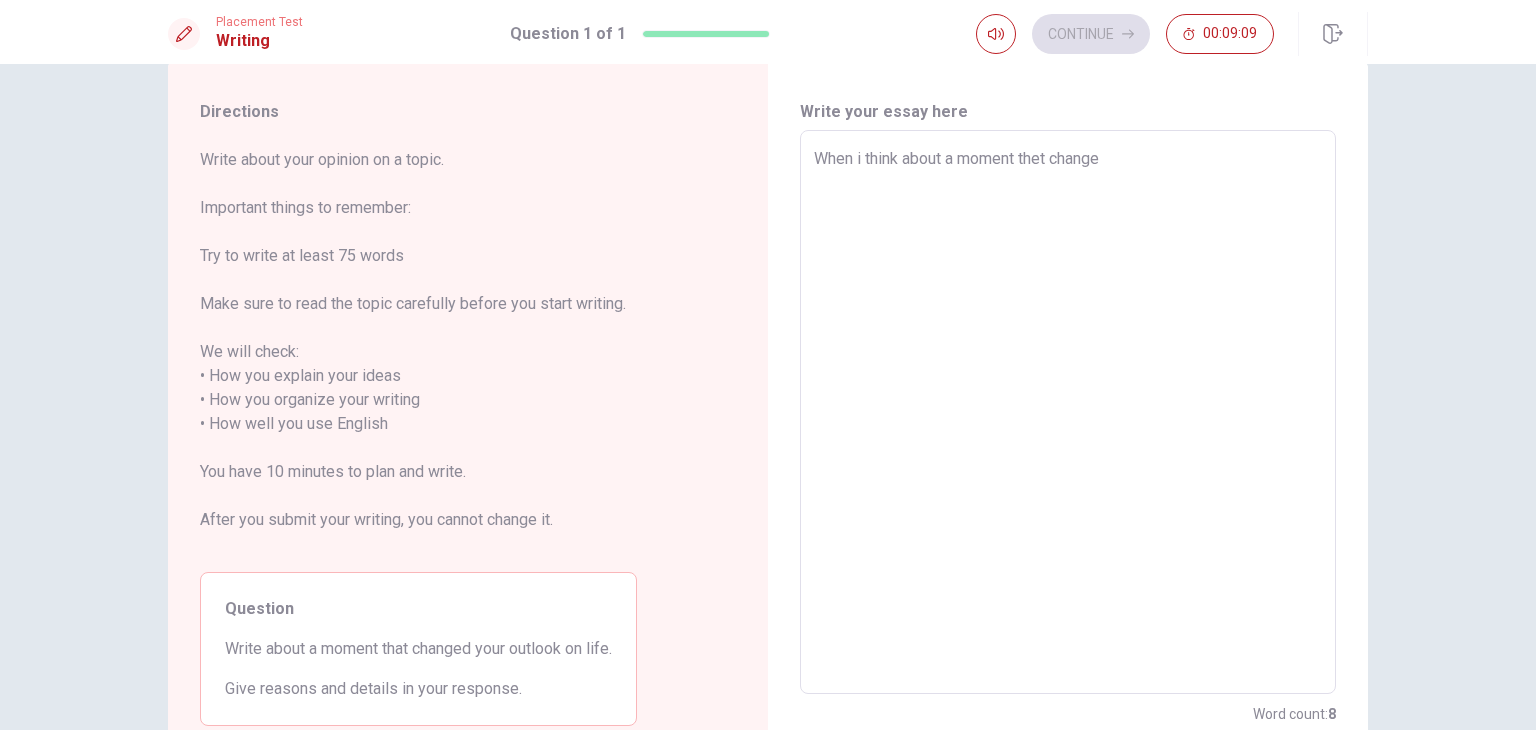type on "x" 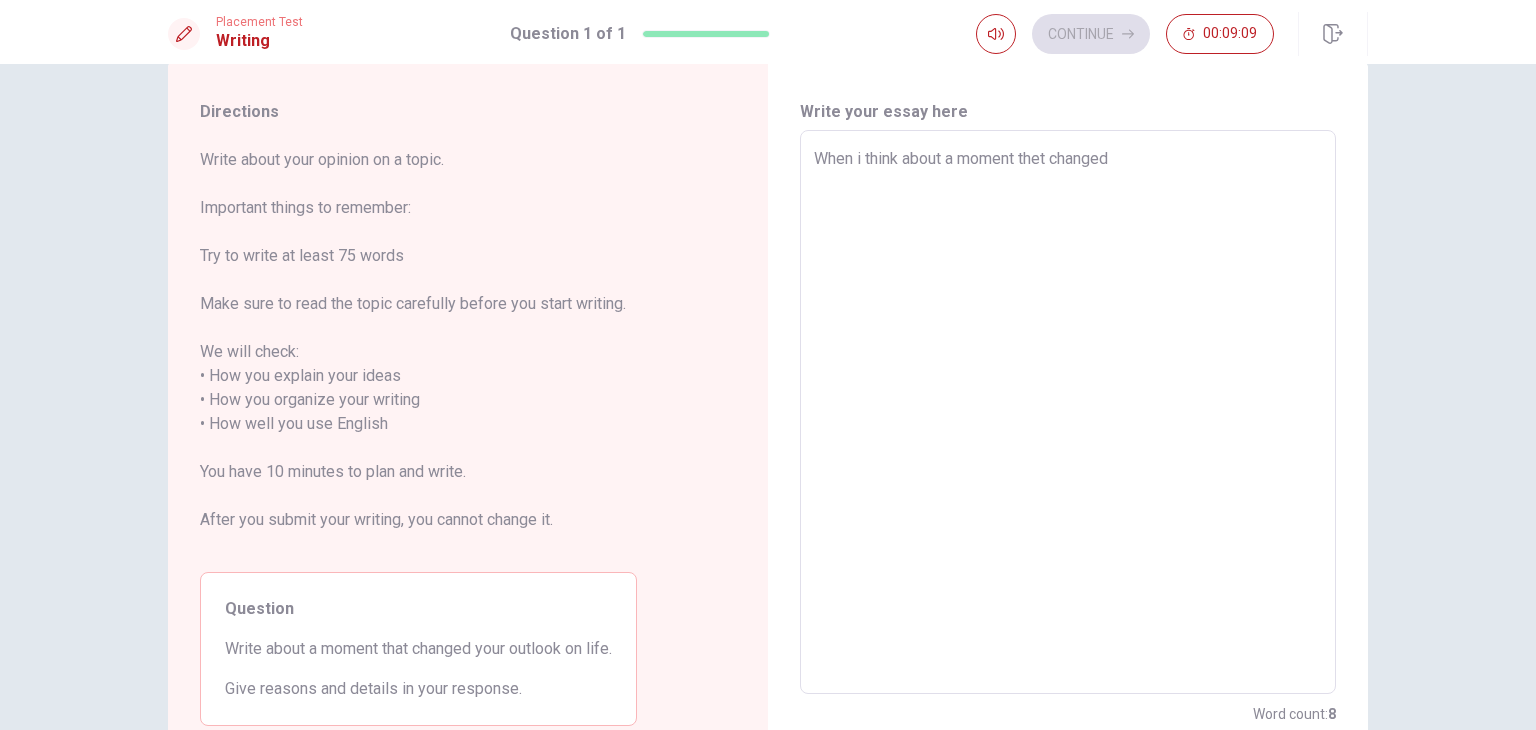 type on "x" 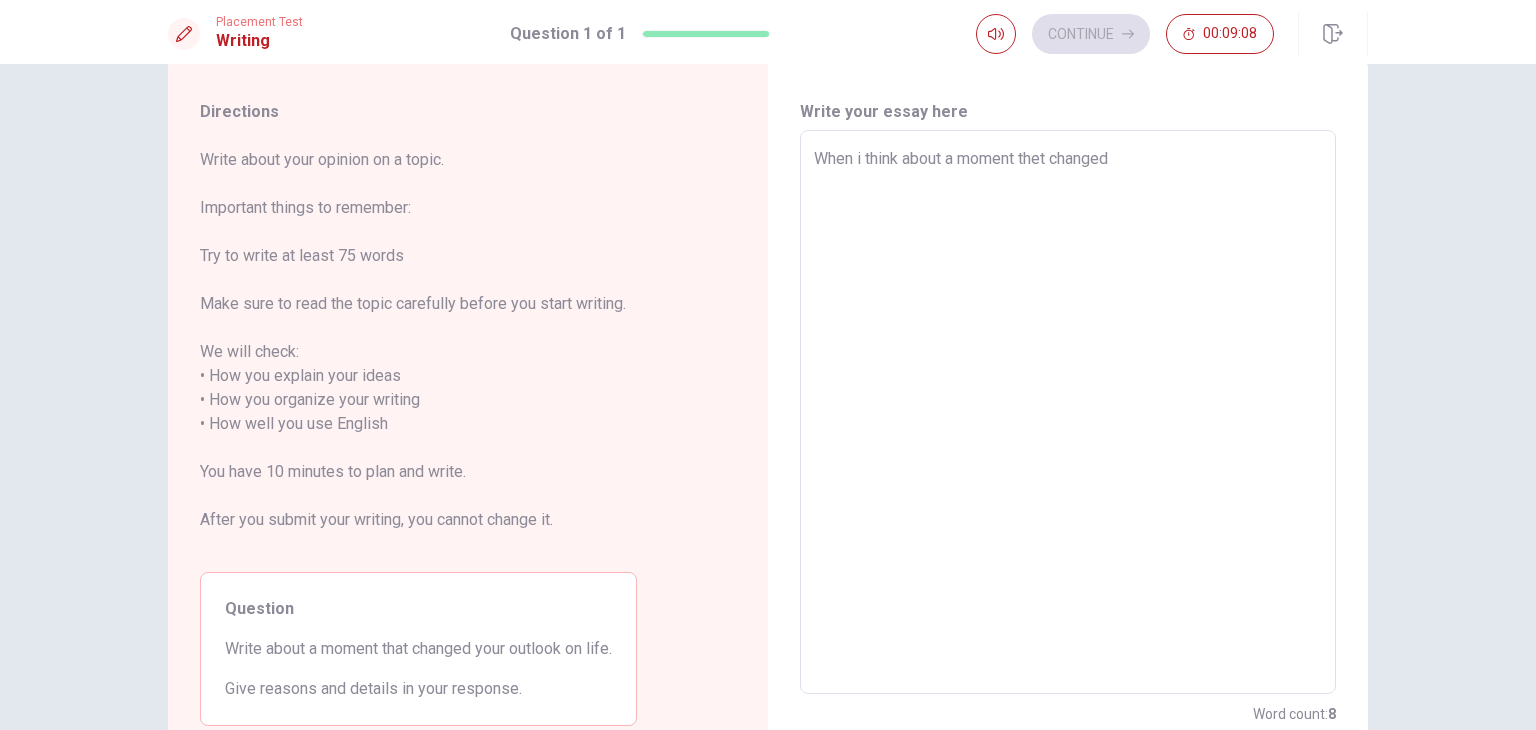 type on "When i think about a moment thet changed" 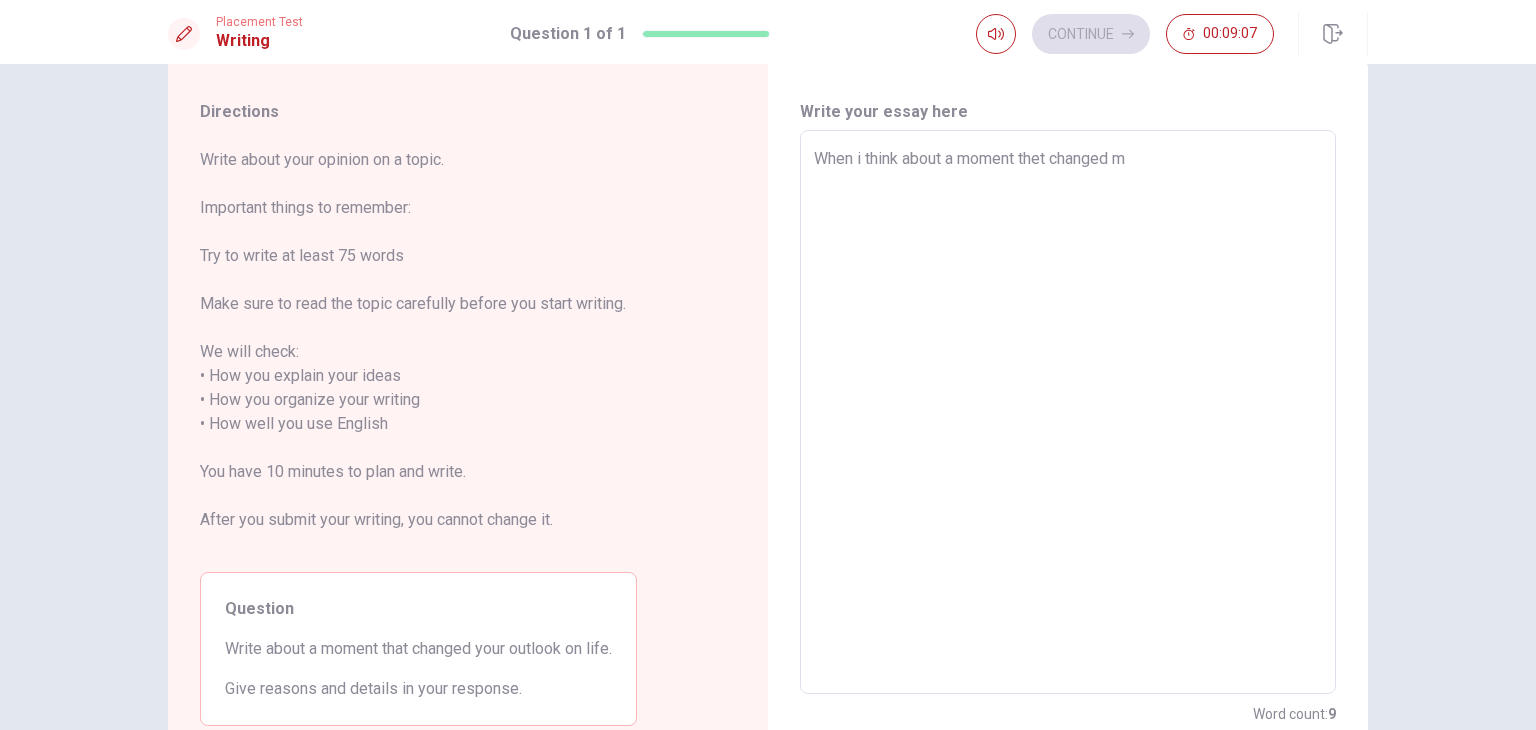 type on "x" 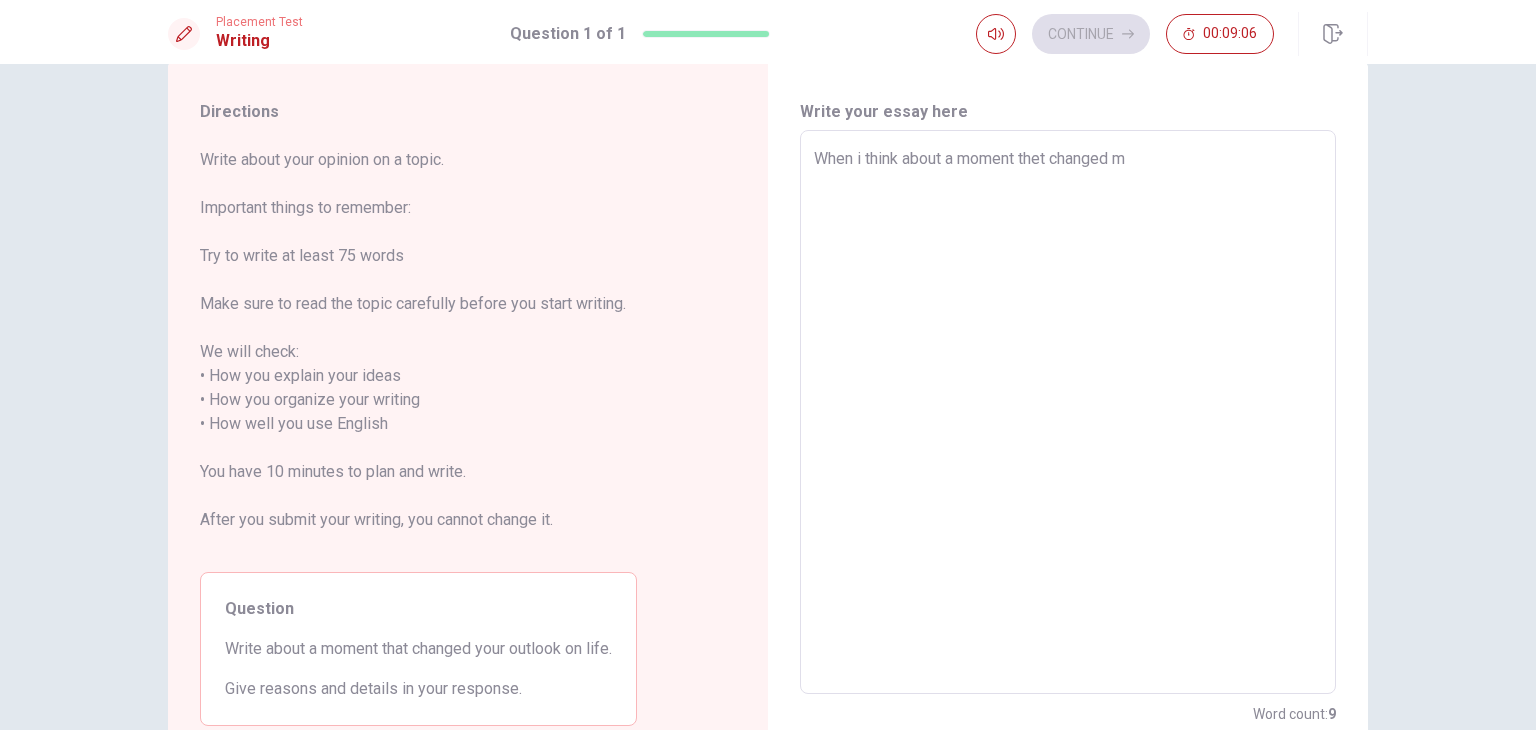 type on "When i think about a moment thet changed my" 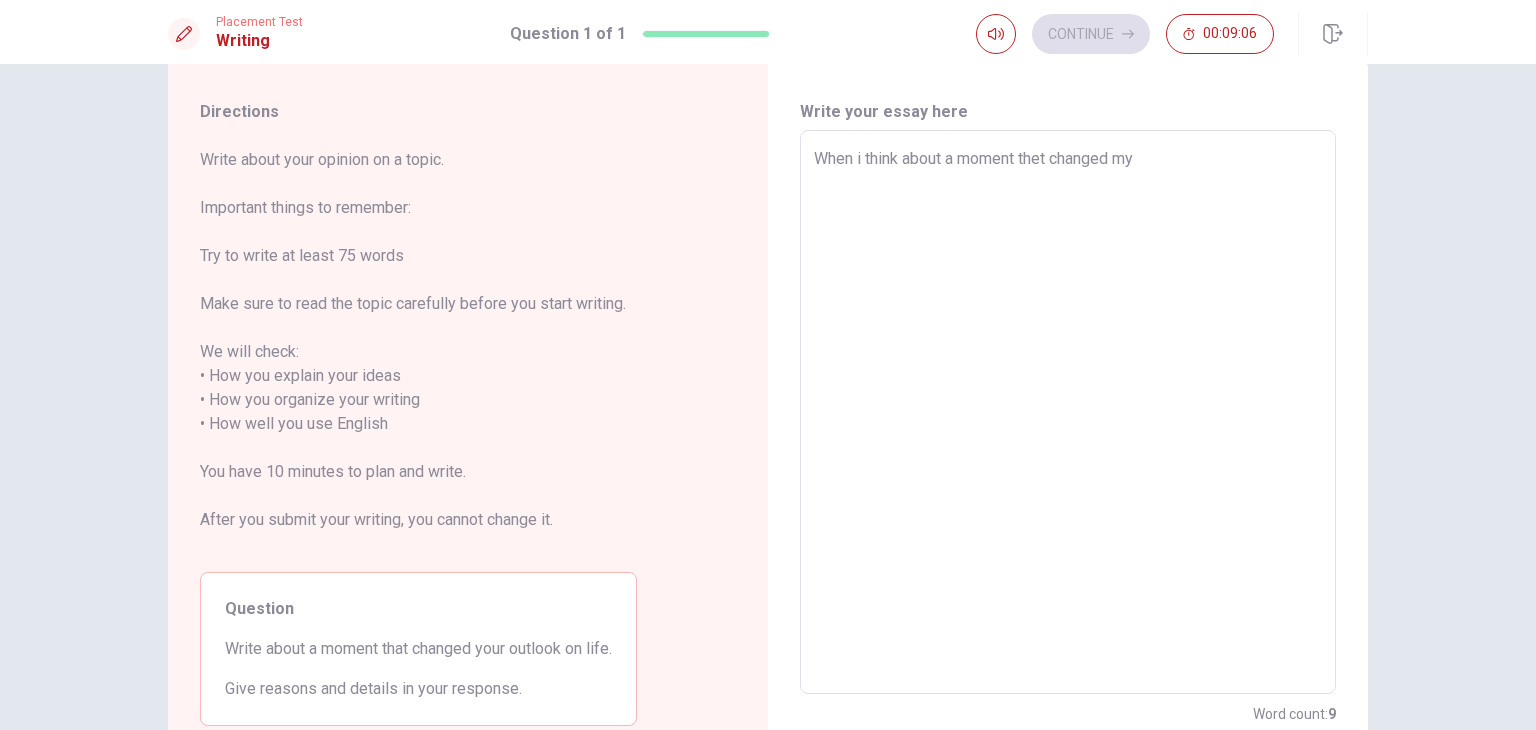 type on "x" 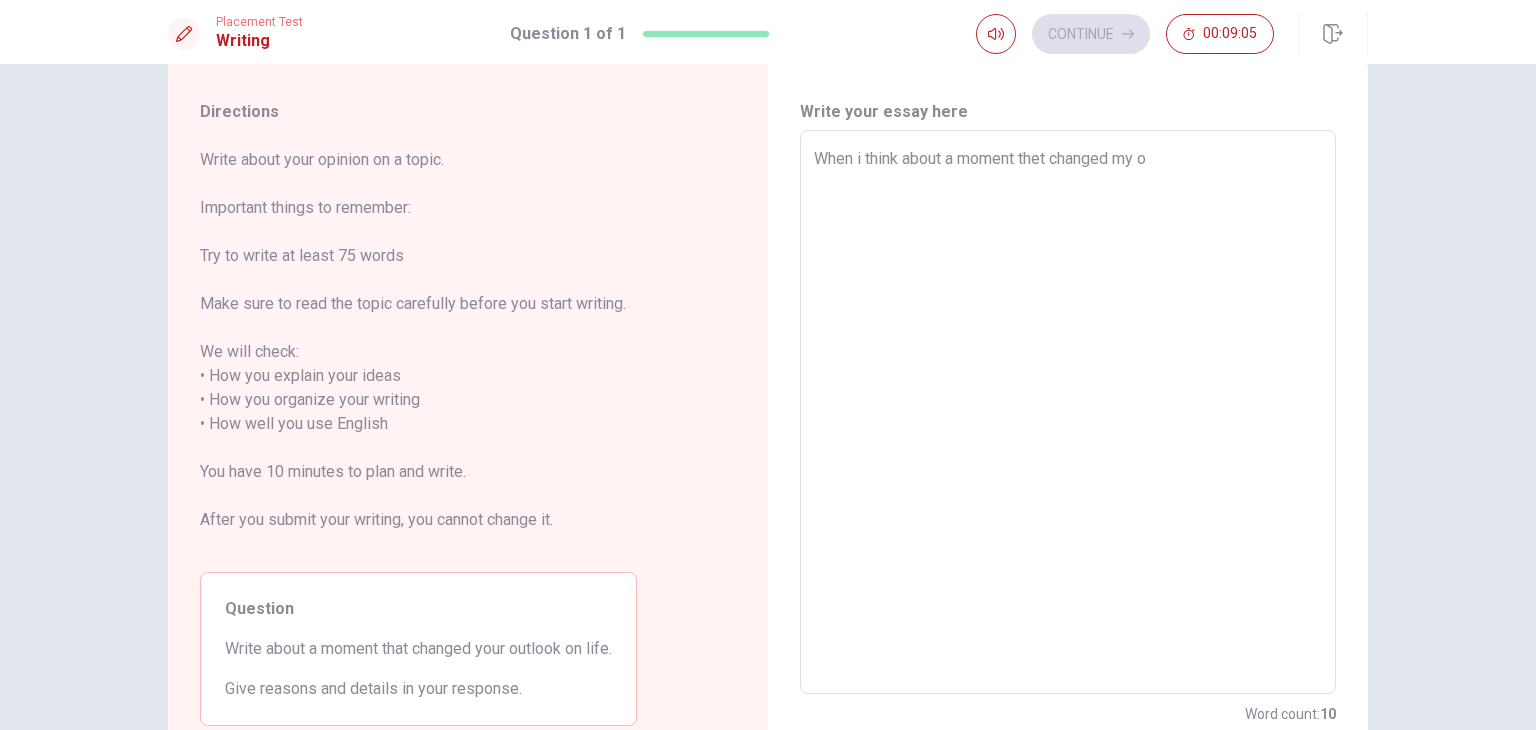 type on "x" 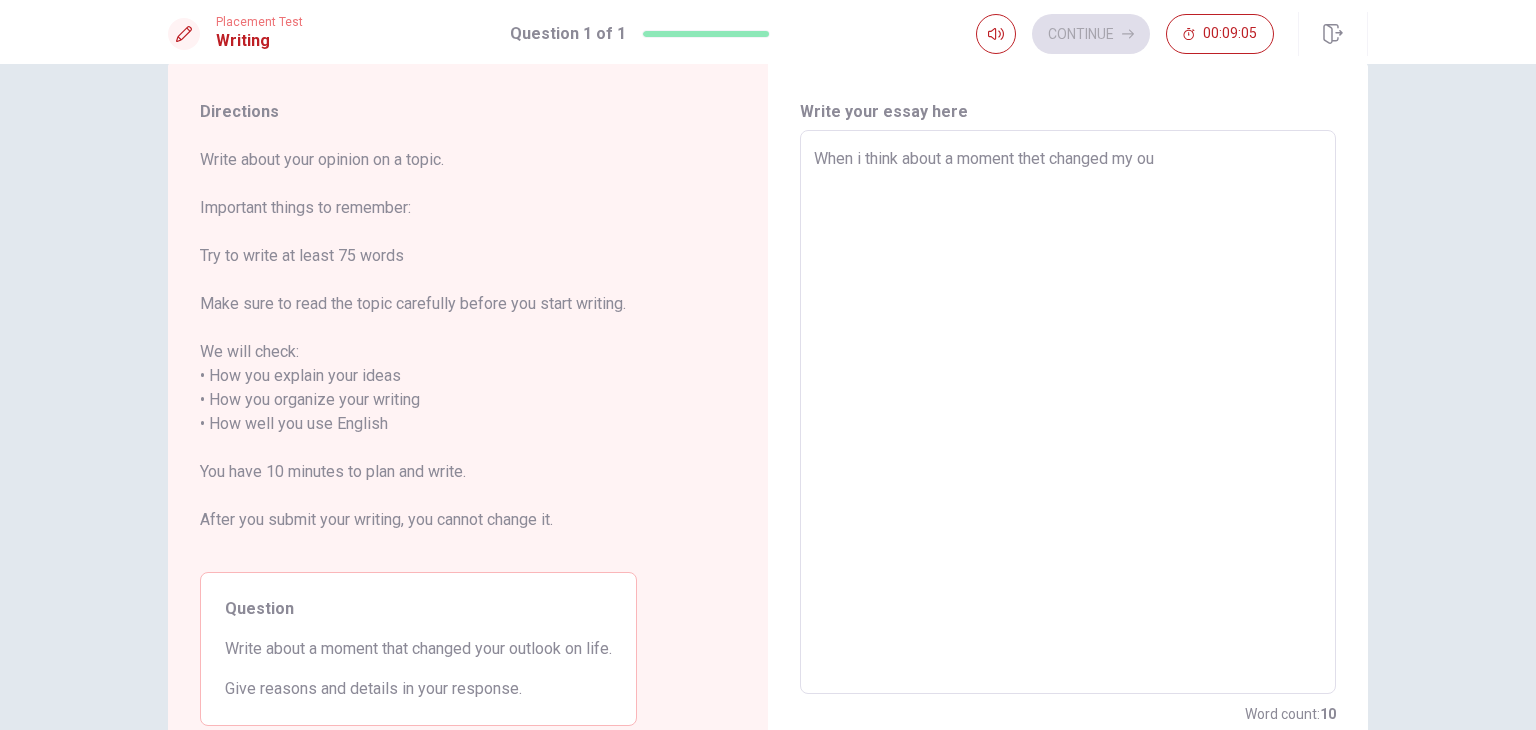 type on "x" 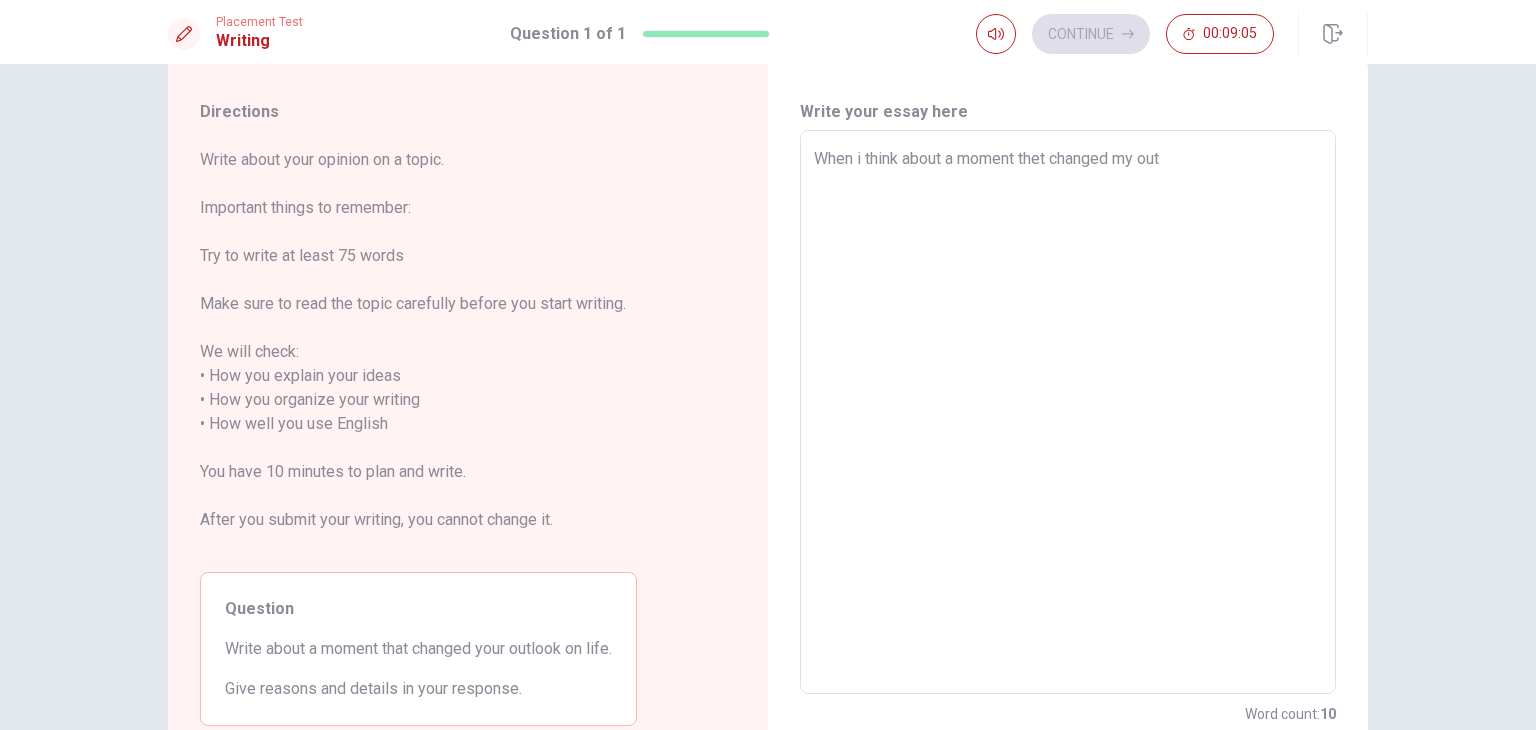 type on "x" 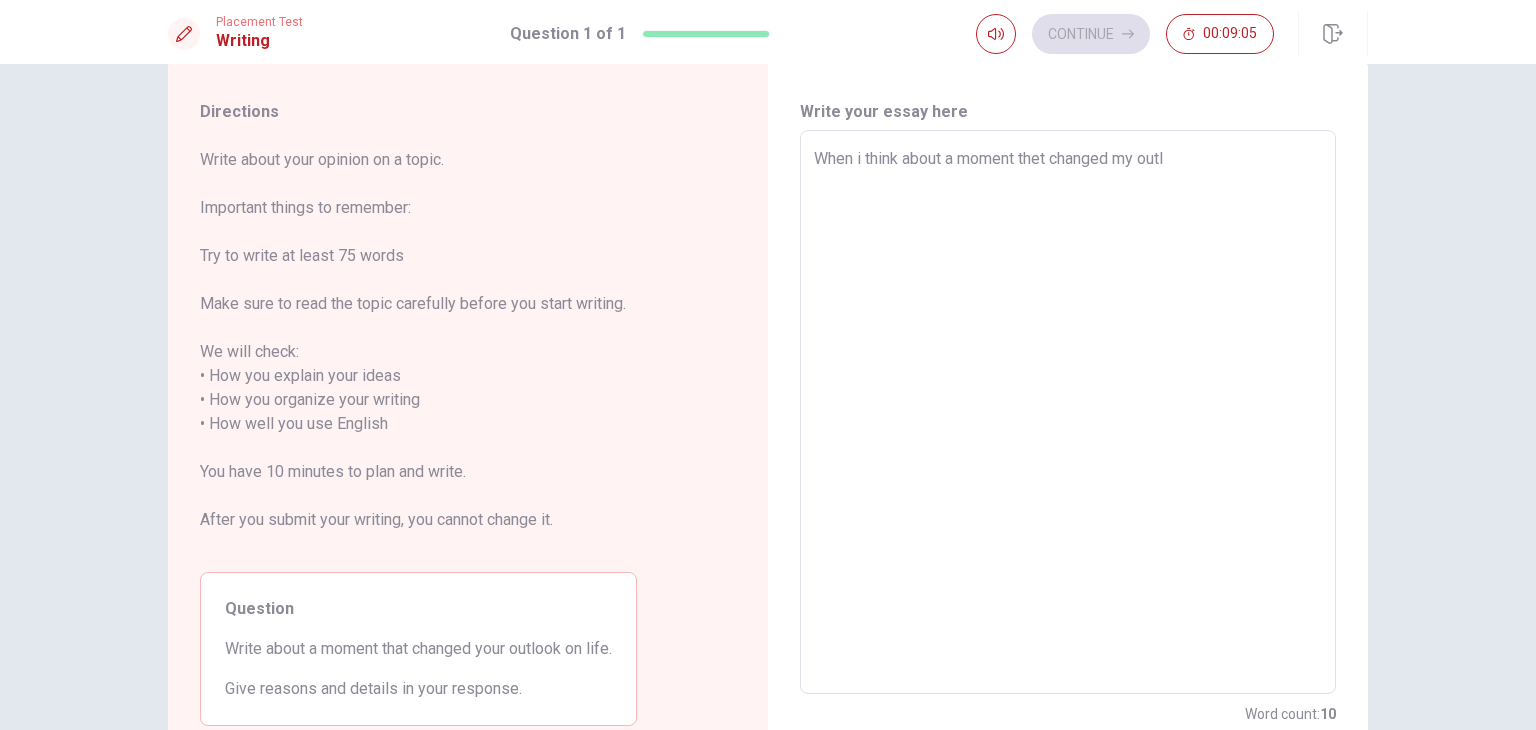 type on "x" 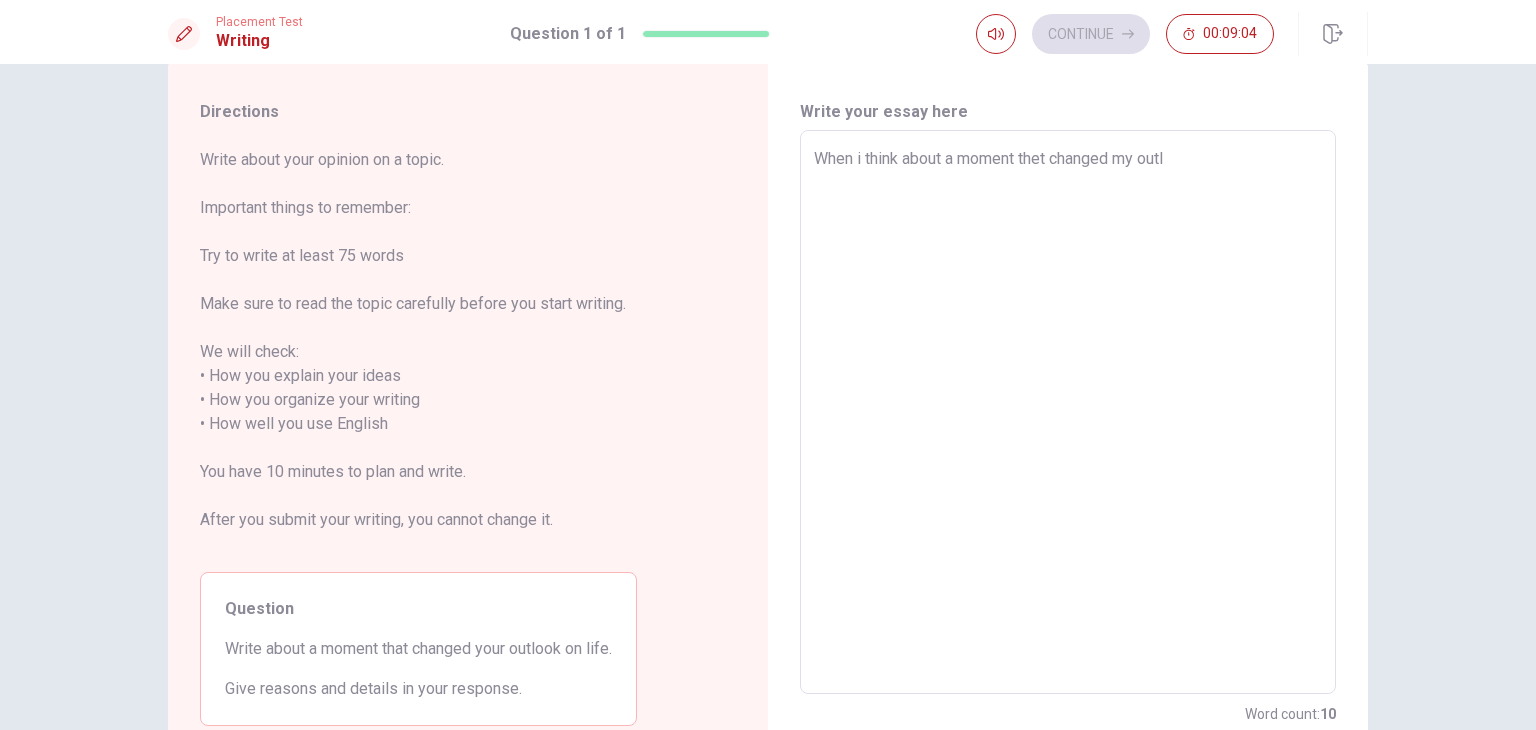 type on "When i think about a moment thet changed my outlo" 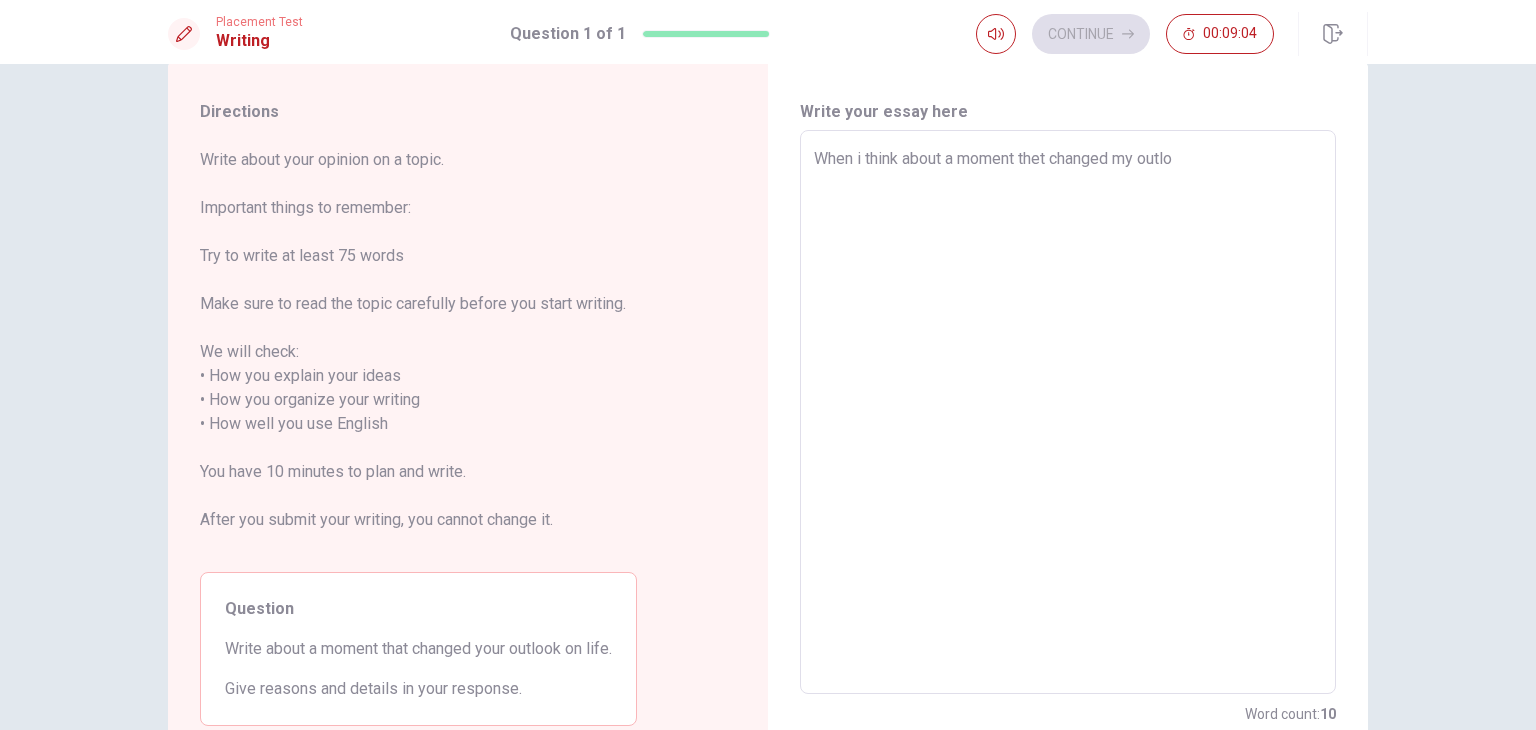 type on "x" 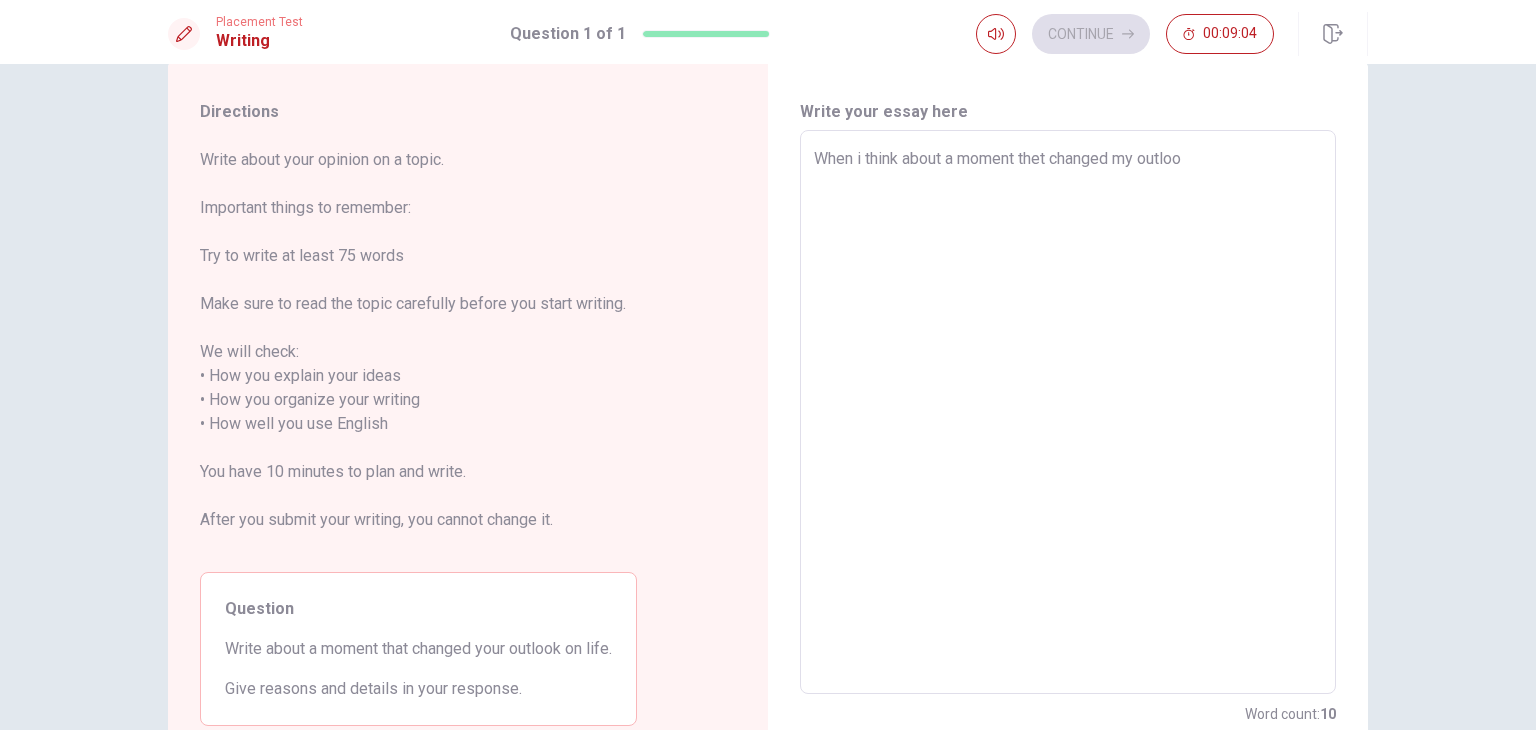 type on "When i think about a moment thet changed my outlook" 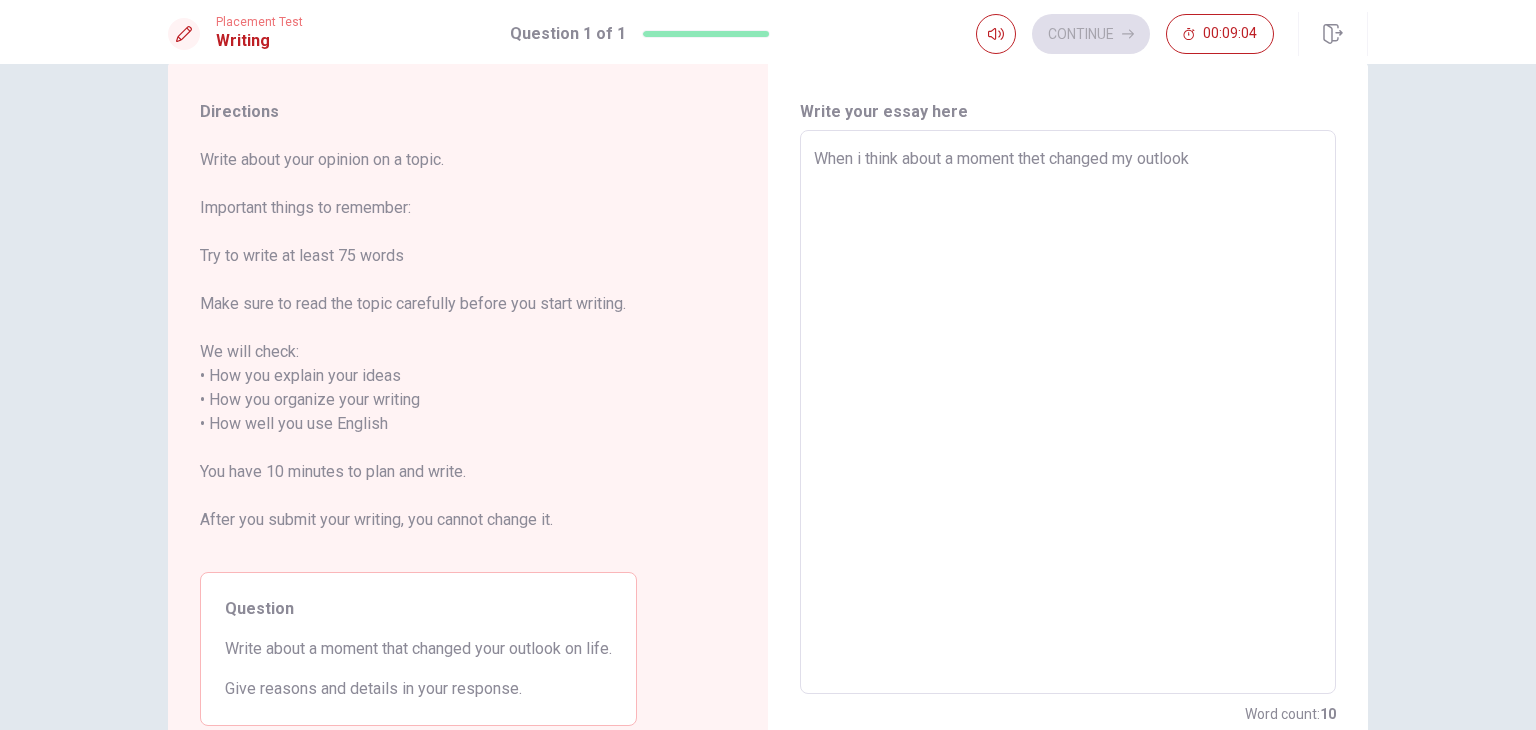 type on "x" 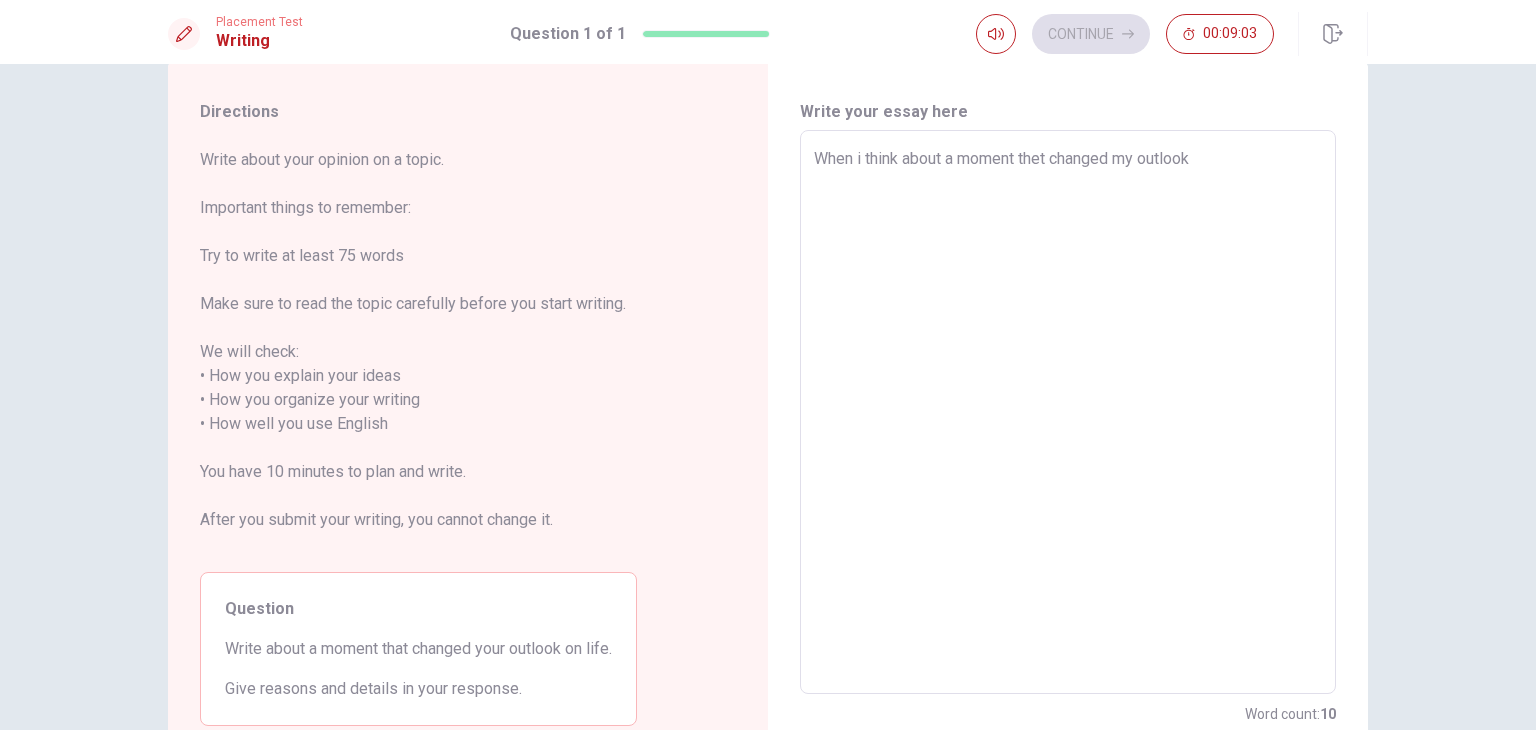 type on "x" 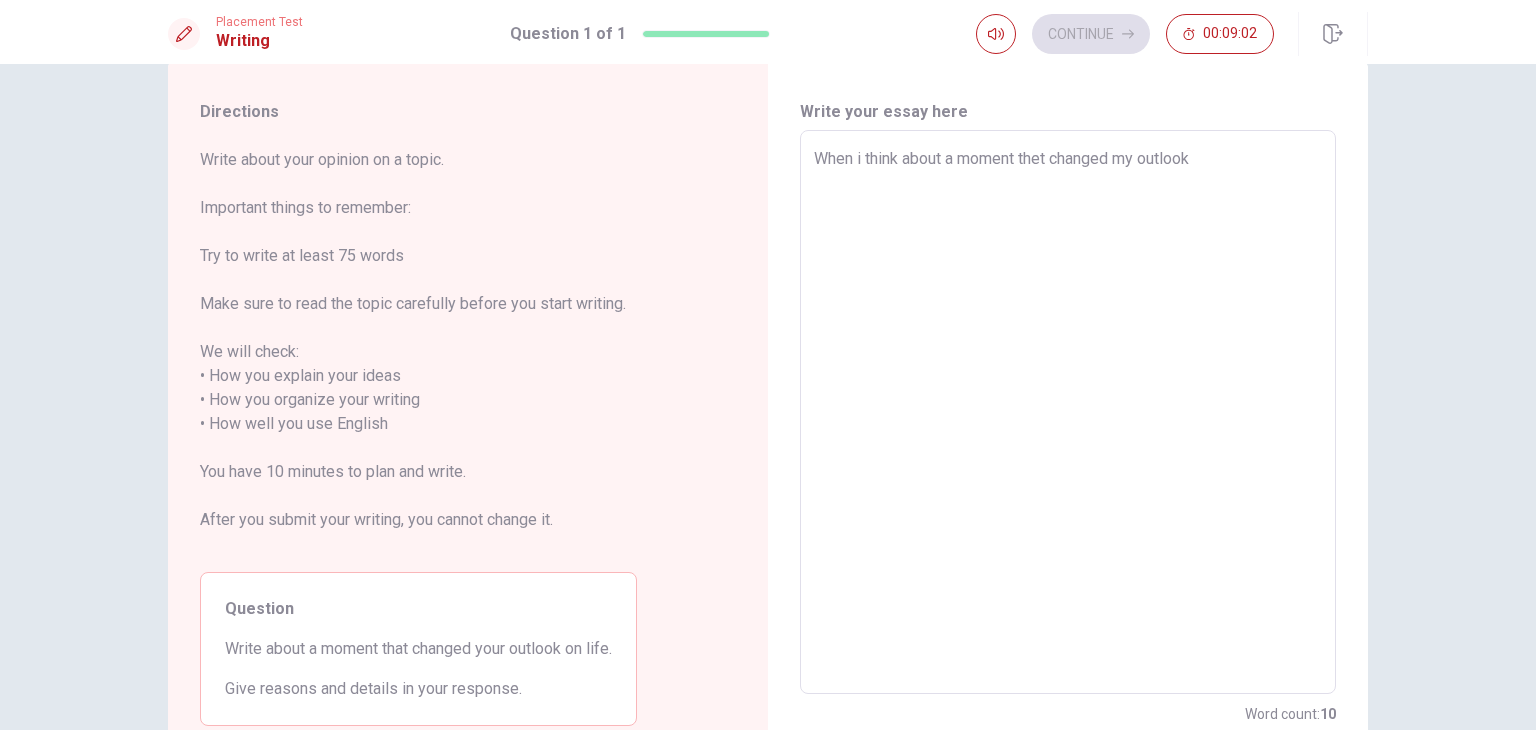 type on "When i think about a moment thet changed my outlook o" 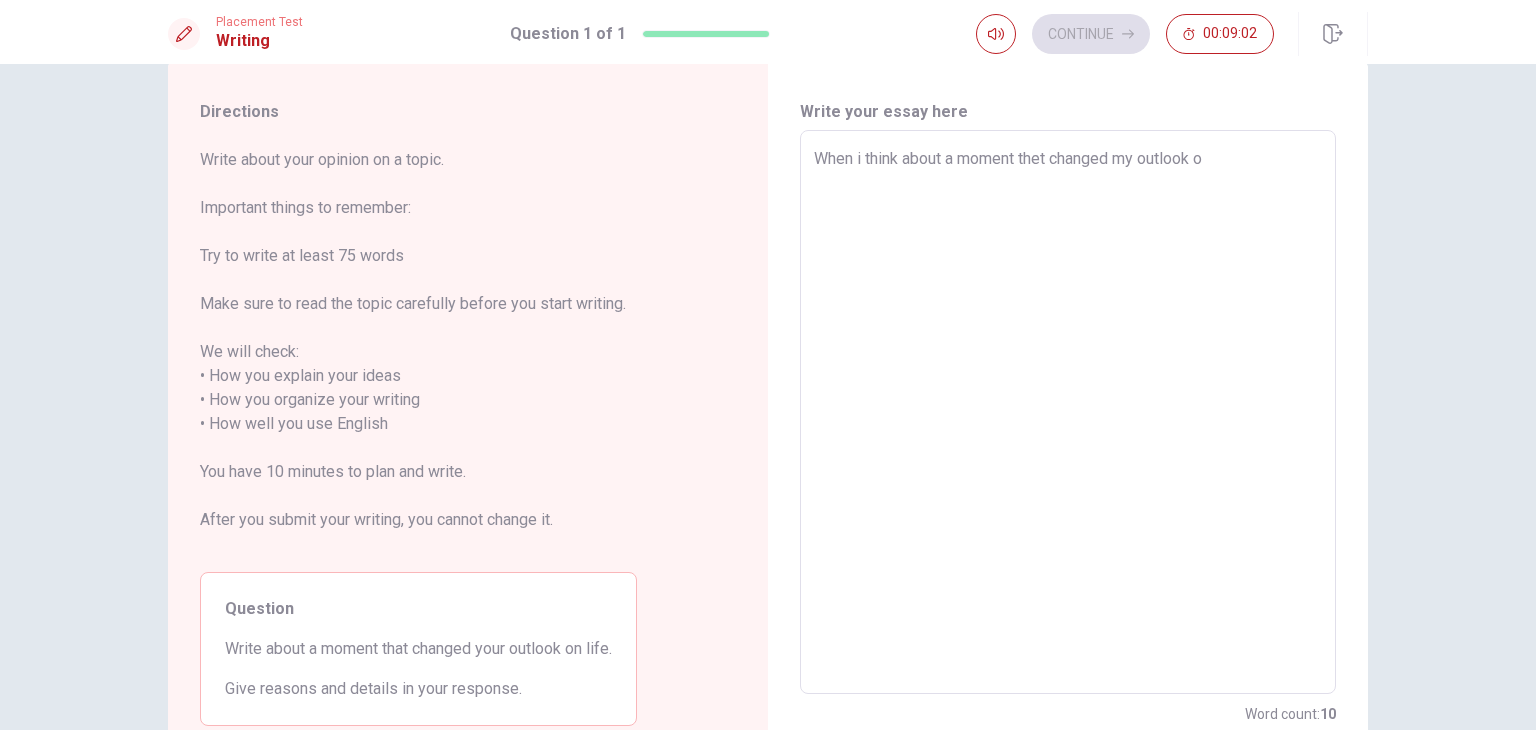 type on "x" 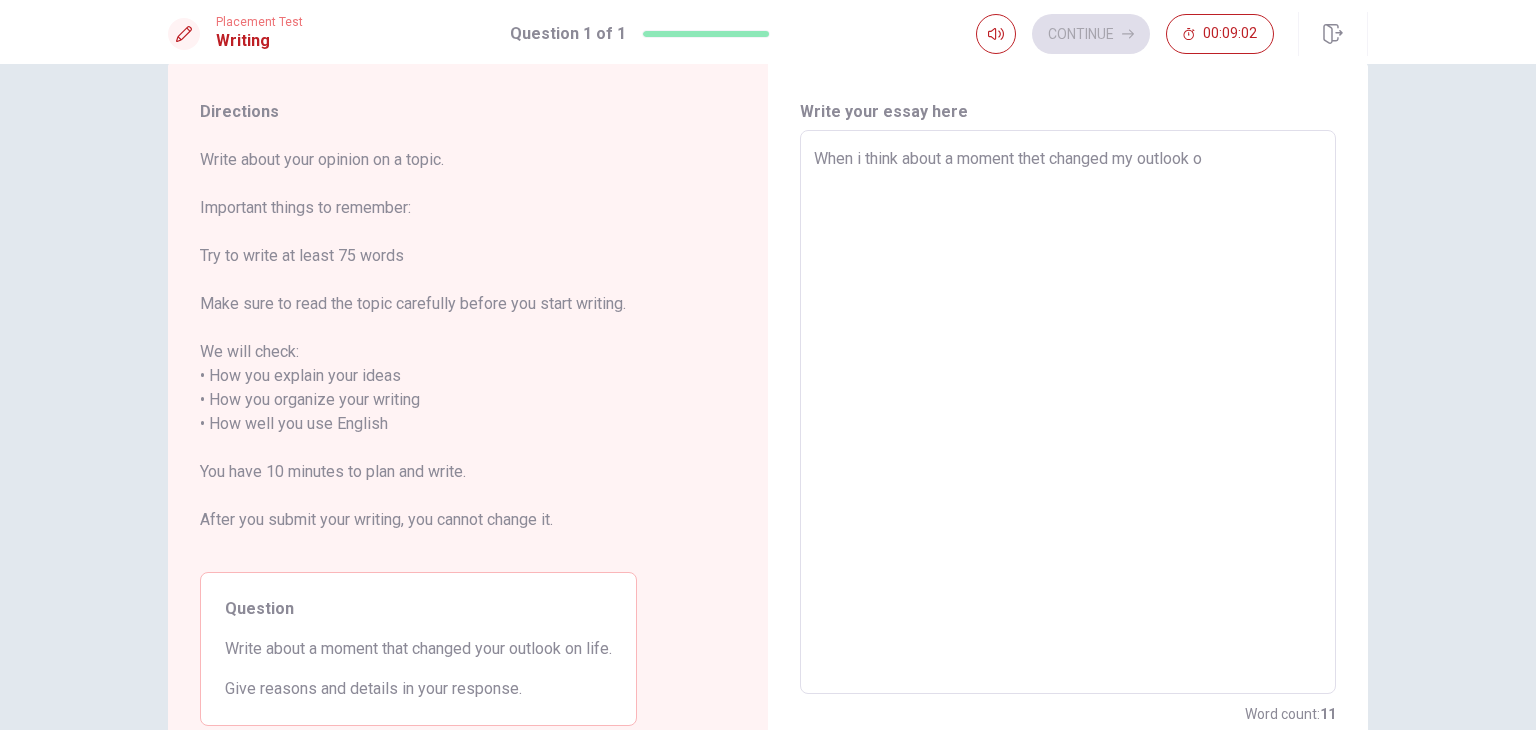 type on "When i think about a moment thet changed my outlook on" 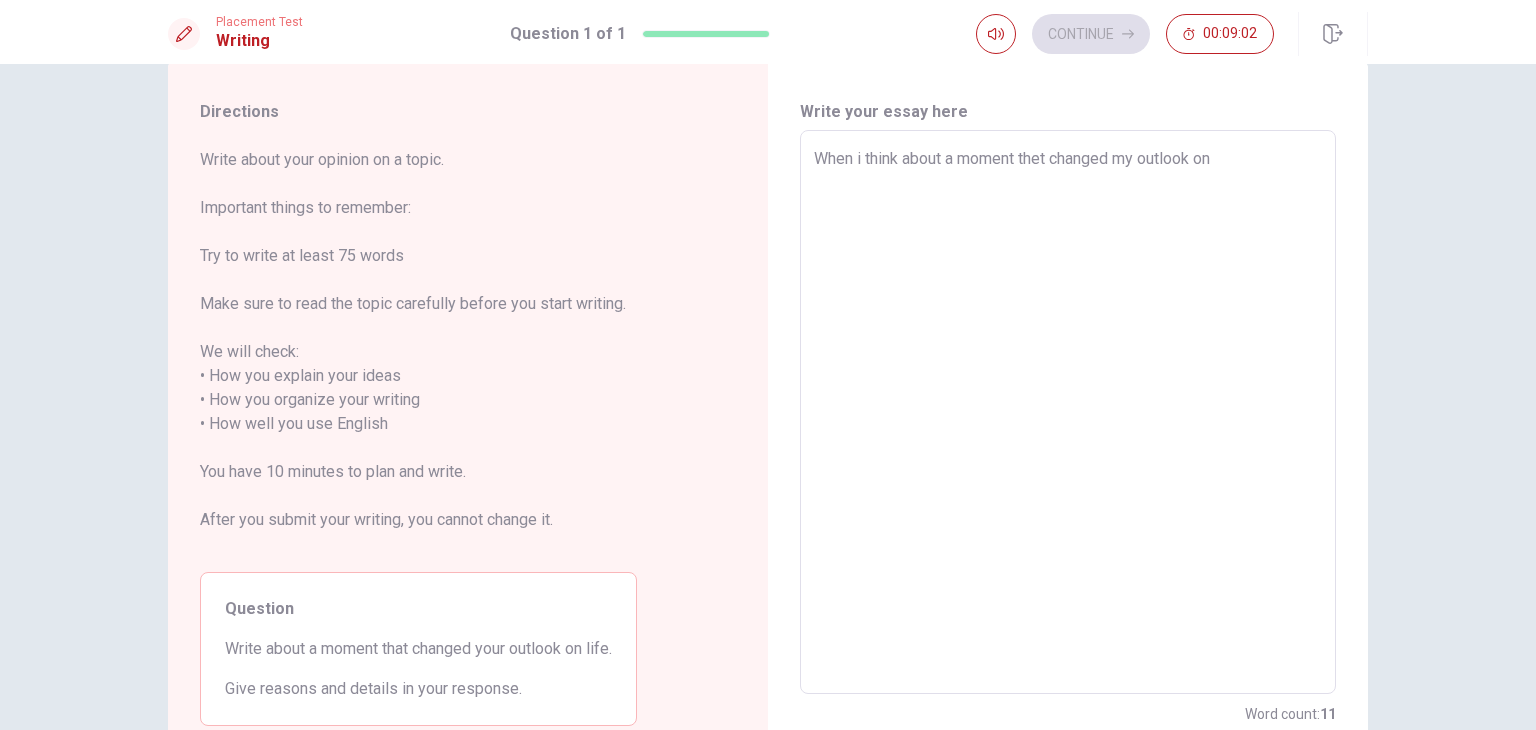type on "x" 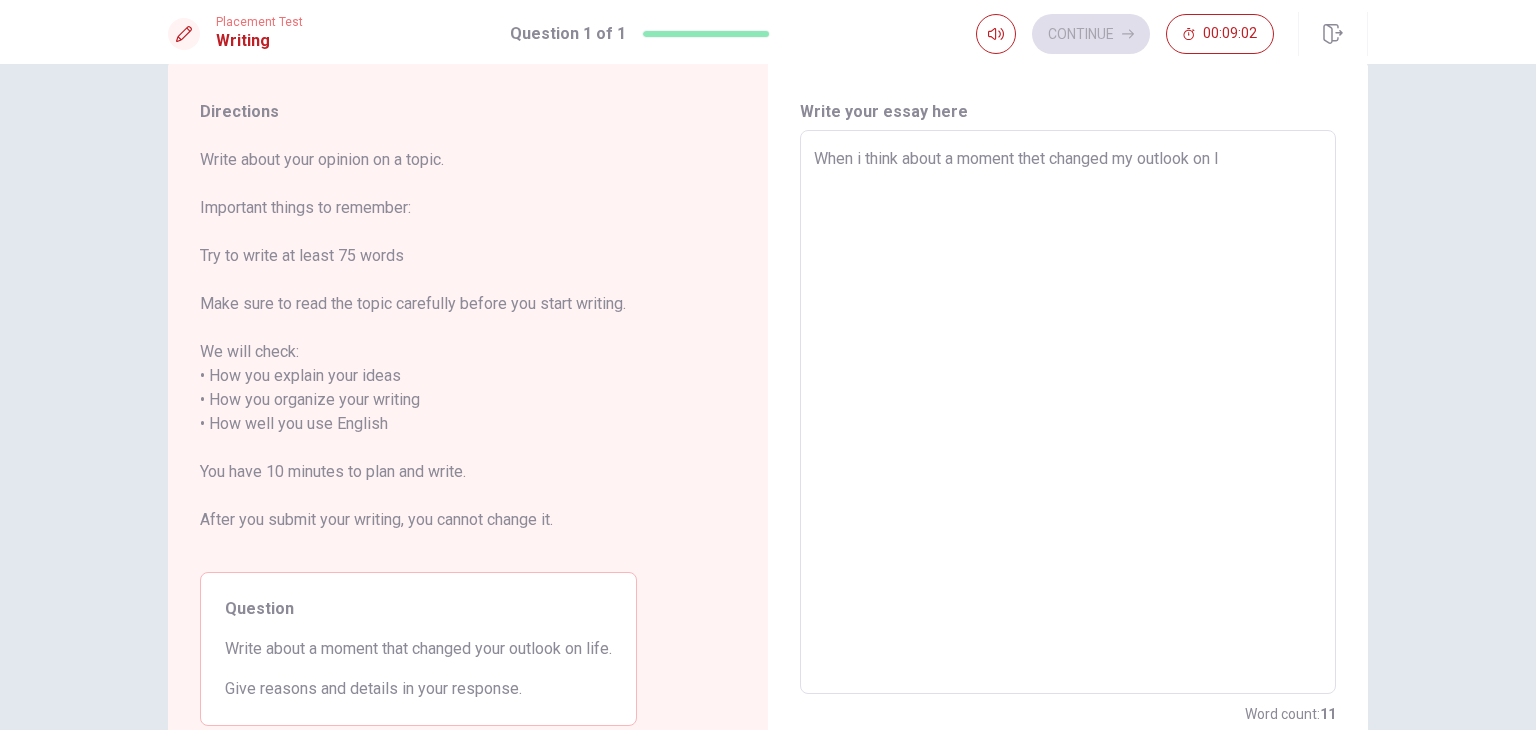 type on "x" 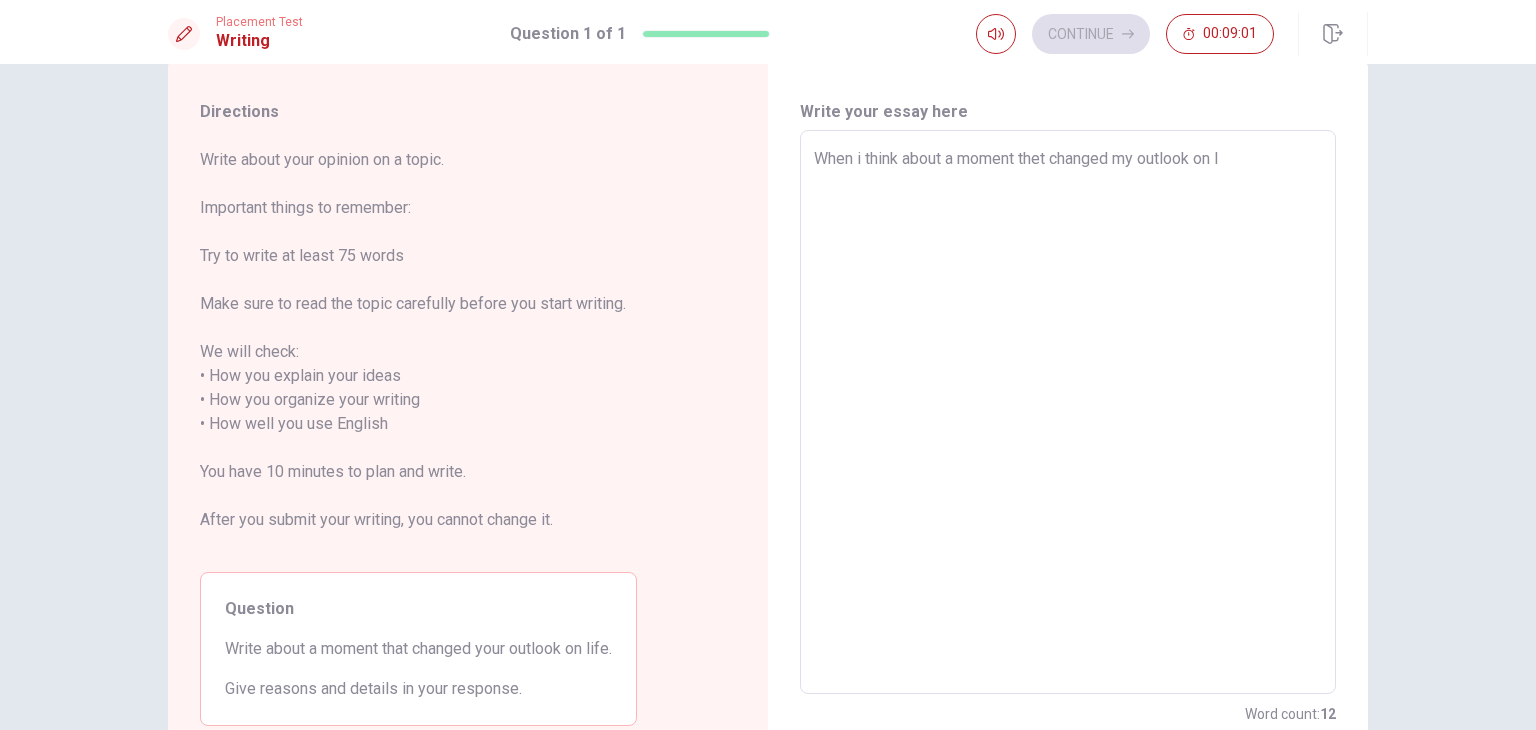 type on "When i think about a moment thet changed my outlook on li" 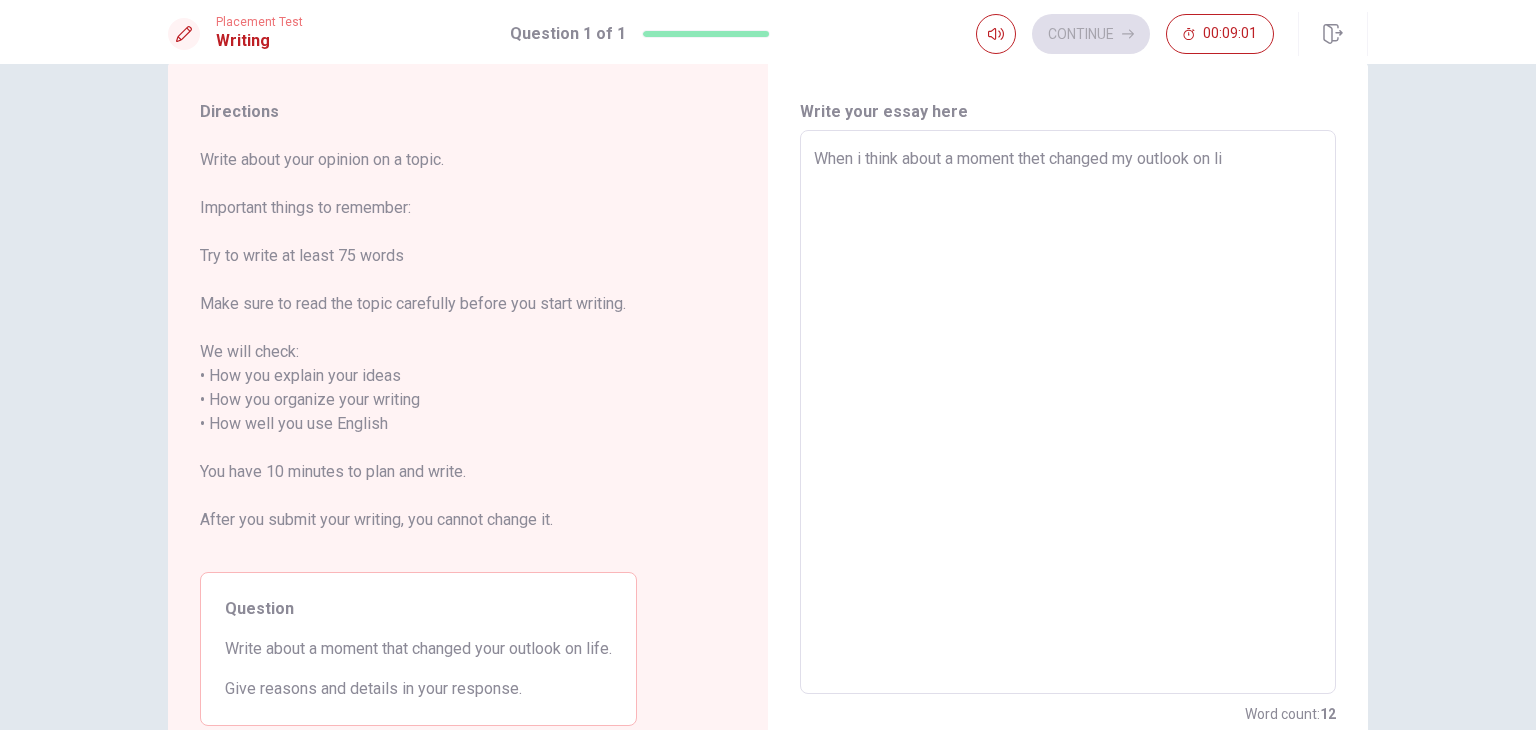 type on "x" 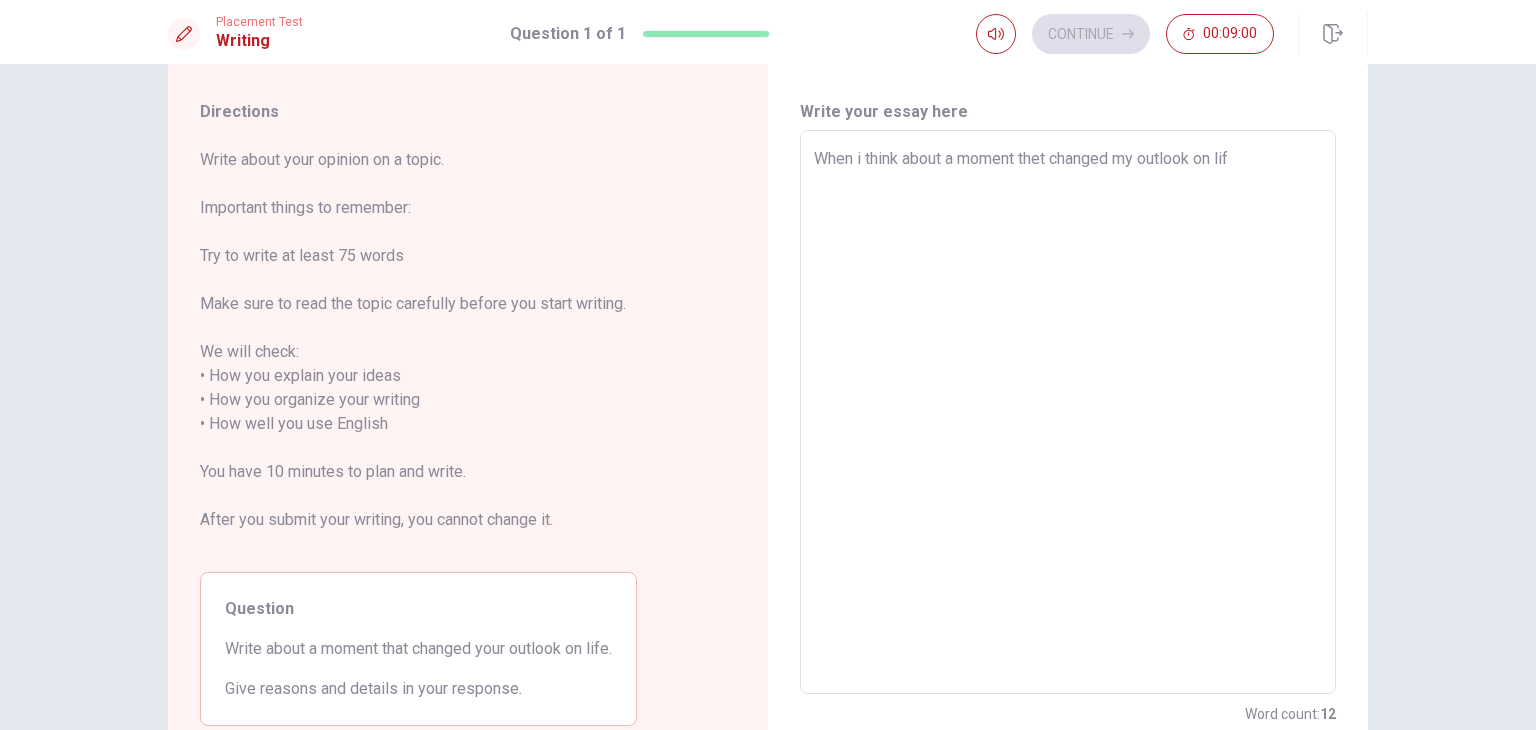 type on "x" 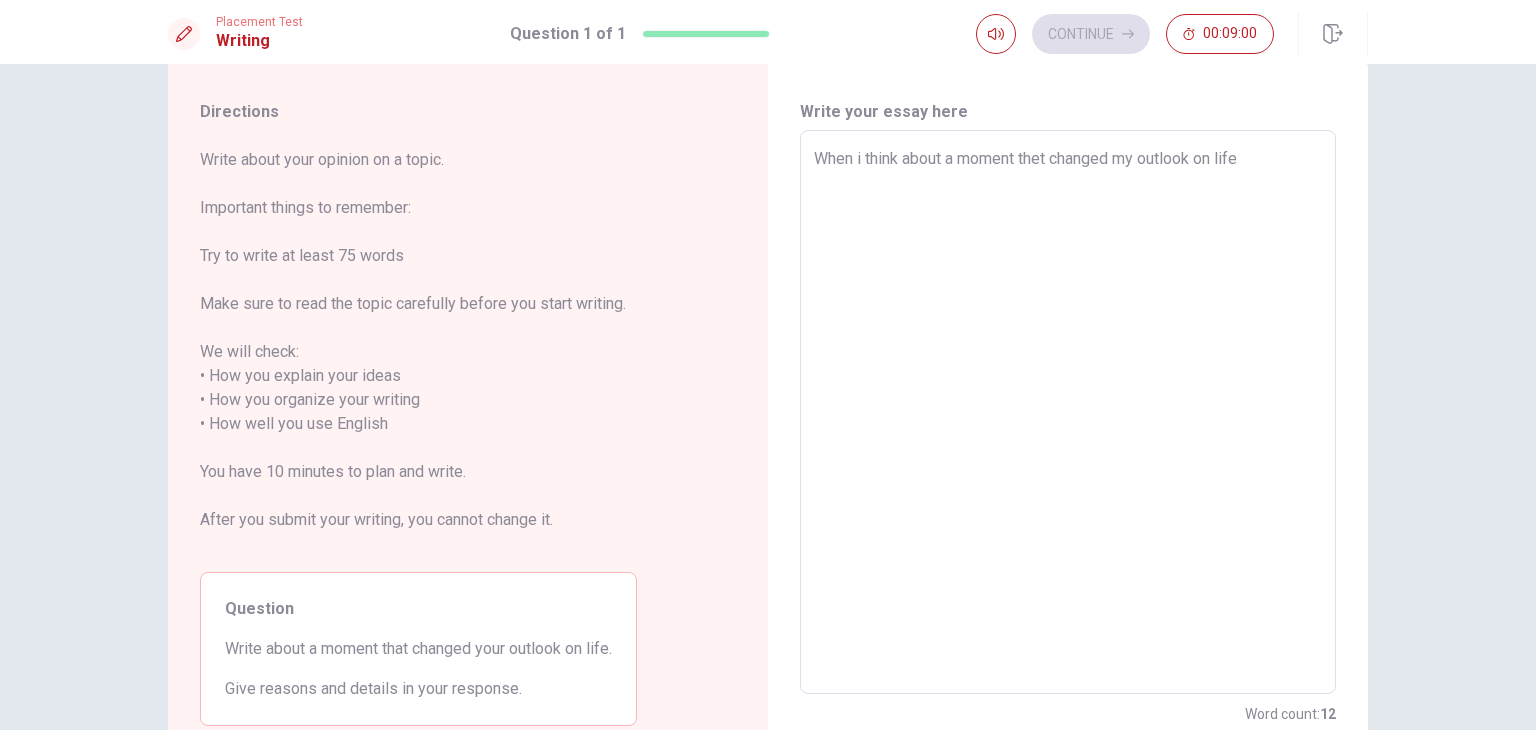 type on "x" 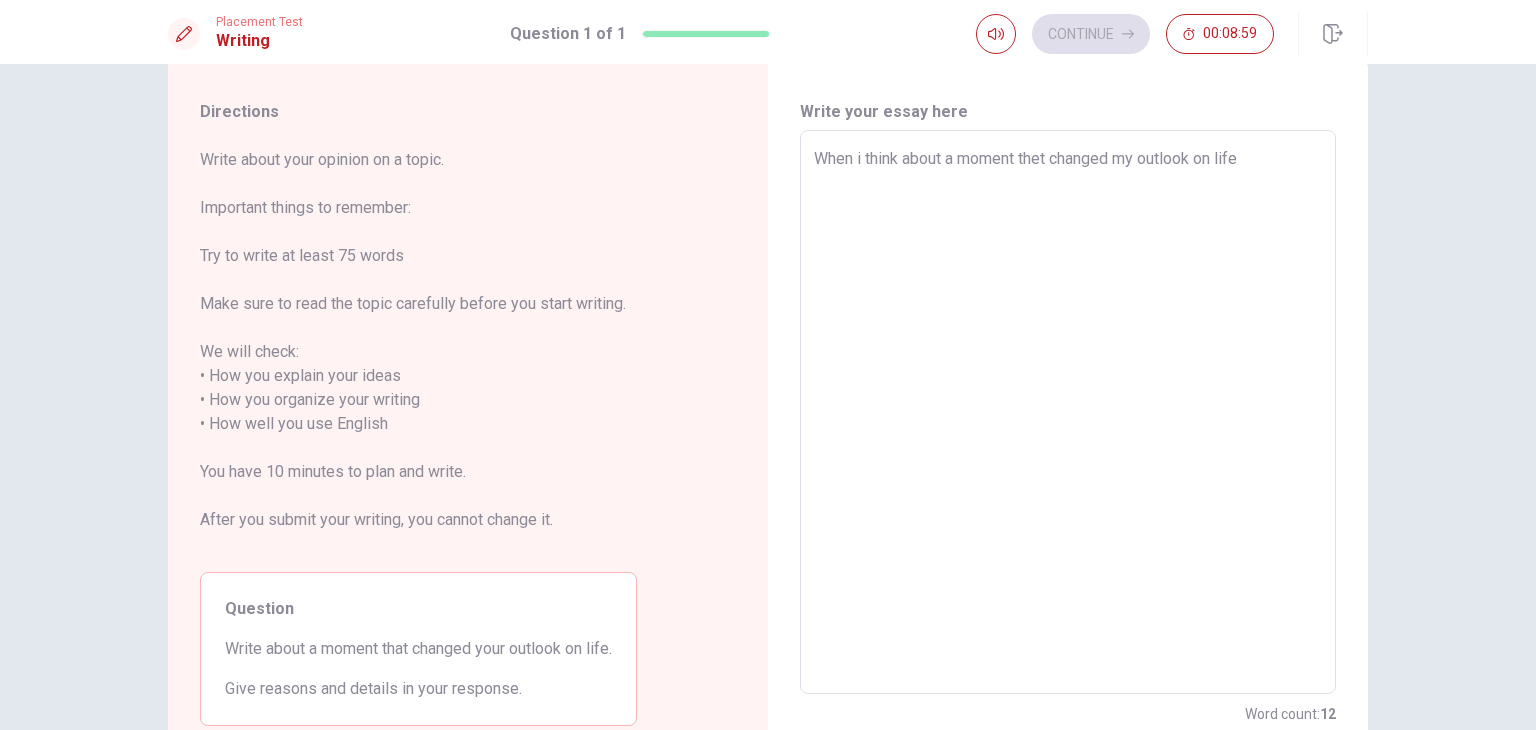 type on "x" 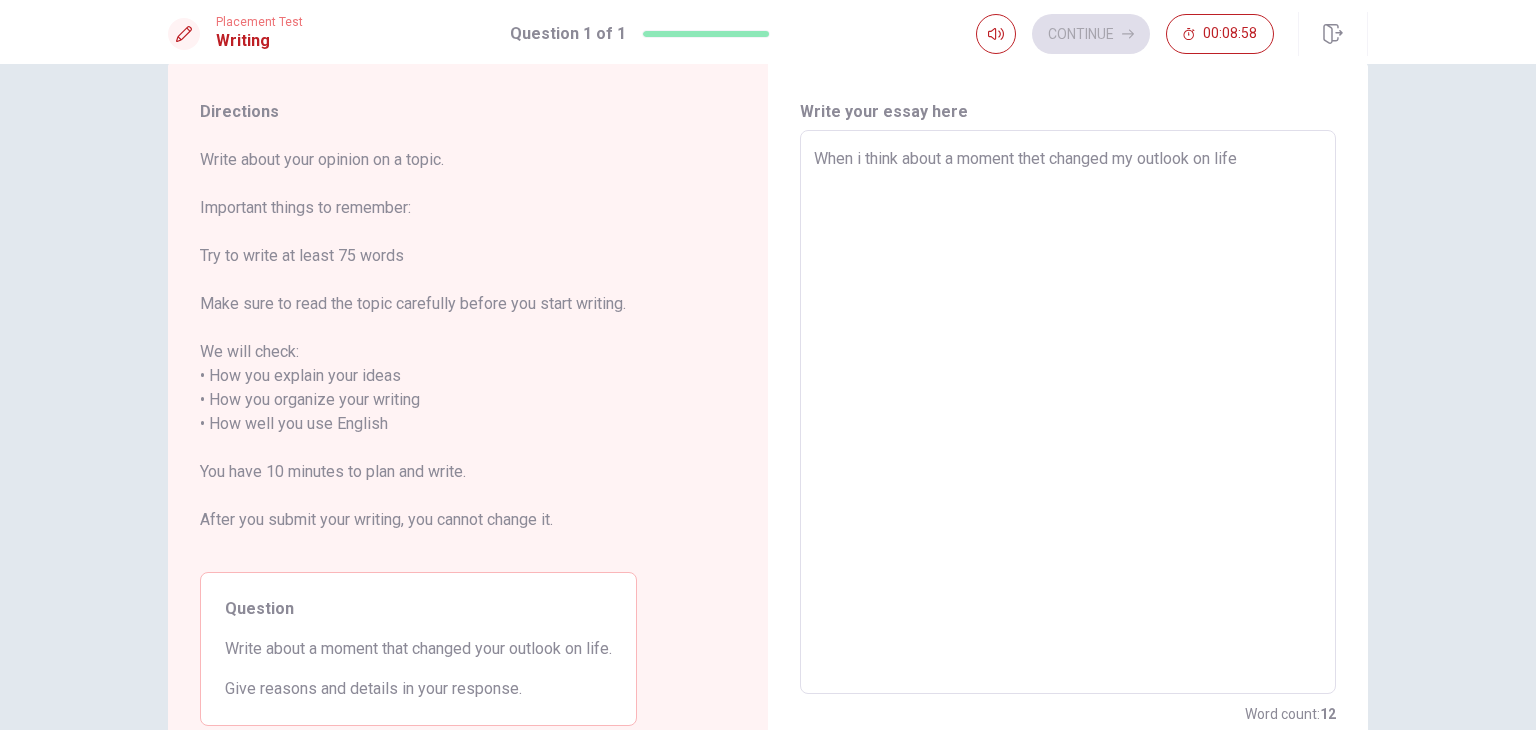 type on "When i think about a moment thet changed my outlook on life" 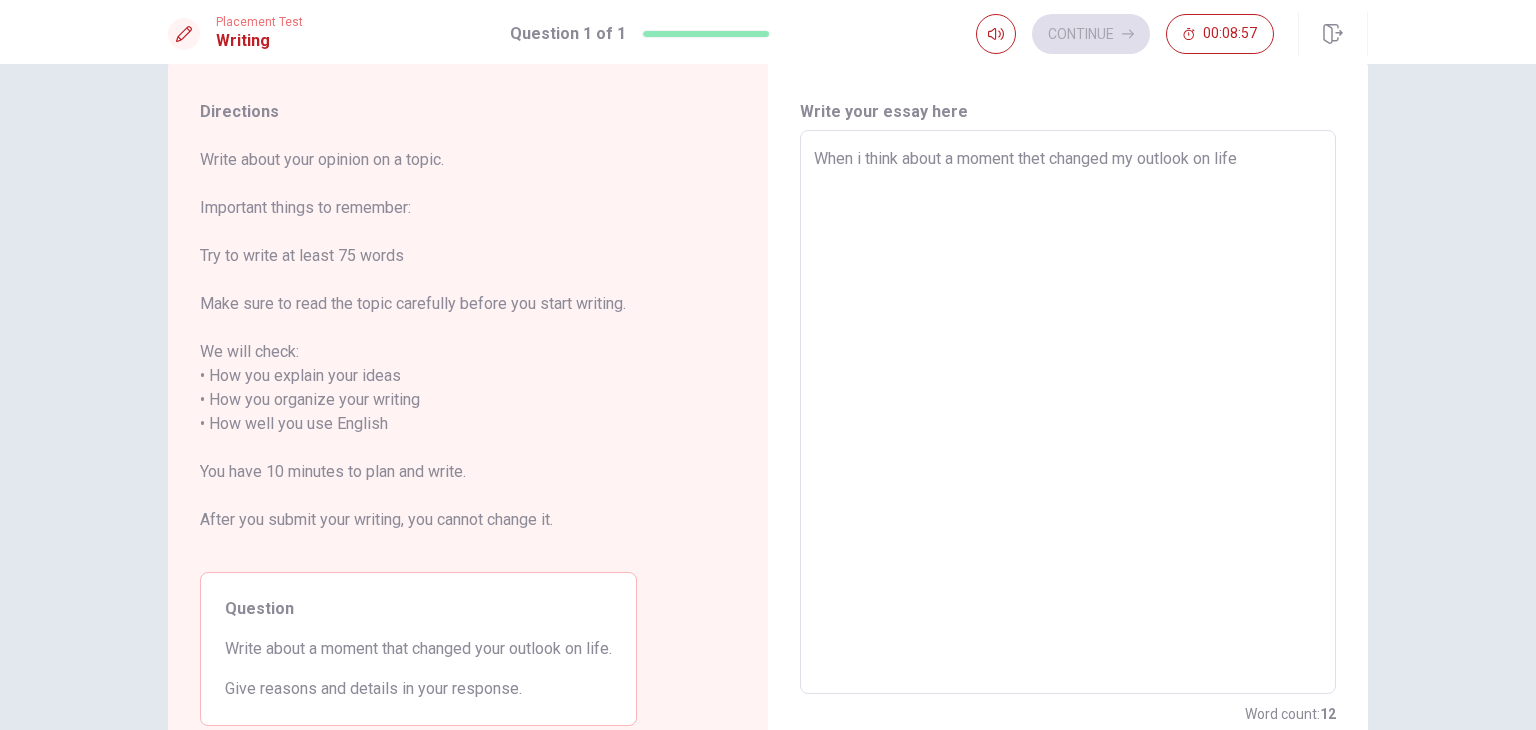 type on "When i think about a moment thet changed my outlook on life," 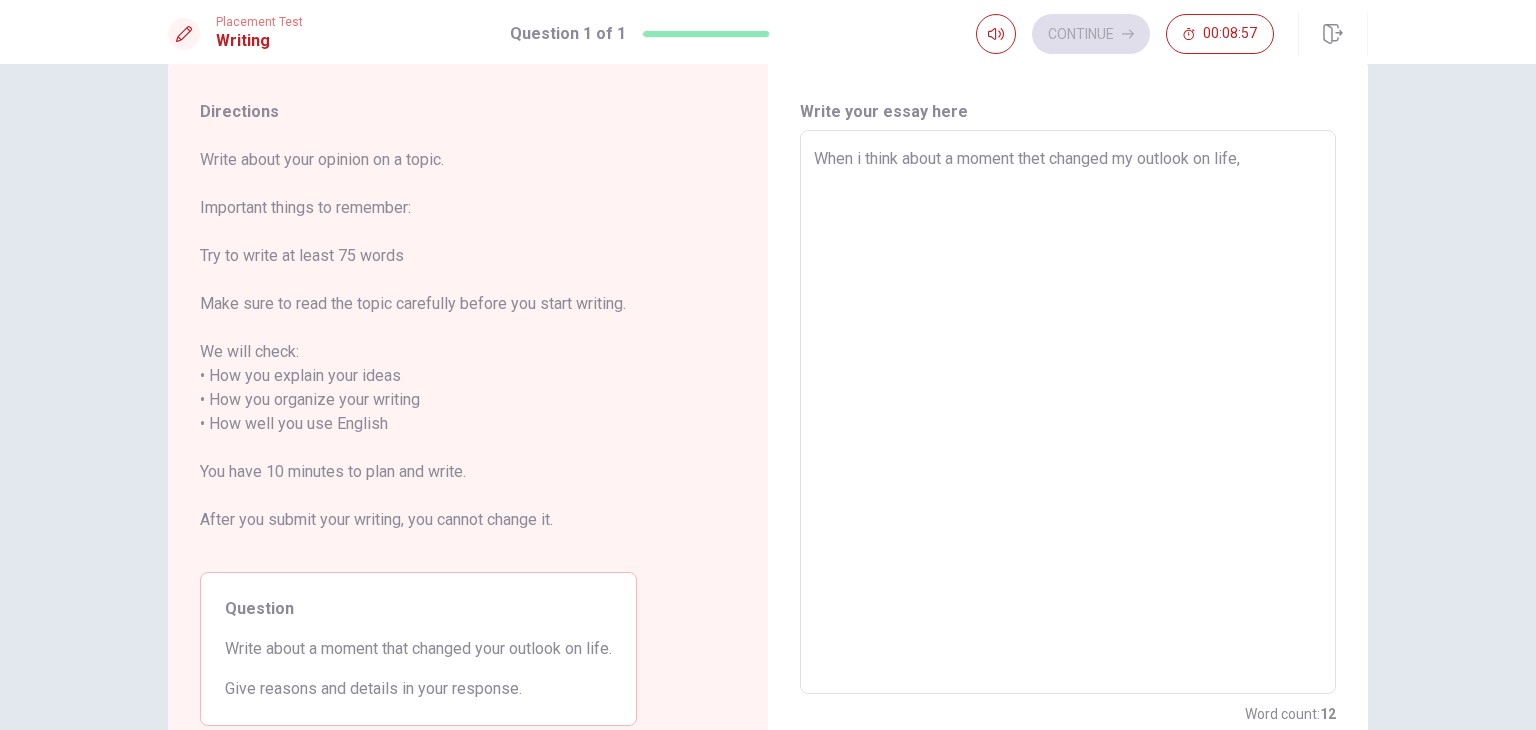 type on "x" 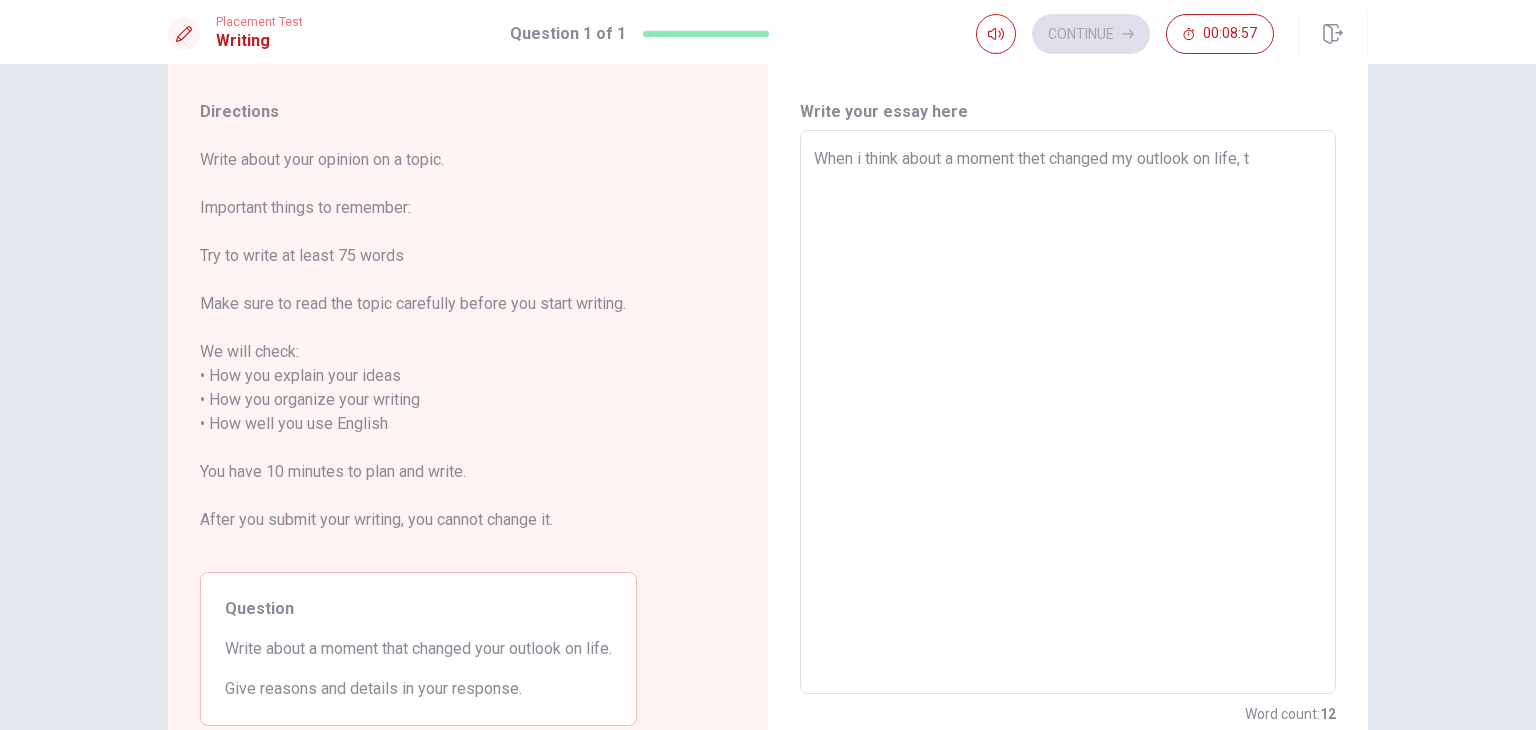 type on "x" 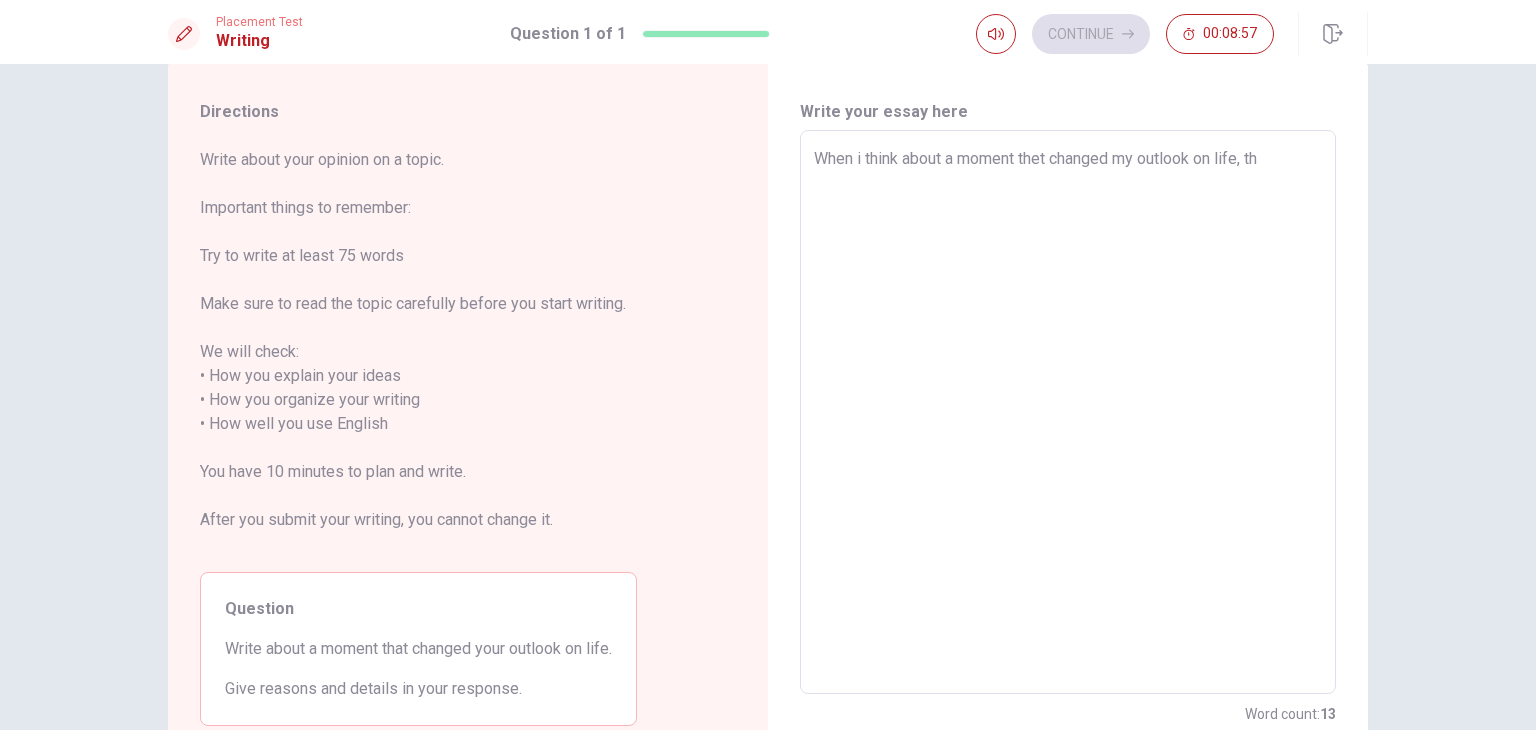 type on "x" 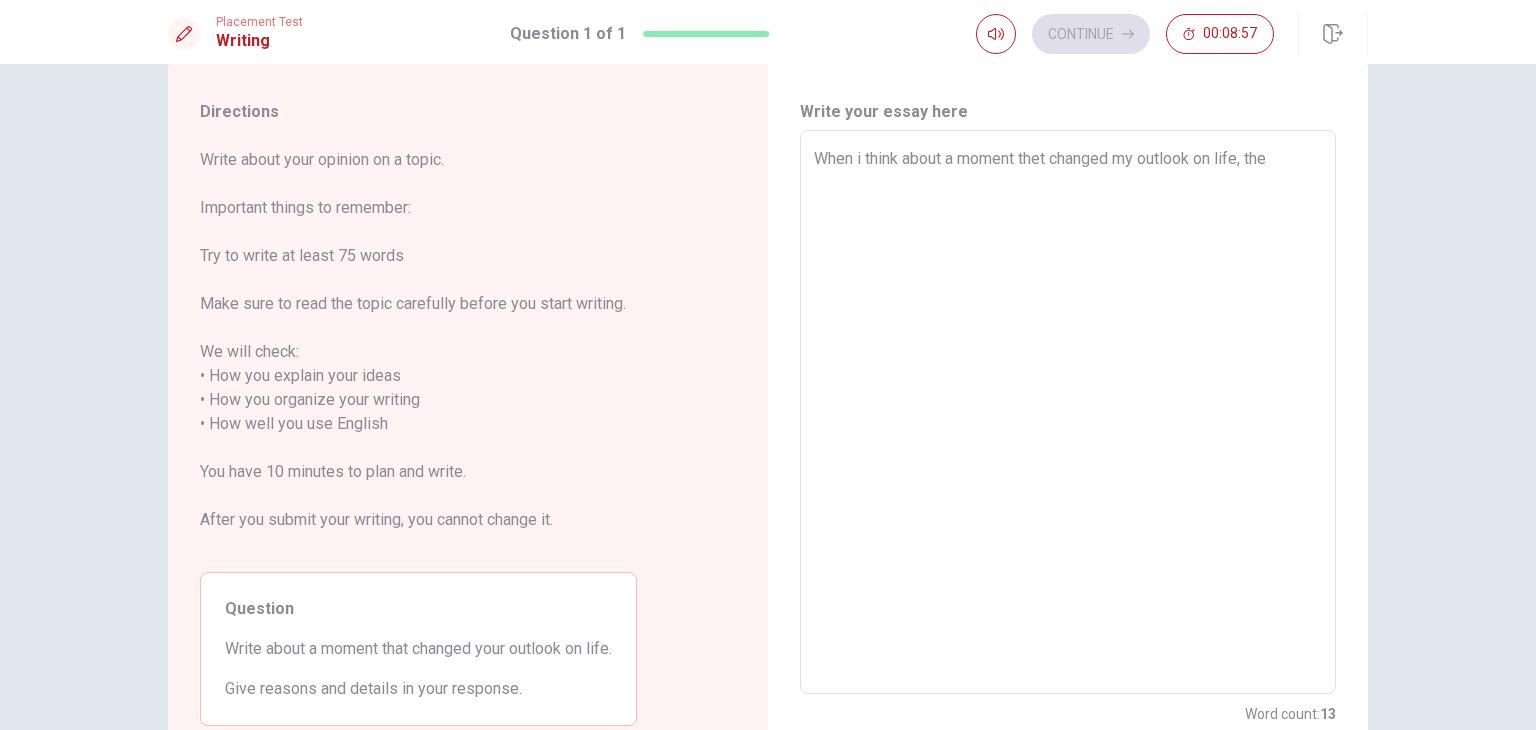 type on "x" 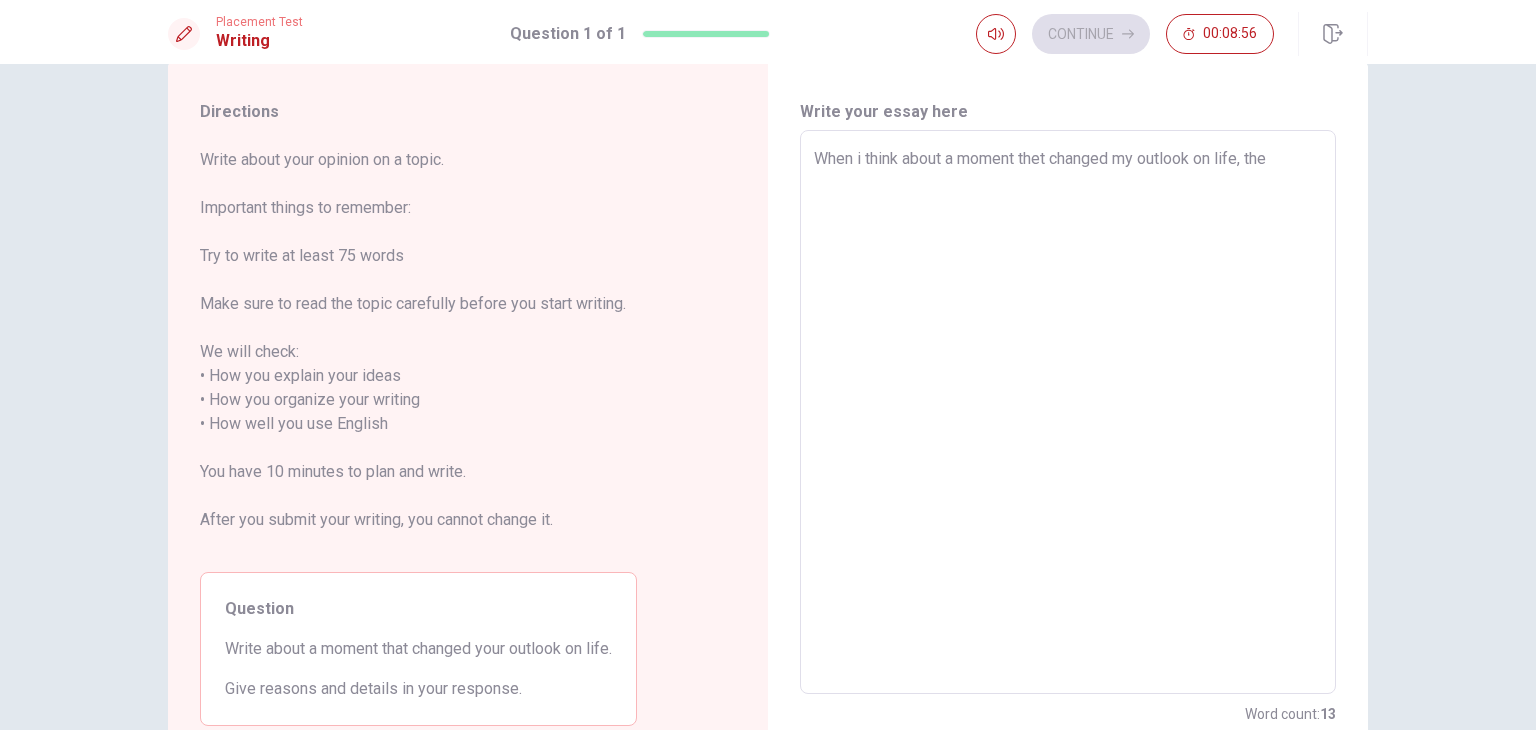 type on "When i think about a moment thet changed my outlook on life, the" 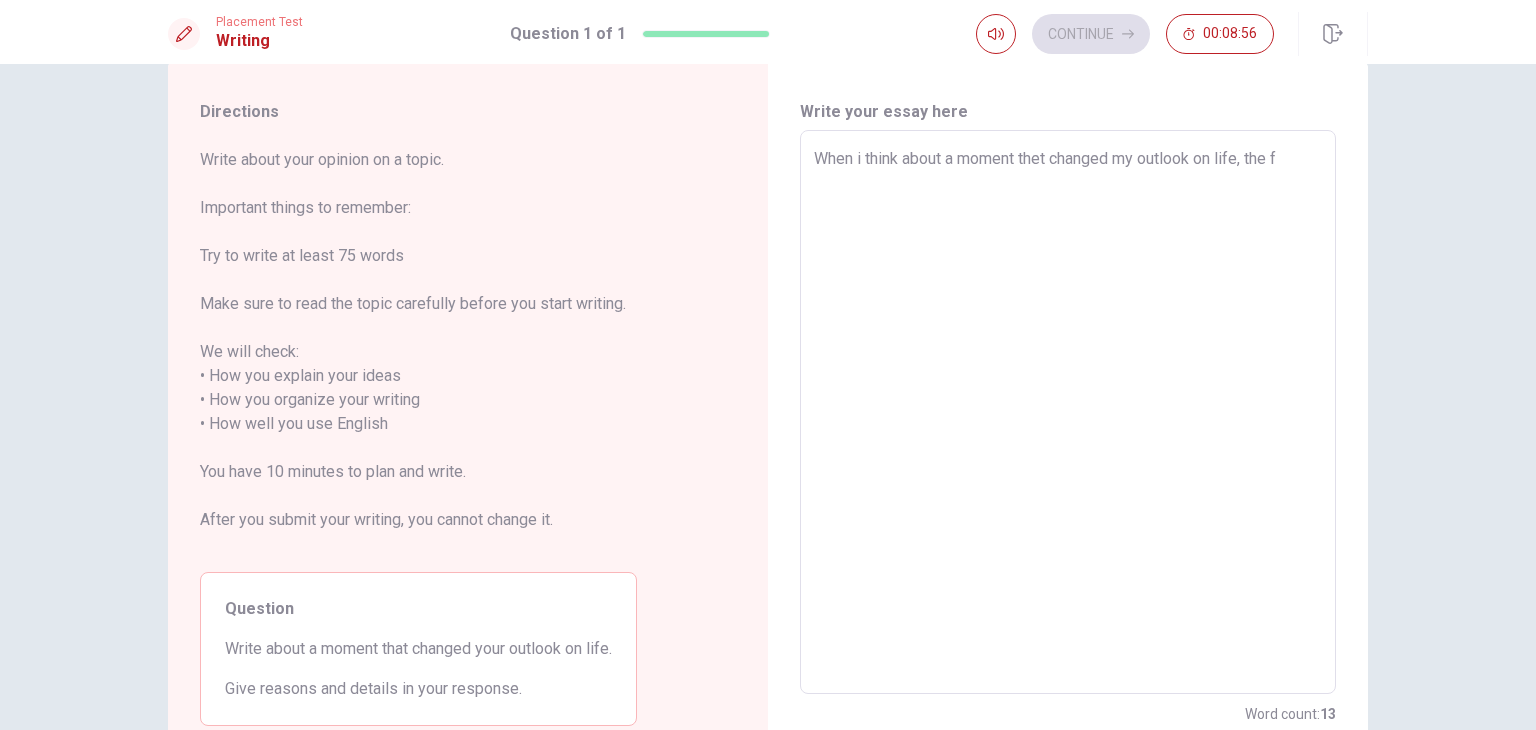 type on "x" 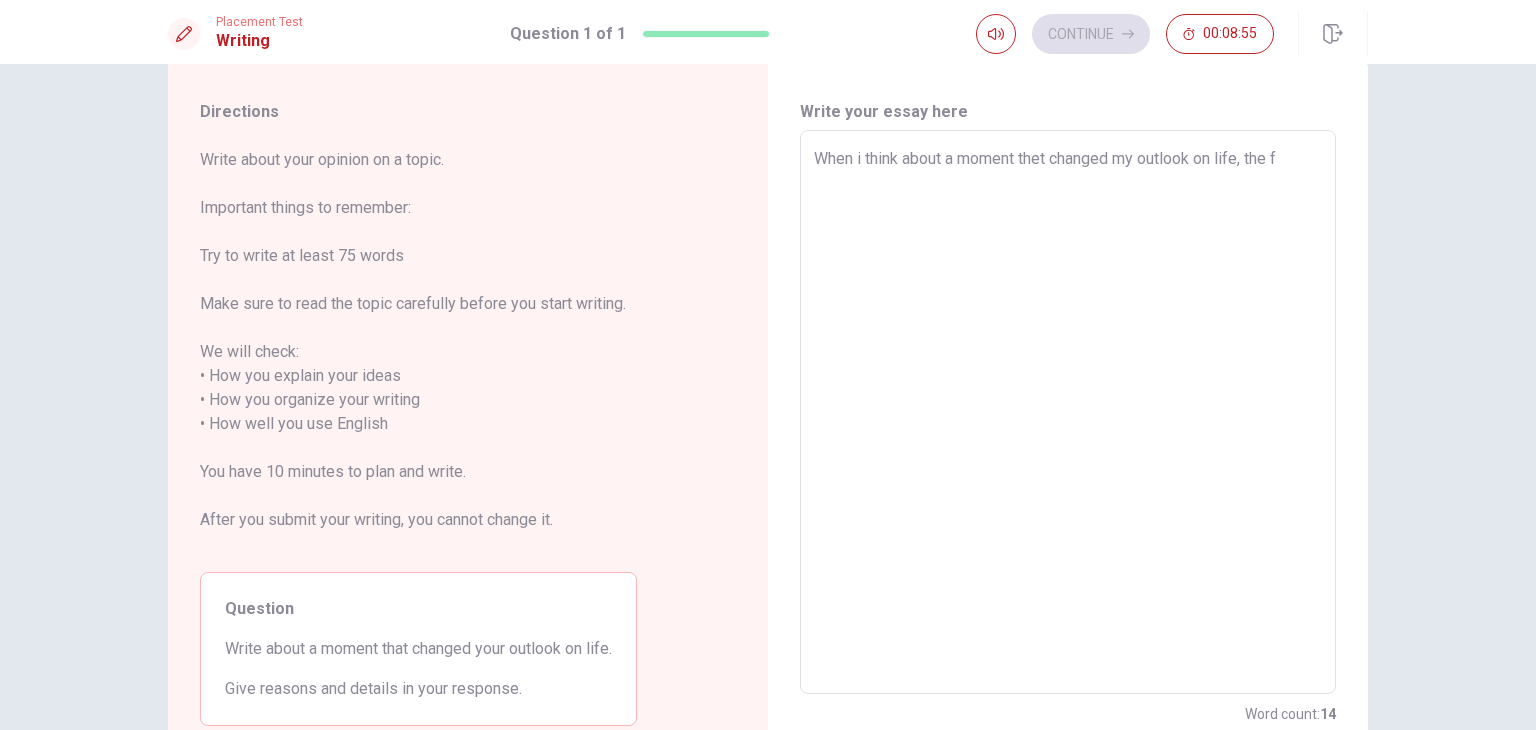 type on "When i think about a moment thet changed my outlook on life, the fi" 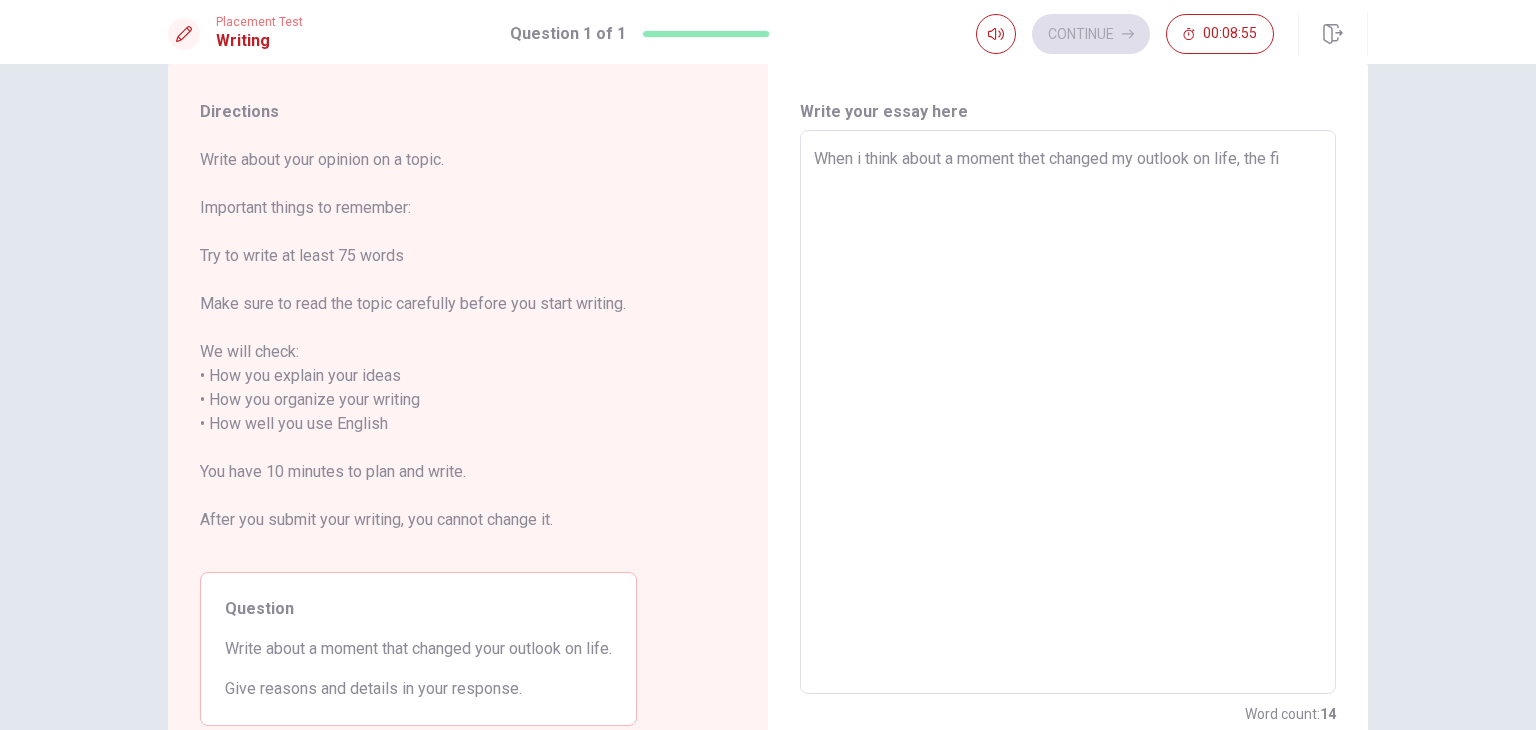 type on "x" 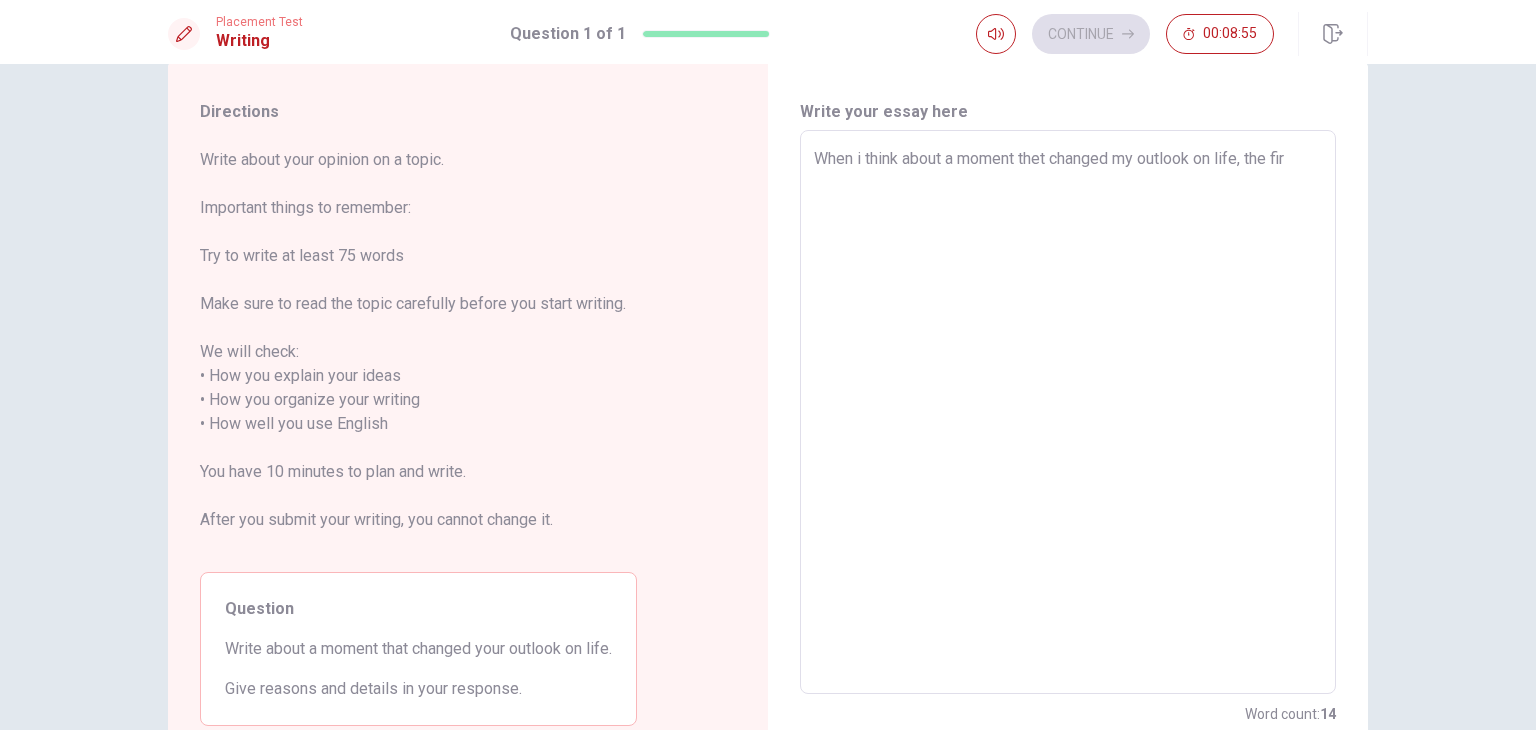 type on "x" 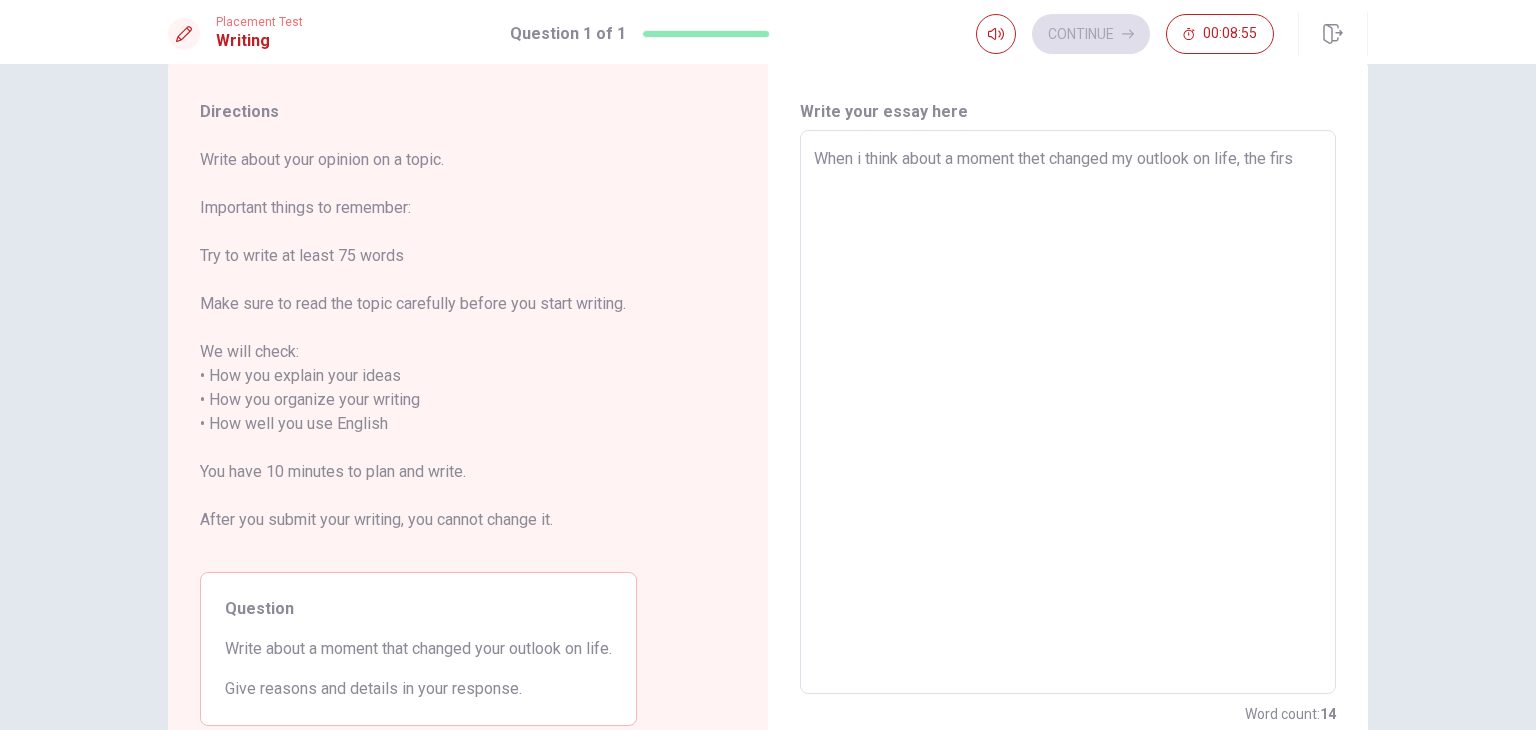 type on "x" 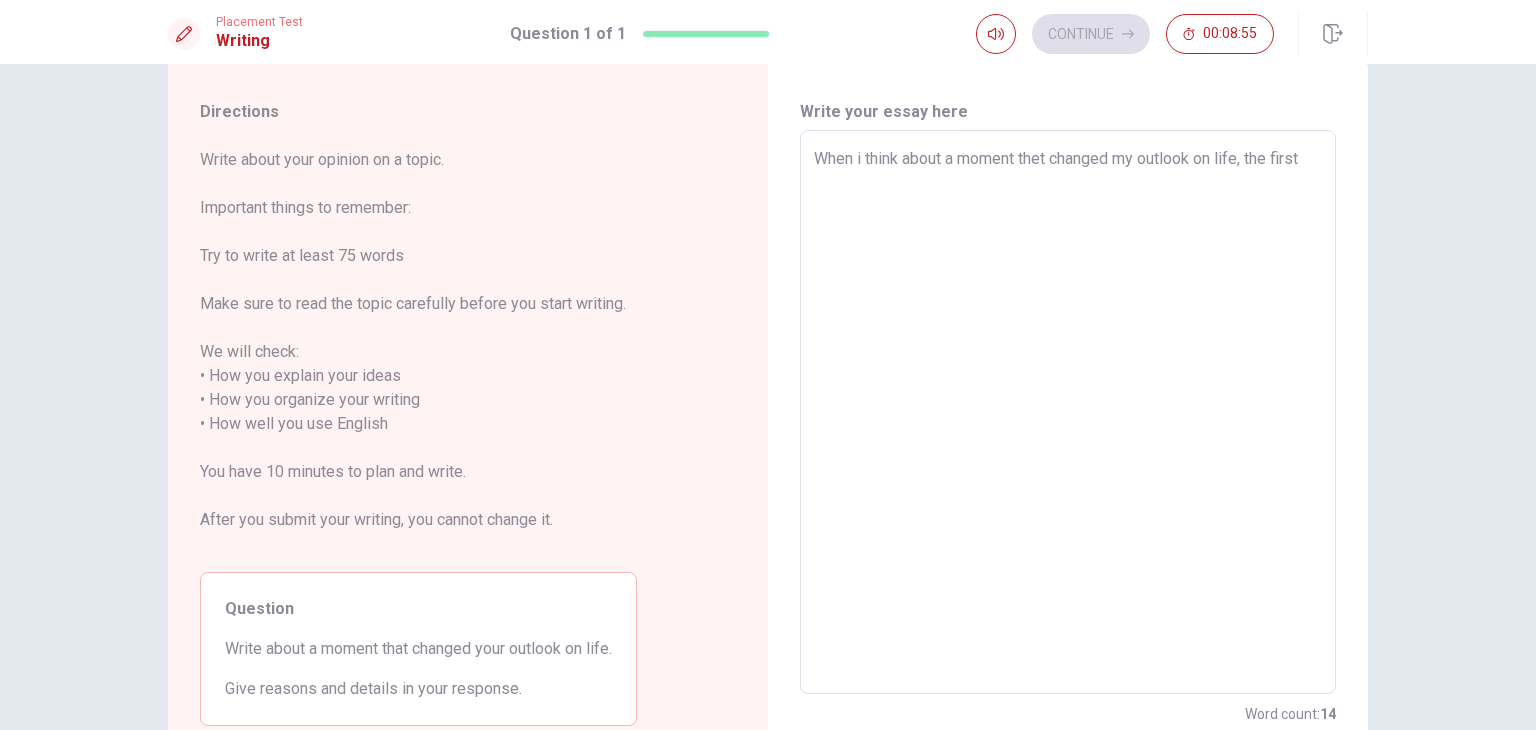 type on "x" 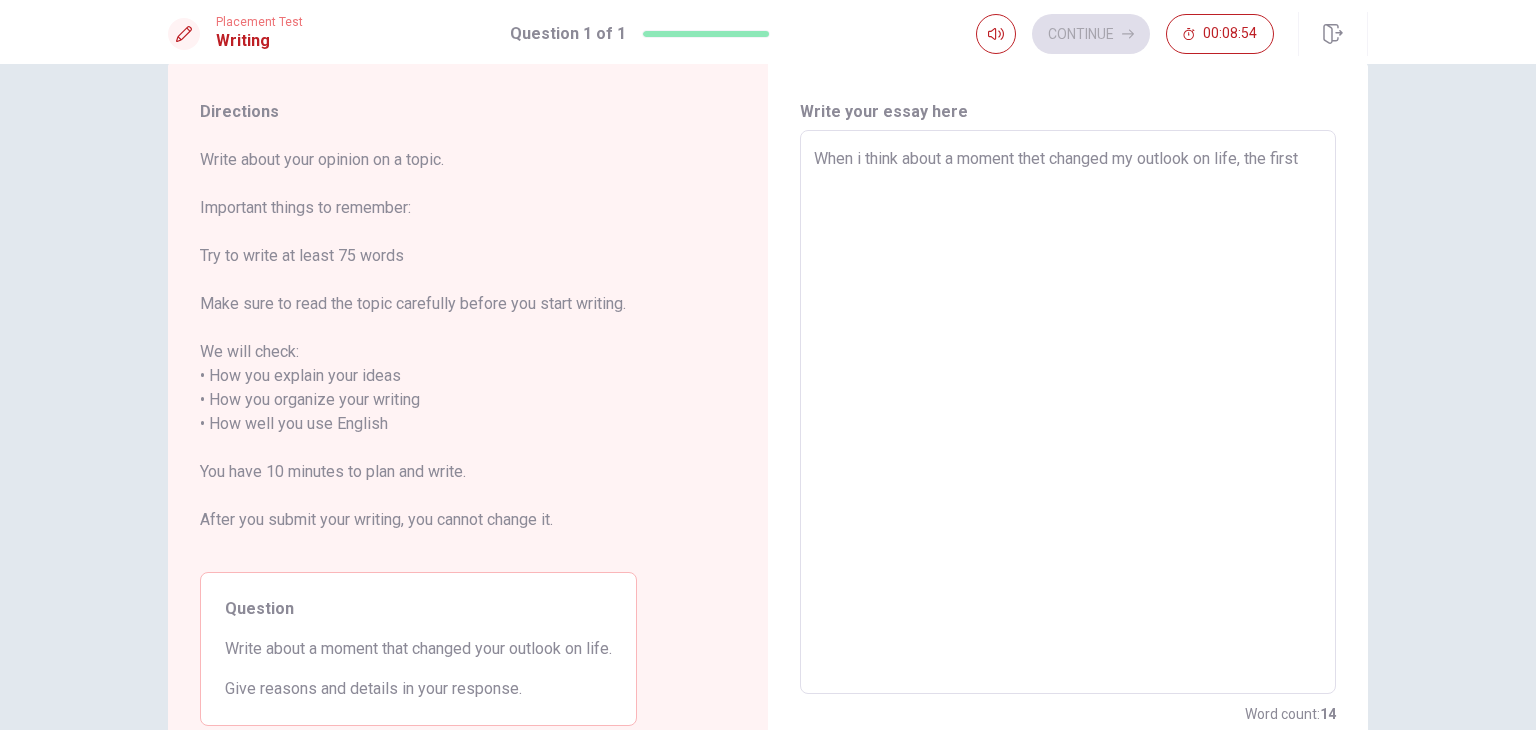 type on "When i think about a moment thet changed my outlook on life, the first" 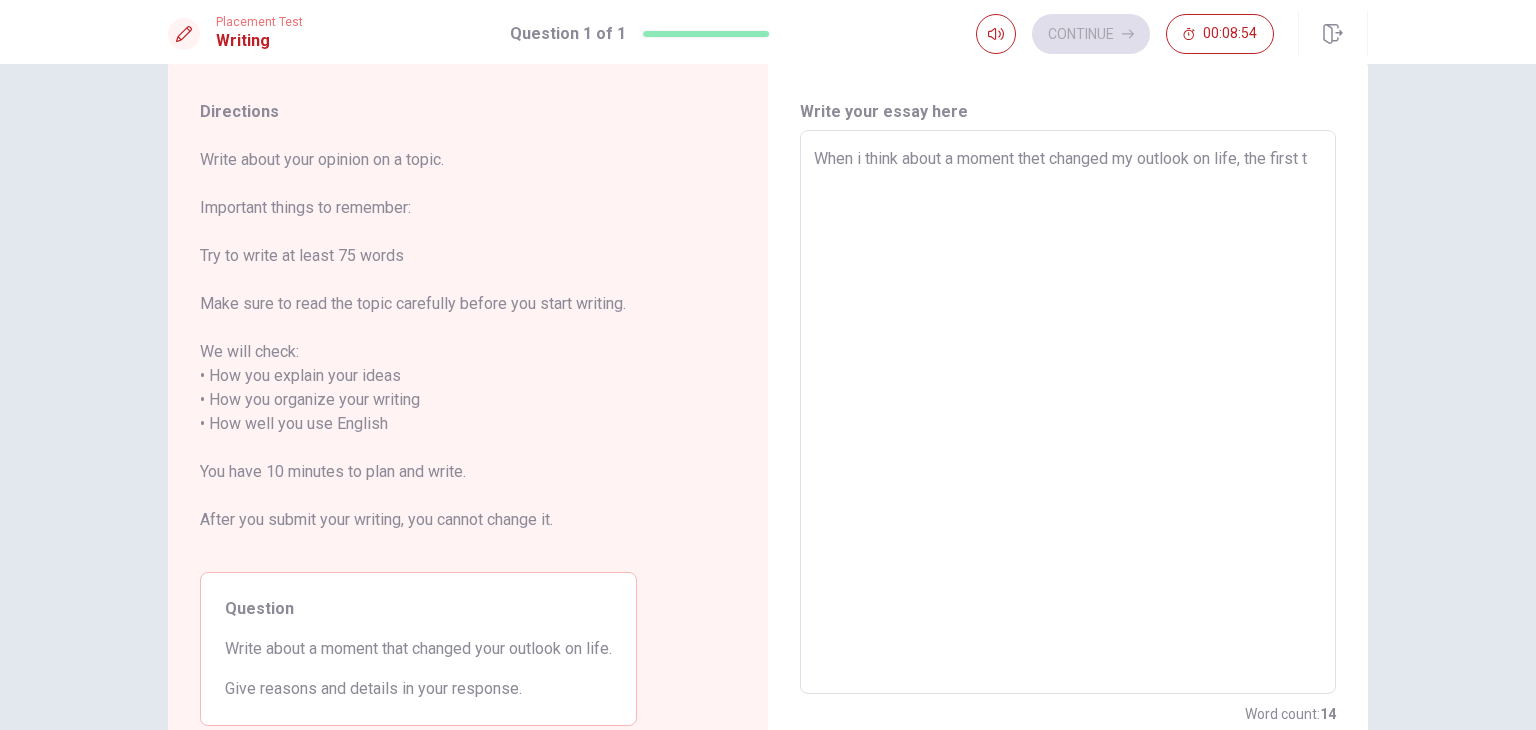 type on "x" 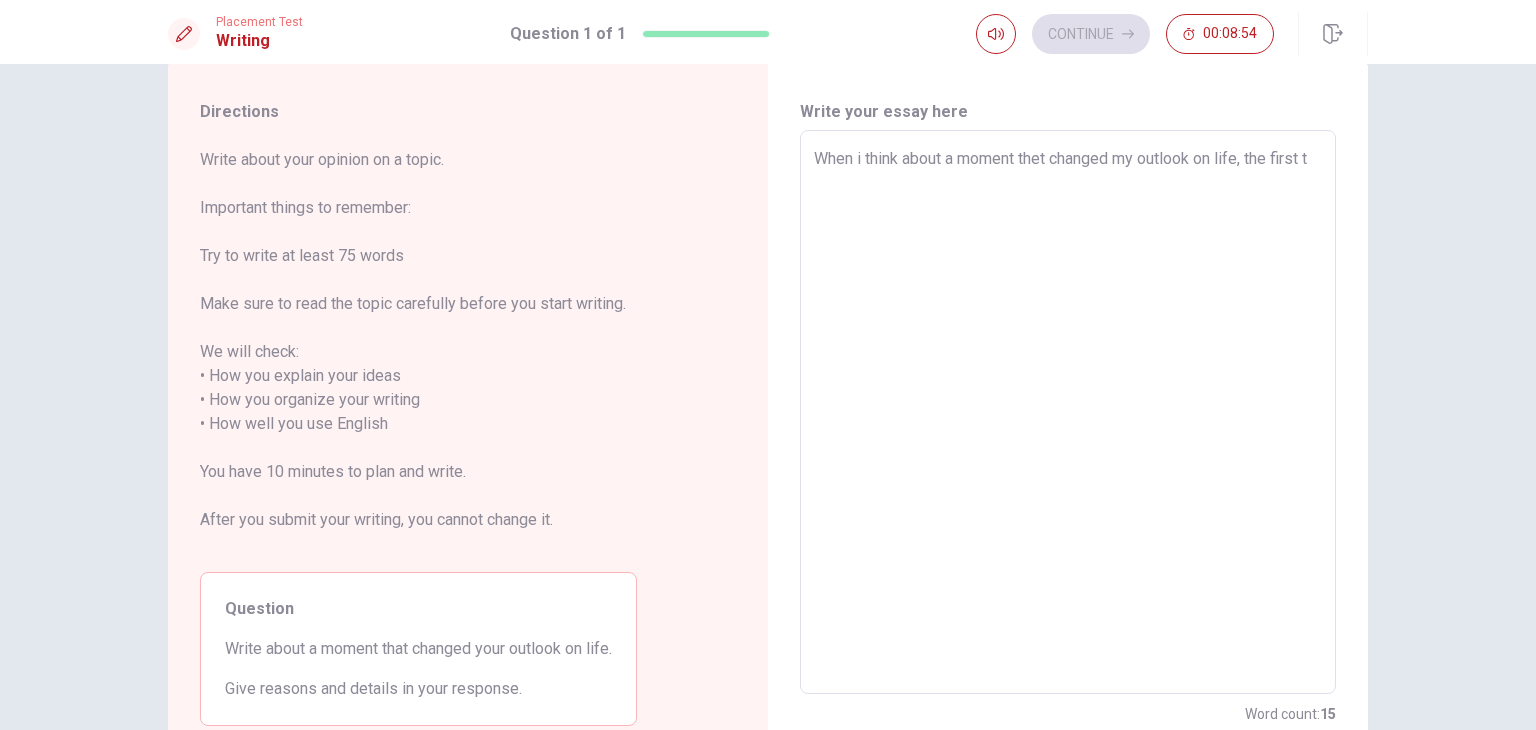 type on "When i think about a moment thet changed my outlook on life, the first th" 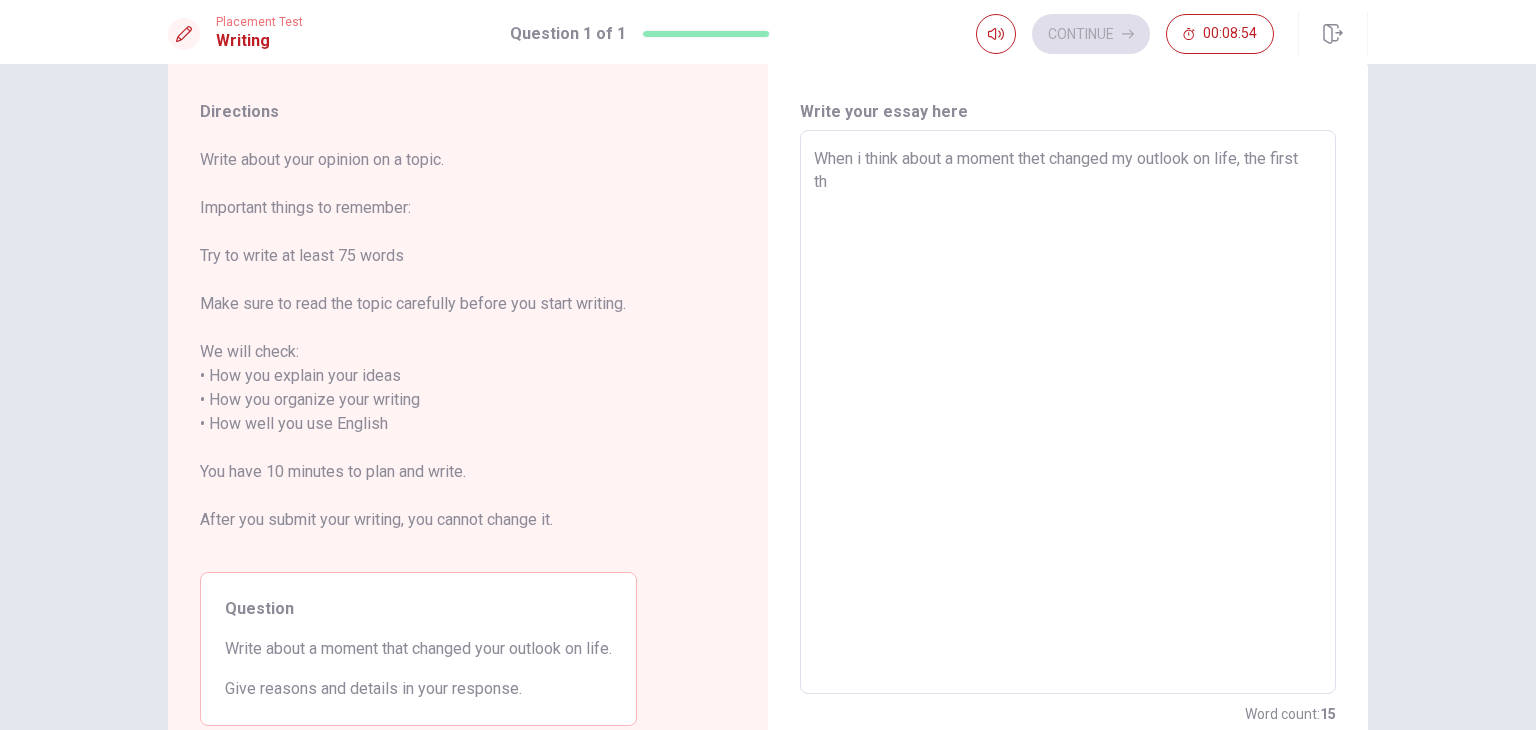type on "x" 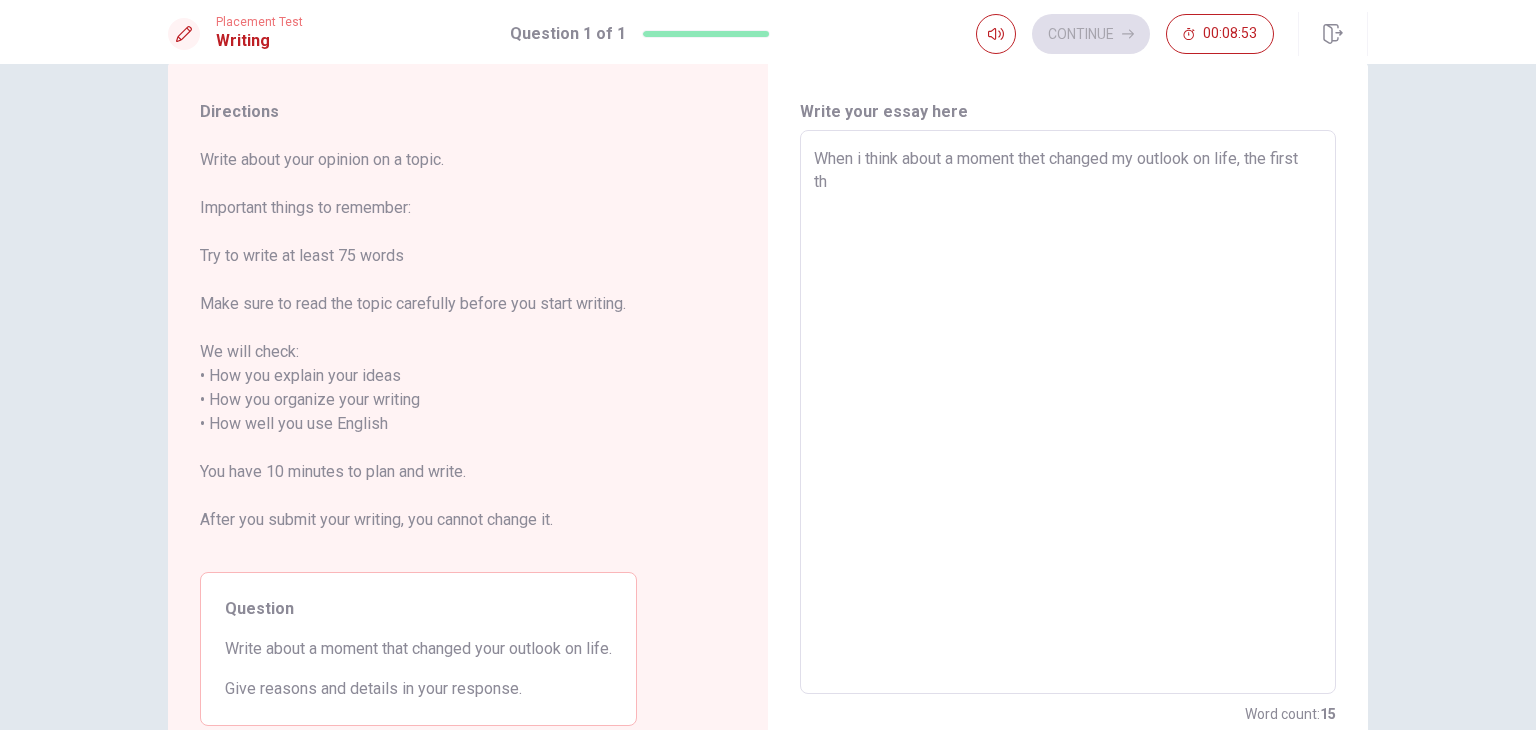 type on "When i think about a moment thet changed my outlook on life, the first thi" 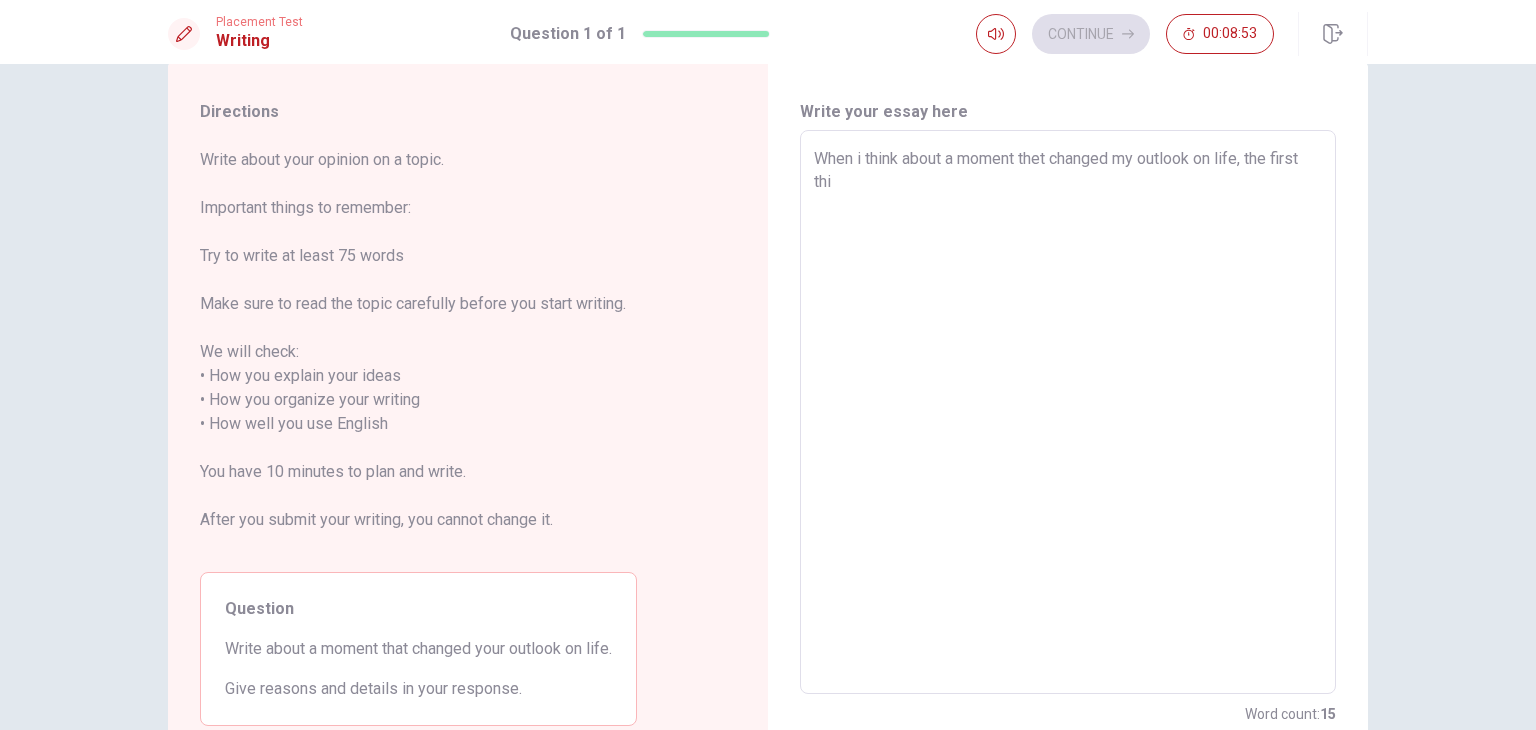 type on "x" 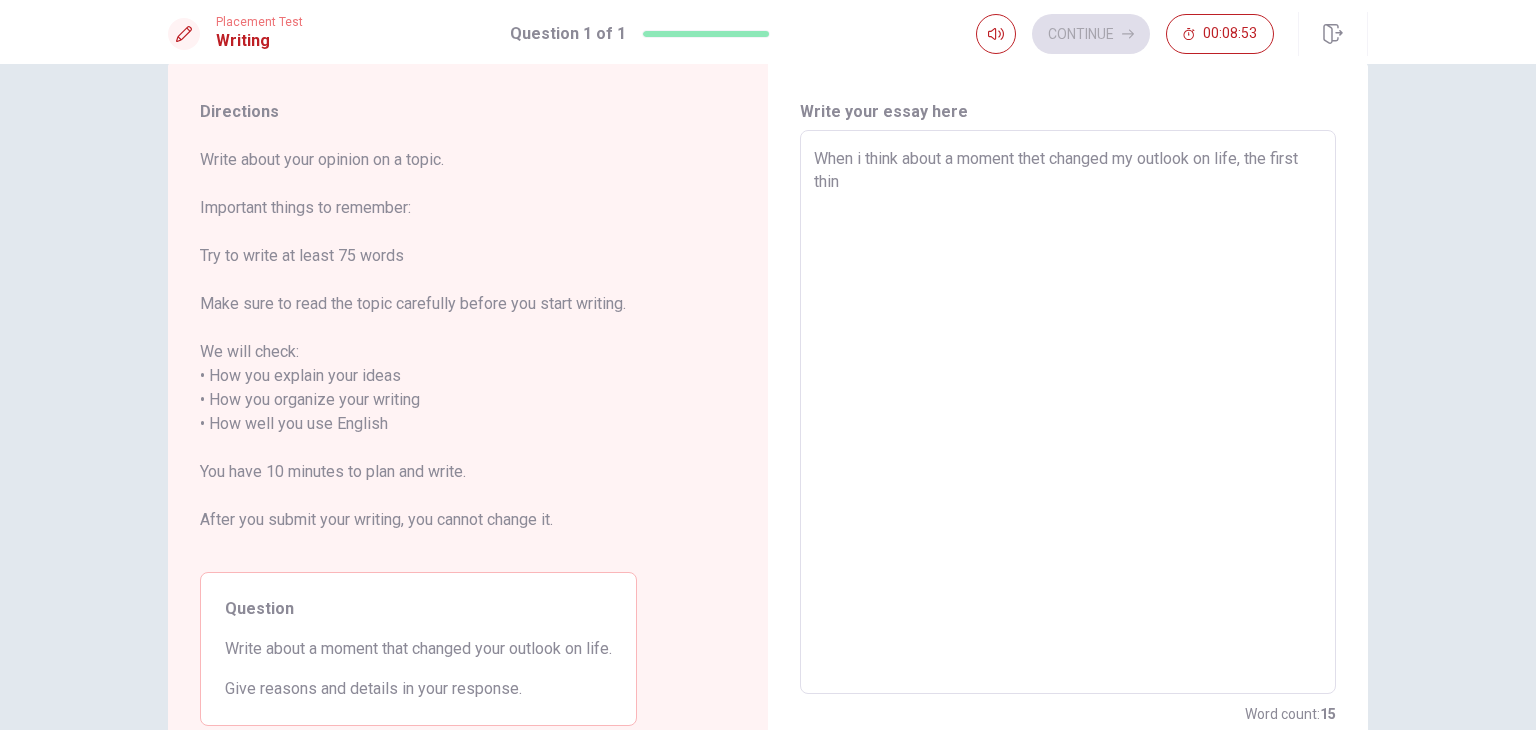 type 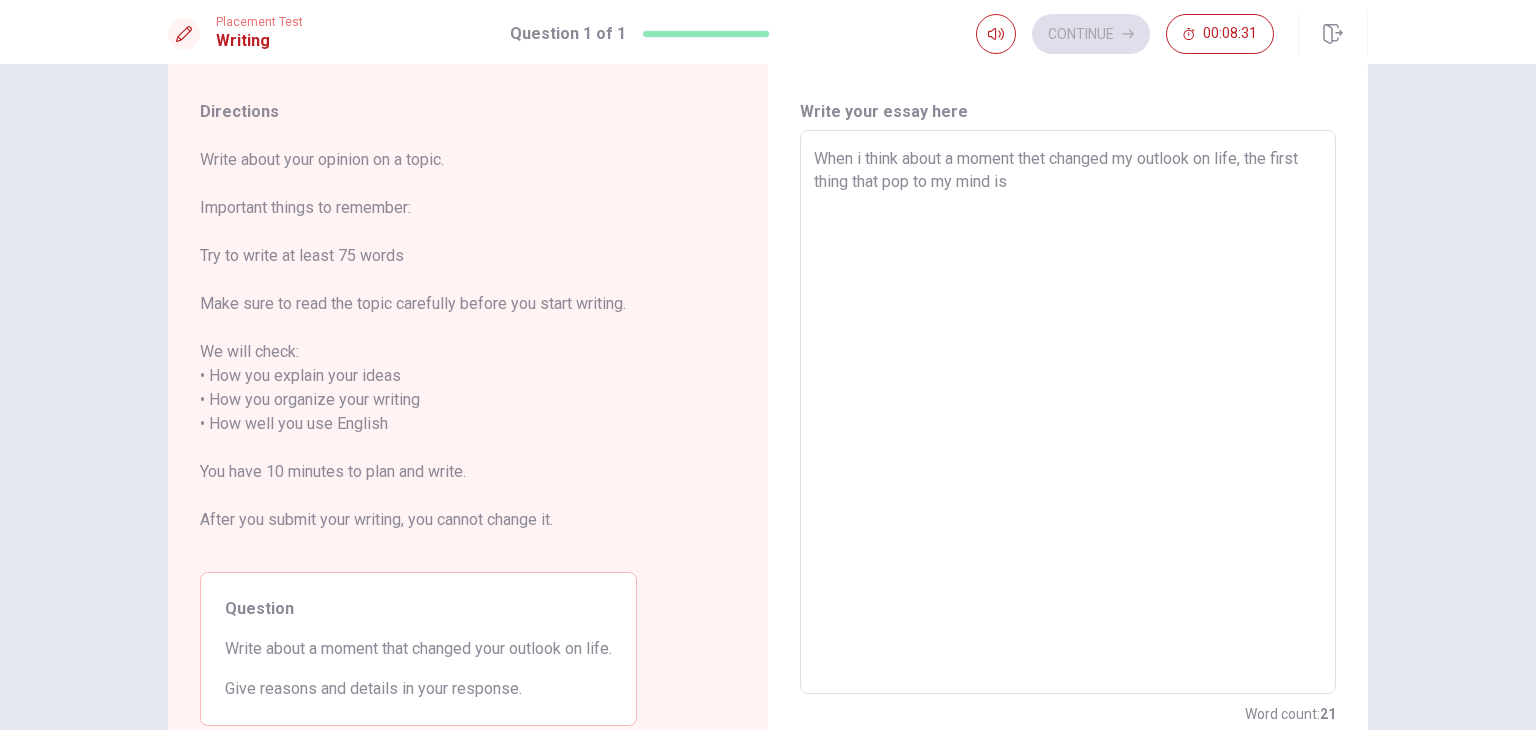 click on "When i think about a moment thet changed my outlook on life, the first thing that pop to my mind is" at bounding box center (1068, 412) 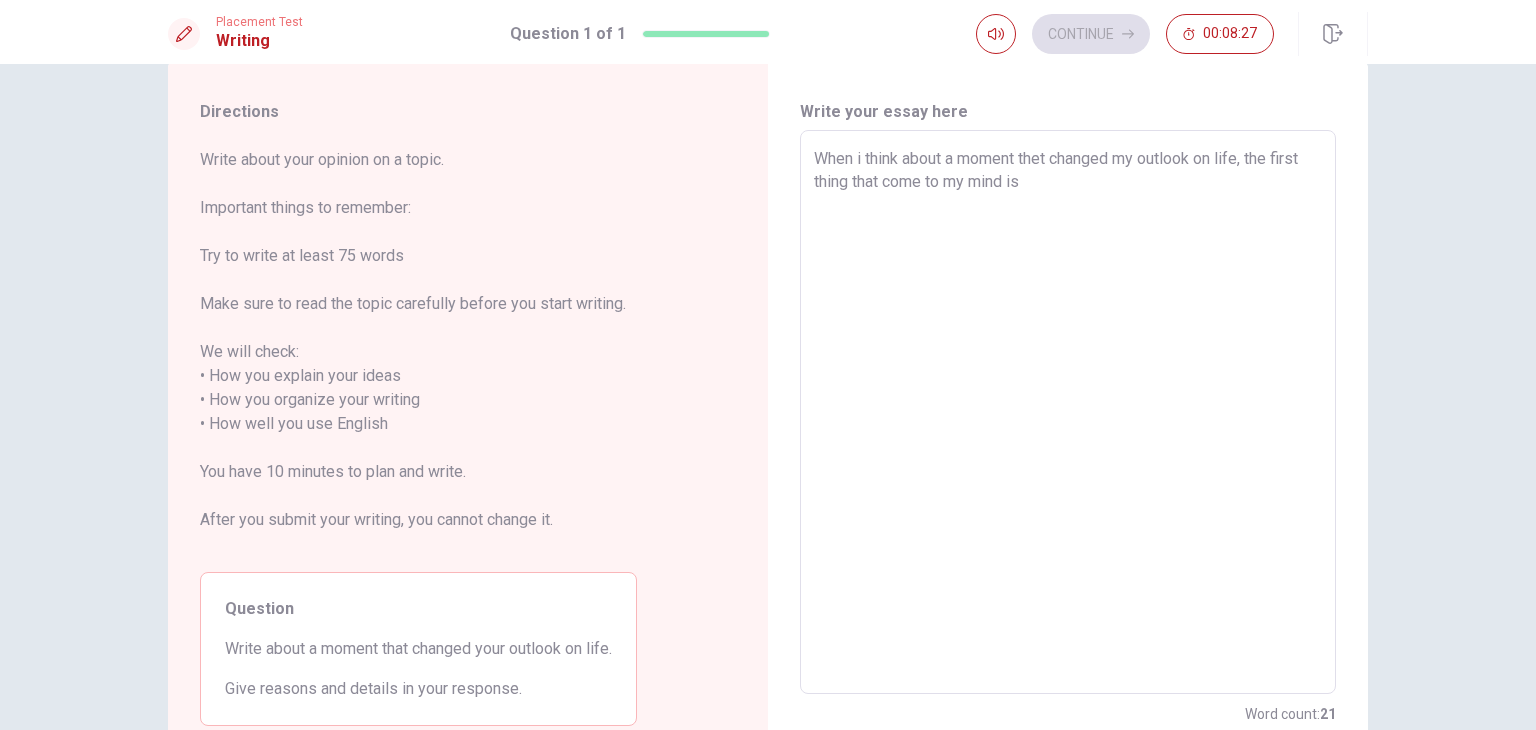 click on "When i think about a moment thet changed my outlook on life, the first thing that come to my mind is" at bounding box center (1068, 412) 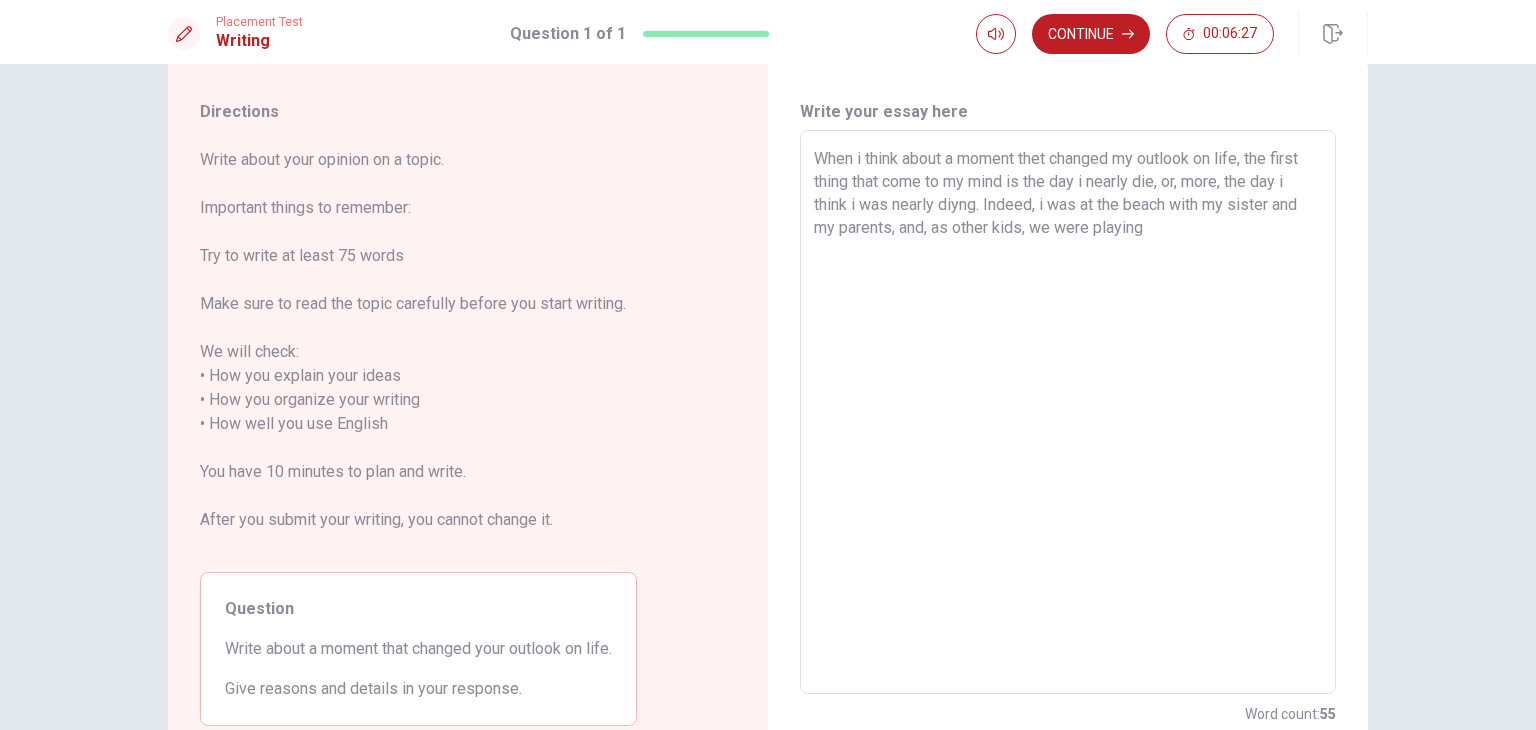 click on "When i think about a moment thet changed my outlook on life, the first thing that come to my mind is the day i nearly die, or, more, the day i think i was nearly diyng. Indeed, i was at the beach with my sister and my parents, and, as other kids, we were playing" at bounding box center (1068, 412) 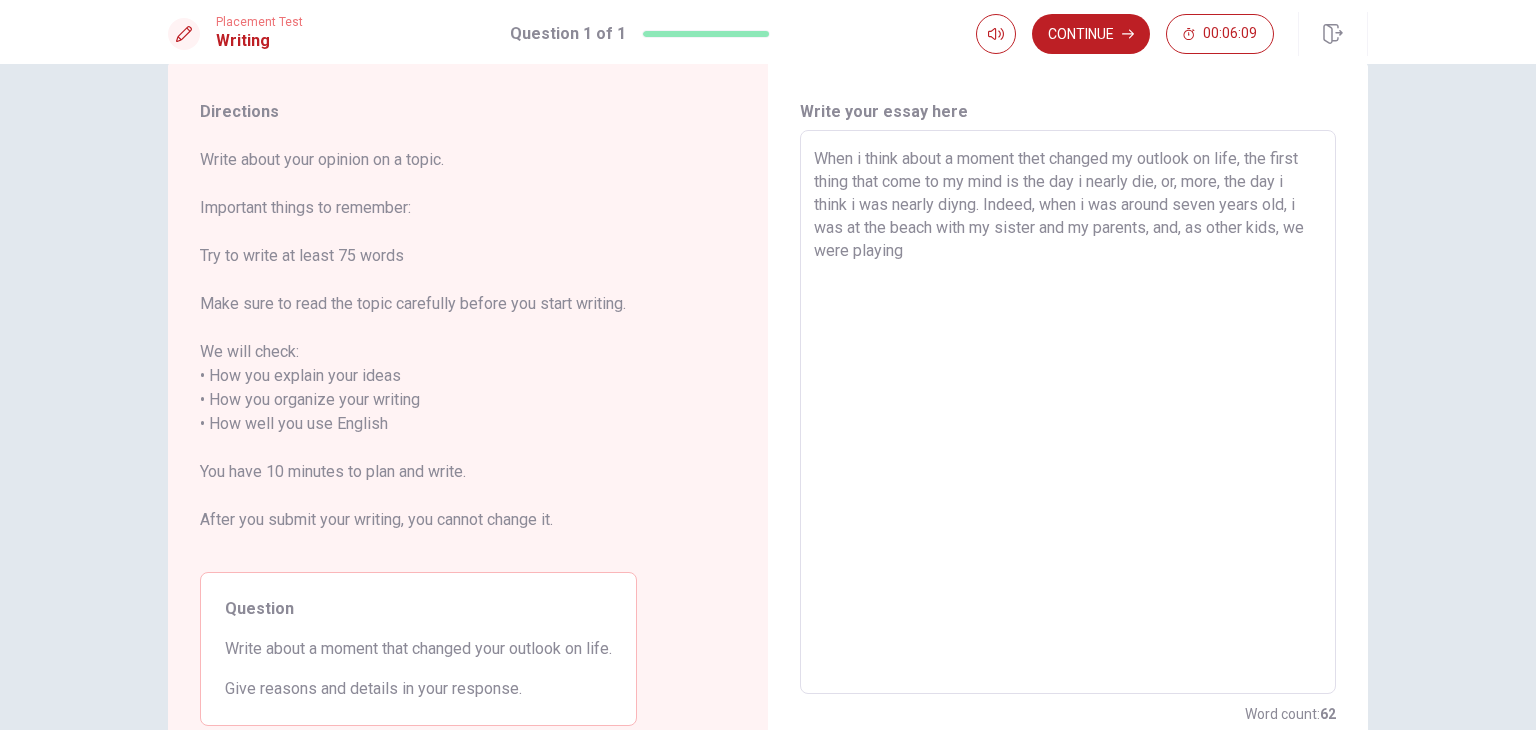click on "When i think about a moment thet changed my outlook on life, the first thing that come to my mind is the day i nearly die, or, more, the day i think i was nearly diyng. Indeed, when i was around seven years old, i was at the beach with my sister and my parents, and, as other kids, we were playing" at bounding box center [1068, 412] 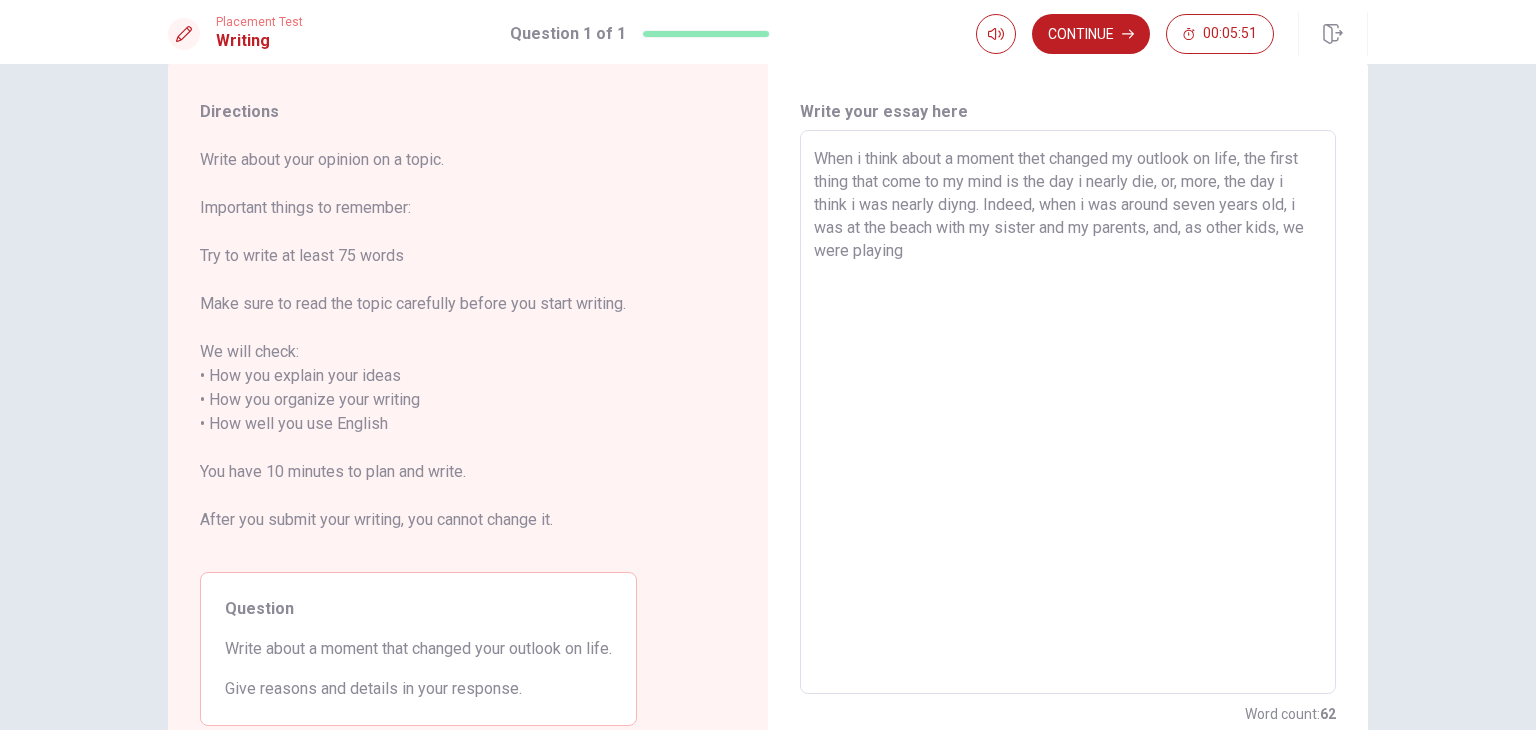 click on "When i think about a moment thet changed my outlook on life, the first thing that come to my mind is the day i nearly die, or, more, the day i think i was nearly diyng. Indeed, when i was around seven years old, i was at the beach with my sister and my parents, and, as other kids, we were playing" at bounding box center [1068, 412] 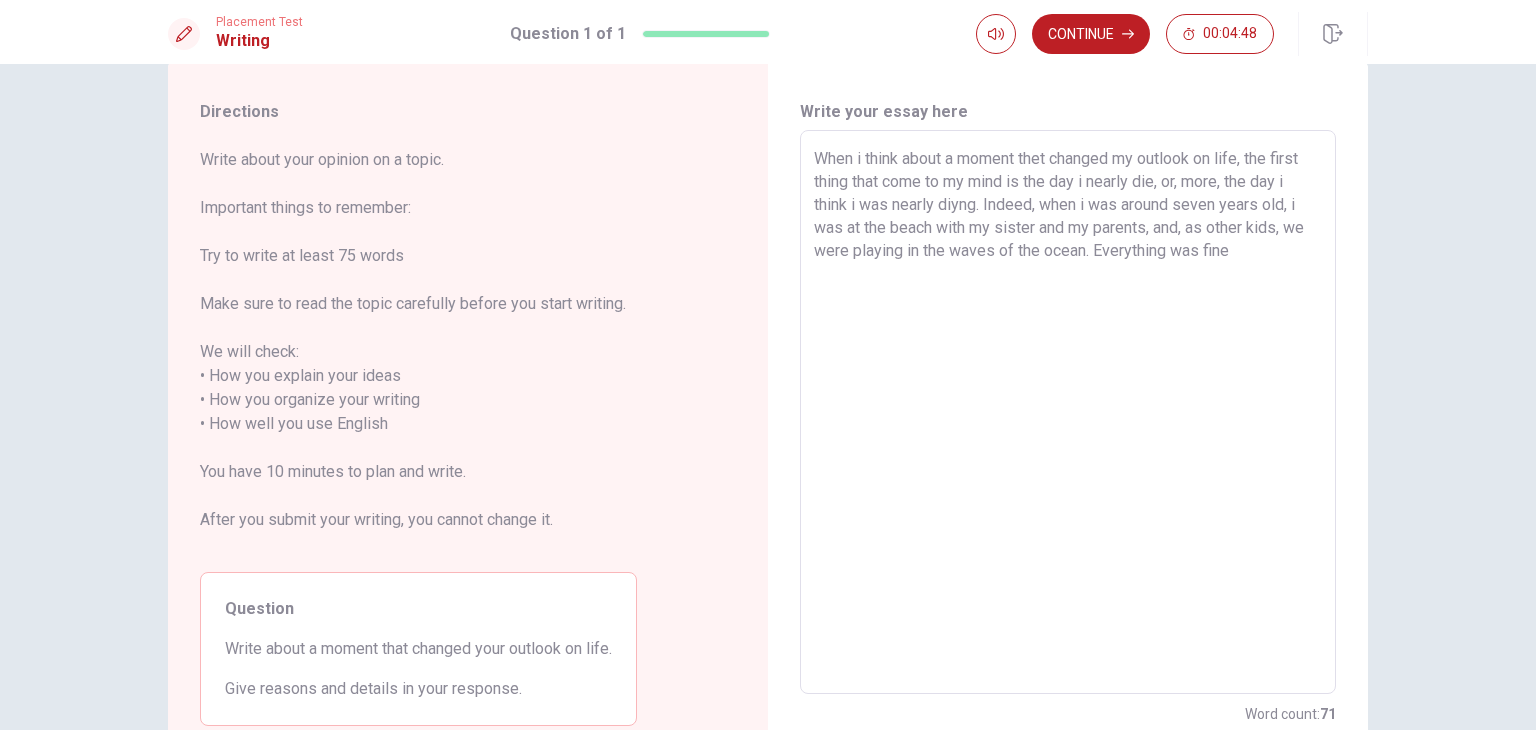 drag, startPoint x: 972, startPoint y: 211, endPoint x: 1153, endPoint y: 184, distance: 183.00273 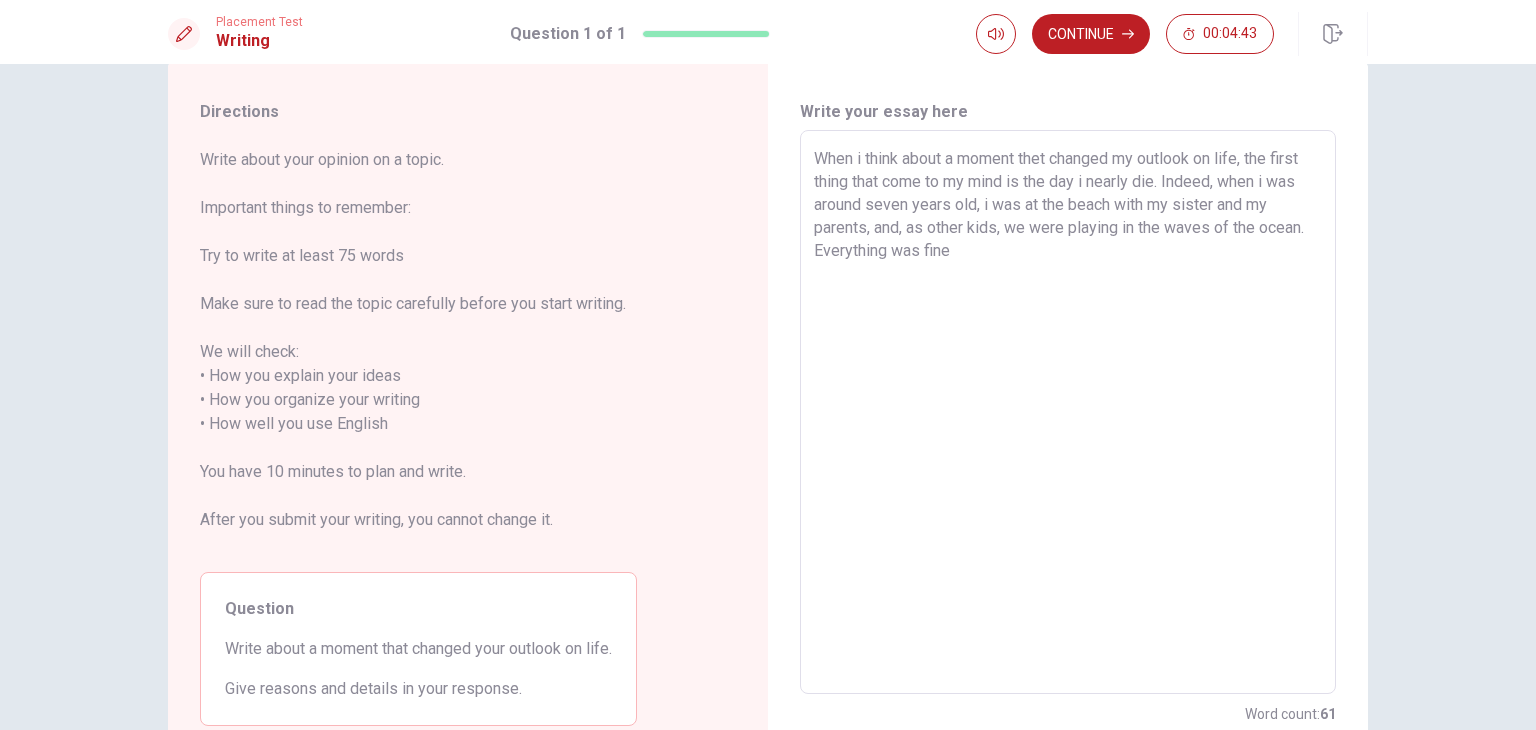 click on "When i think about a moment thet changed my outlook on life, the first thing that come to my mind is the day i nearly die. Indeed, when i was around seven years old, i was at the beach with my sister and my parents, and, as other kids, we were playing in the waves of the ocean. Everything was fine" at bounding box center (1068, 412) 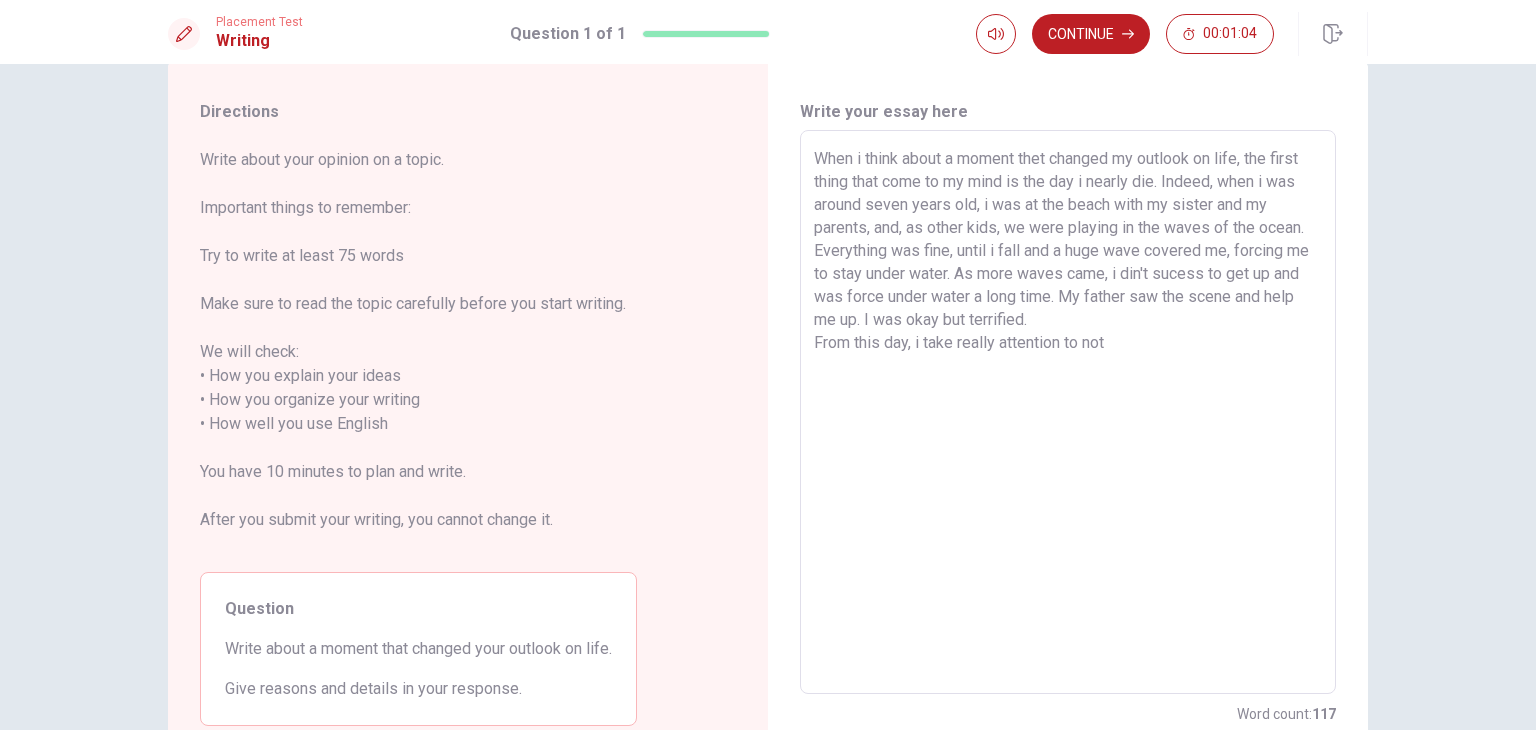 drag, startPoint x: 948, startPoint y: 345, endPoint x: 921, endPoint y: 339, distance: 27.658634 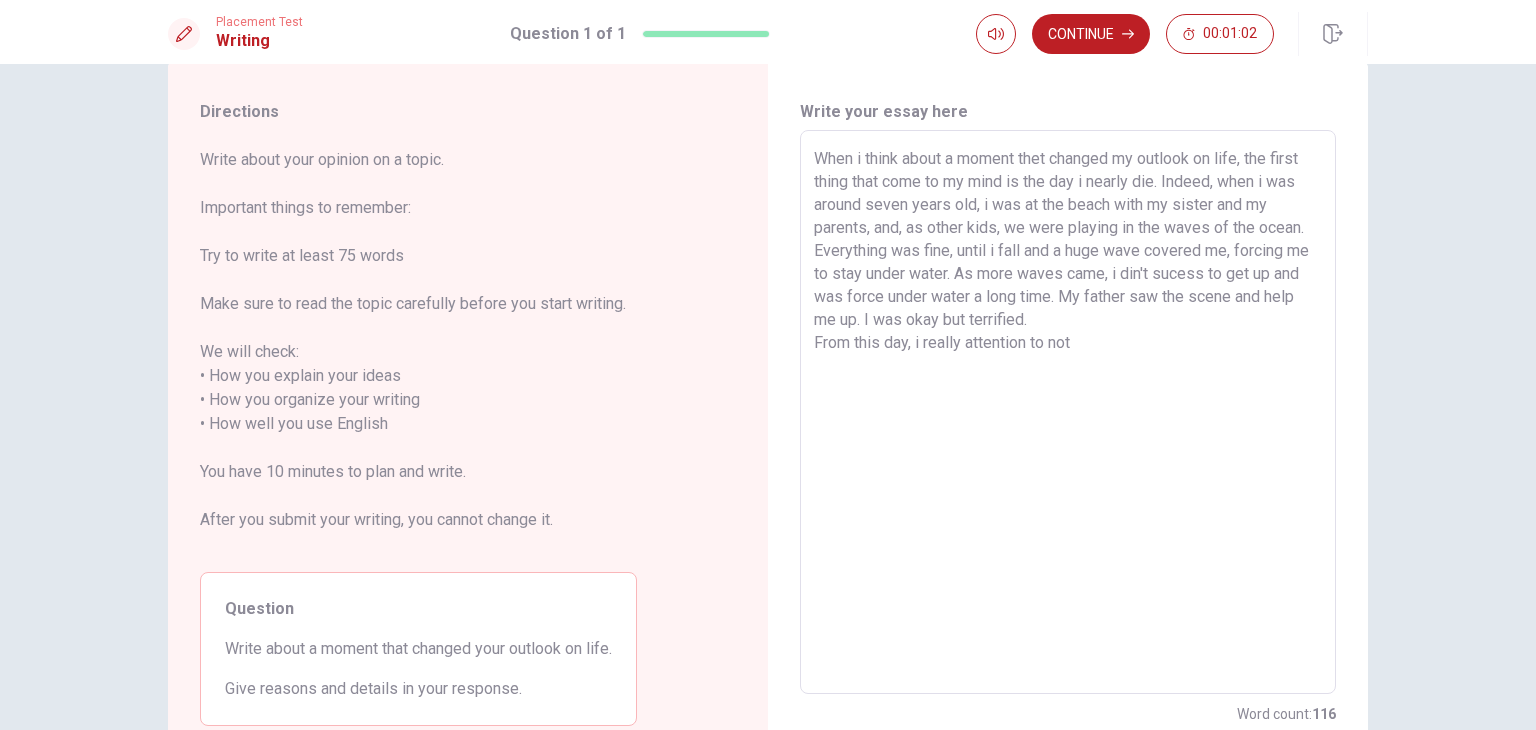 click on "When i think about a moment thet changed my outlook on life, the first thing that come to my mind is the day i nearly die. Indeed, when i was around seven years old, i was at the beach with my sister and my parents, and, as other kids, we were playing in the waves of the ocean. Everything was fine, until i fall and a huge wave covered me, forcing me to stay under water. As more waves came, i din't sucess to get up and was force under water a long time. My father saw the scene and help me up. I was okay but terrified.
From this day, i really attention to not" at bounding box center [1068, 412] 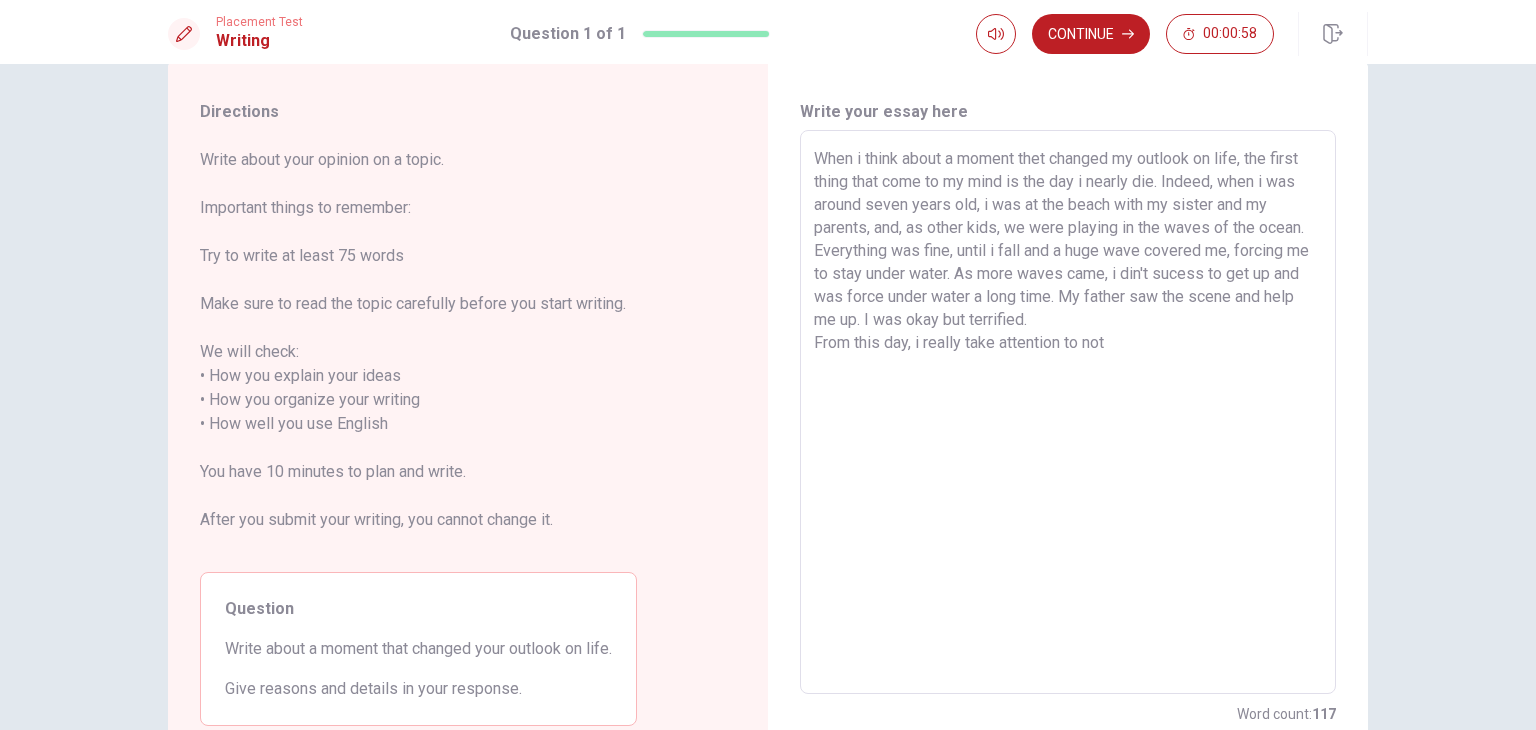 click on "When i think about a moment thet changed my outlook on life, the first thing that come to my mind is the day i nearly die. Indeed, when i was around seven years old, i was at the beach with my sister and my parents, and, as other kids, we were playing in the waves of the ocean. Everything was fine, until i fall and a huge wave covered me, forcing me to stay under water. As more waves came, i din't sucess to get up and was force under water a long time. My father saw the scene and help me up. I was okay but terrified.
From this day, i really take attention to not" at bounding box center (1068, 412) 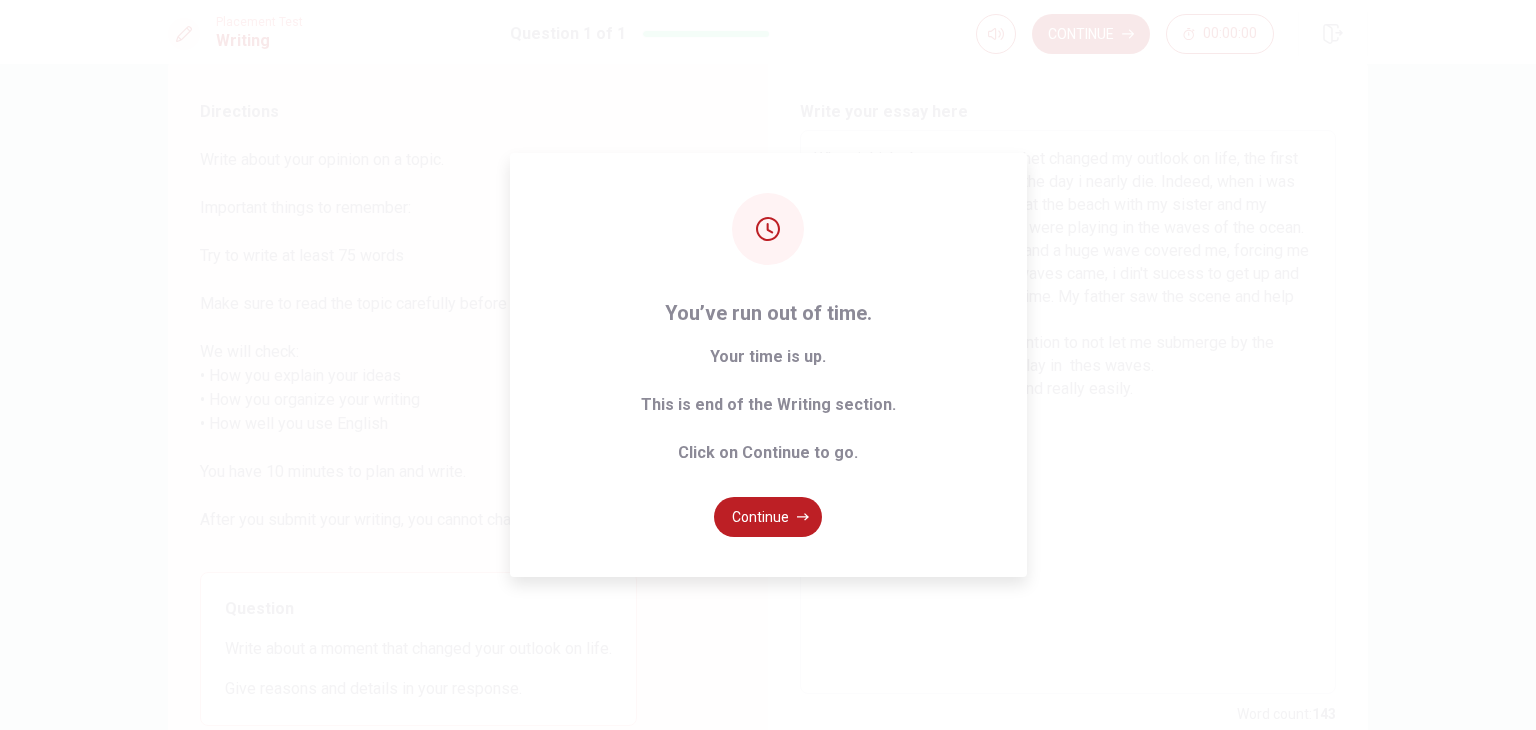click 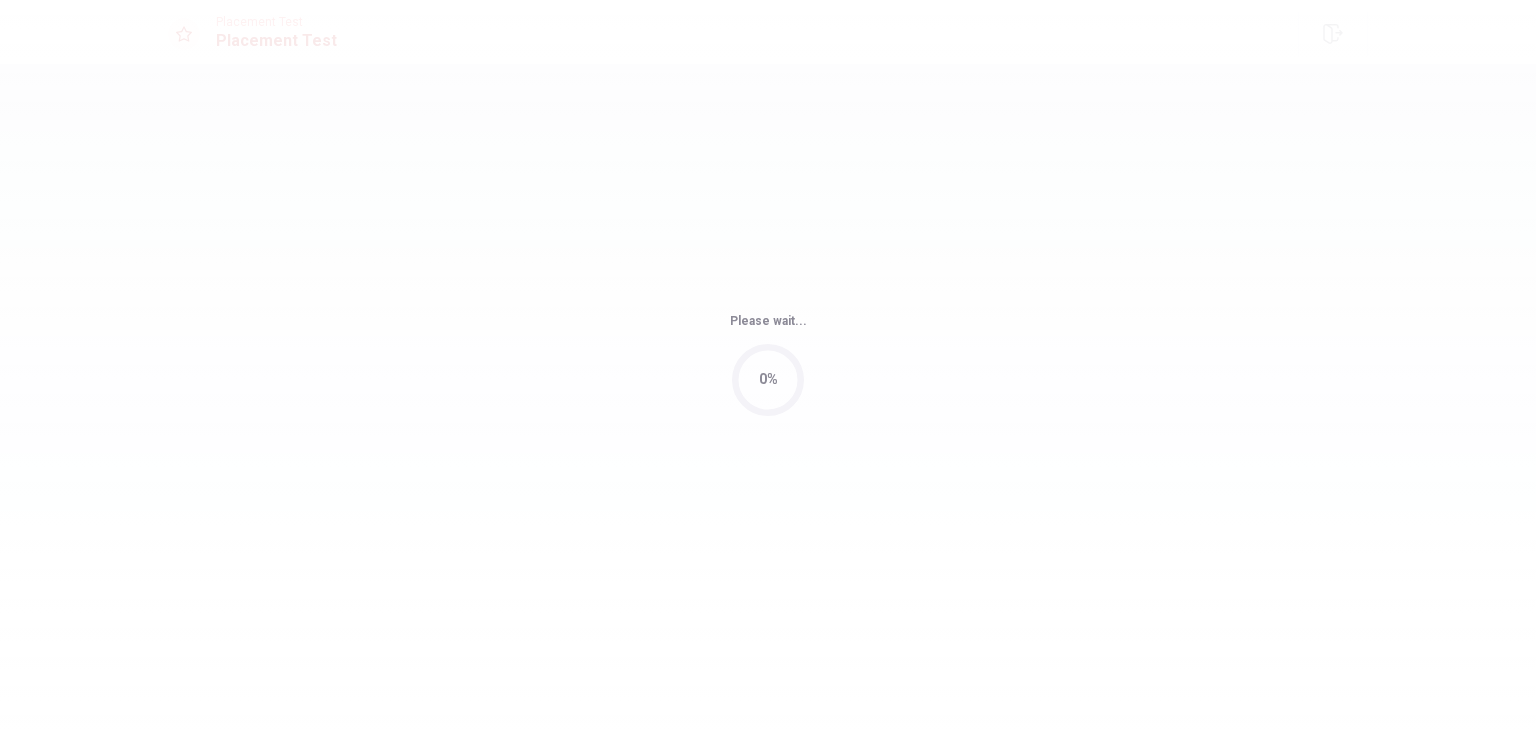 scroll, scrollTop: 0, scrollLeft: 0, axis: both 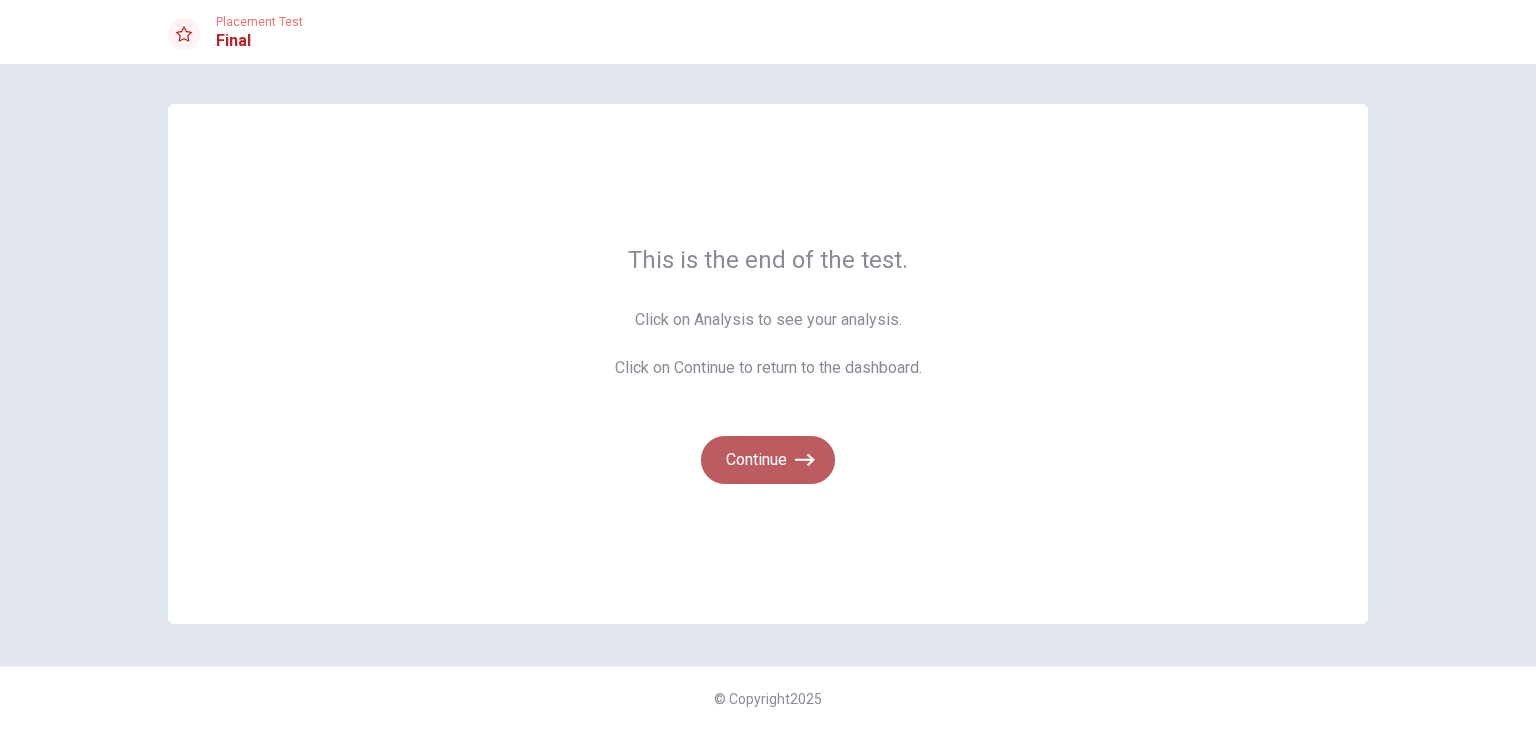 click on "Continue" at bounding box center (768, 460) 